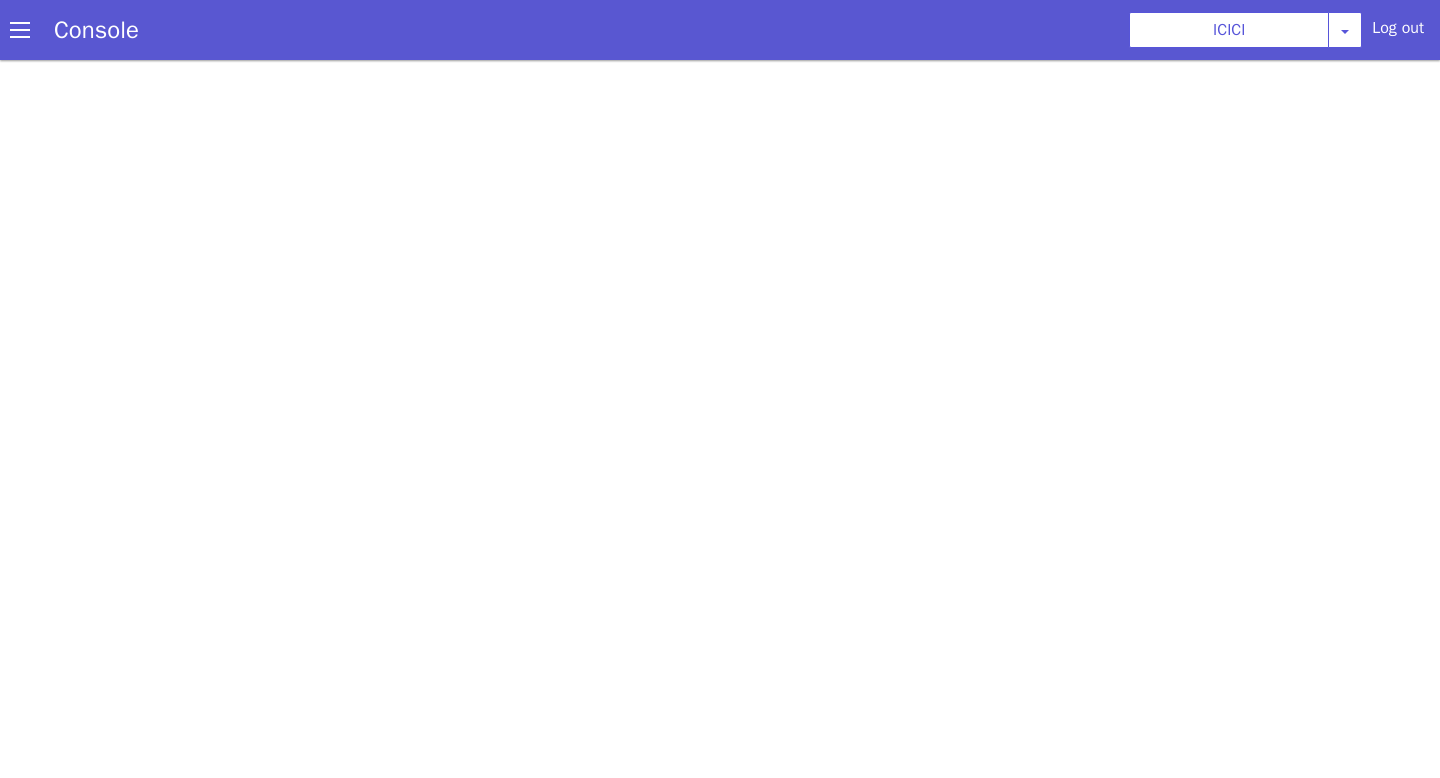 scroll, scrollTop: 6, scrollLeft: 0, axis: vertical 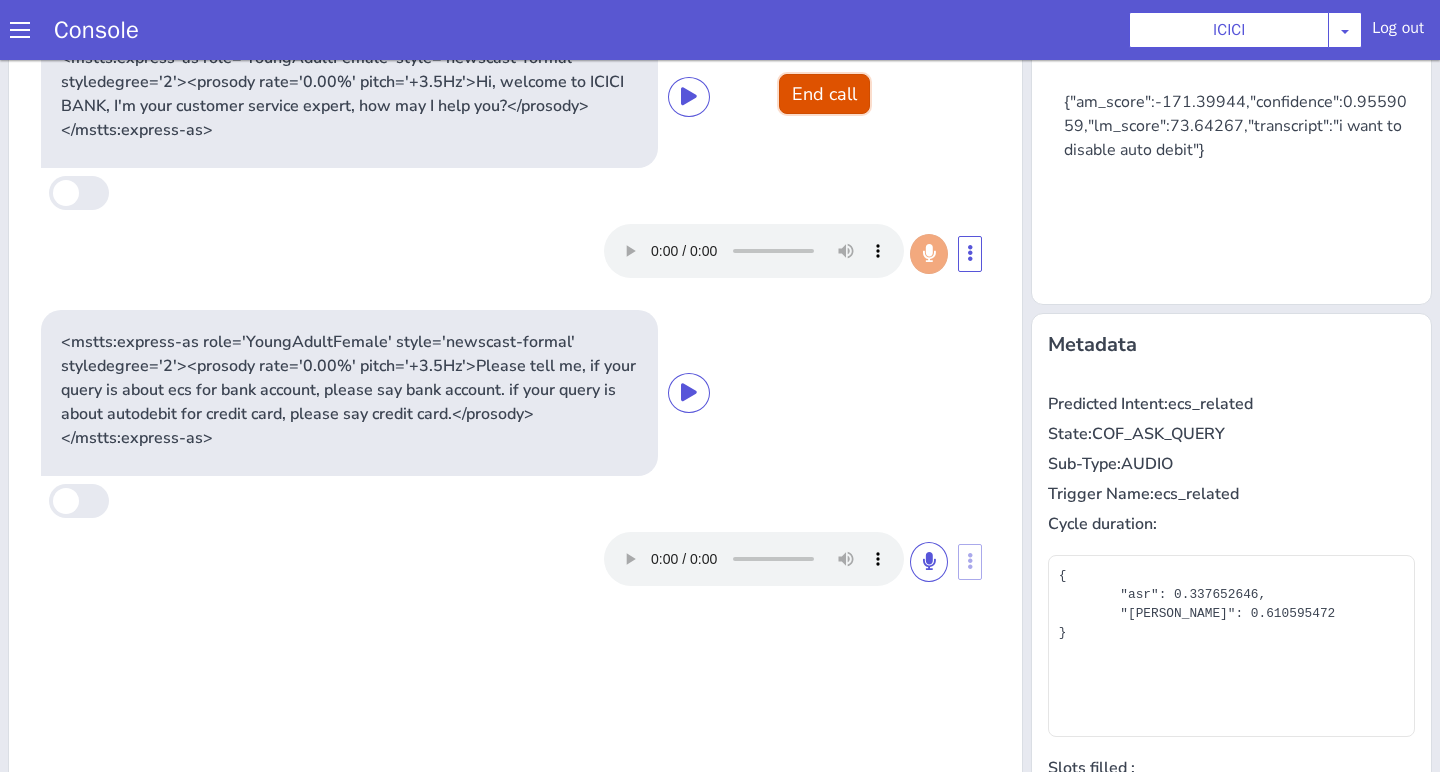 click on "End call" at bounding box center (824, 94) 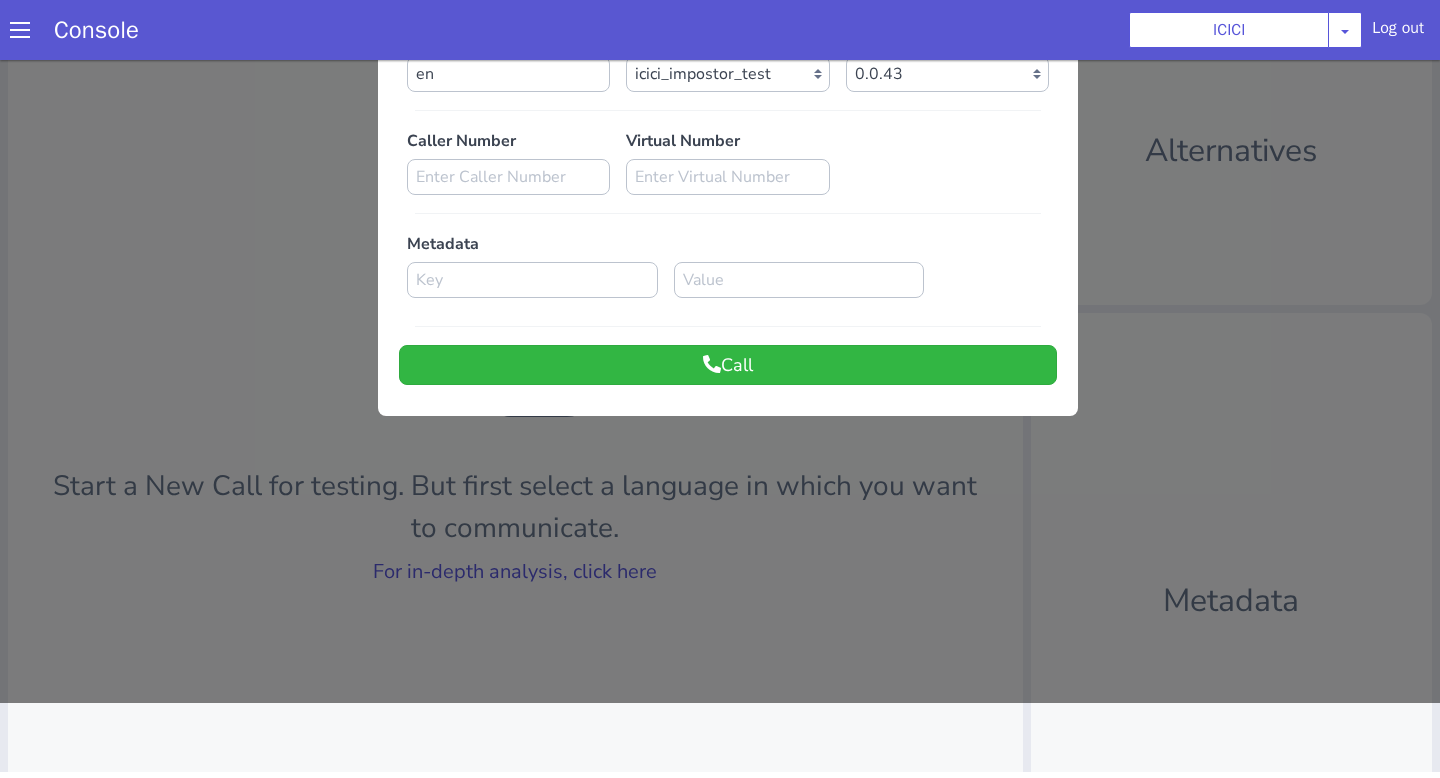 scroll, scrollTop: 0, scrollLeft: 0, axis: both 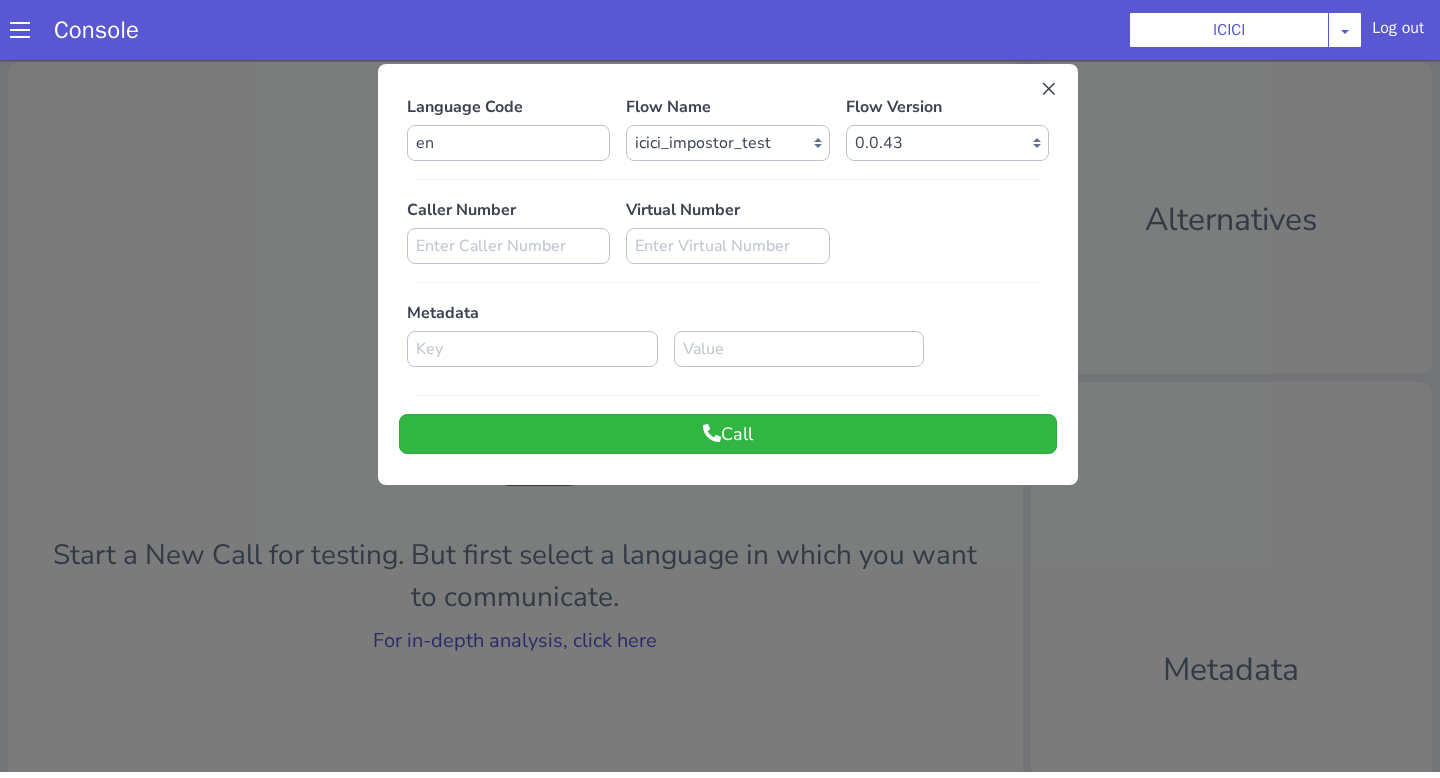 click at bounding box center (720, 413) 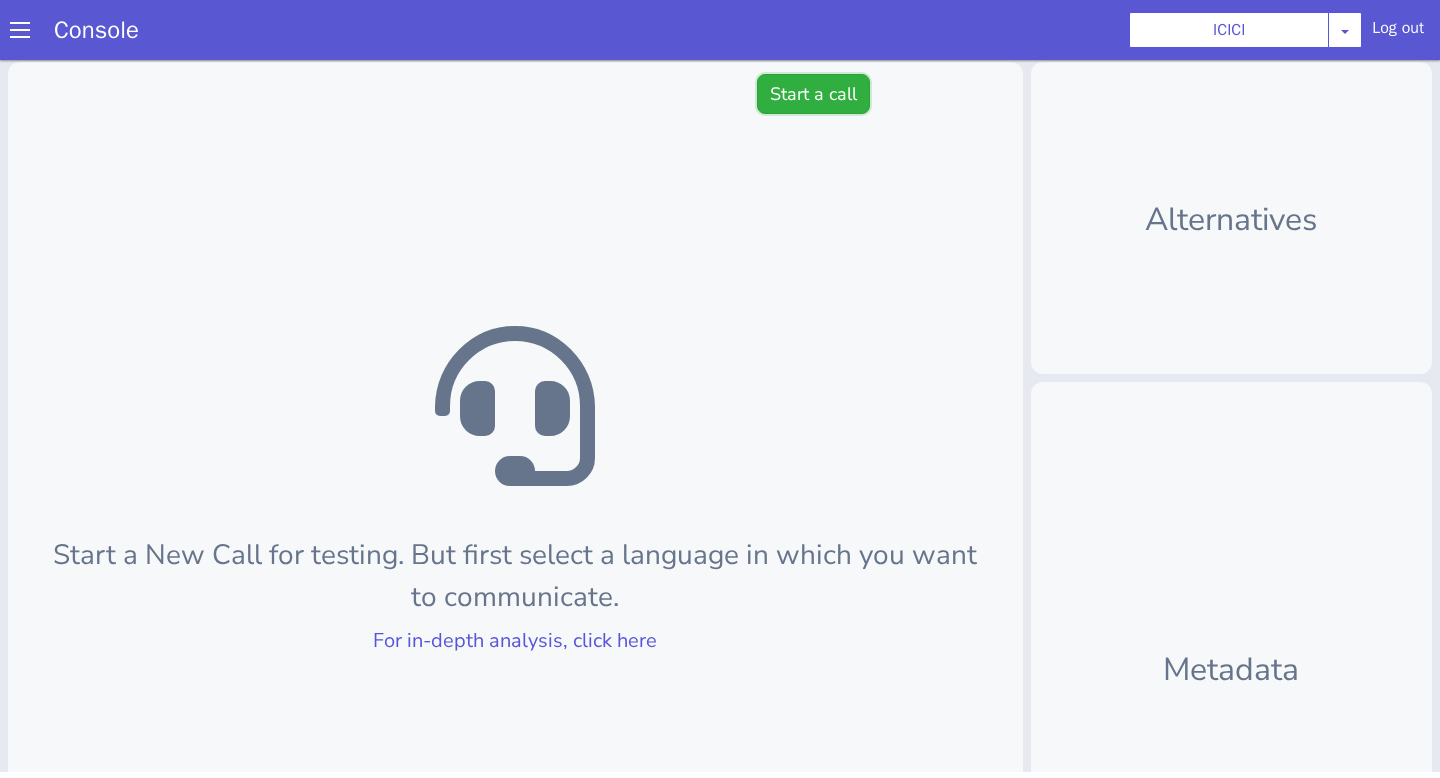 click on "Start a call" at bounding box center (813, 94) 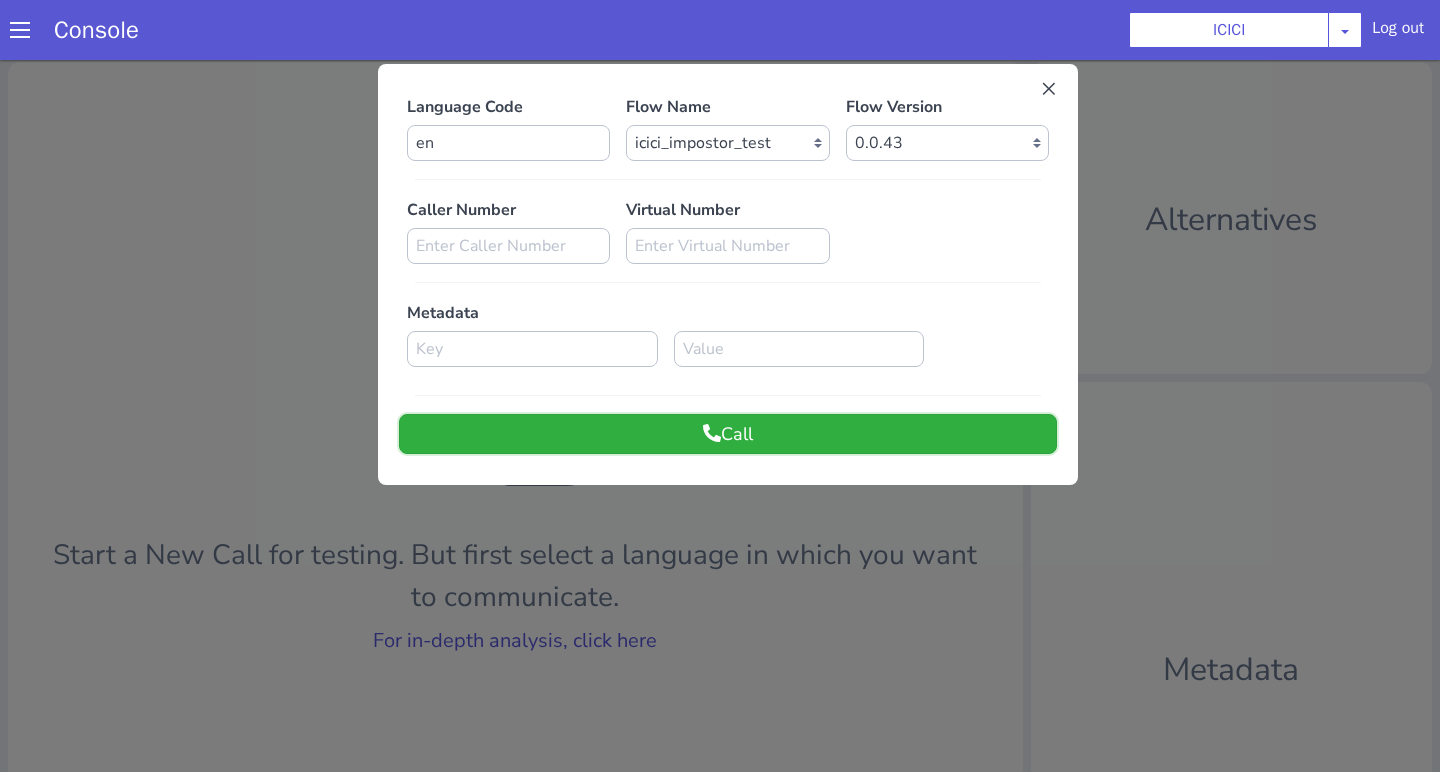click on "Call" at bounding box center [728, 434] 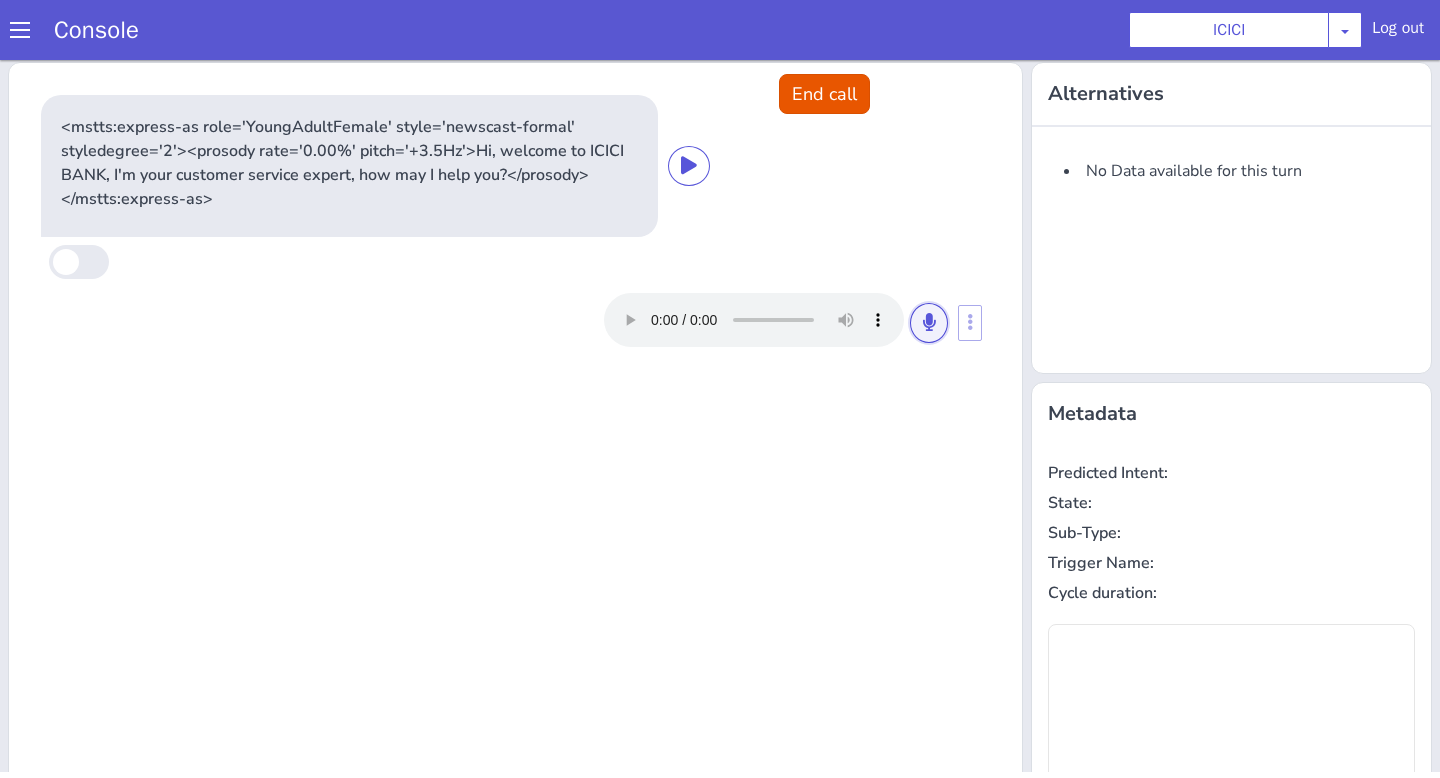click at bounding box center [929, 322] 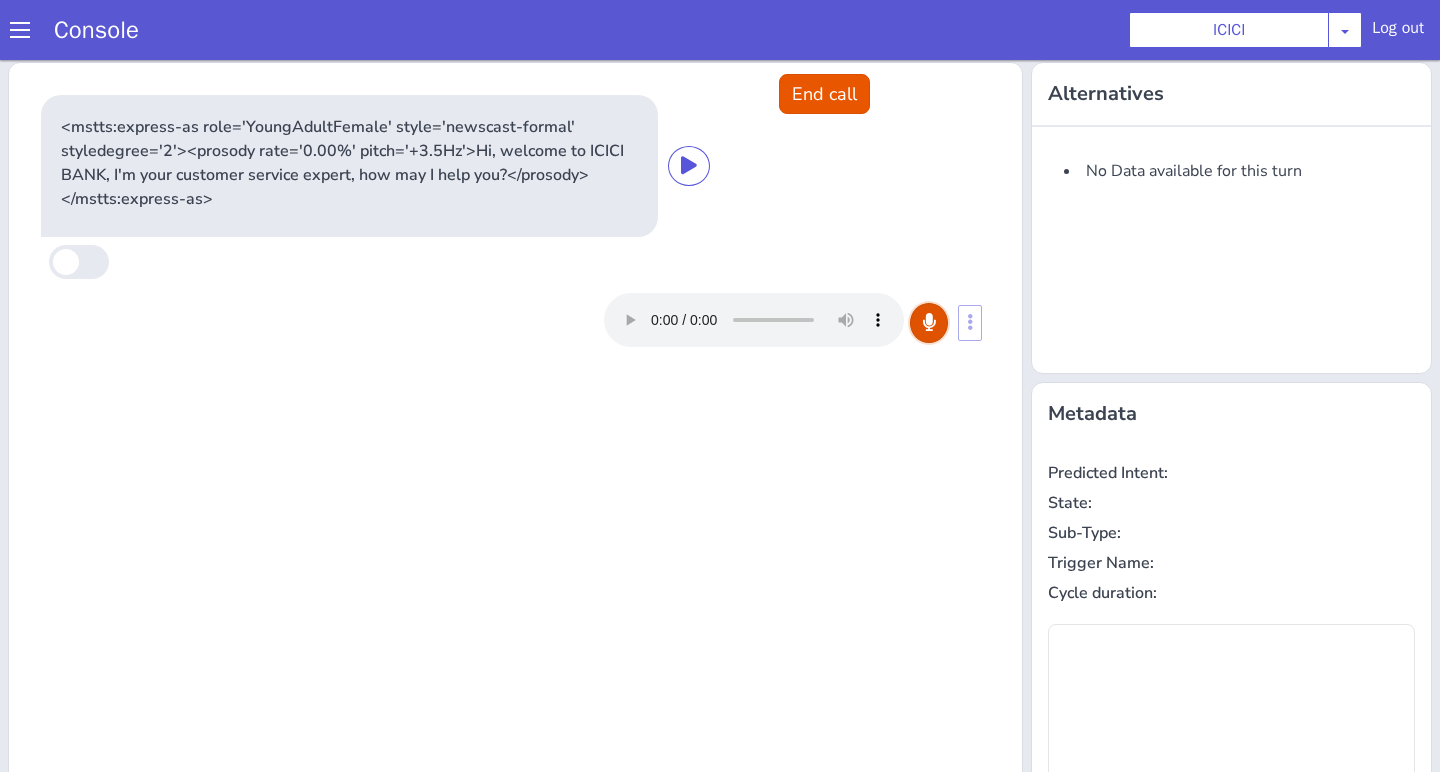 click at bounding box center [929, 322] 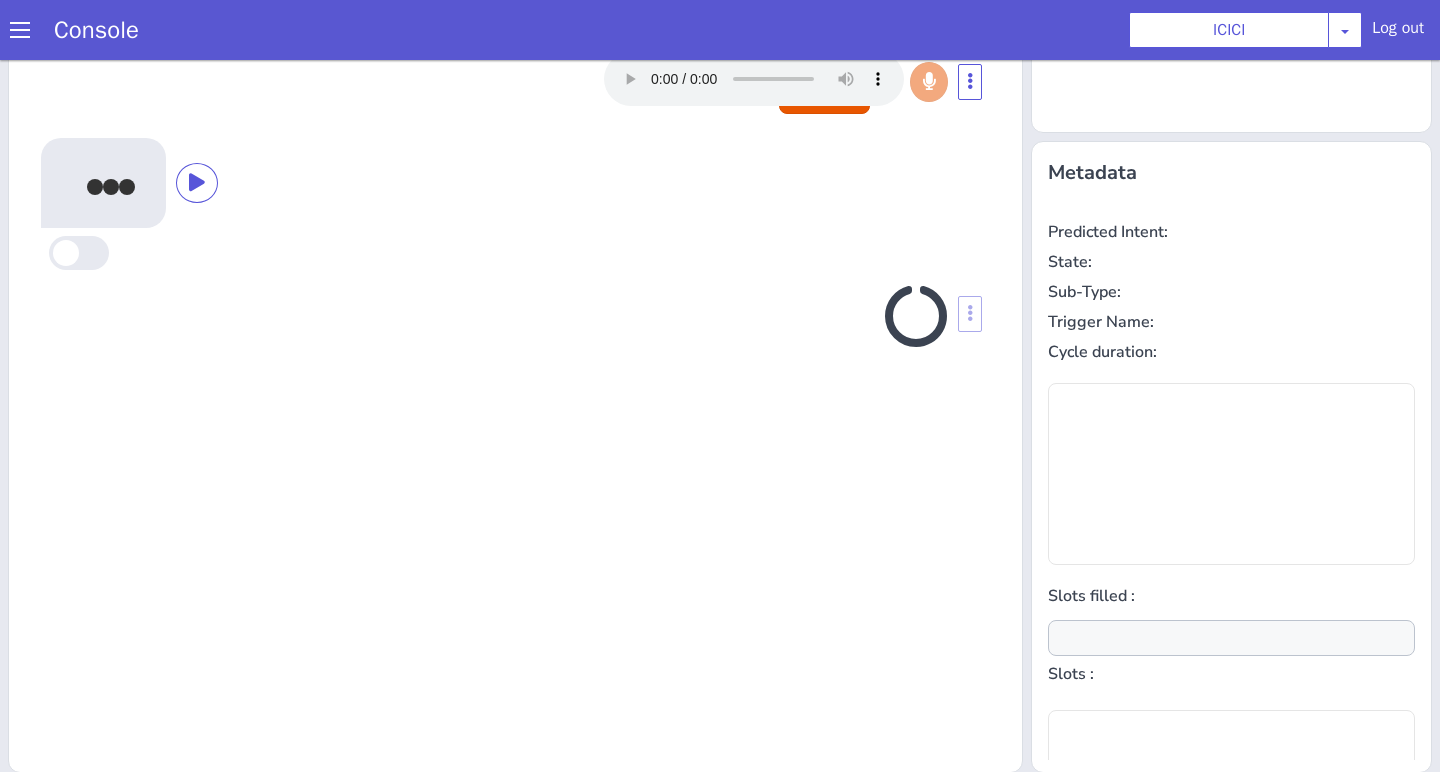 scroll, scrollTop: 242, scrollLeft: 0, axis: vertical 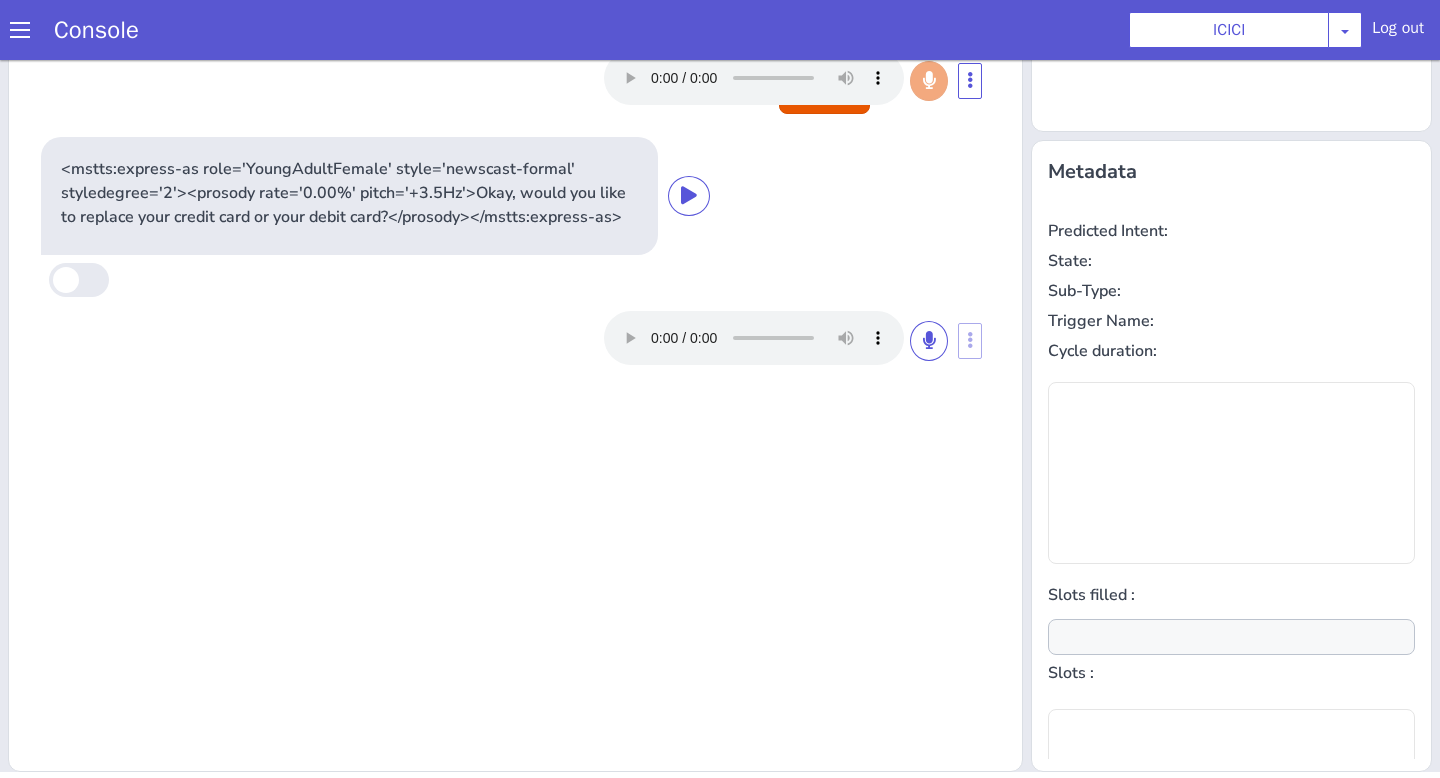 type on "null" 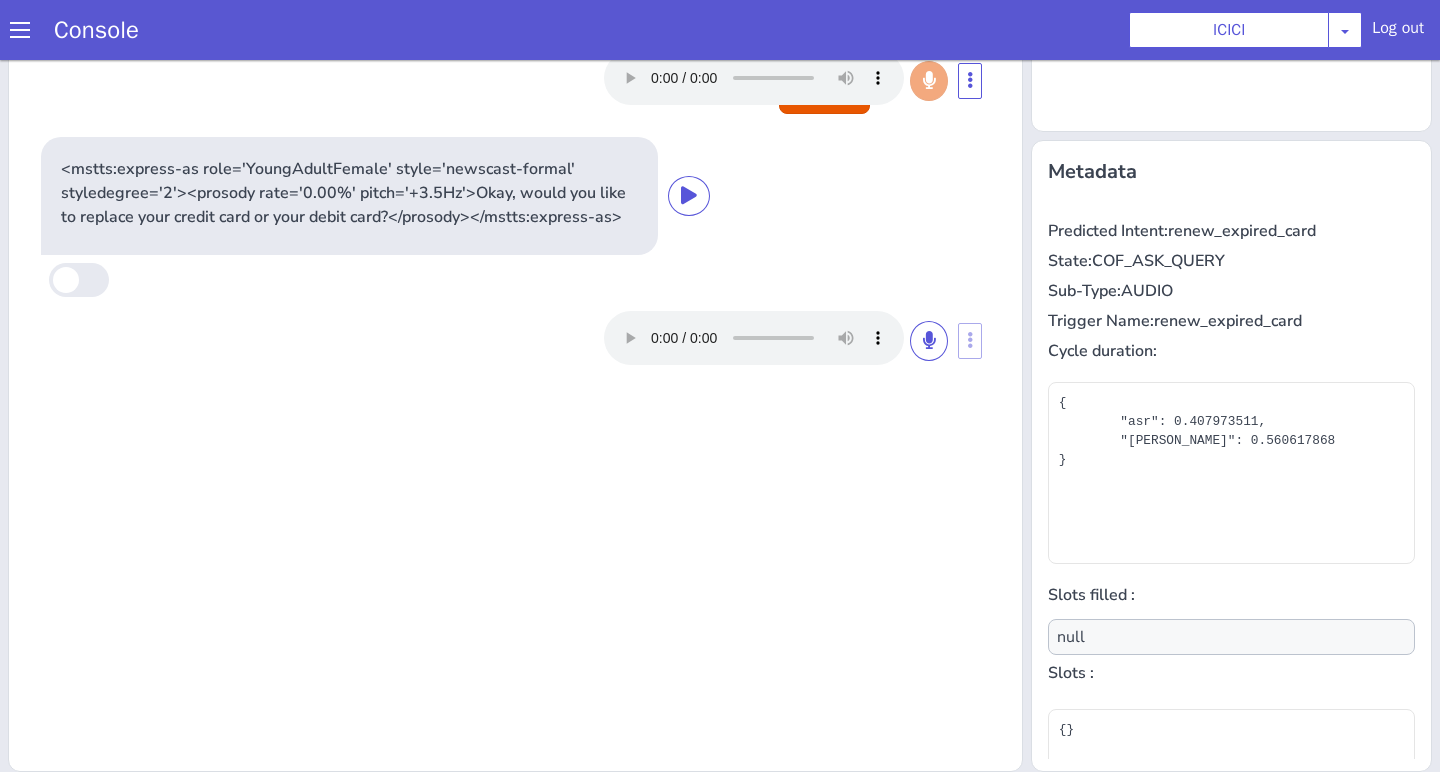 scroll, scrollTop: 108, scrollLeft: 0, axis: vertical 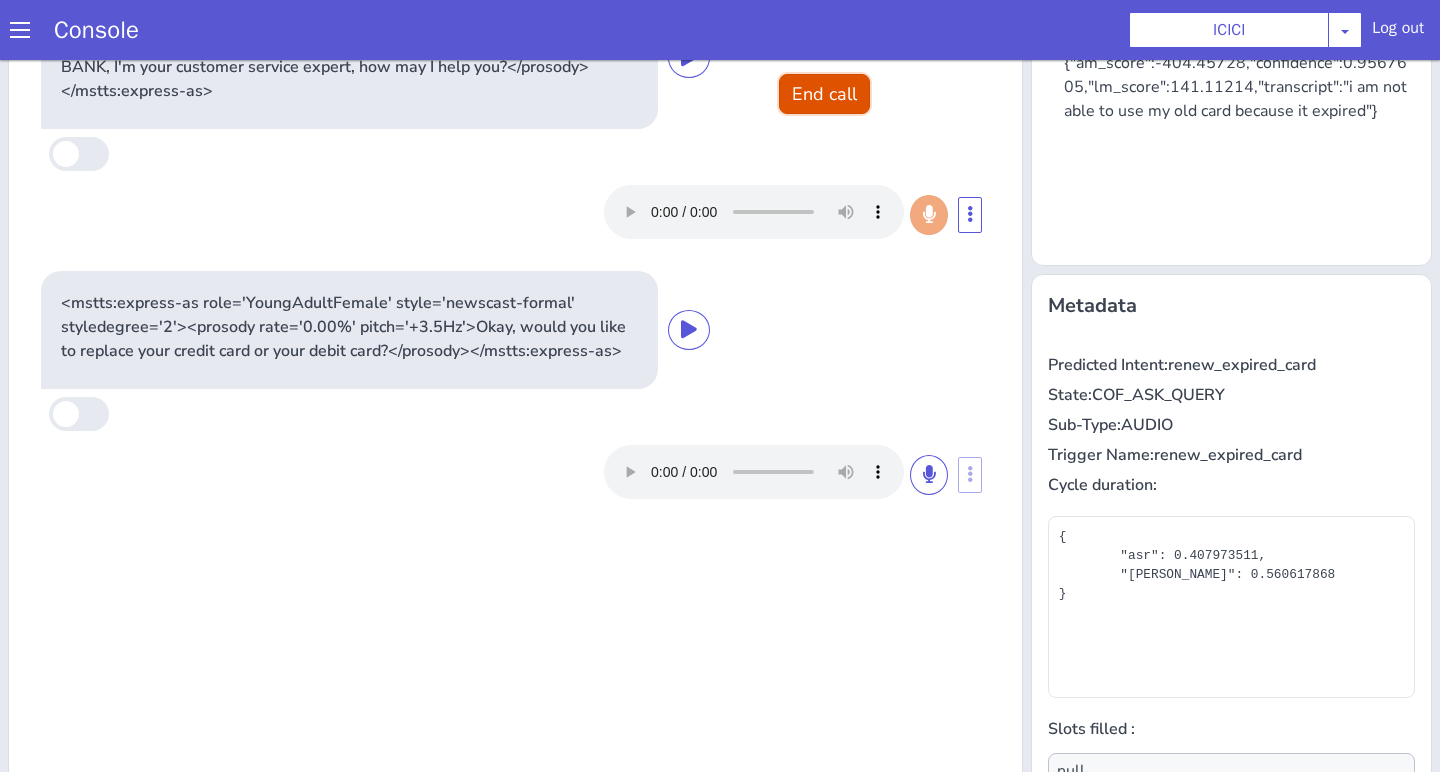 click on "End call" at bounding box center [824, 94] 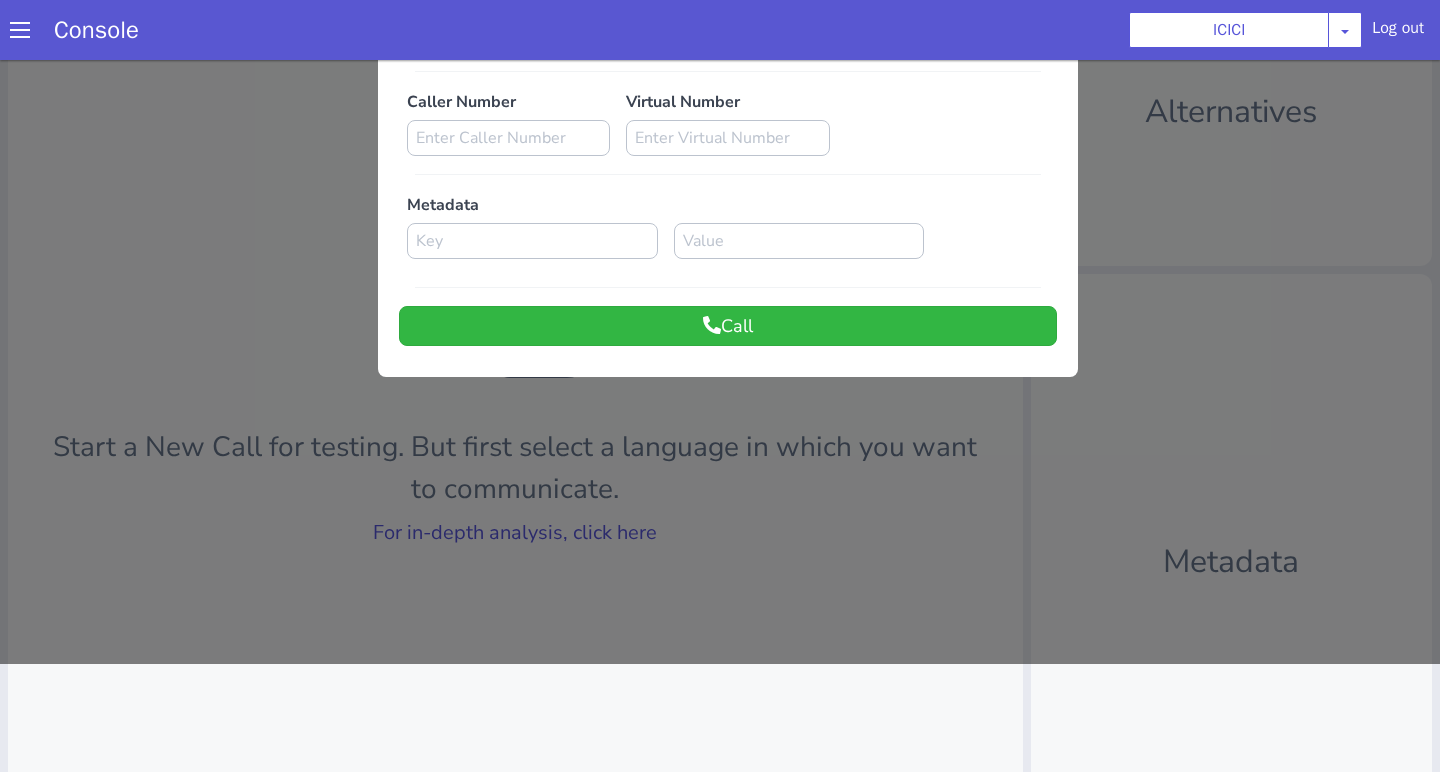 click at bounding box center [720, 305] 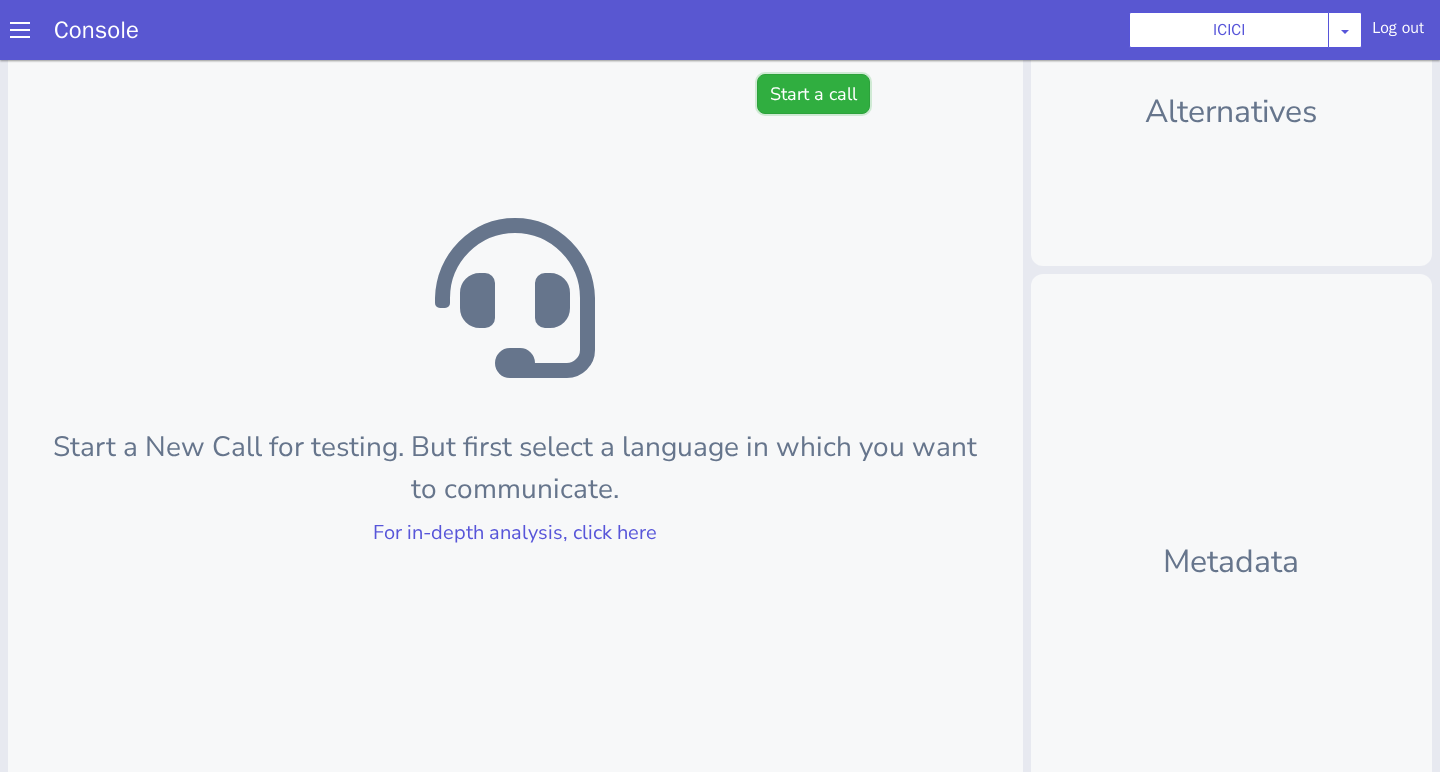 click on "Start a call" at bounding box center [813, 94] 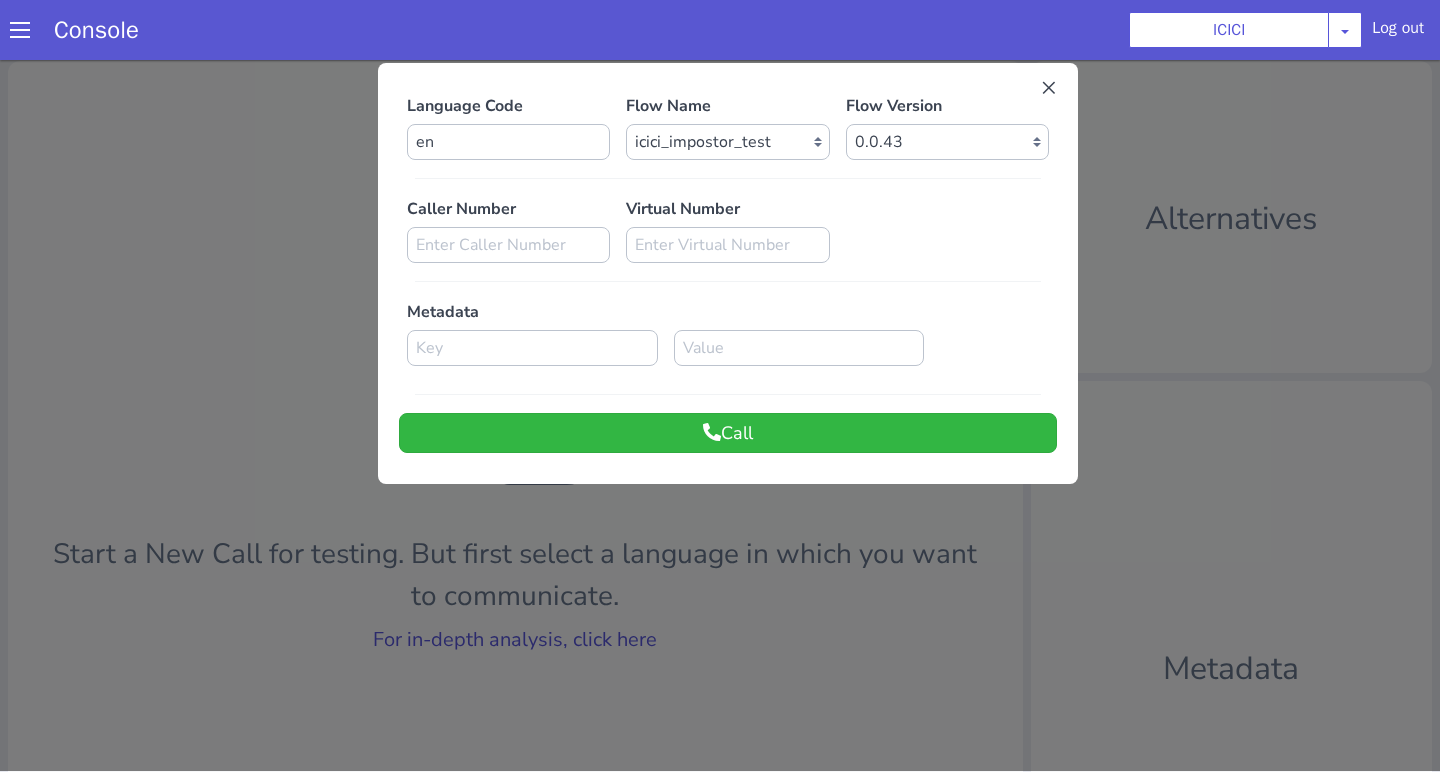 scroll, scrollTop: 0, scrollLeft: 0, axis: both 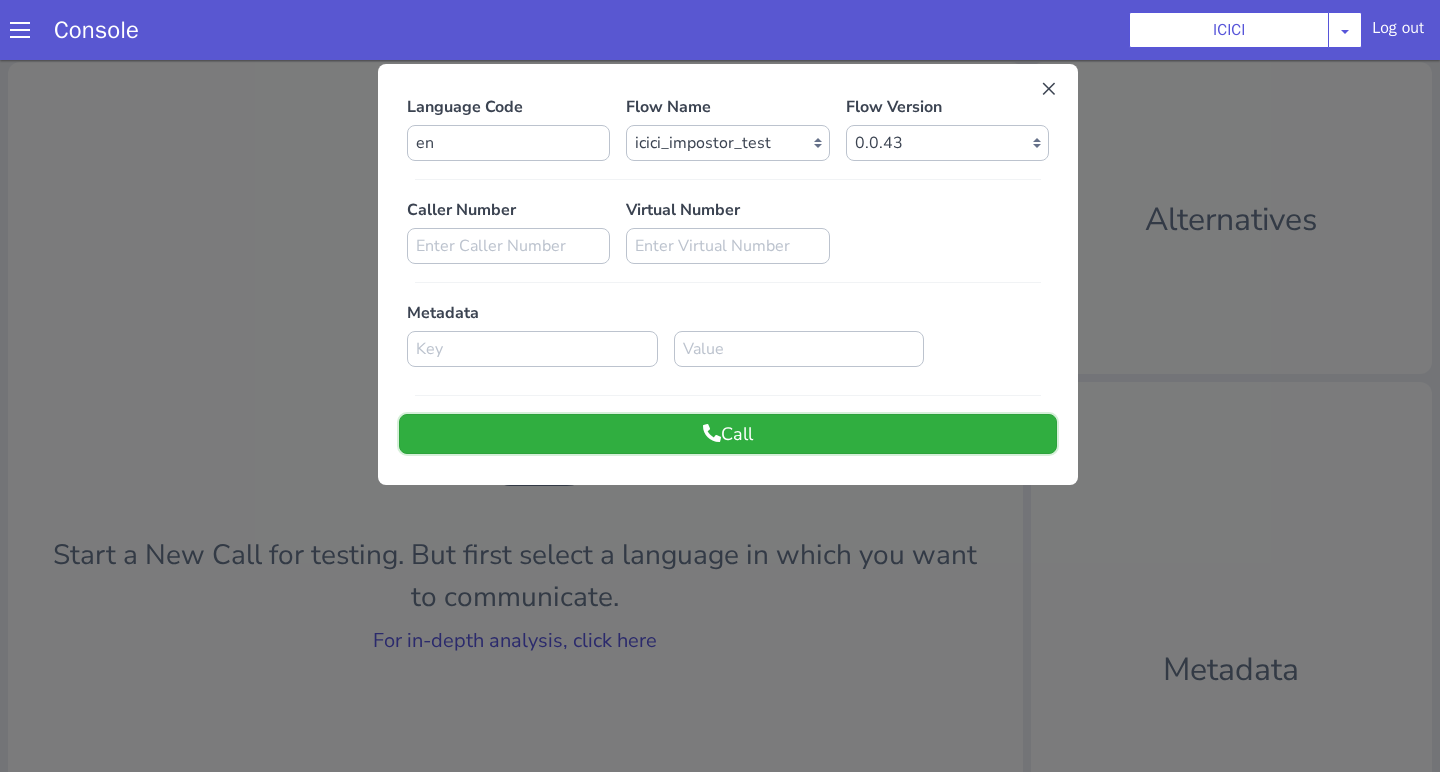 click at bounding box center (712, 433) 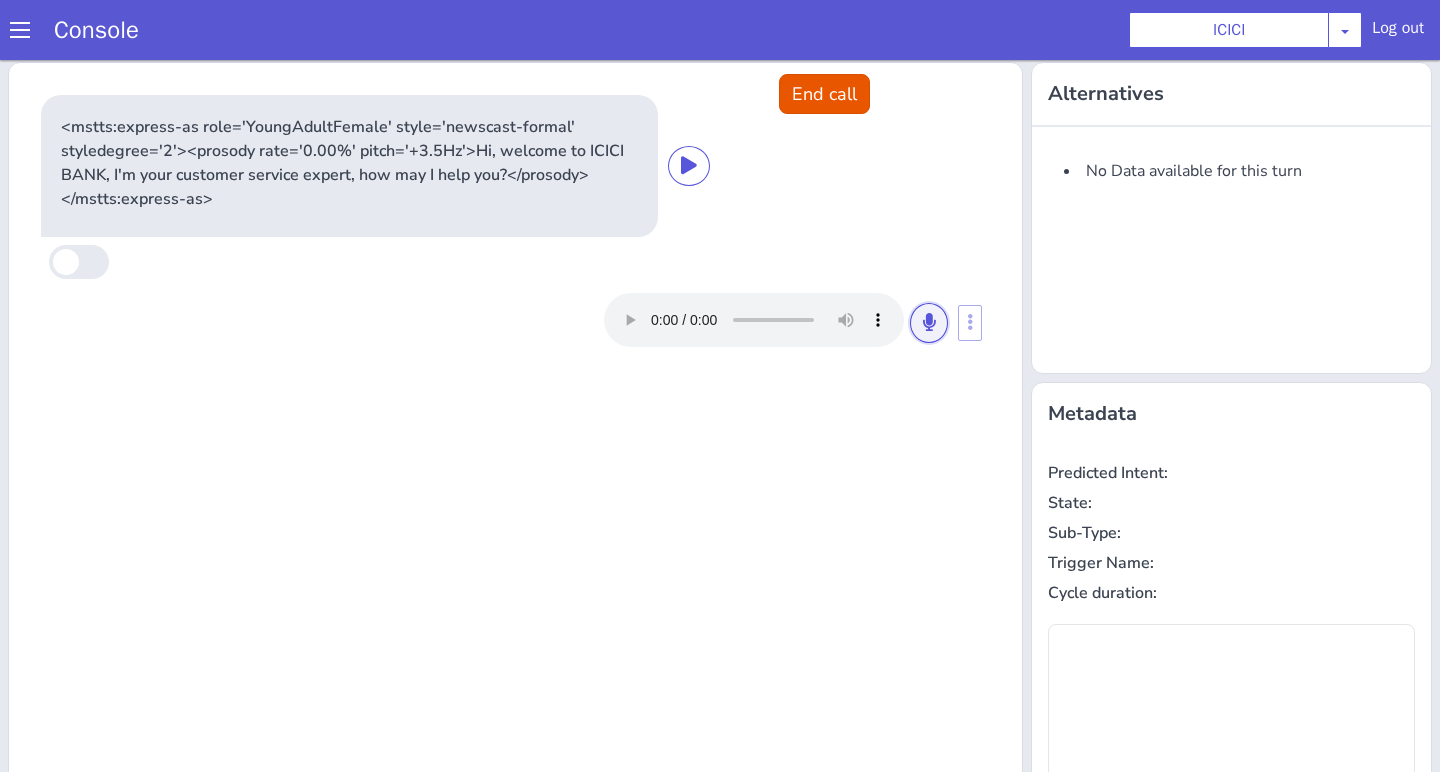 click at bounding box center [929, 323] 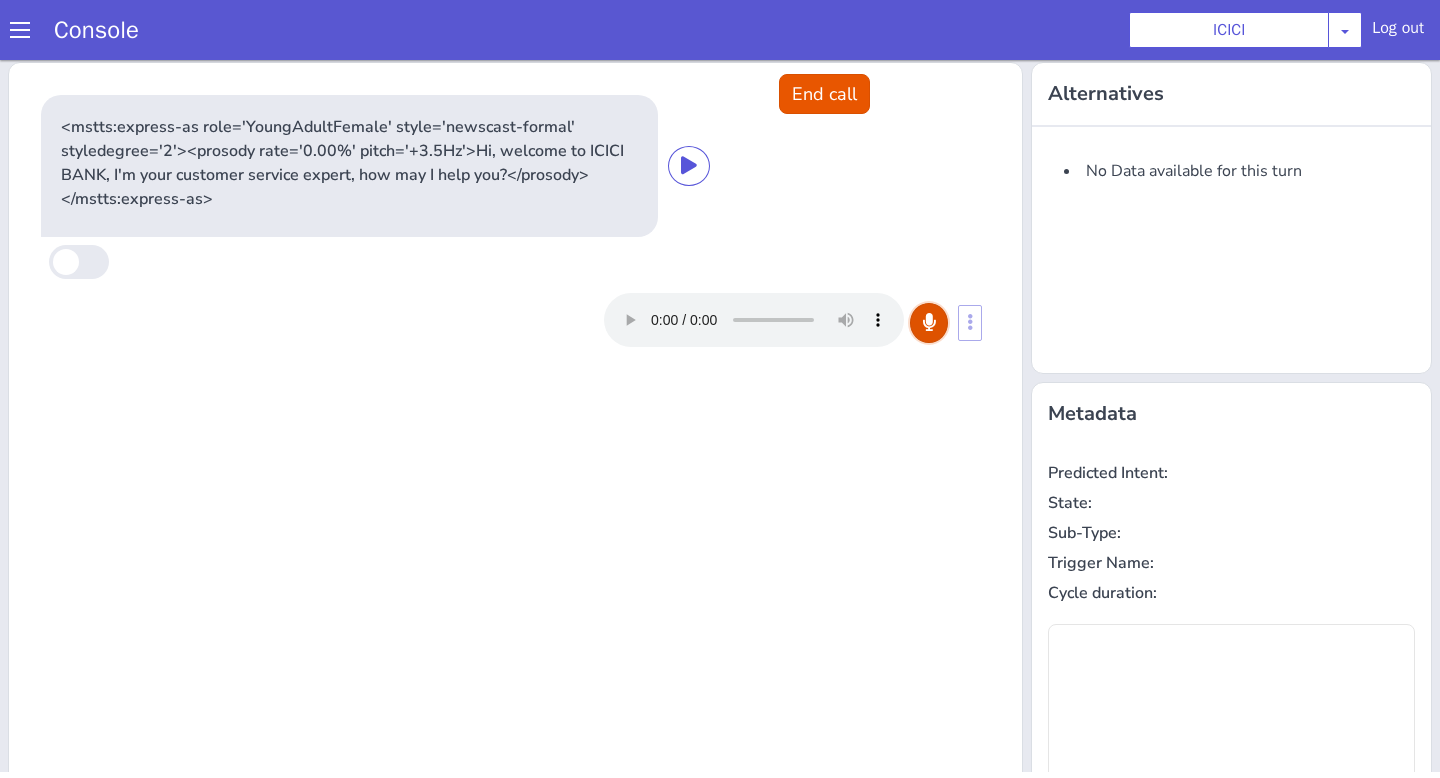 click at bounding box center (929, 323) 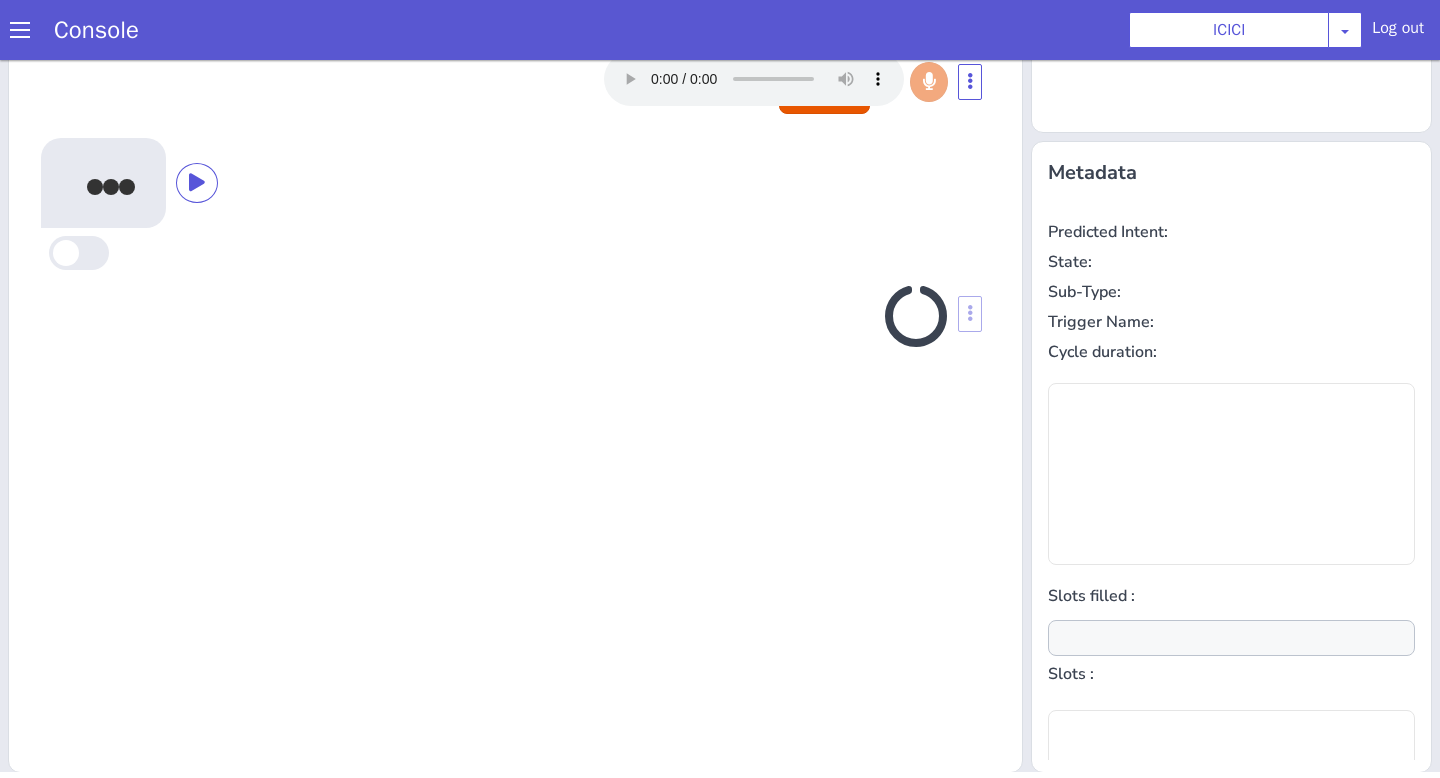 scroll, scrollTop: 242, scrollLeft: 0, axis: vertical 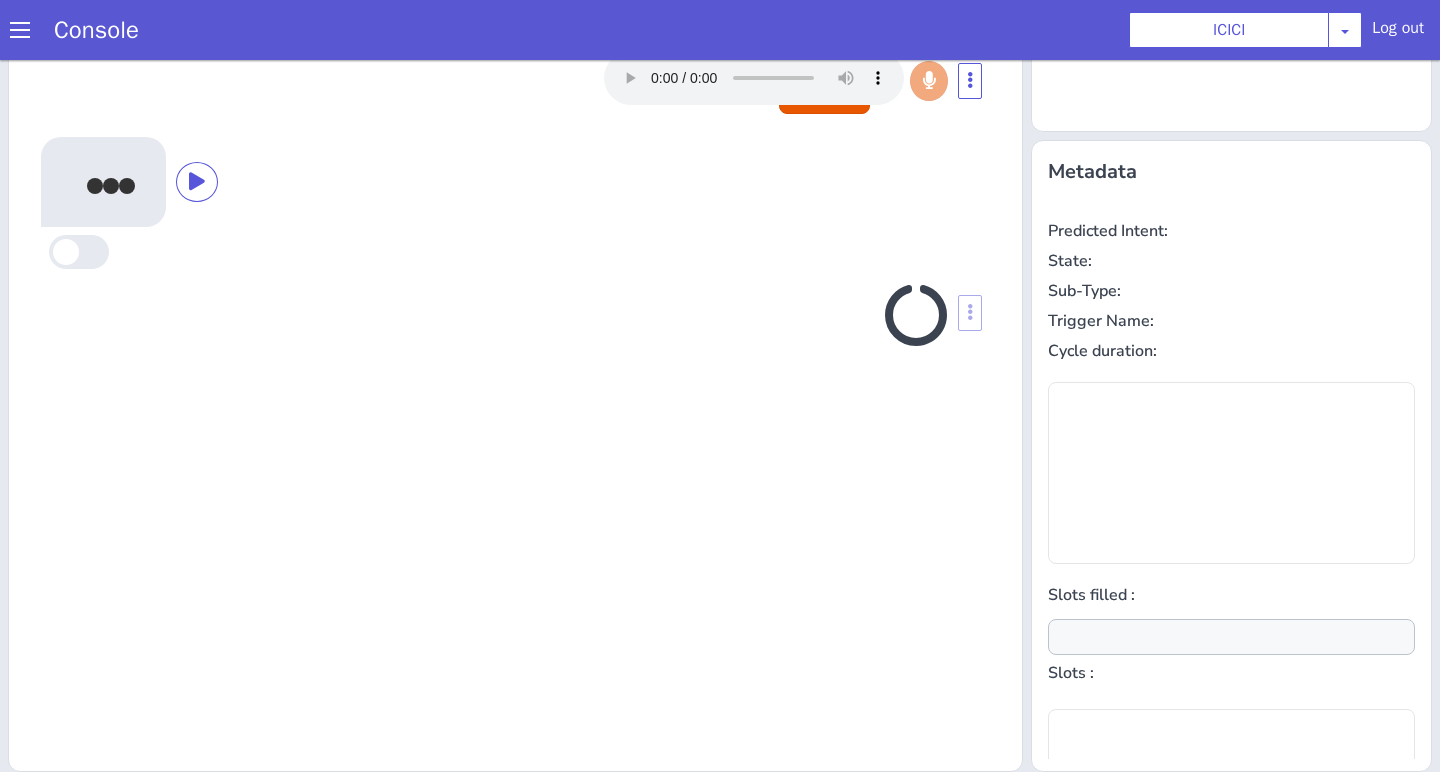 type on "null" 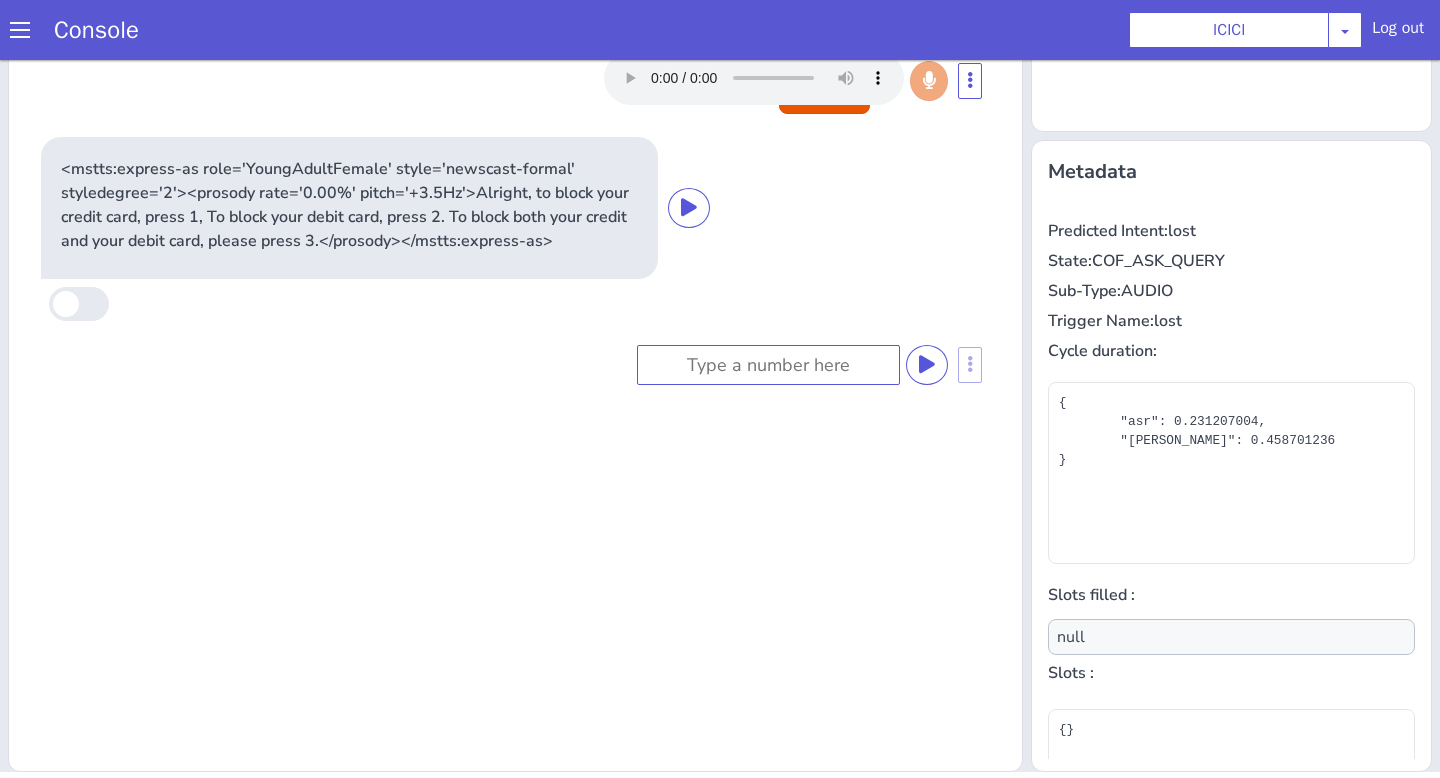 scroll, scrollTop: 0, scrollLeft: 0, axis: both 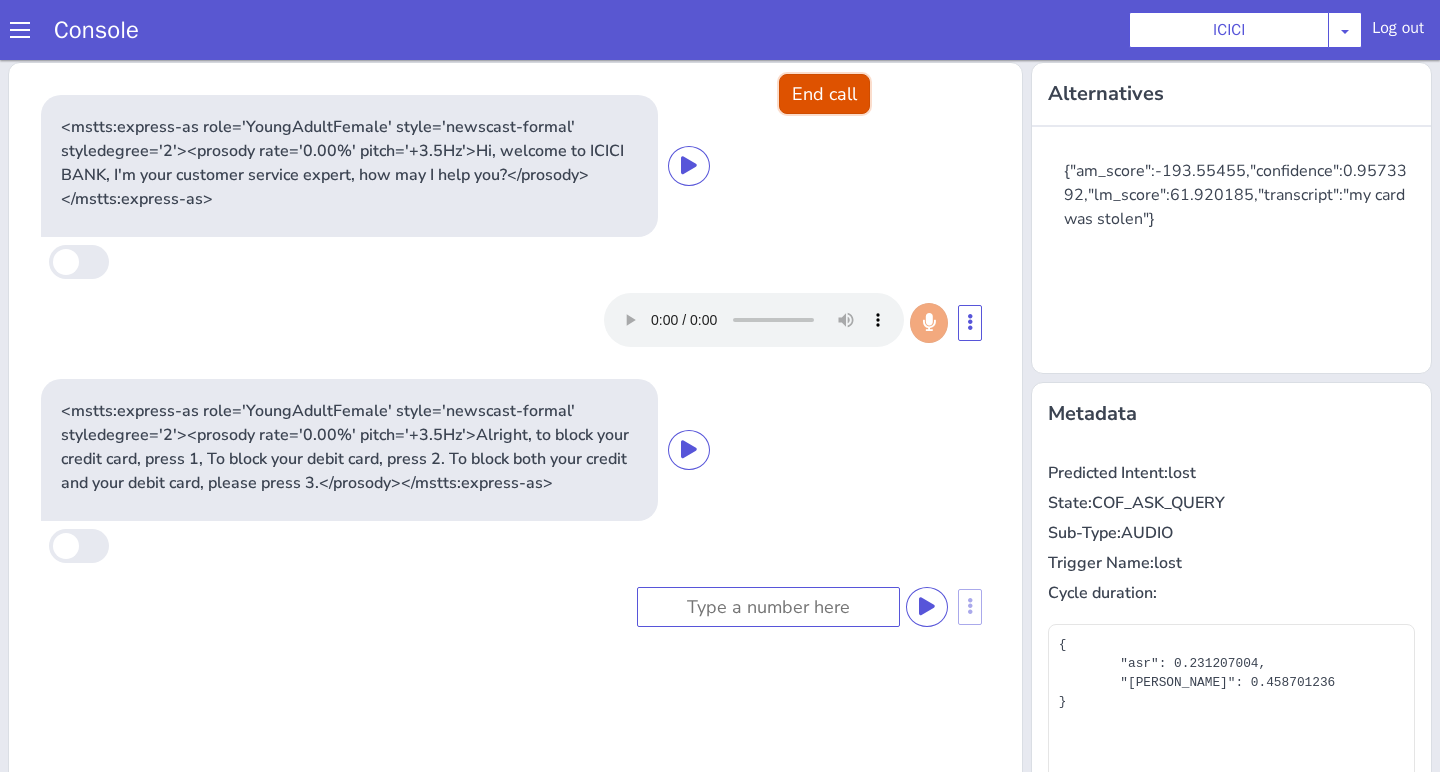 click on "End call" at bounding box center (824, 94) 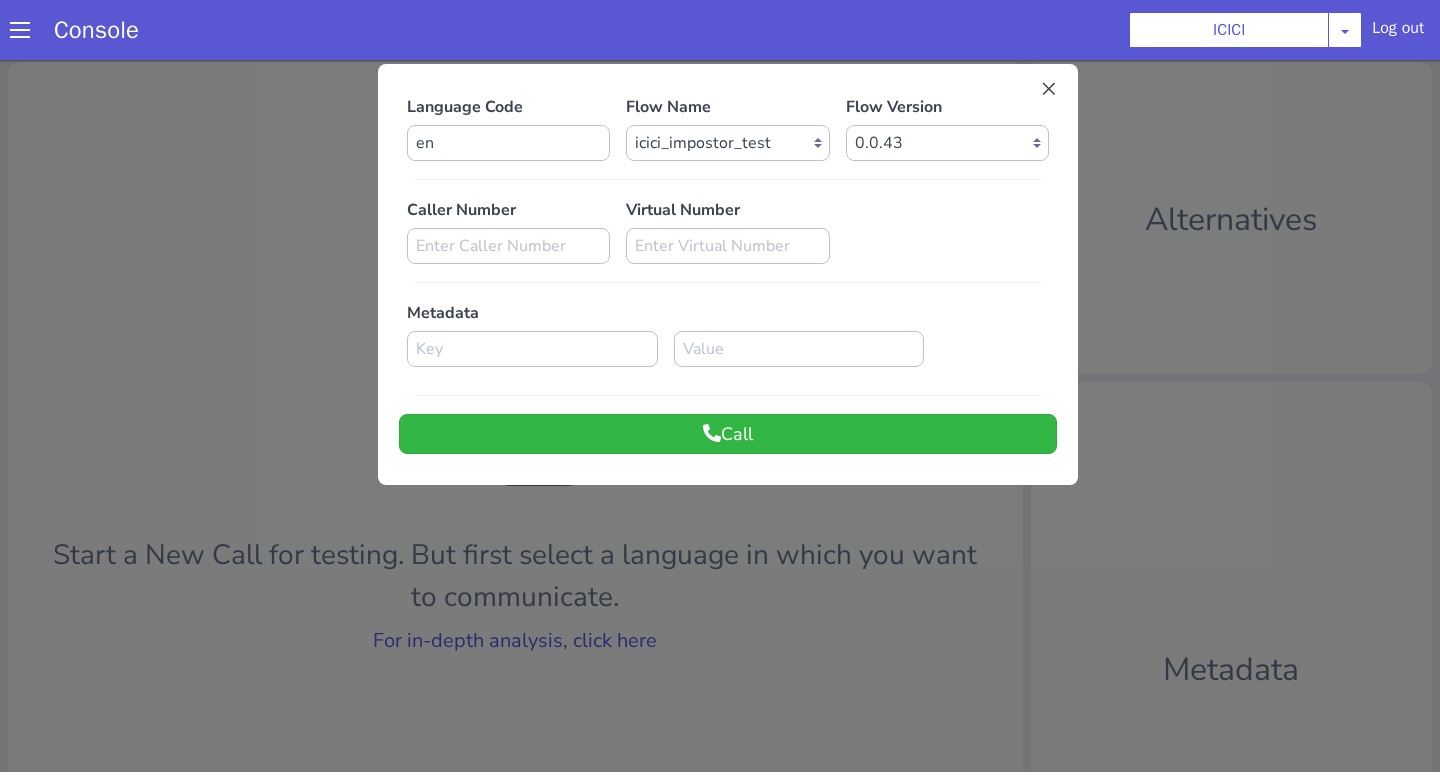 click at bounding box center (720, 413) 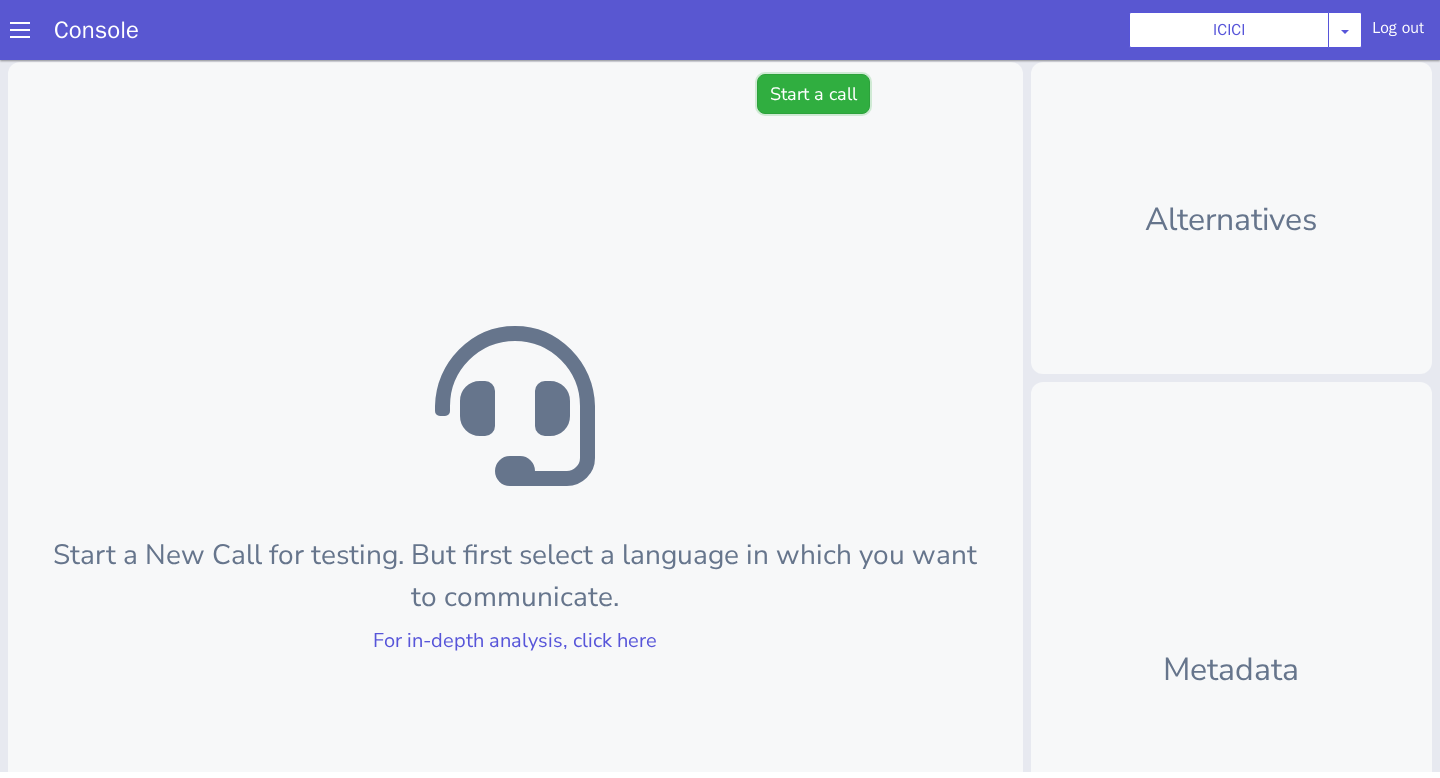 click on "Start a call" at bounding box center (813, 94) 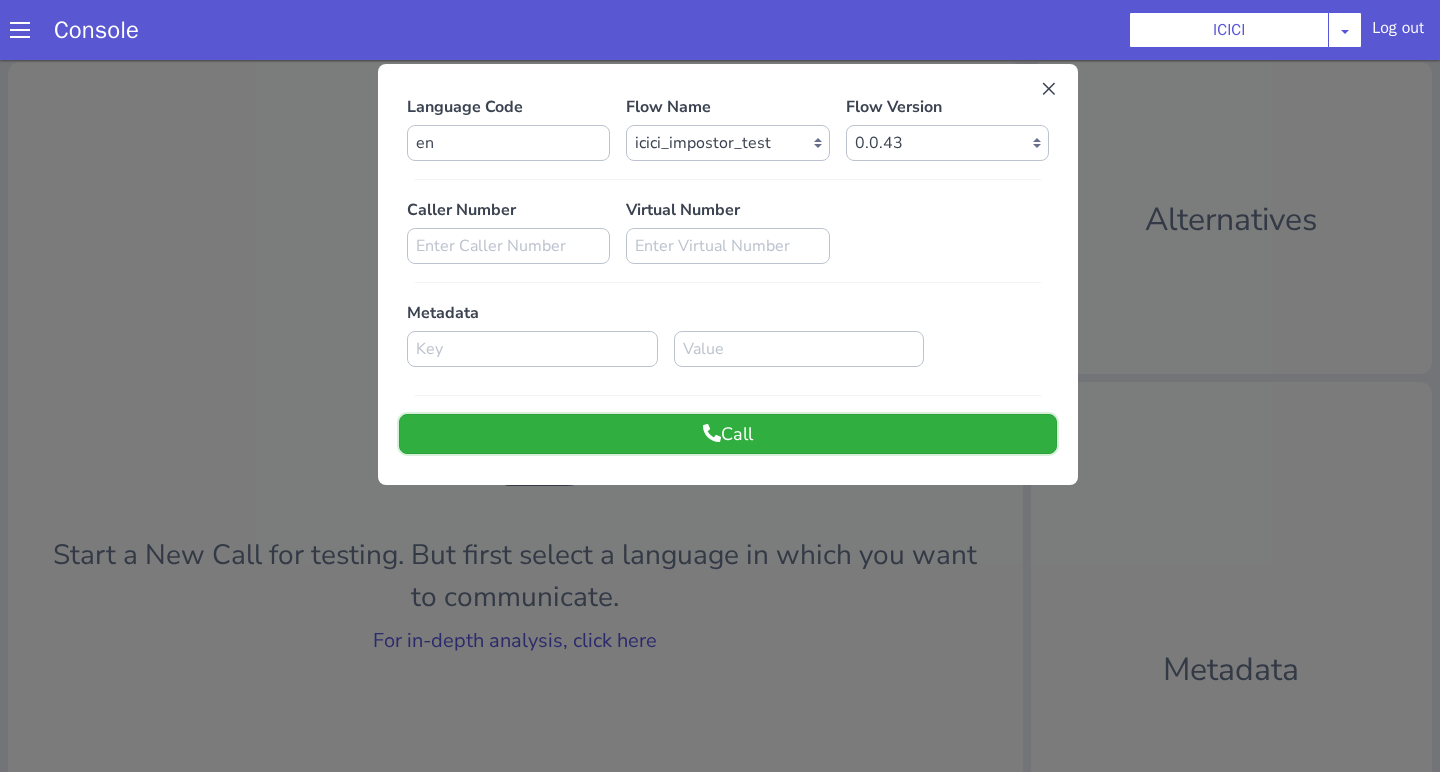 click on "Call" at bounding box center (728, 434) 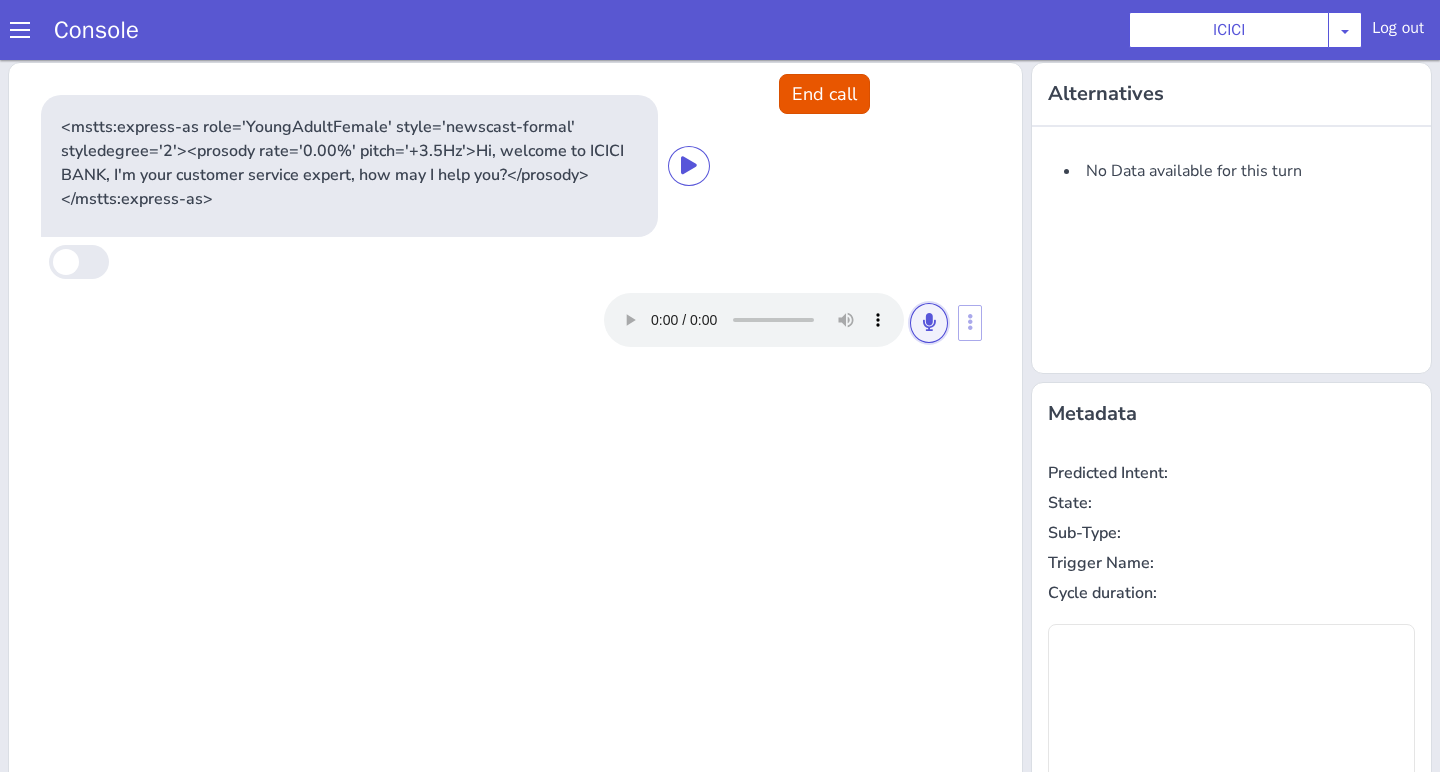 click at bounding box center (929, 323) 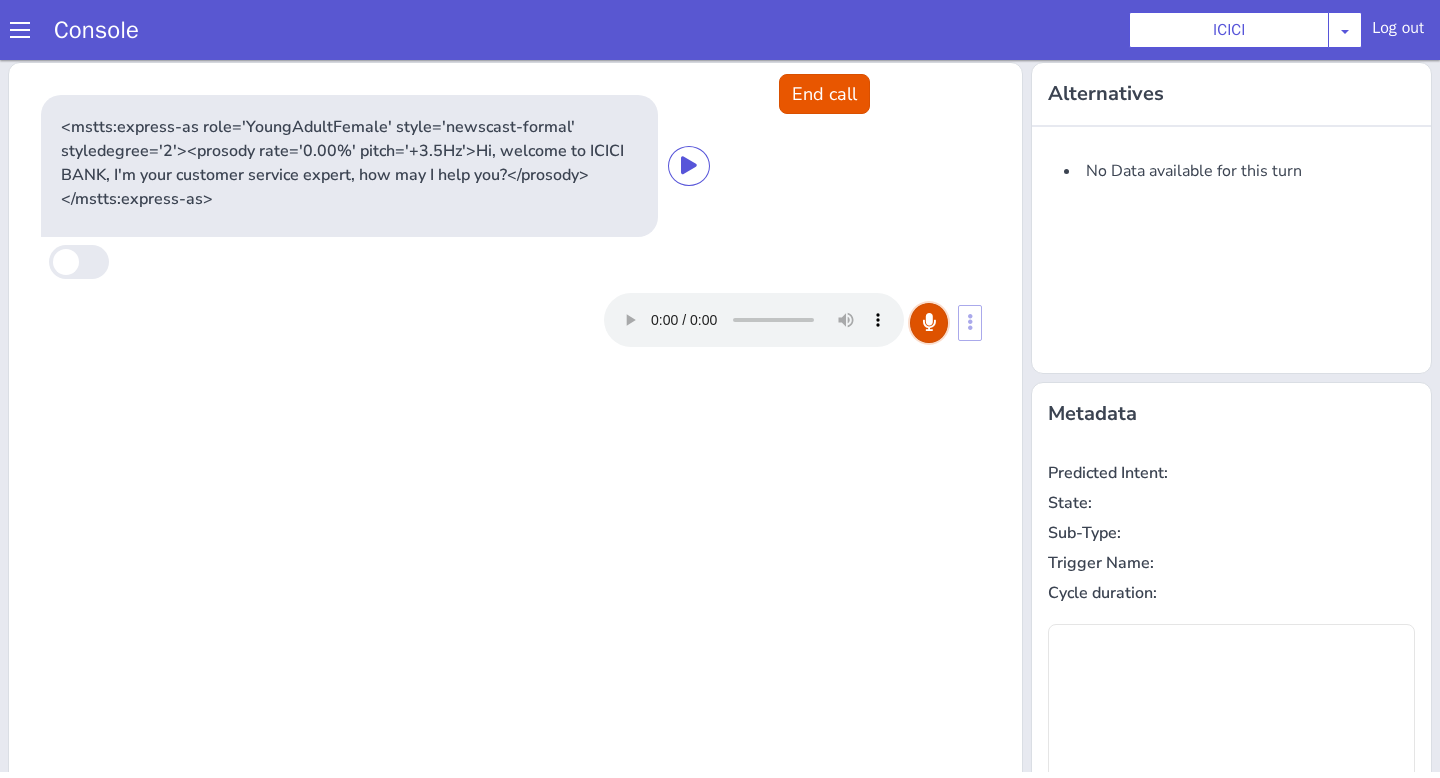 click at bounding box center (929, 323) 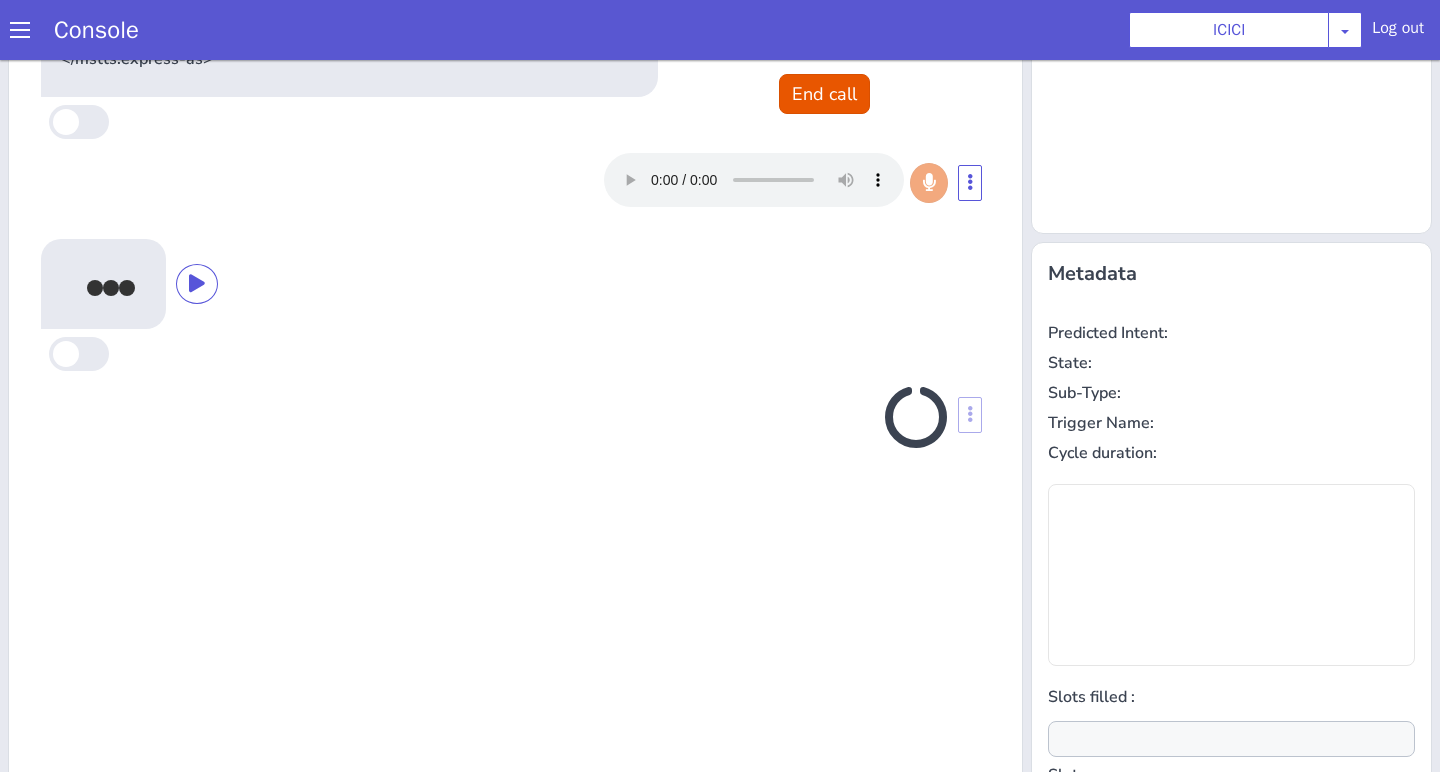 scroll, scrollTop: 242, scrollLeft: 0, axis: vertical 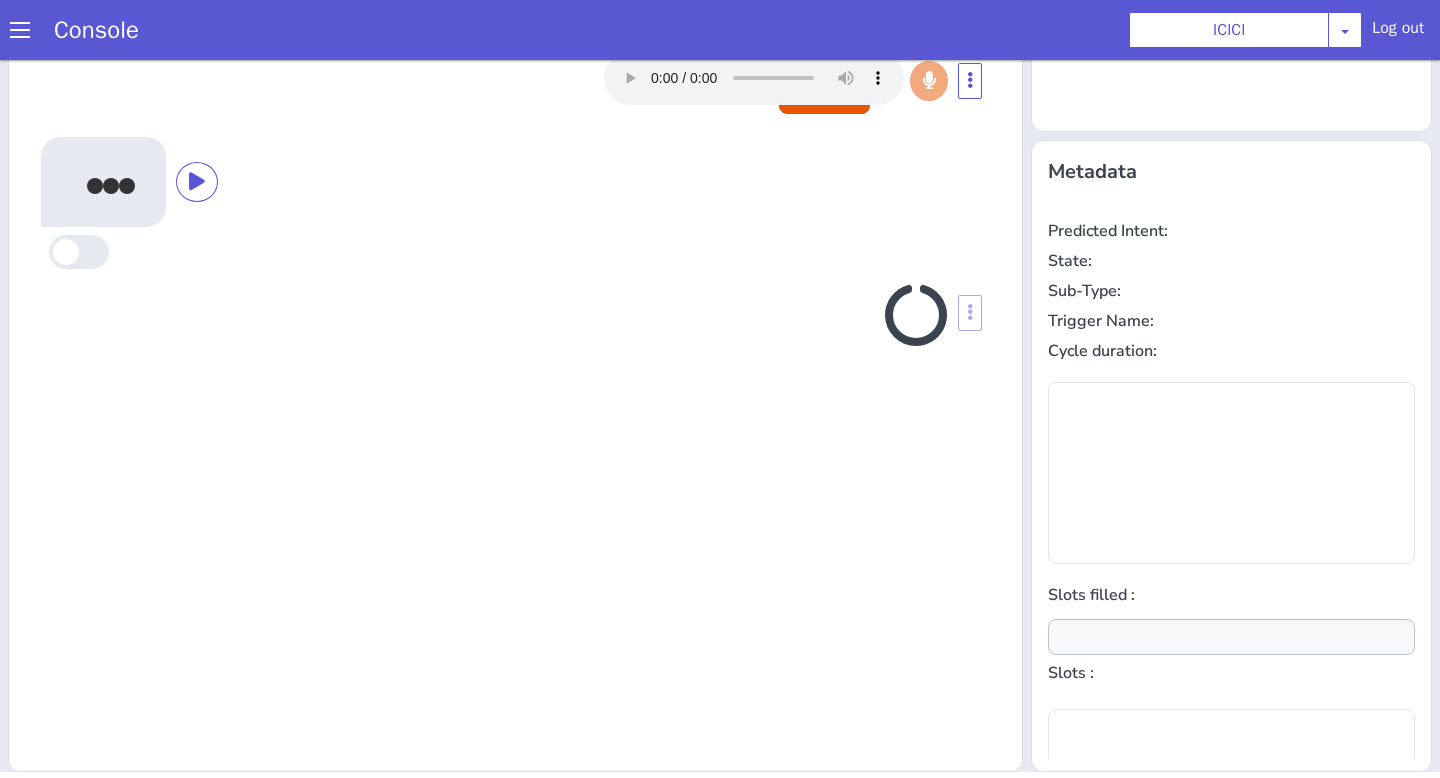 type on "null" 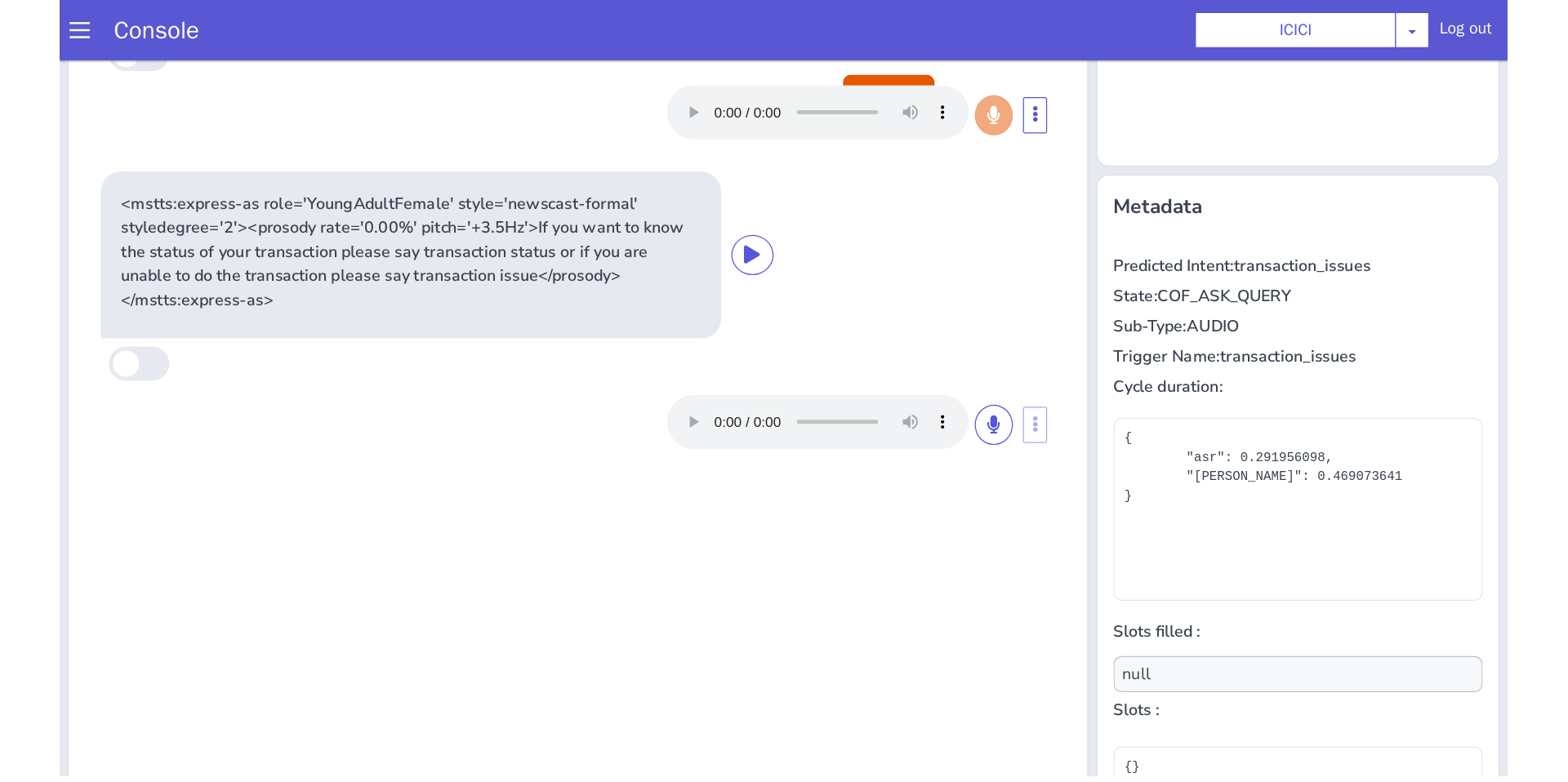 scroll, scrollTop: 0, scrollLeft: 0, axis: both 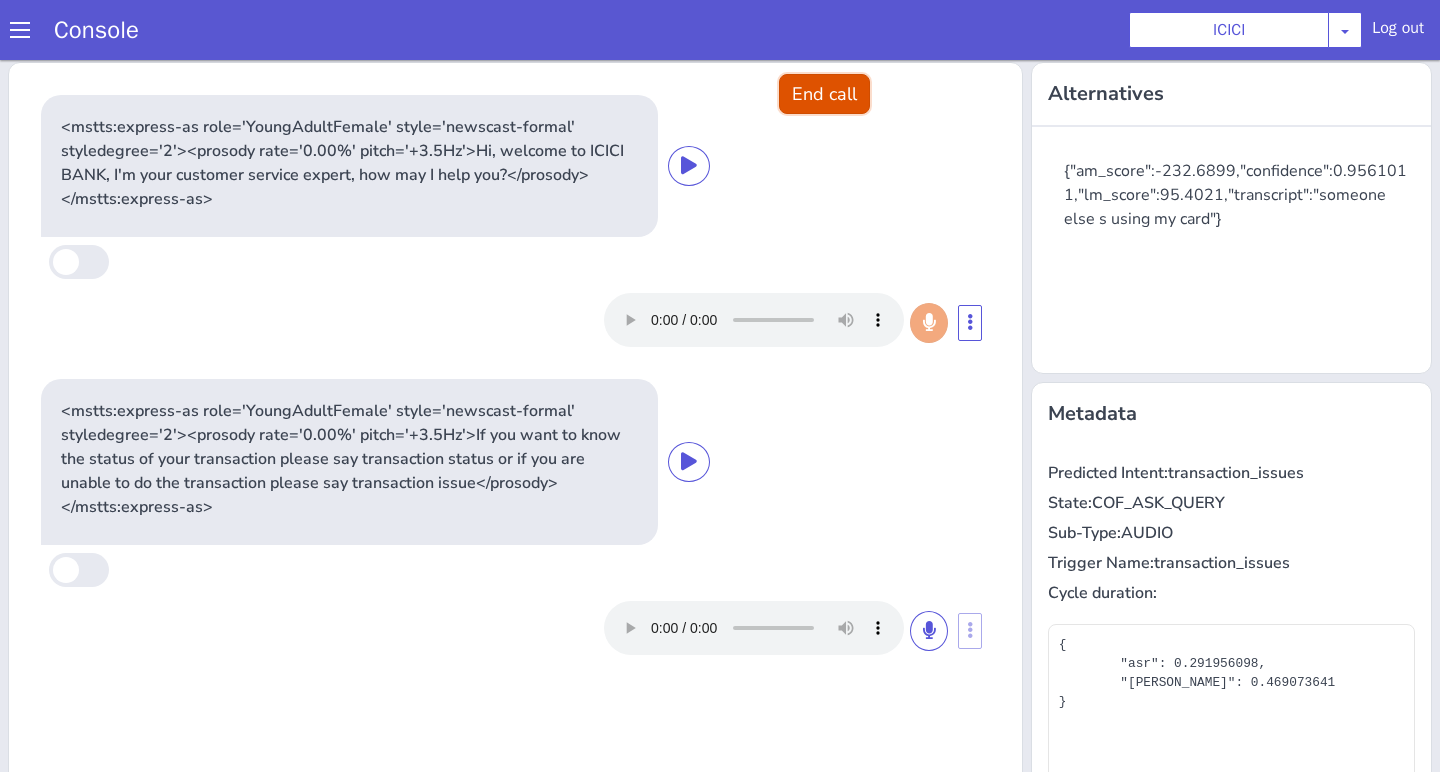click on "End call" at bounding box center (824, 94) 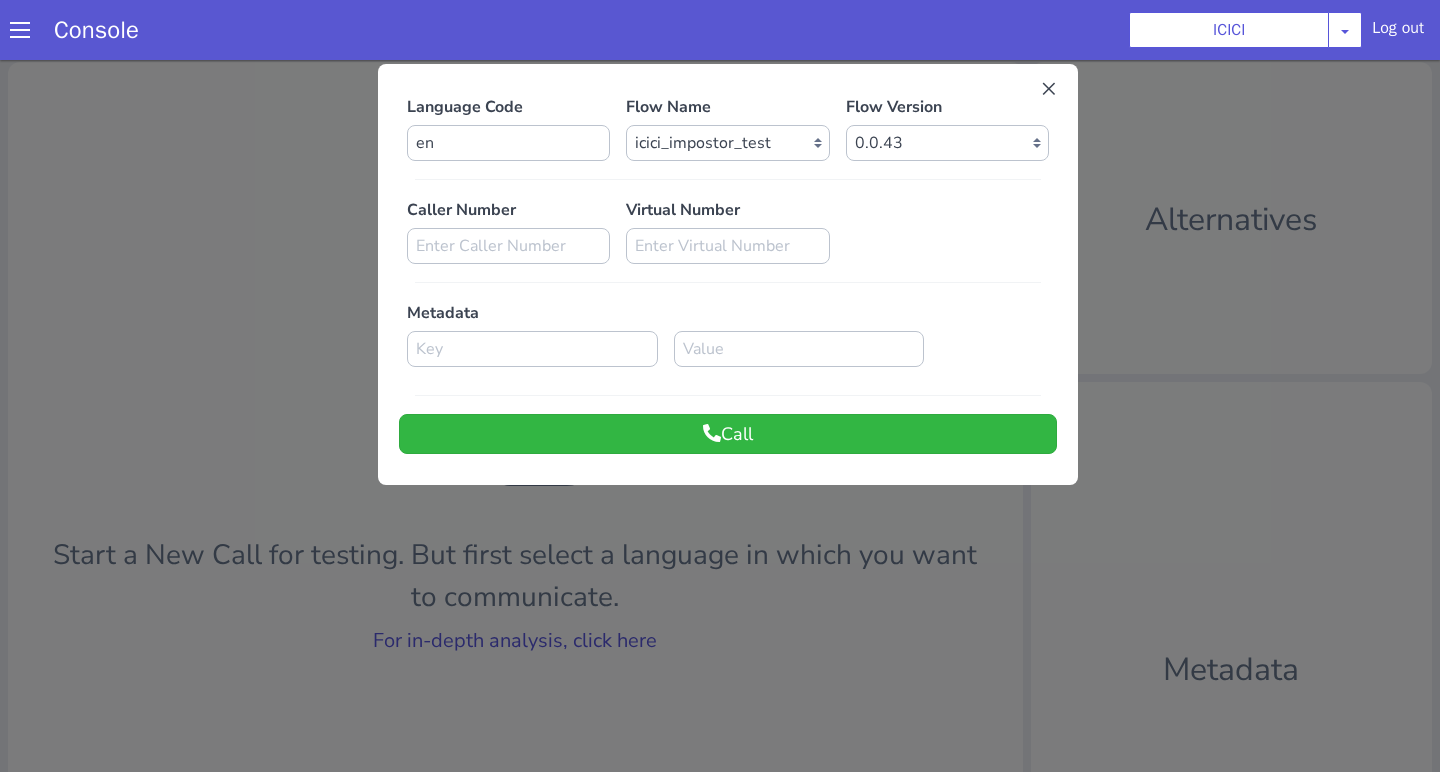 click at bounding box center (720, 413) 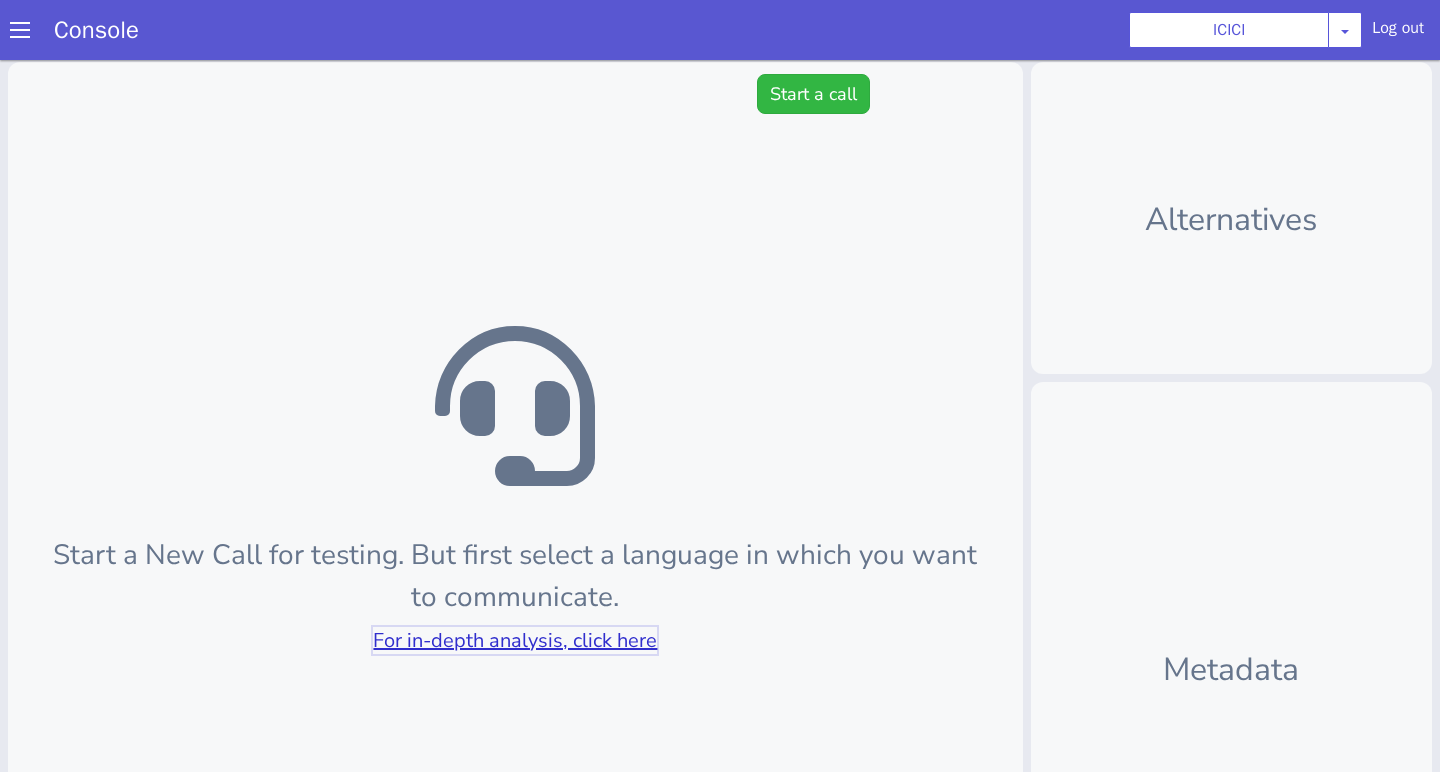 click on "For in-depth analysis, click here" at bounding box center [515, 640] 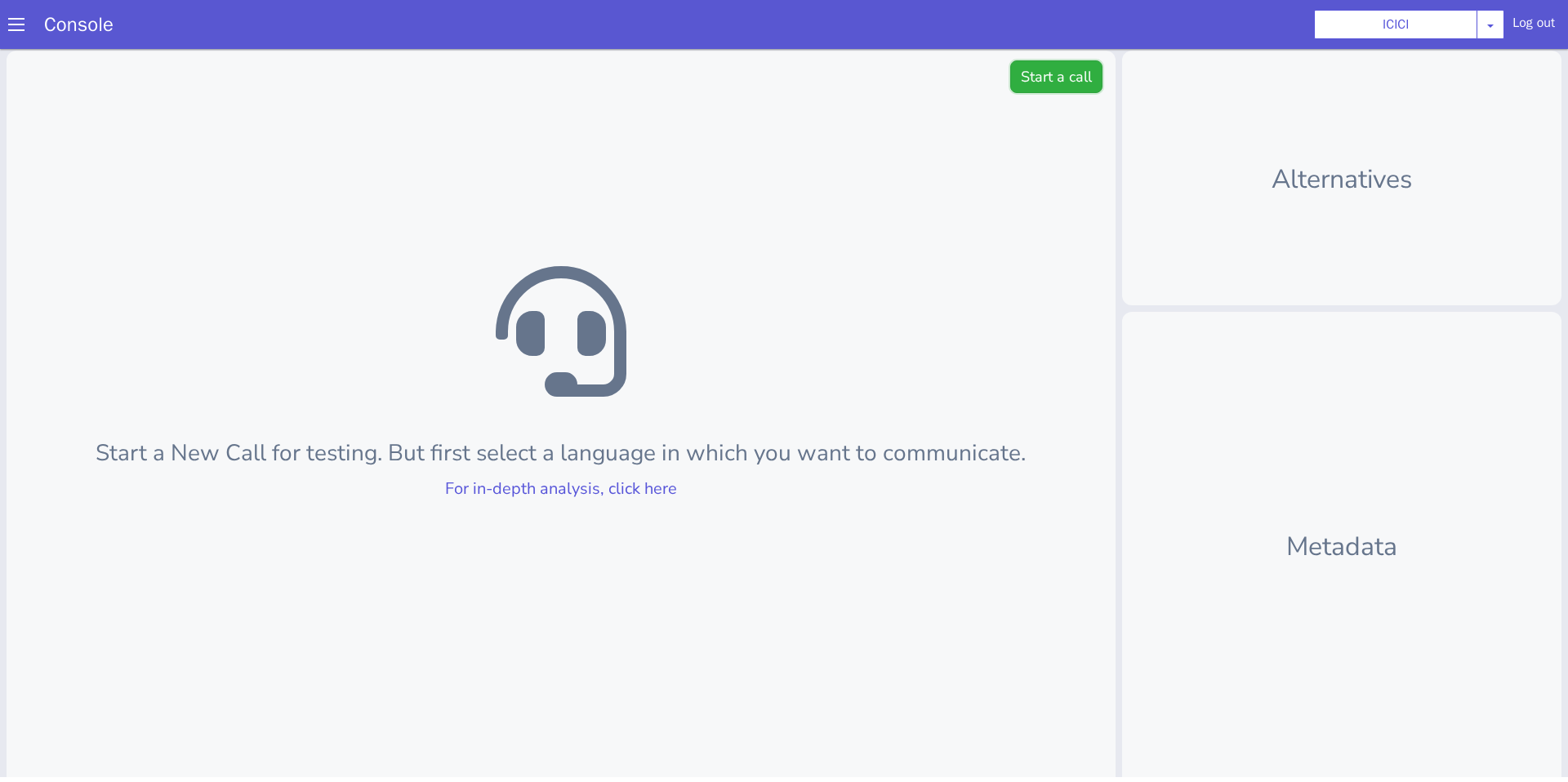 click on "Start a call" at bounding box center (1056, 77) 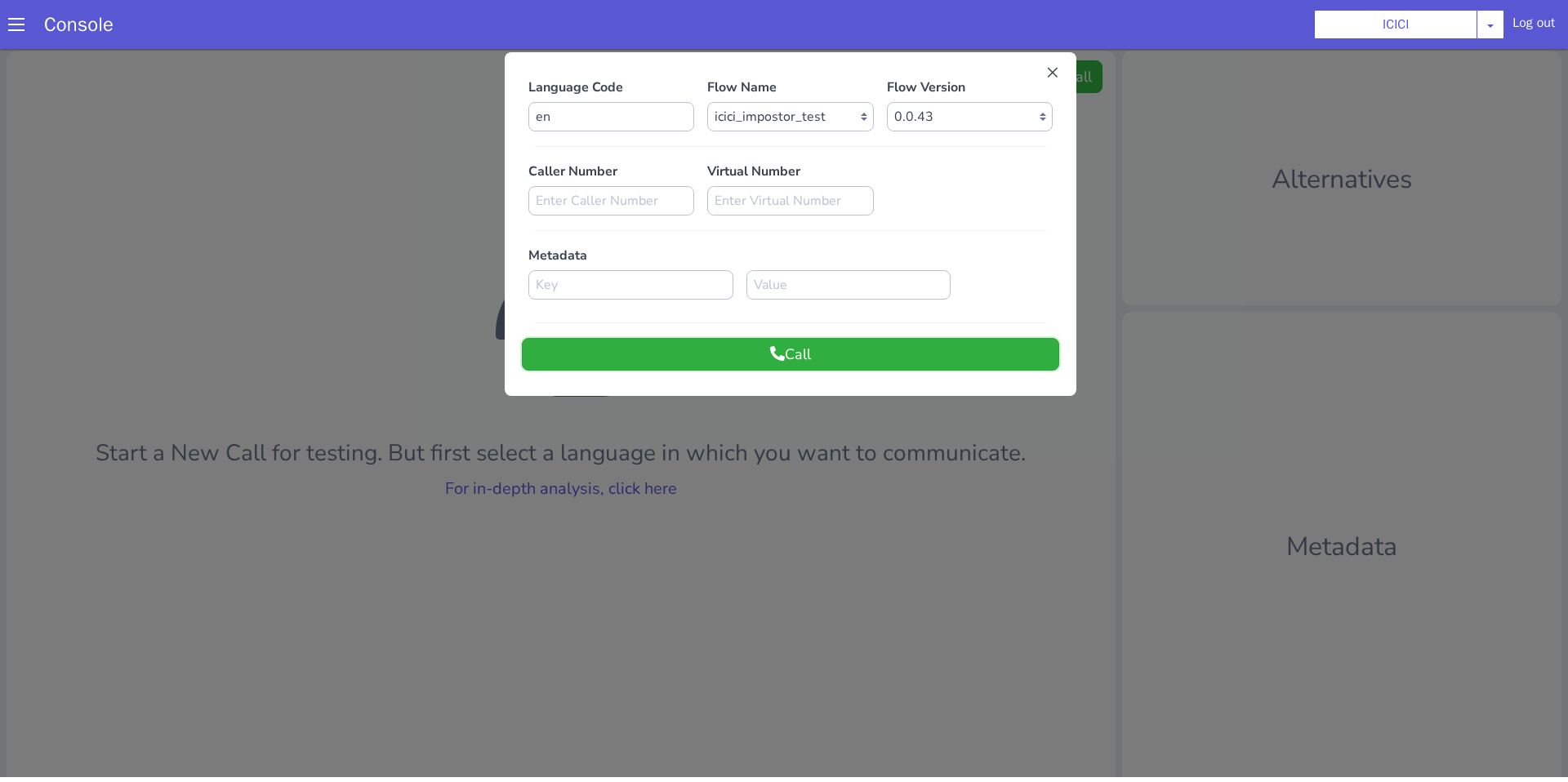 click on "Call" at bounding box center [791, 354] 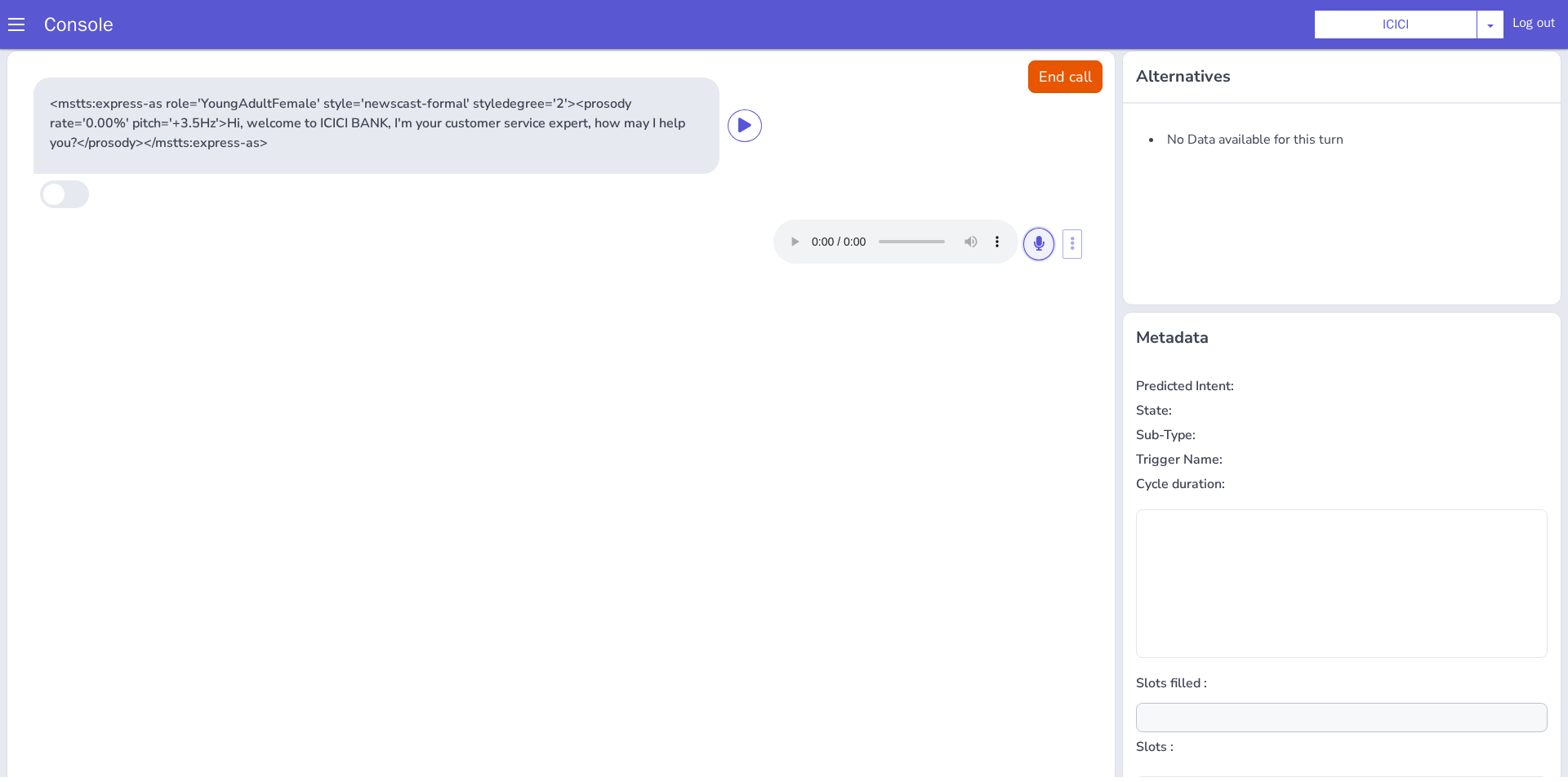click at bounding box center [1039, 243] 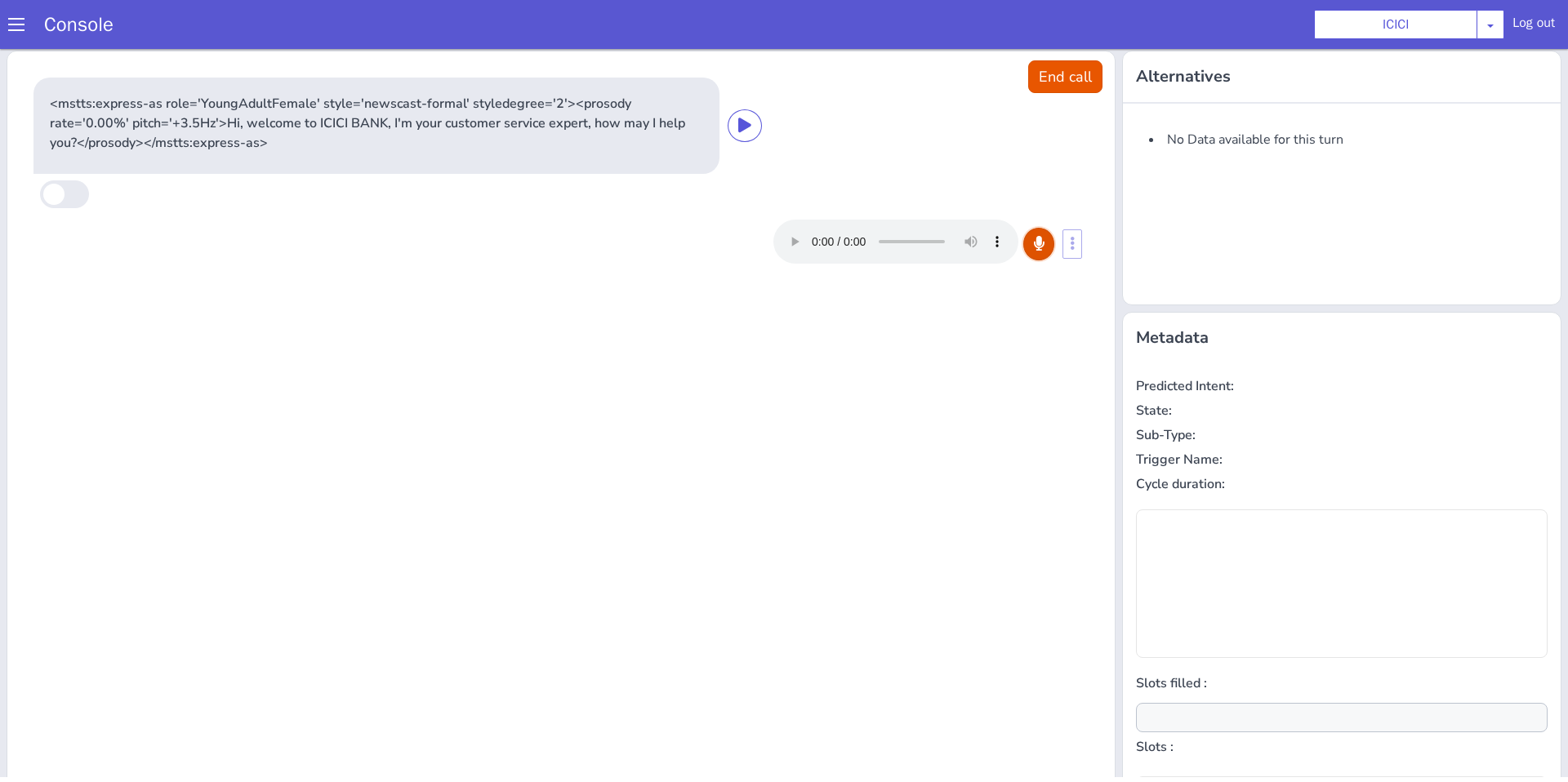 click at bounding box center [1039, 243] 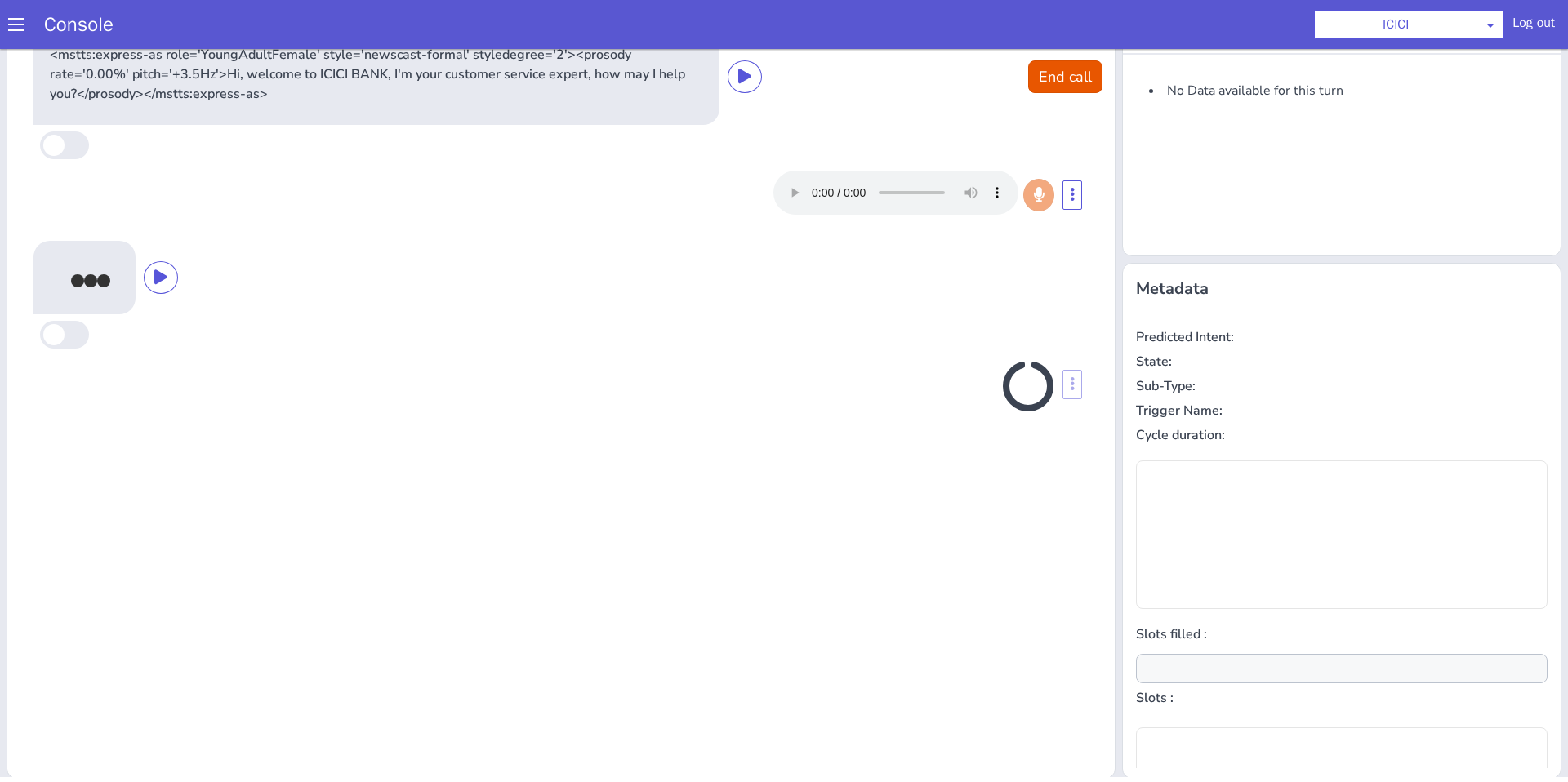 scroll, scrollTop: 51, scrollLeft: 0, axis: vertical 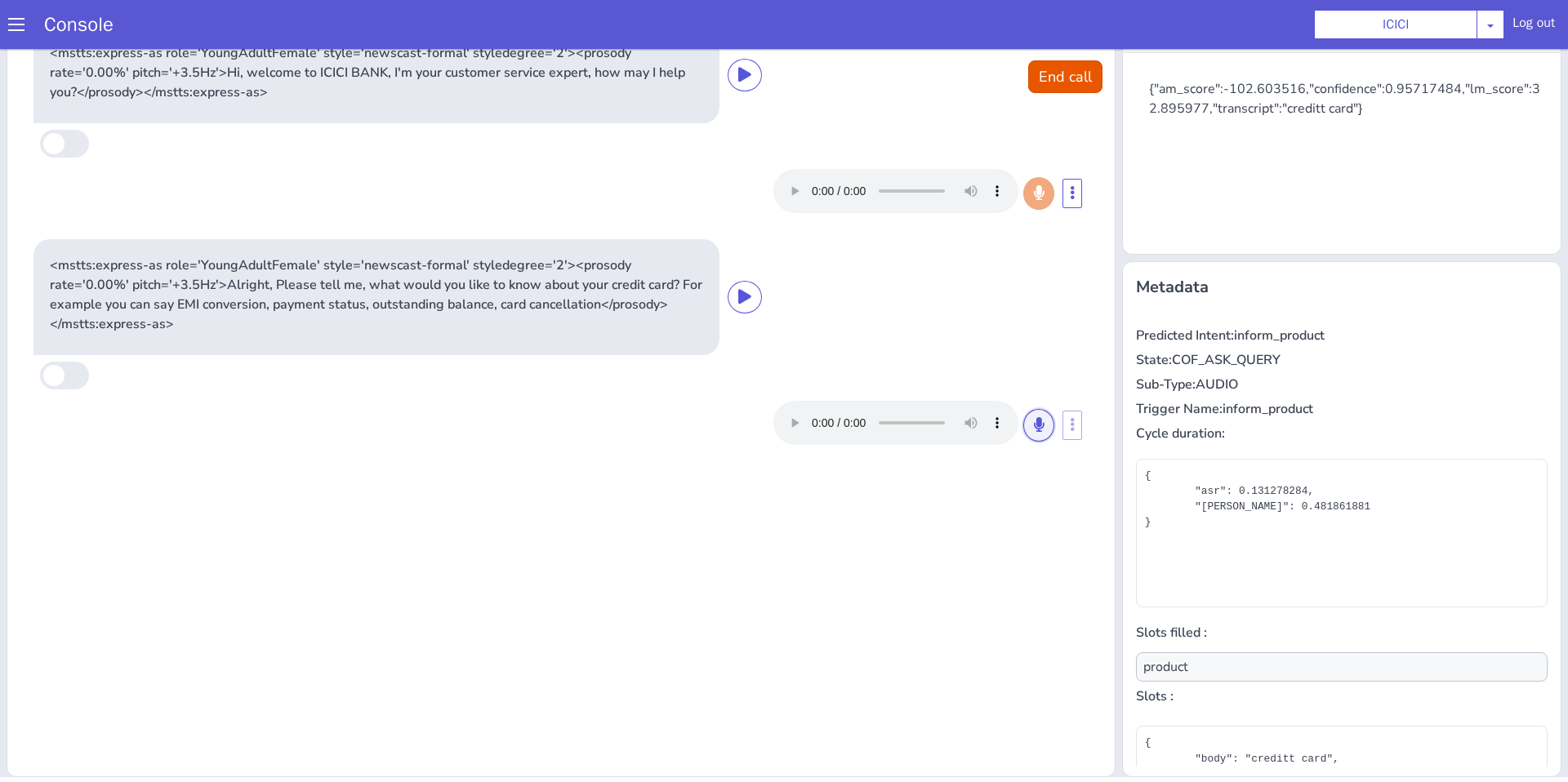 click at bounding box center [1039, 424] 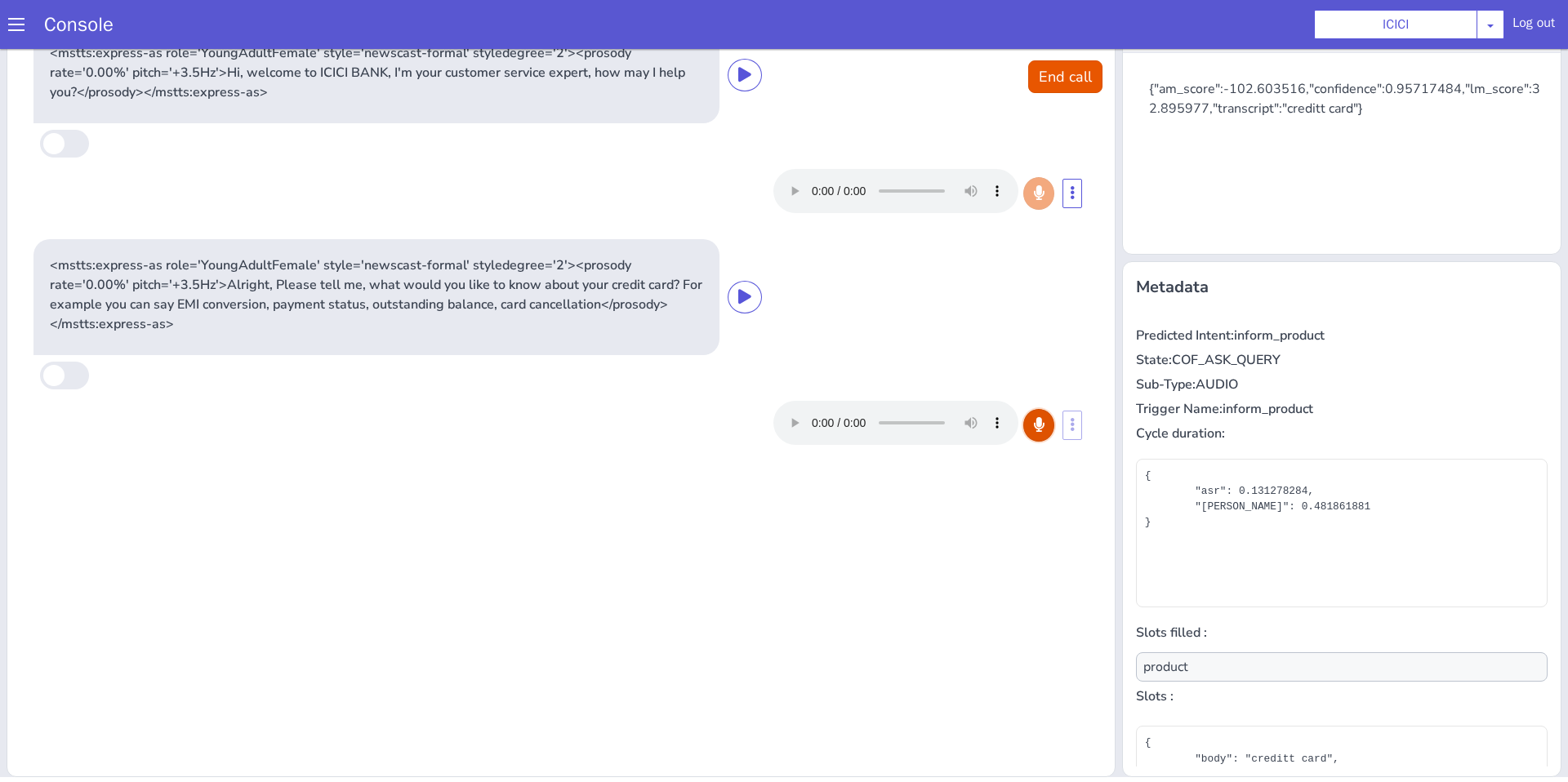 click at bounding box center (1039, 424) 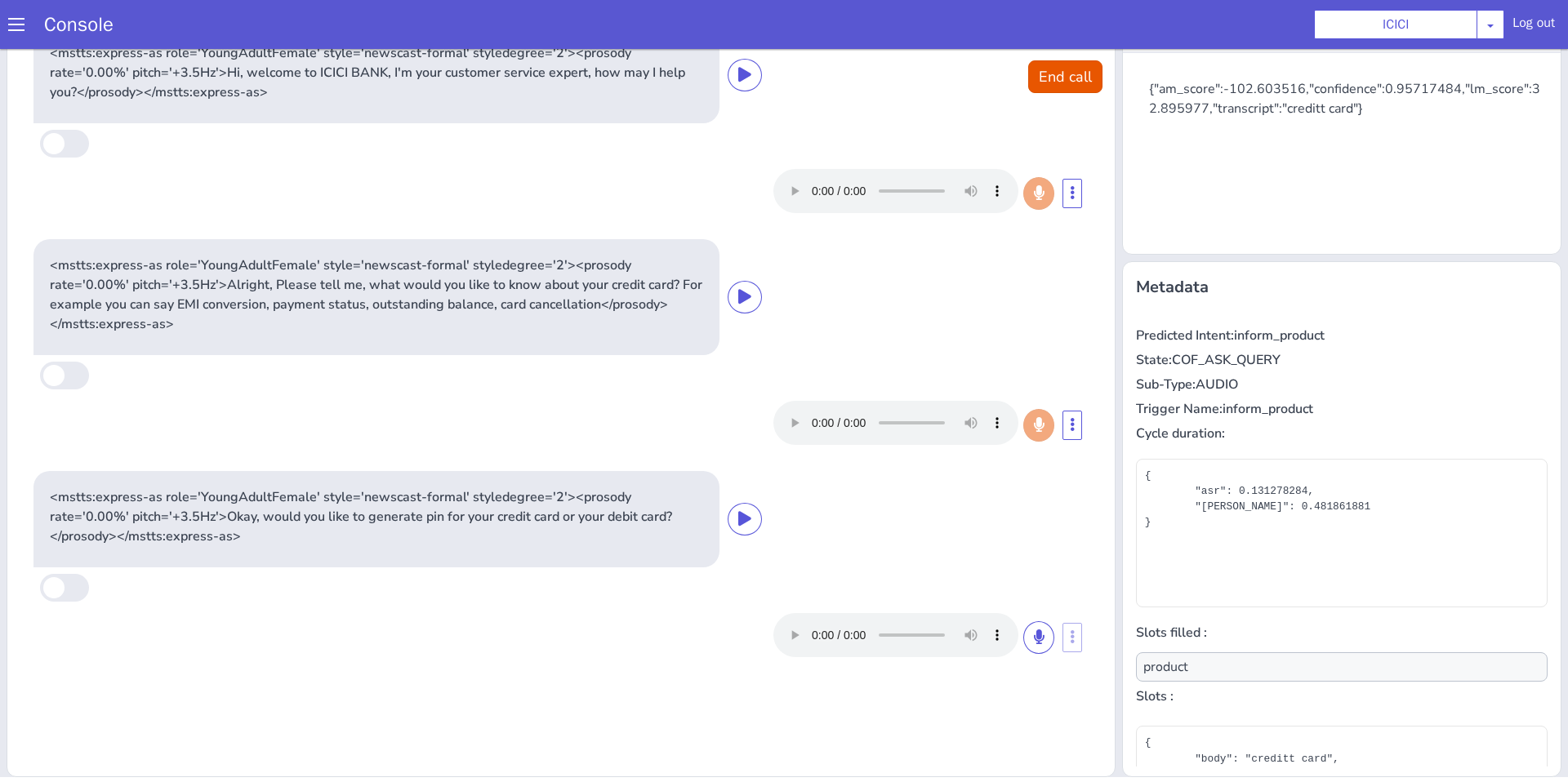 type on "null" 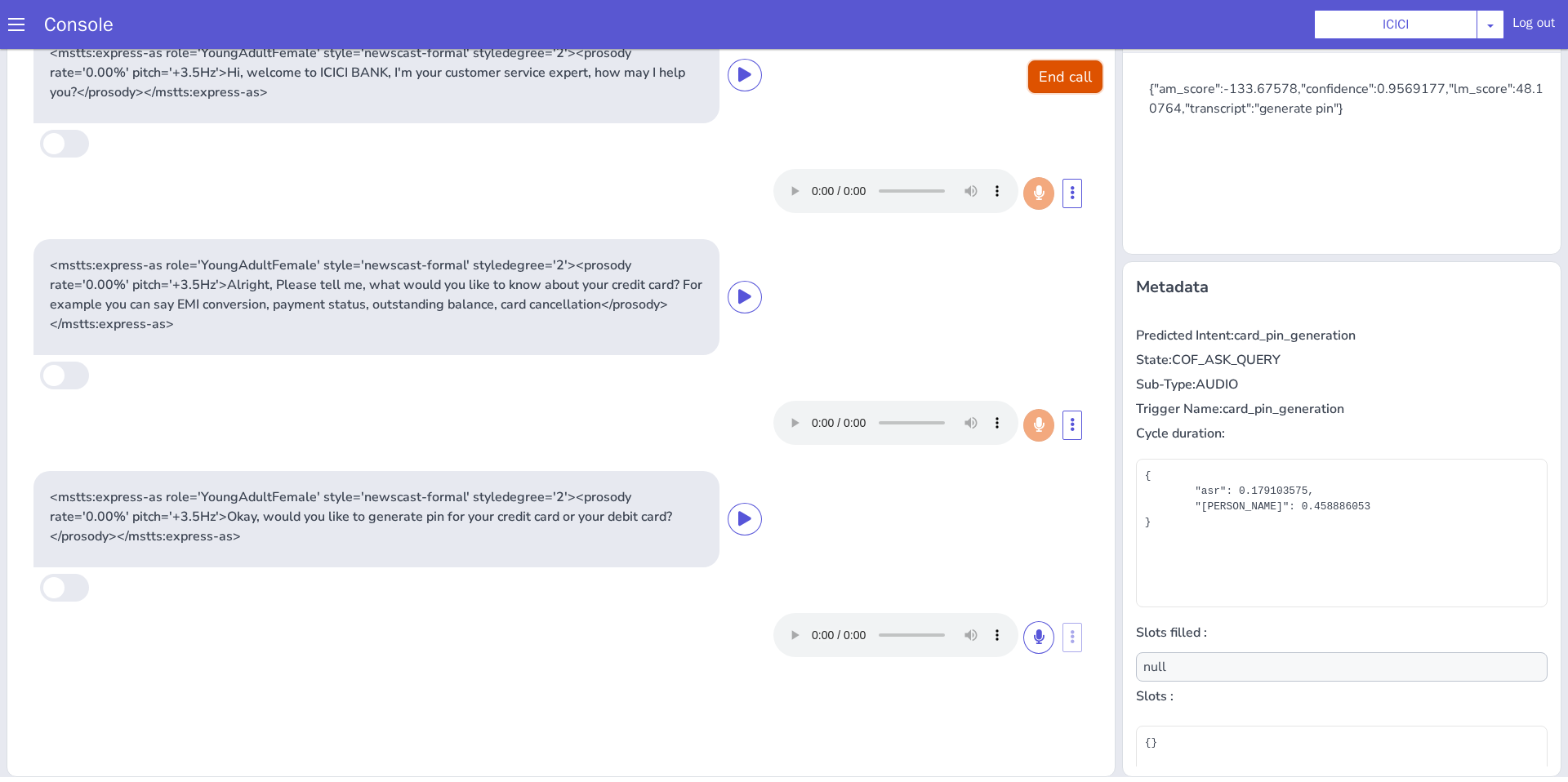 click on "End call" at bounding box center [1065, 77] 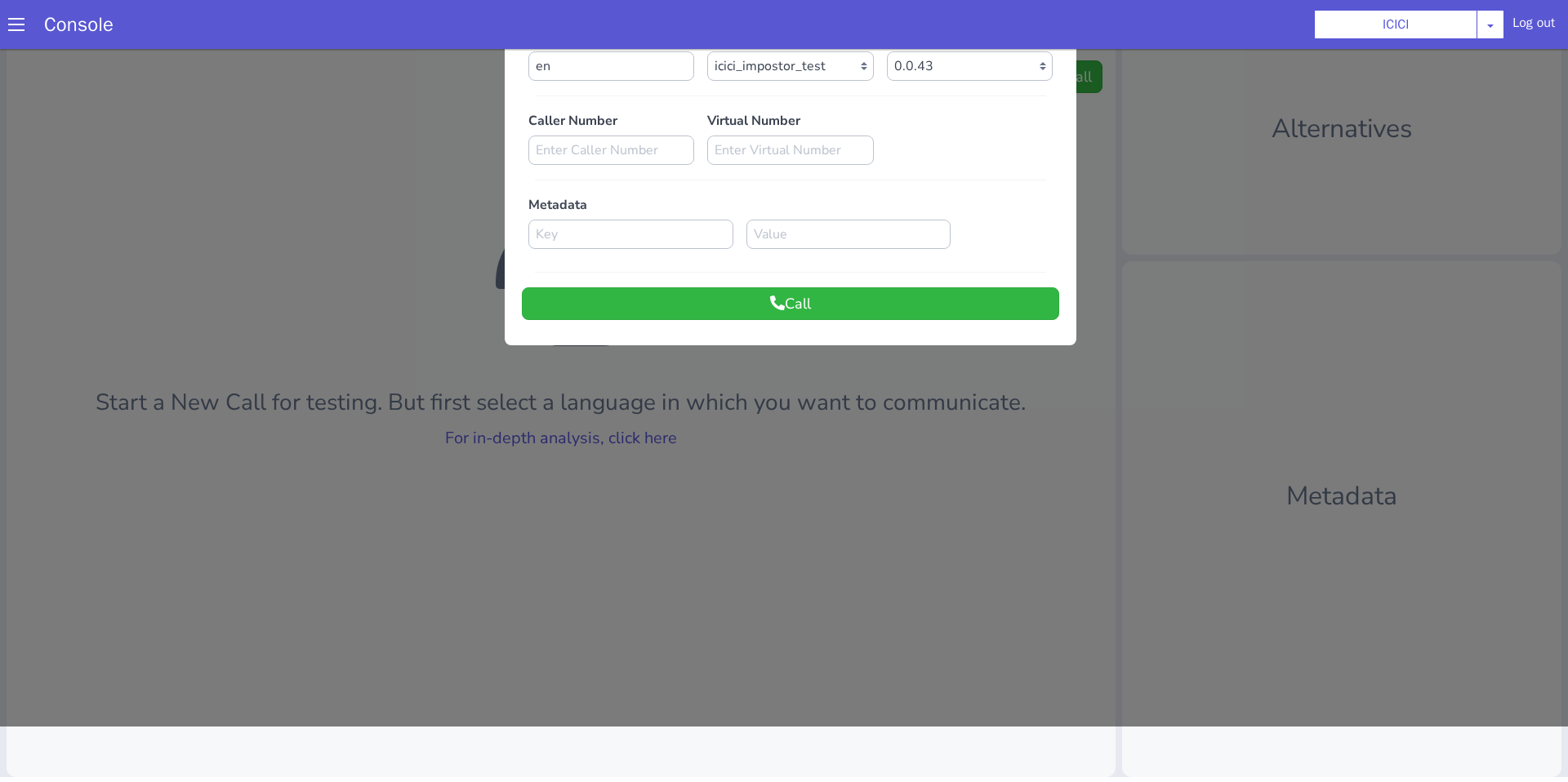click at bounding box center (784, 360) 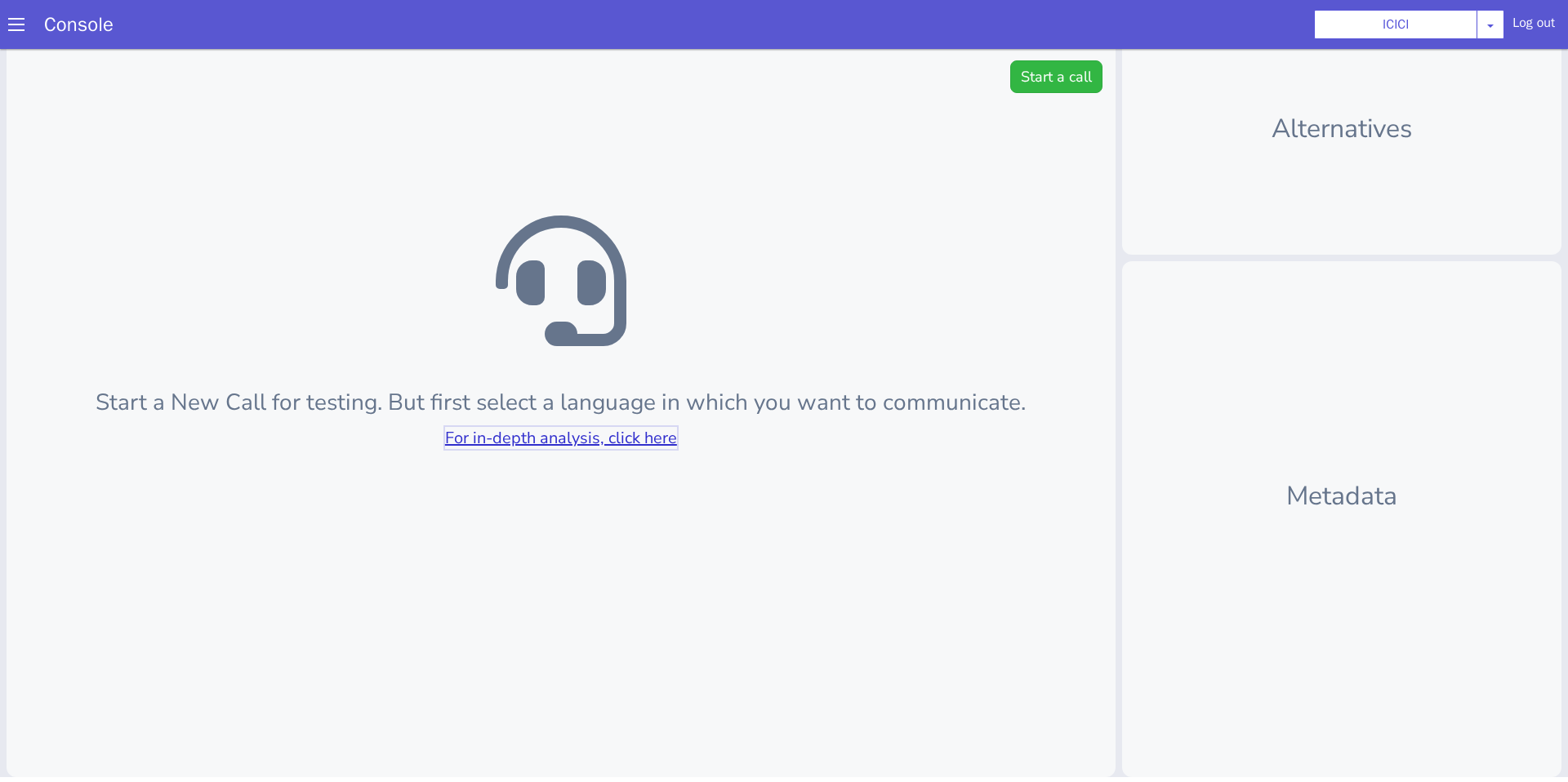 click on "For in-depth analysis, click here" at bounding box center [561, 438] 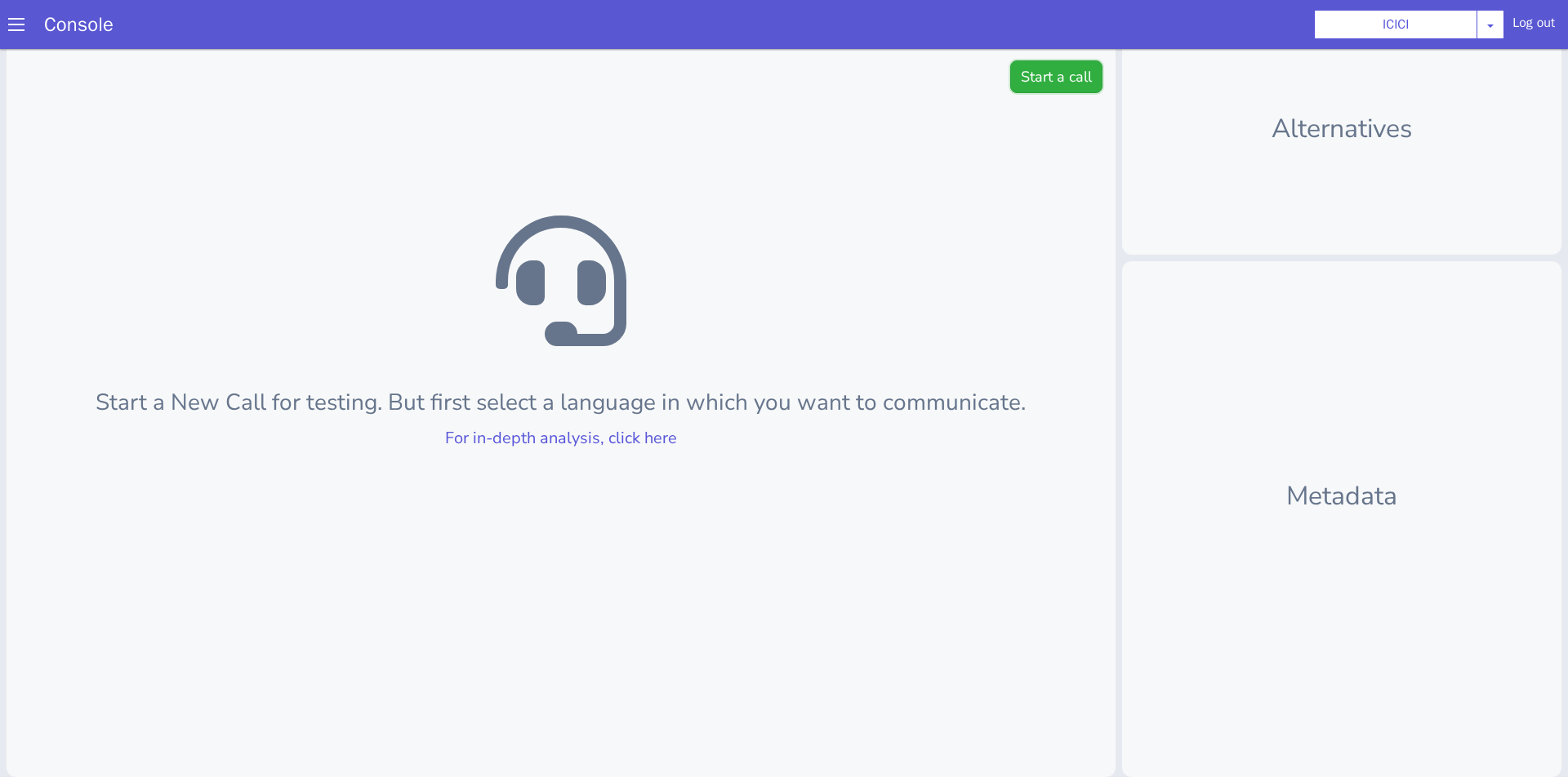 click on "Start a call" at bounding box center [1056, 77] 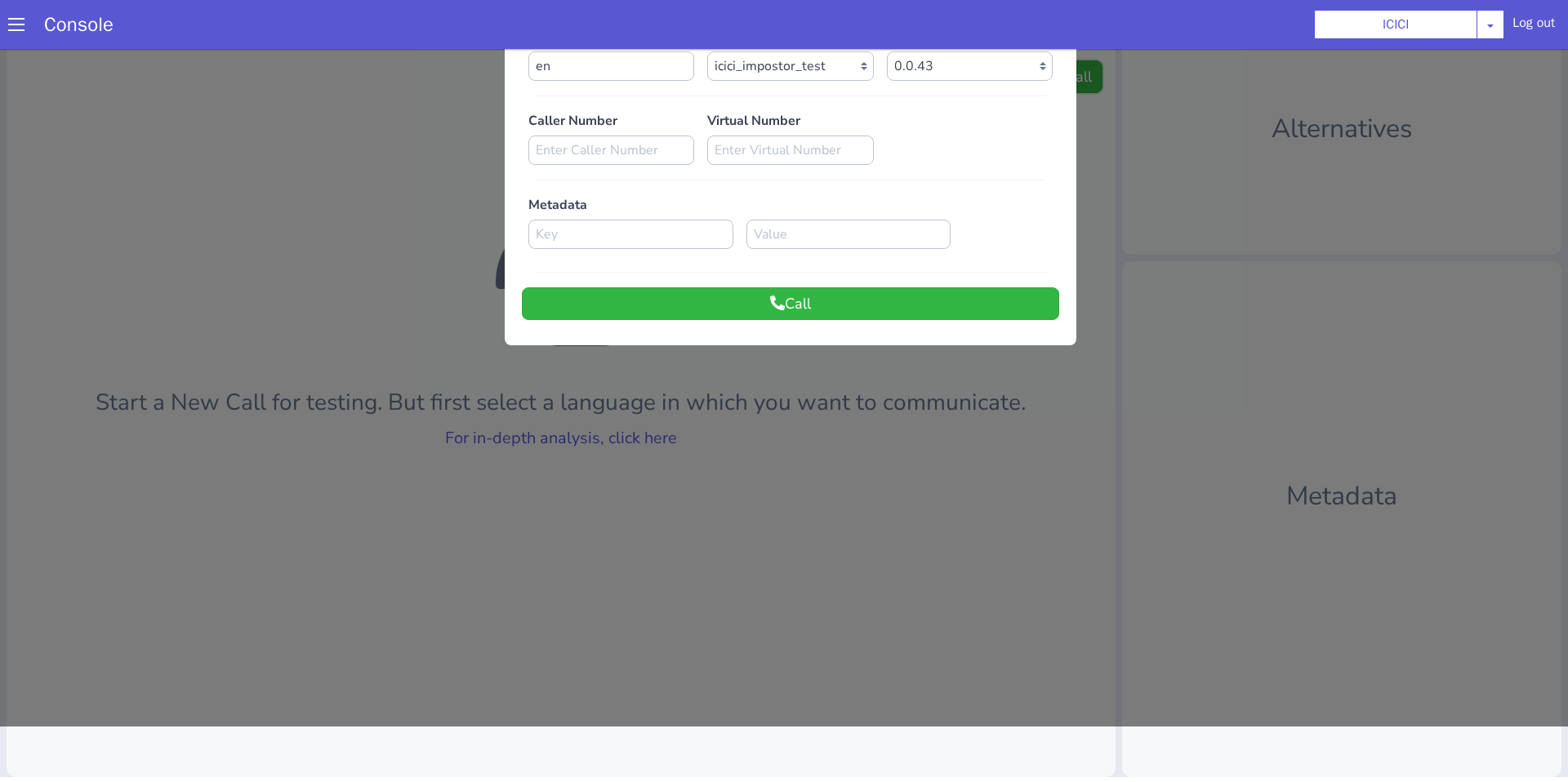 scroll, scrollTop: 0, scrollLeft: 0, axis: both 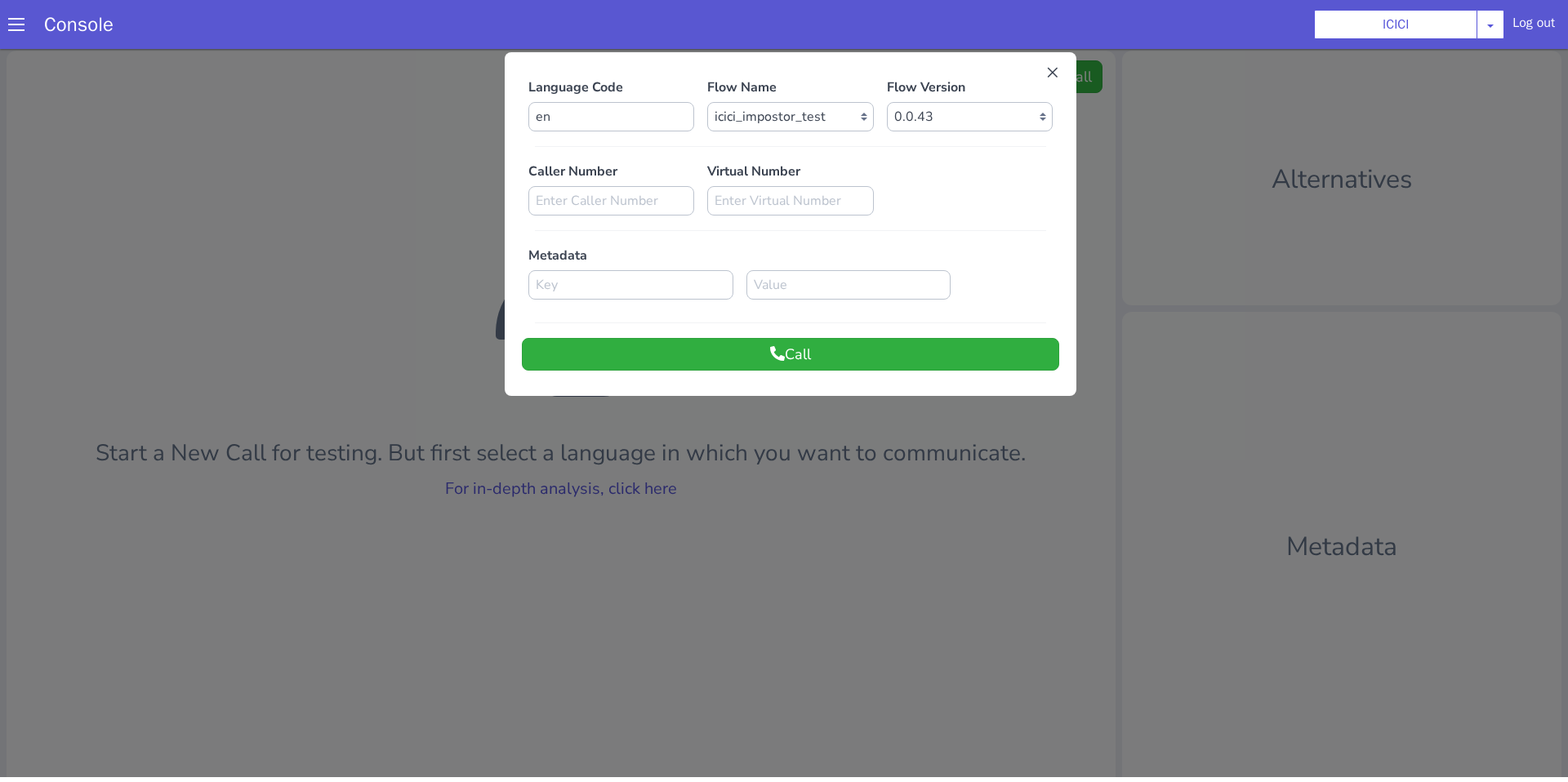 click on "Language Code en Flow Name Select Flow sachin_testing icici_test_import_1 icici_test icici_dummy infra_test ICICI_2 inter_digit_dtmf_wait_test icici ICICI_2.1 icici_incident_reporting Dummy_testcase icici_impostor_test icici_dtmf_patience_test DTMF_patience_test_bot icici_bot_2.0 (dropped) icici_cdbc_modification icici_migration phase_5 icici_lic_ipo icici_temp icici_outbound icici_poc_sip_trunking icici_prod_sync_temp icici_CC_limit_enhancement icici_farmer_bot icici_farmer_bot_hindi icici_hi icici_dialogy Flow Version Select Version 0.0.43 0.0.42 0.0.41 0.0.40 0.0.39 0.0.38 0.0.37 0.0.36 0.0.35 0.0.34 0.0.33 0.0.32 0.0.31 0.0.30 0.0.29 0.0.28 0.0.27 0.0.26 0.0.25 0.0.24 0.0.23 0.0.22 0.0.21 0.0.20 0.0.19 0.0.18 0.0.17 0.0.16 0.0.15 0.0.14 0.0.13 0.0.12 0.0.11 0.0.10 0.0.9 0.0.8 0.0.7 0.0.6 0.0.5 0.0.4 0.0.3 0.0.2 0.0.1 Caller Number Virtual Number Metadata  Call" at bounding box center (791, 224) 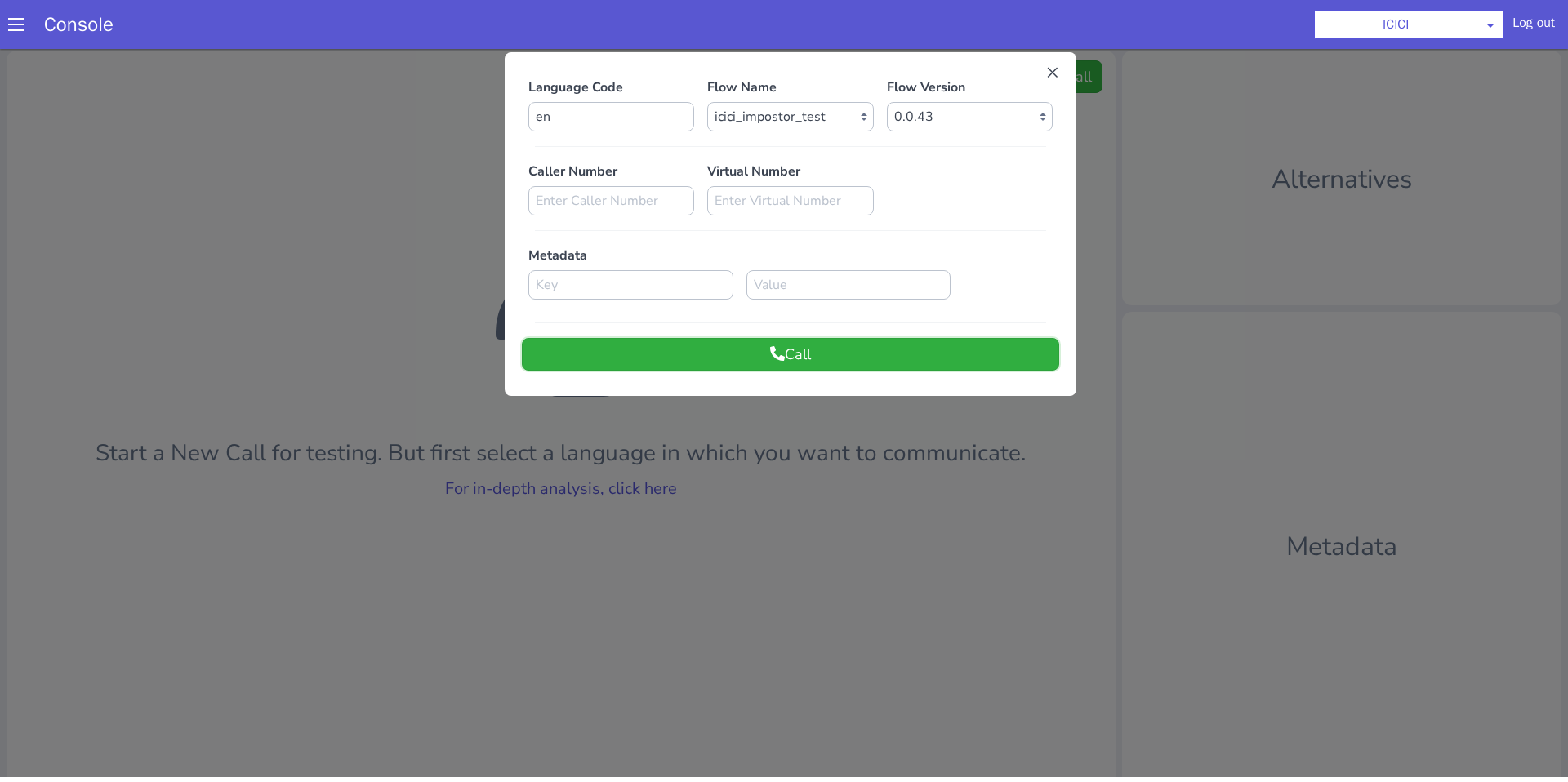 click on "Call" at bounding box center (791, 354) 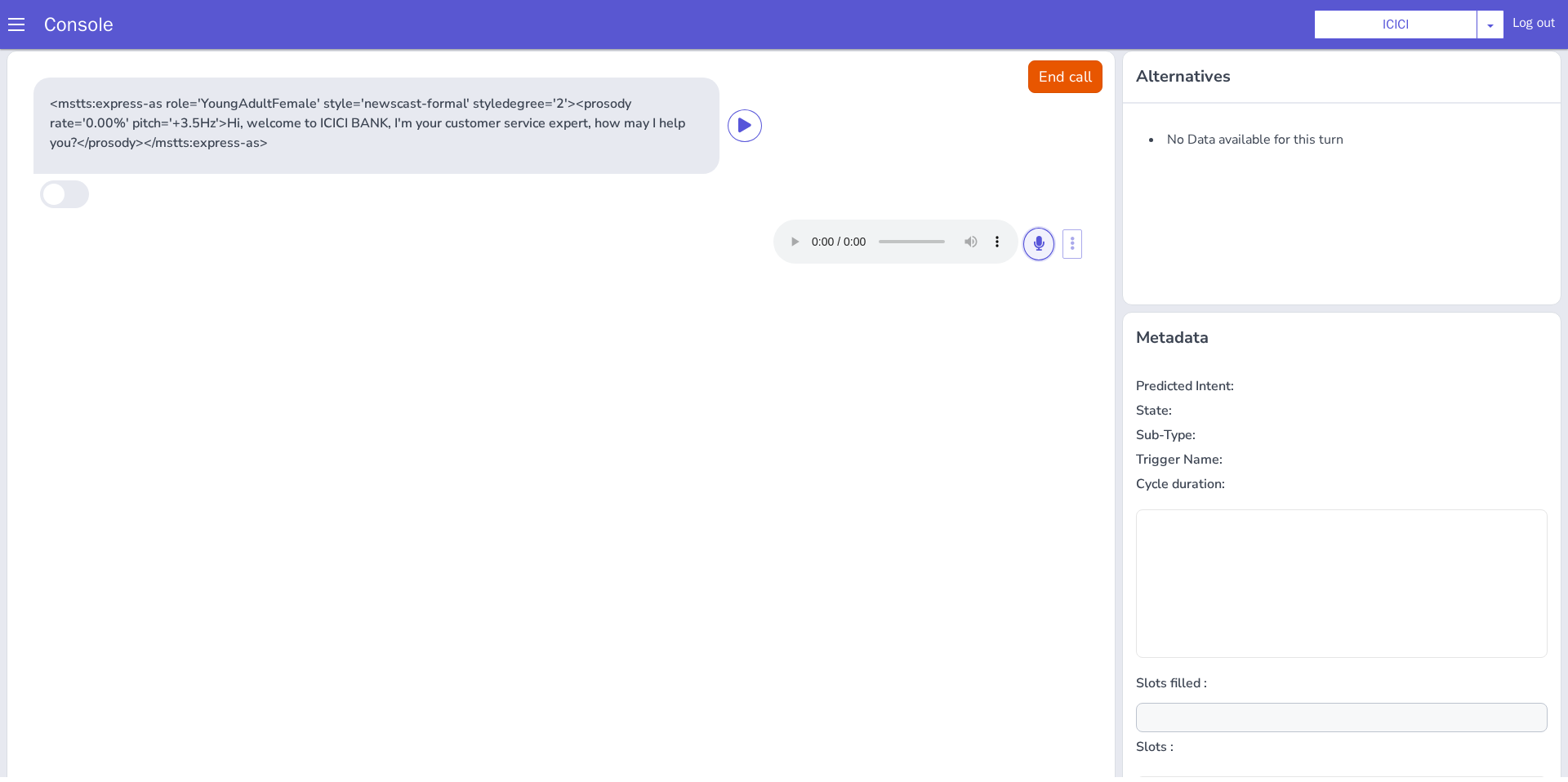 click at bounding box center (1039, 243) 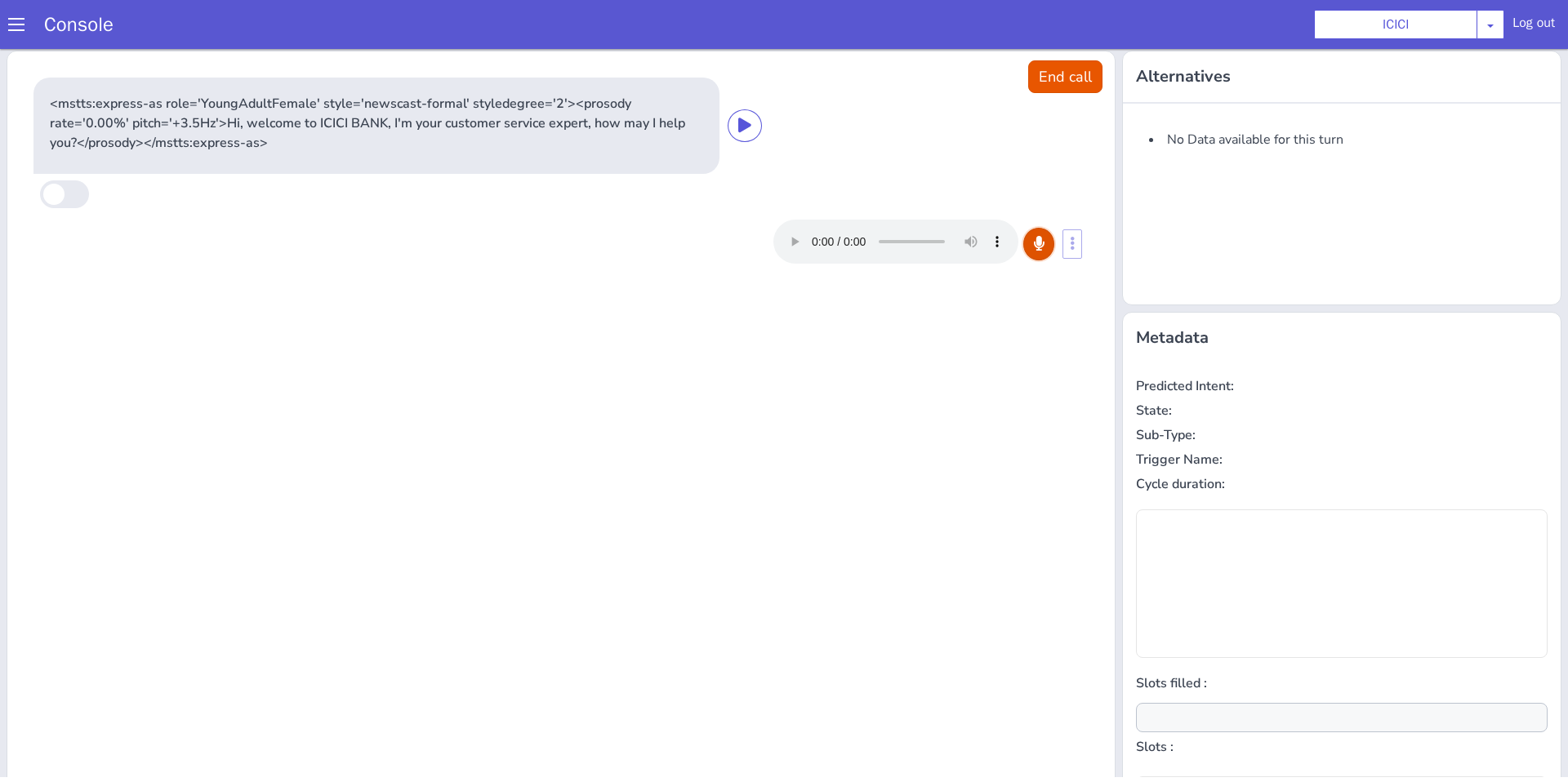 click at bounding box center [1039, 243] 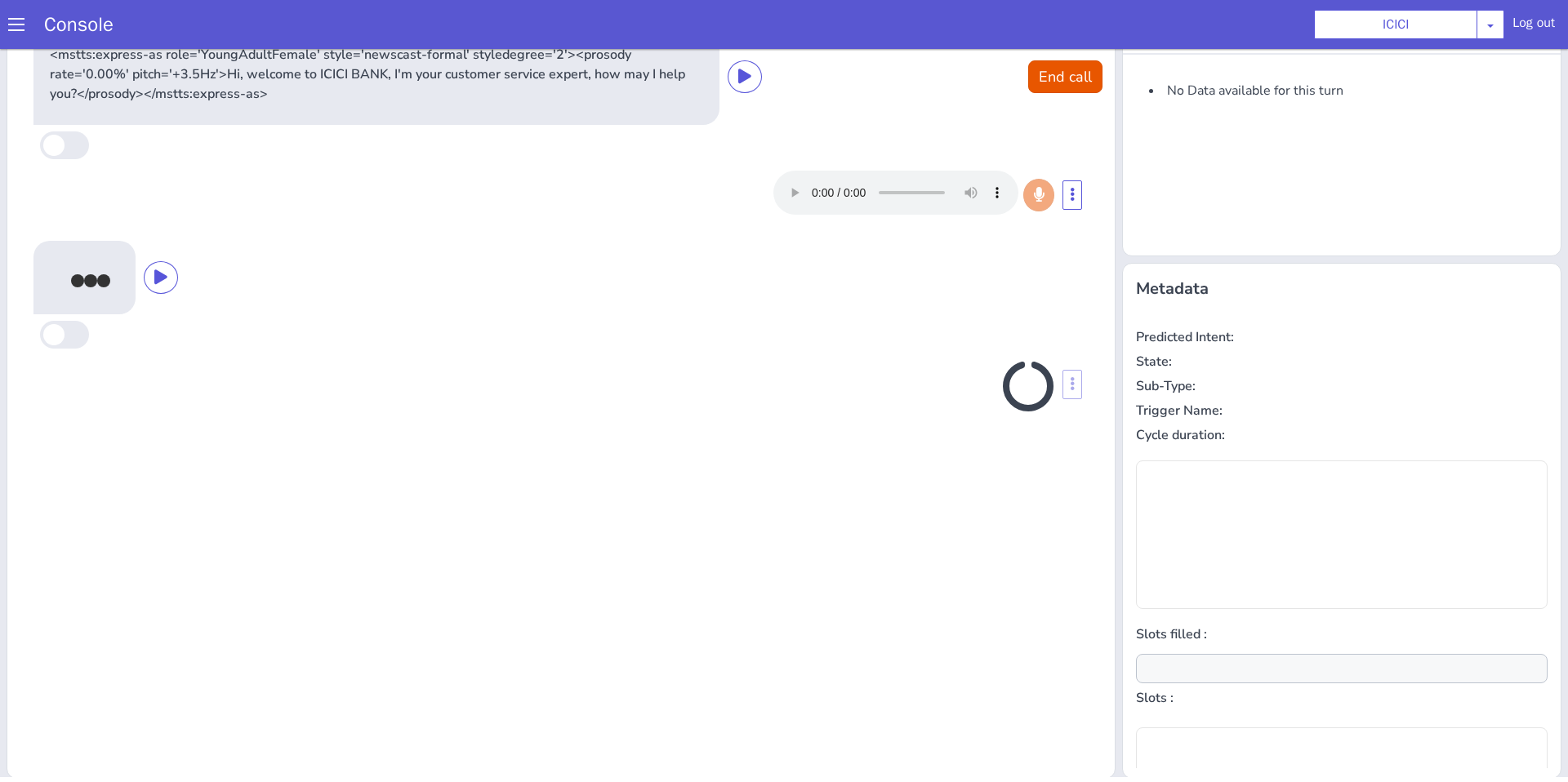 scroll, scrollTop: 51, scrollLeft: 0, axis: vertical 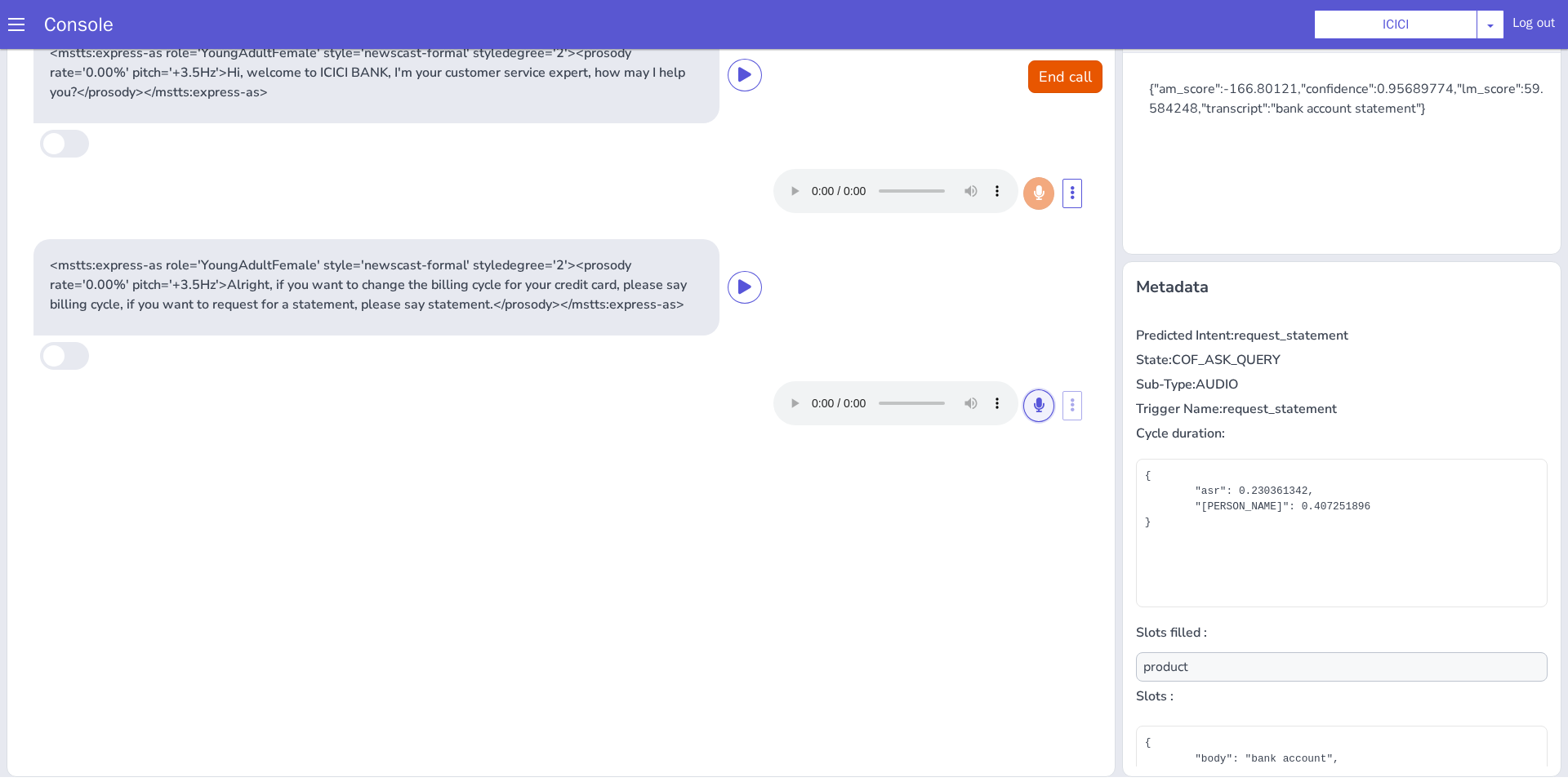 click at bounding box center (1039, 405) 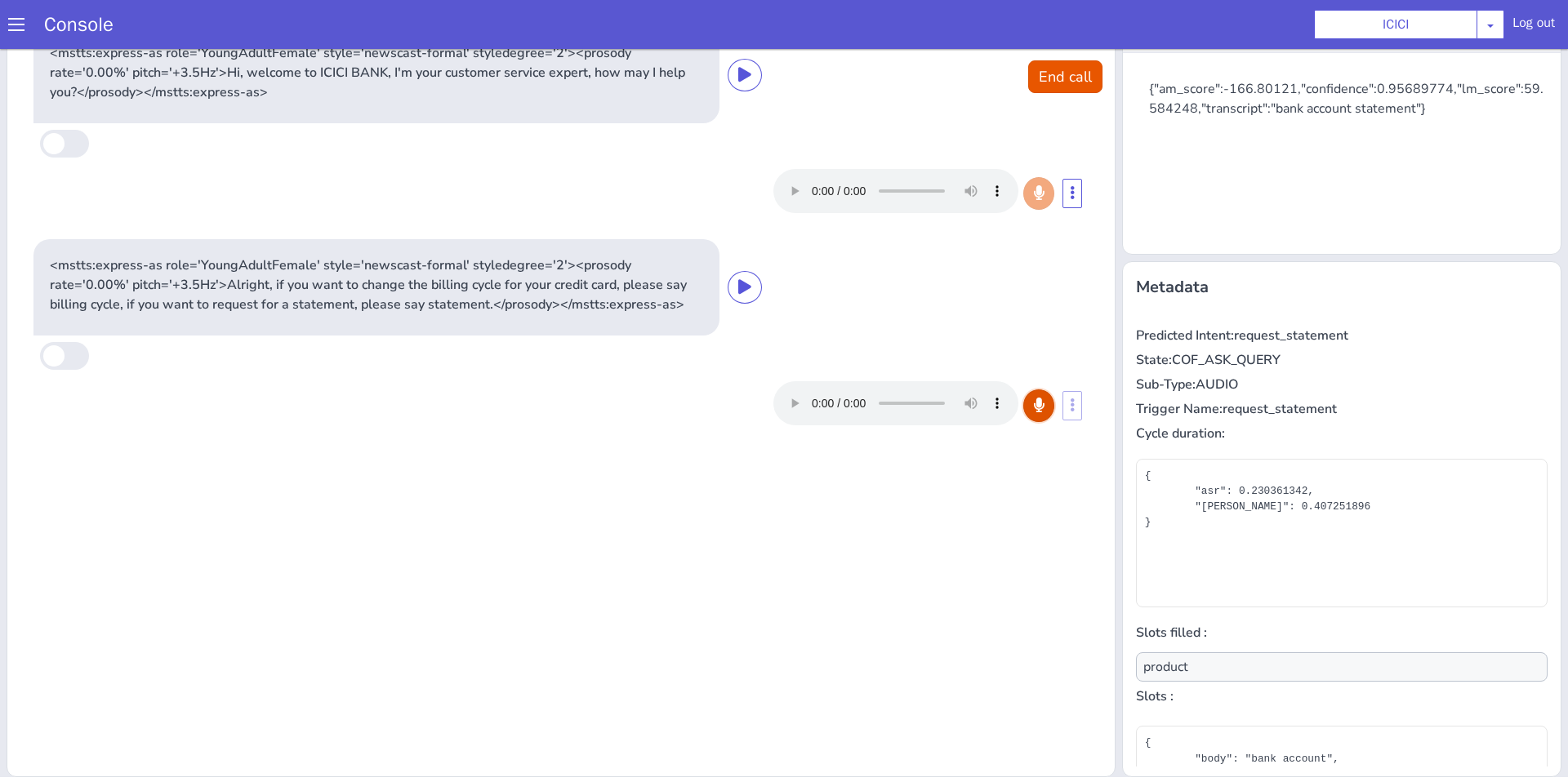 click at bounding box center [1039, 405] 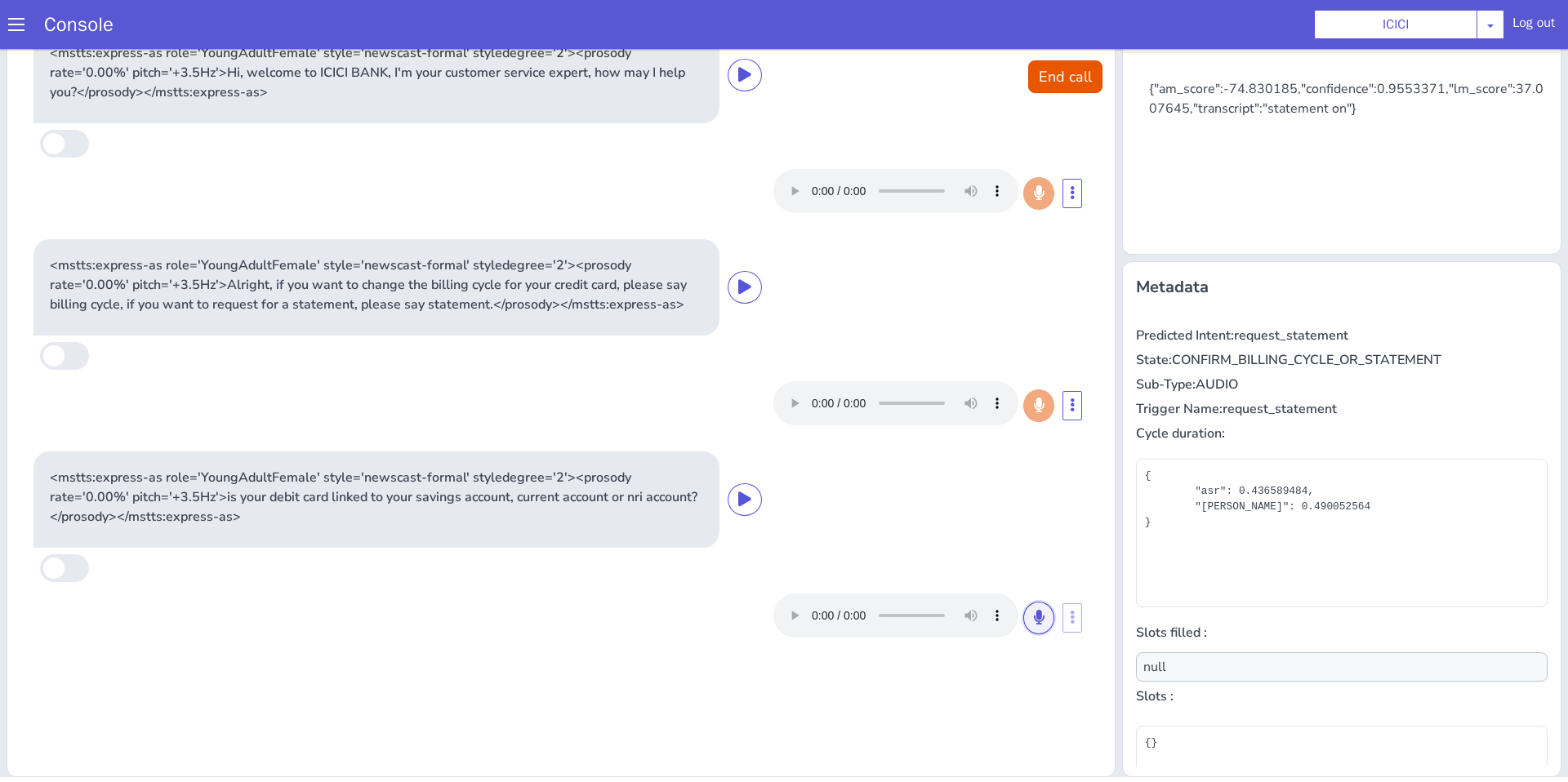 click at bounding box center (1039, 617) 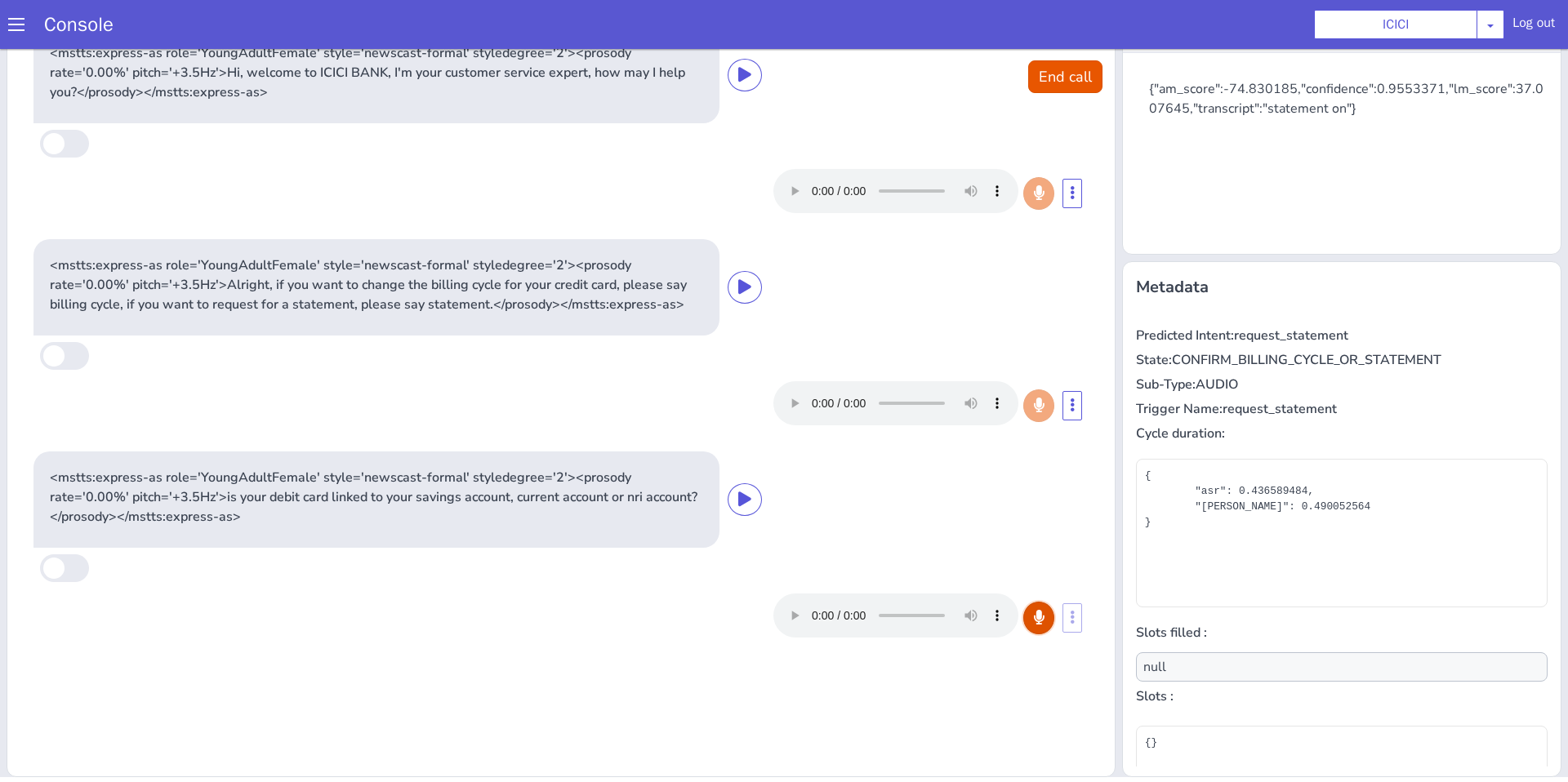 click at bounding box center (1039, 617) 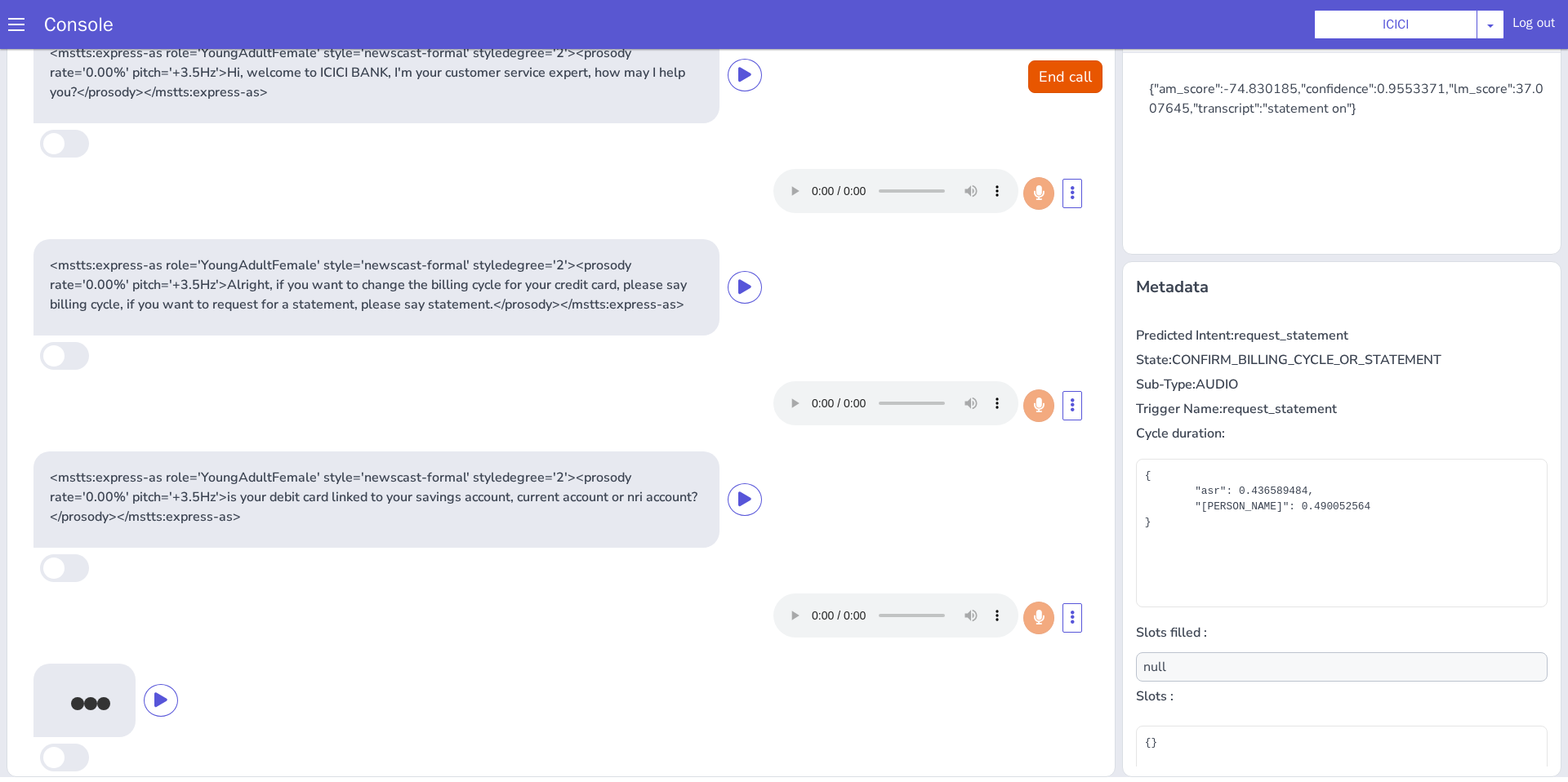 scroll, scrollTop: 91, scrollLeft: 0, axis: vertical 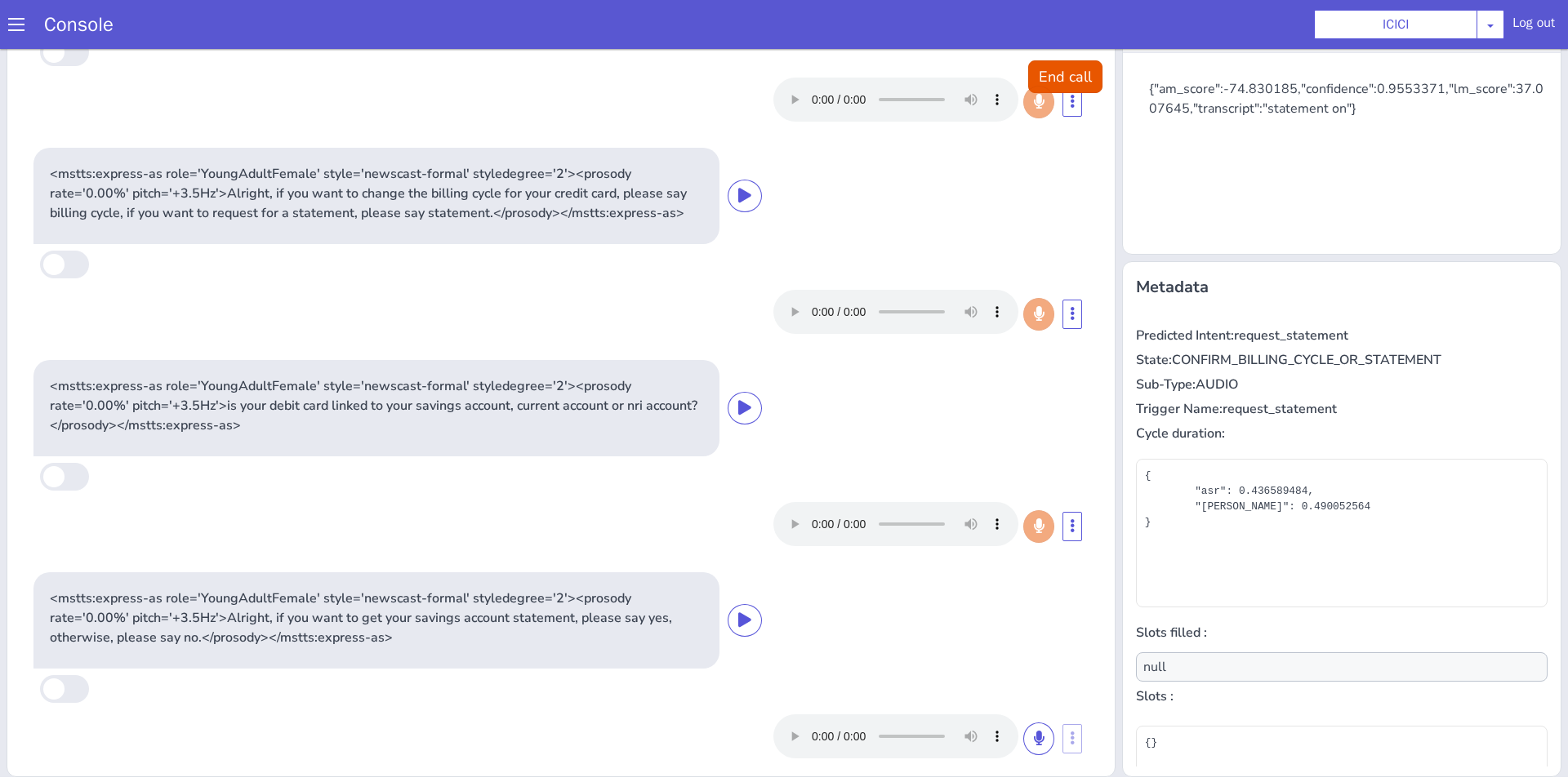 type on "product" 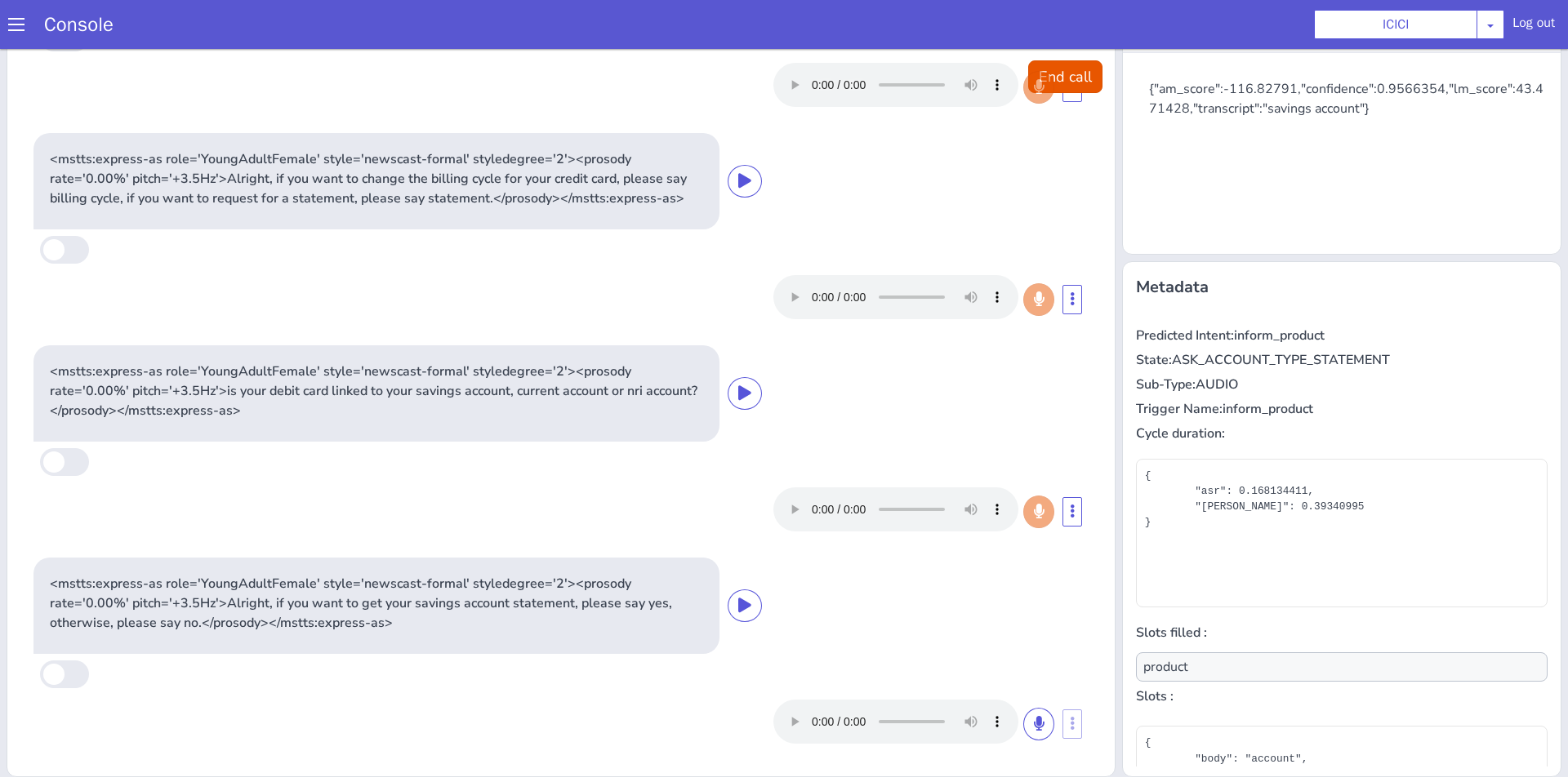 scroll, scrollTop: 0, scrollLeft: 0, axis: both 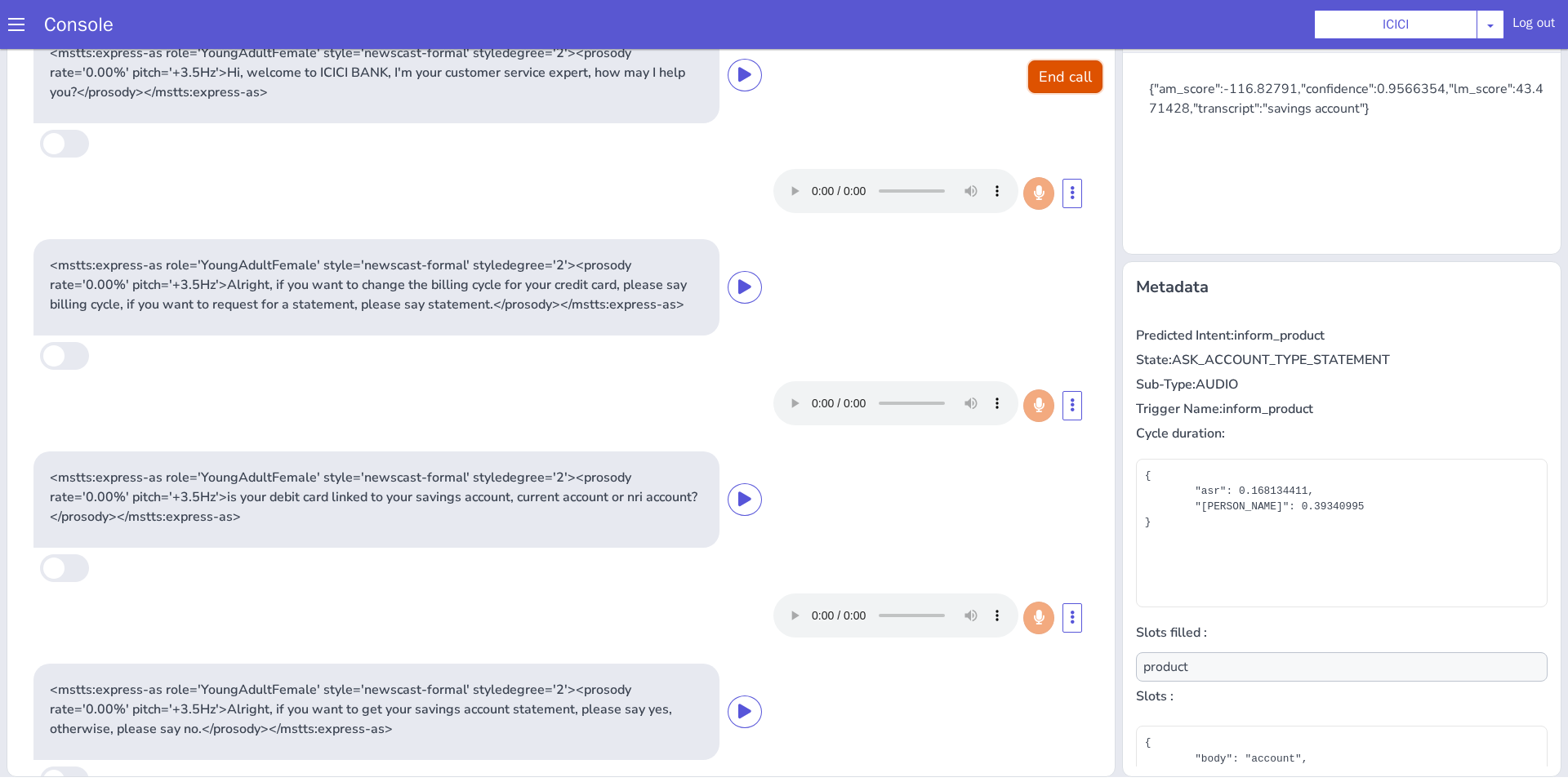 click on "End call" at bounding box center [1065, 77] 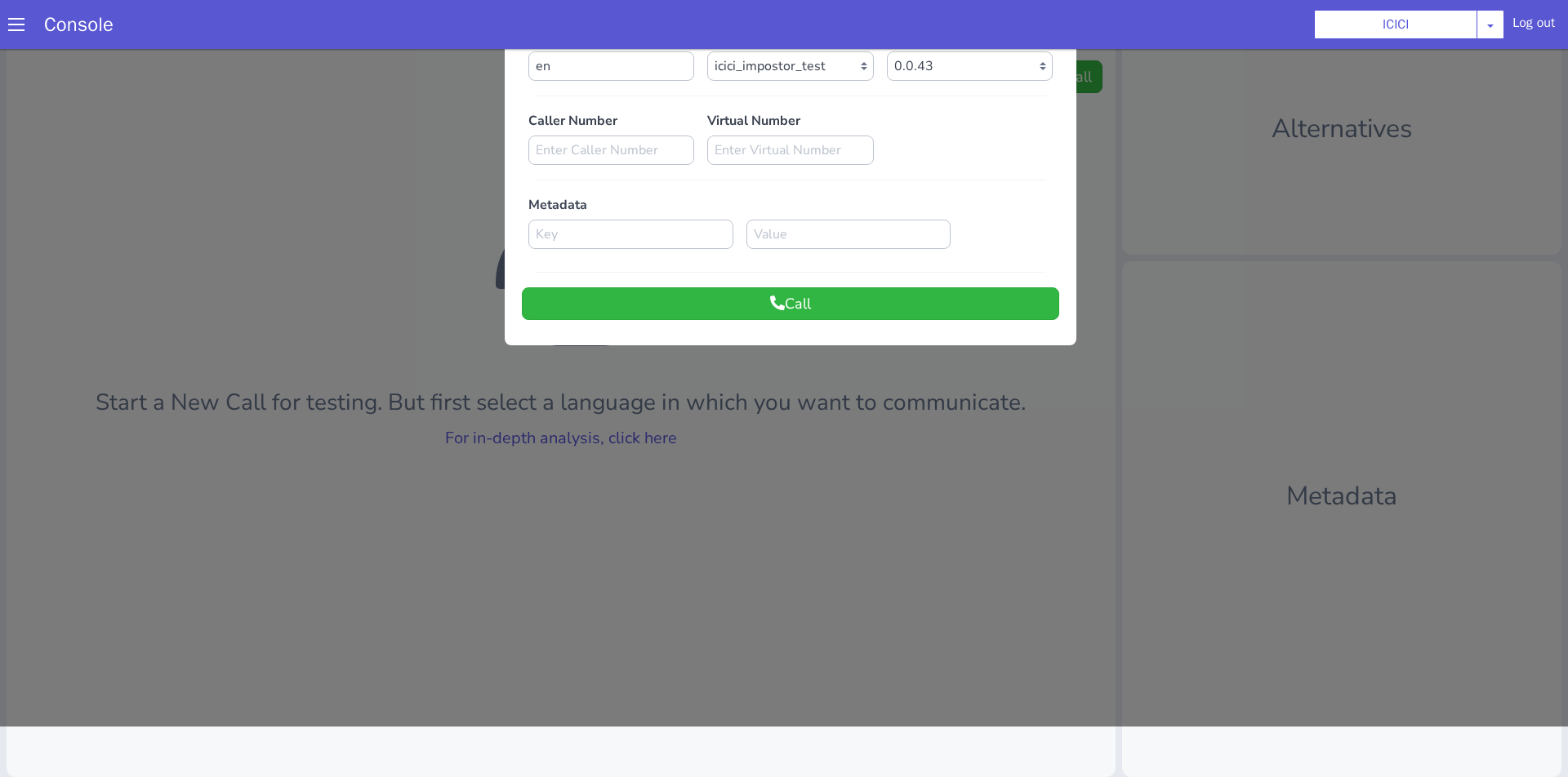 click at bounding box center [784, 360] 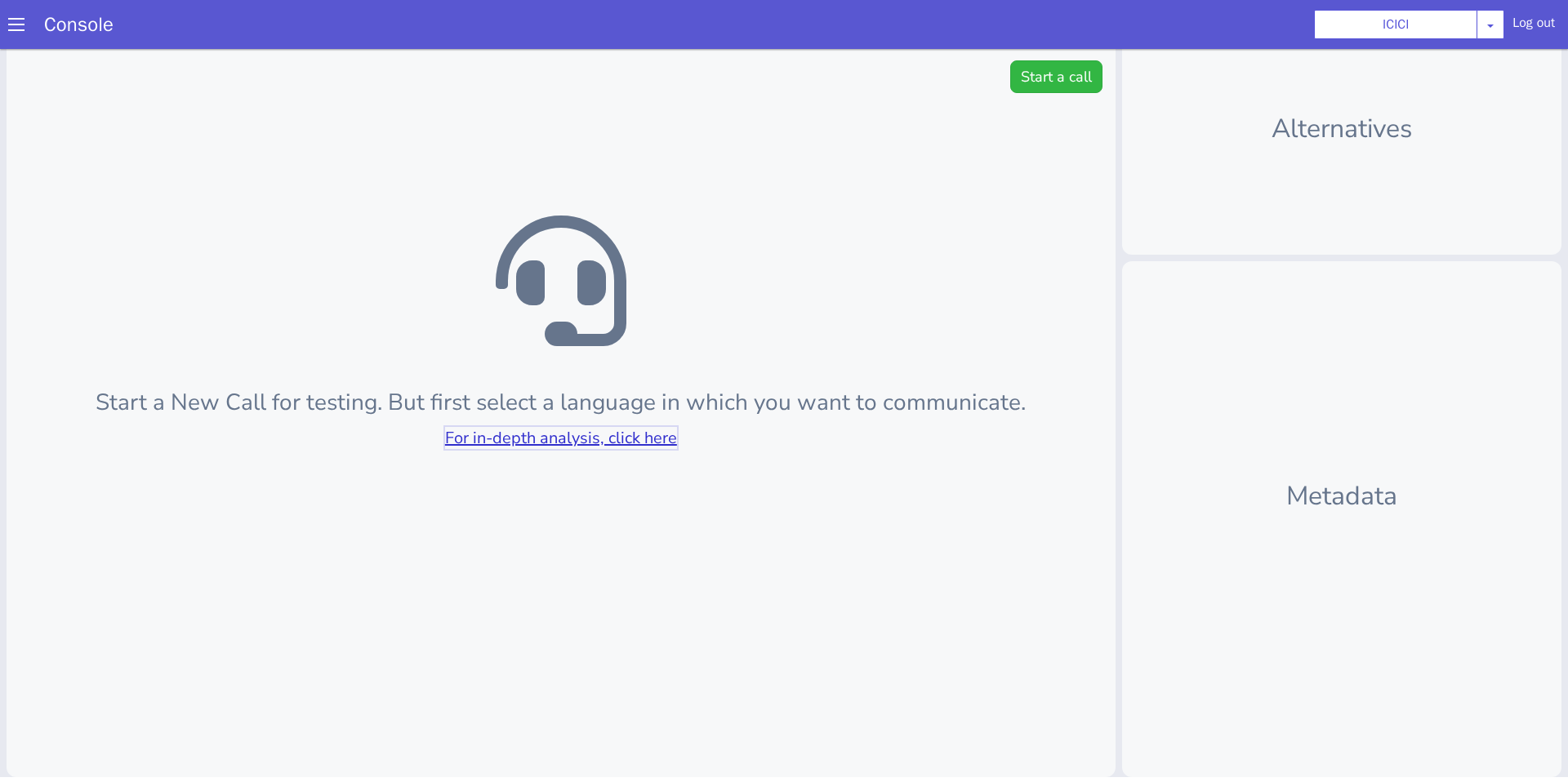 click on "For in-depth analysis, click here" at bounding box center (561, 438) 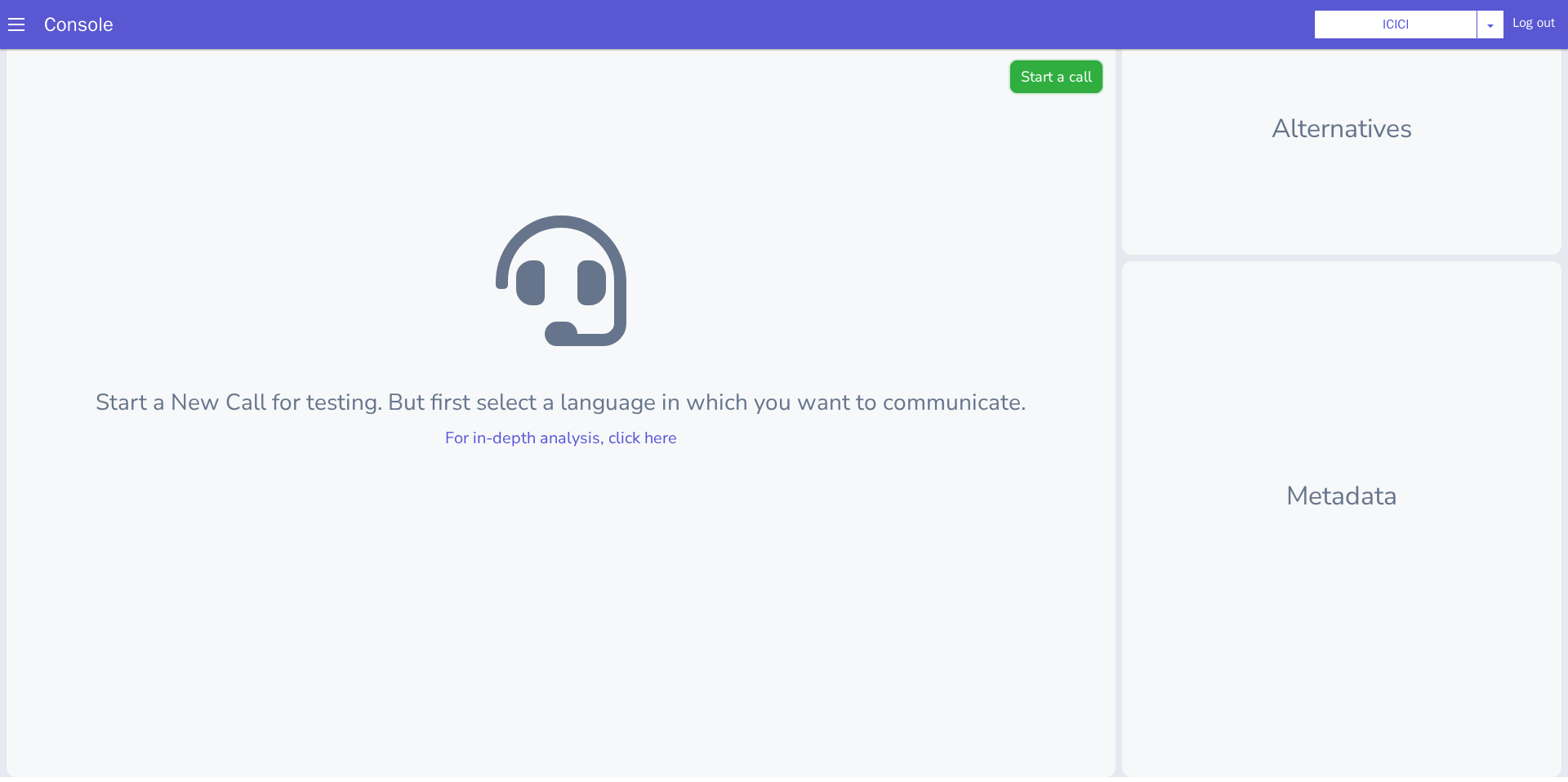 click on "Start a call" at bounding box center [1056, 77] 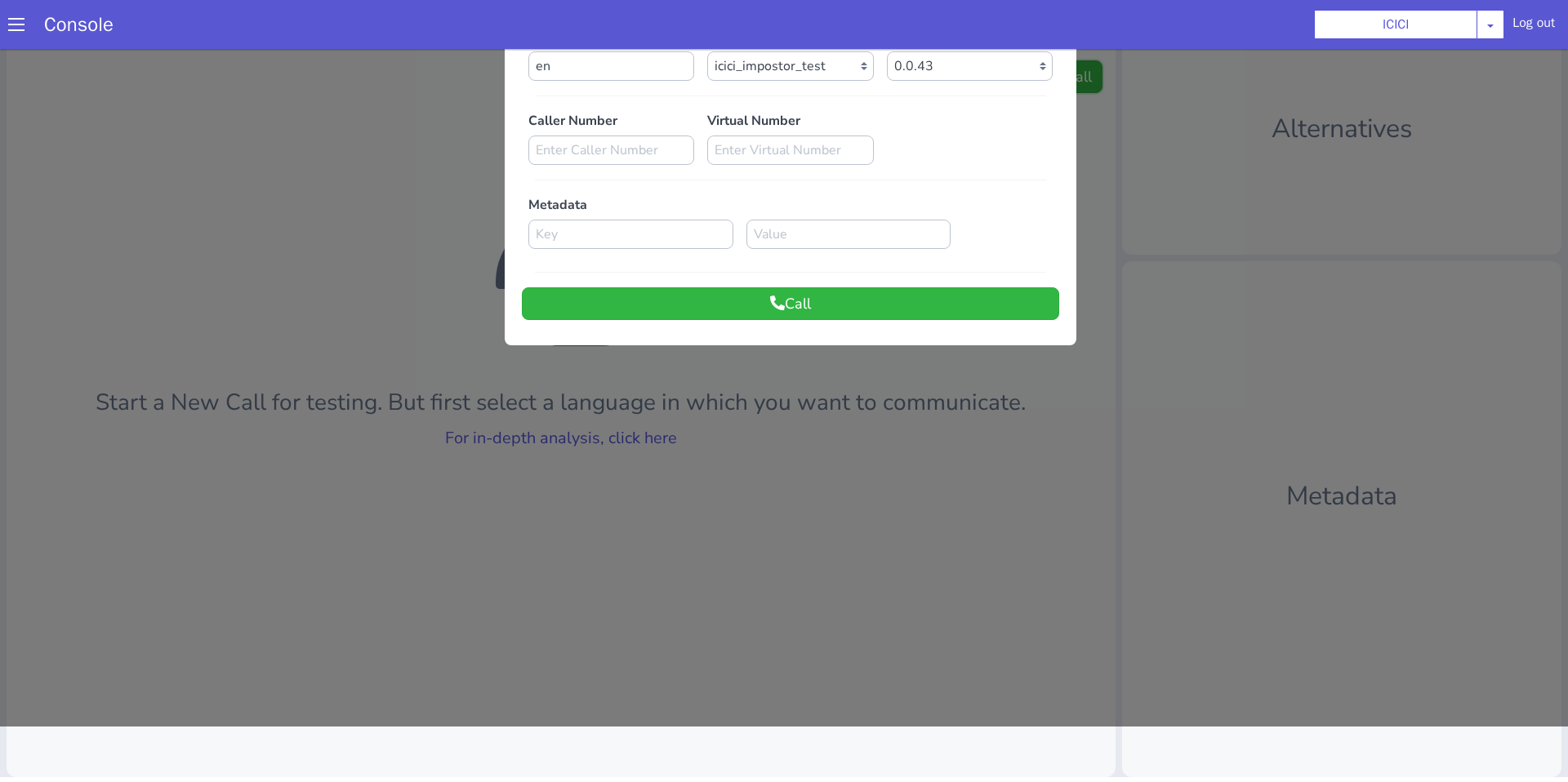 scroll, scrollTop: 0, scrollLeft: 0, axis: both 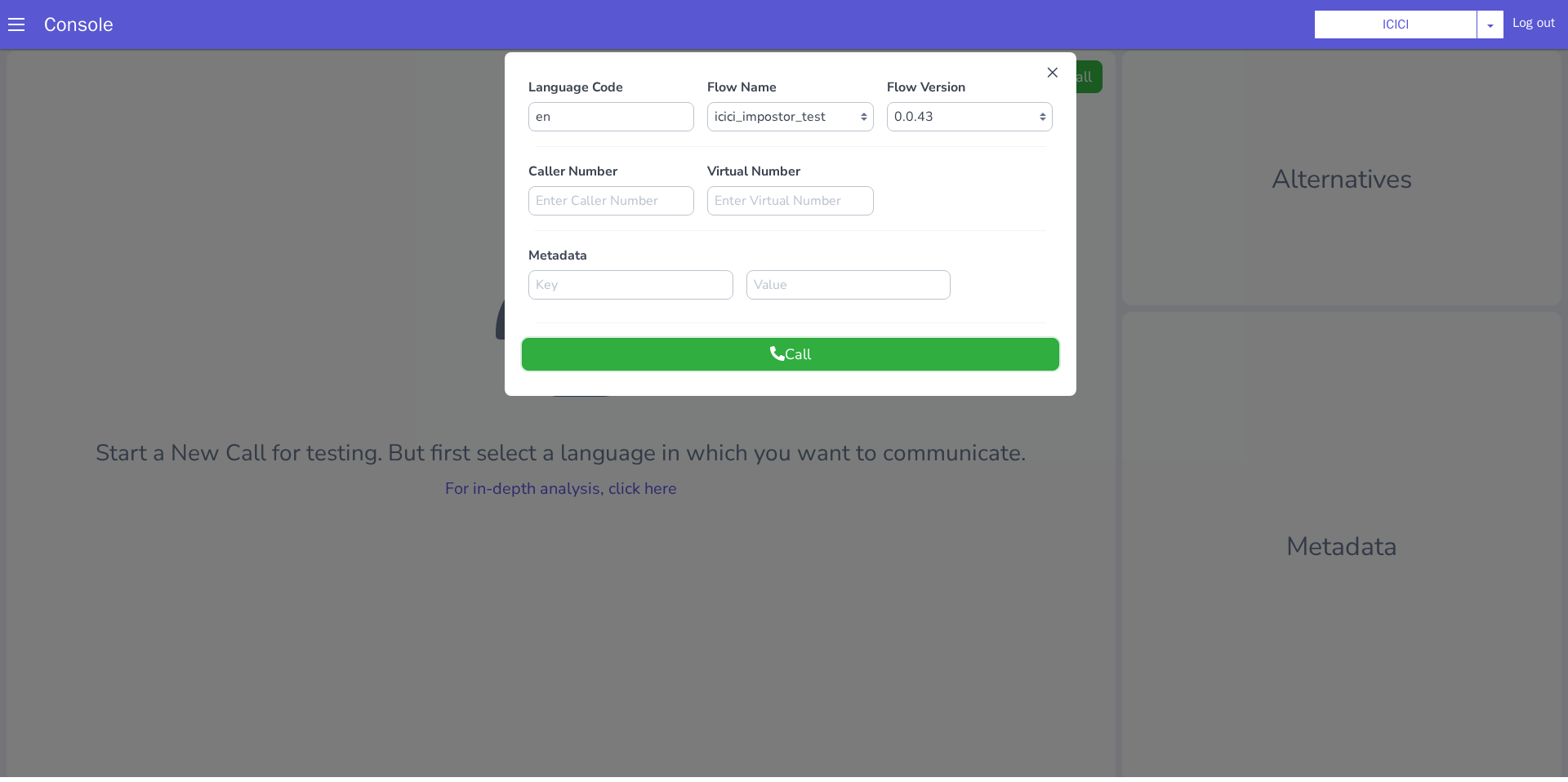 click on "Call" at bounding box center (791, 354) 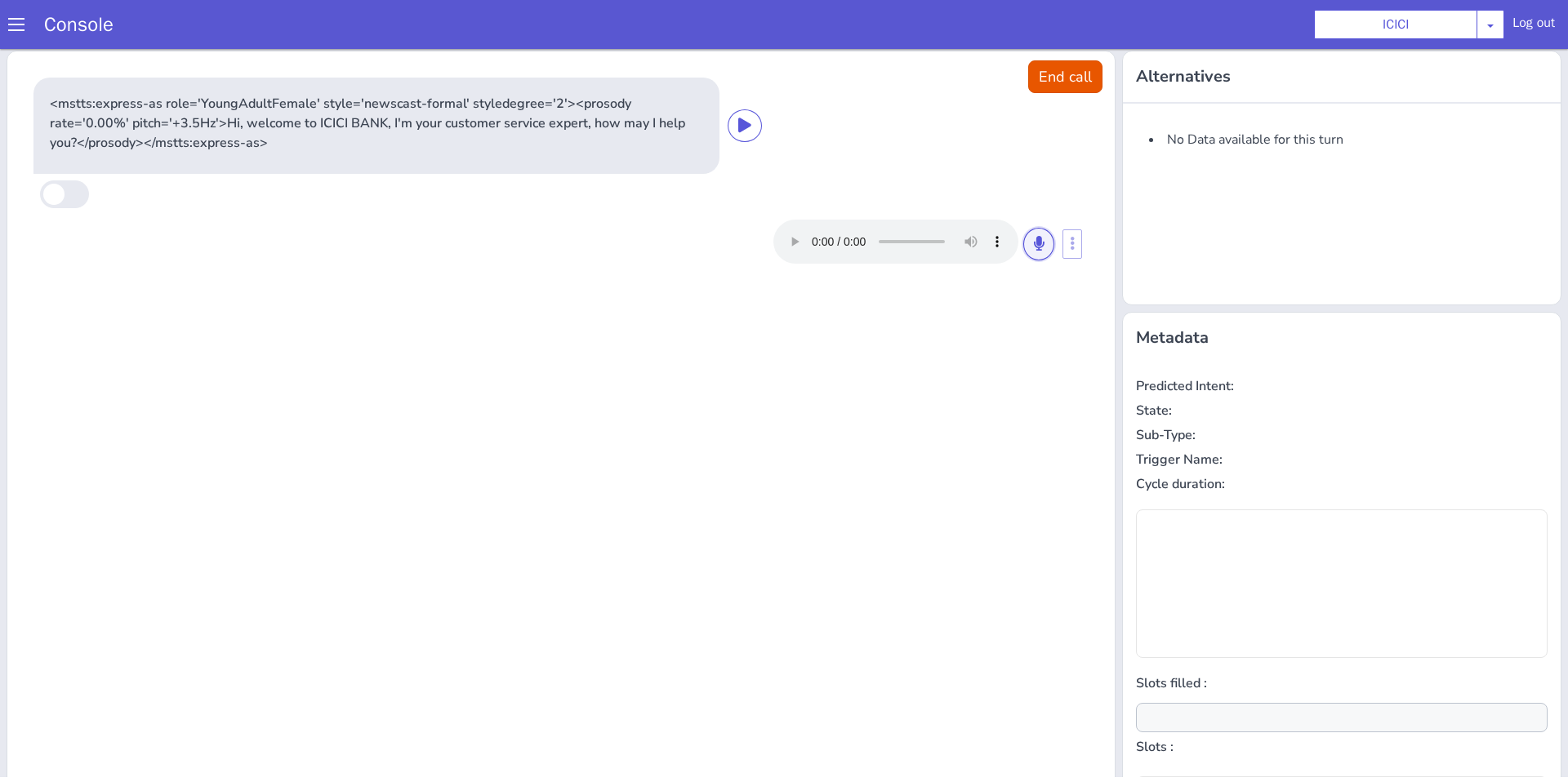 click at bounding box center (1039, 244) 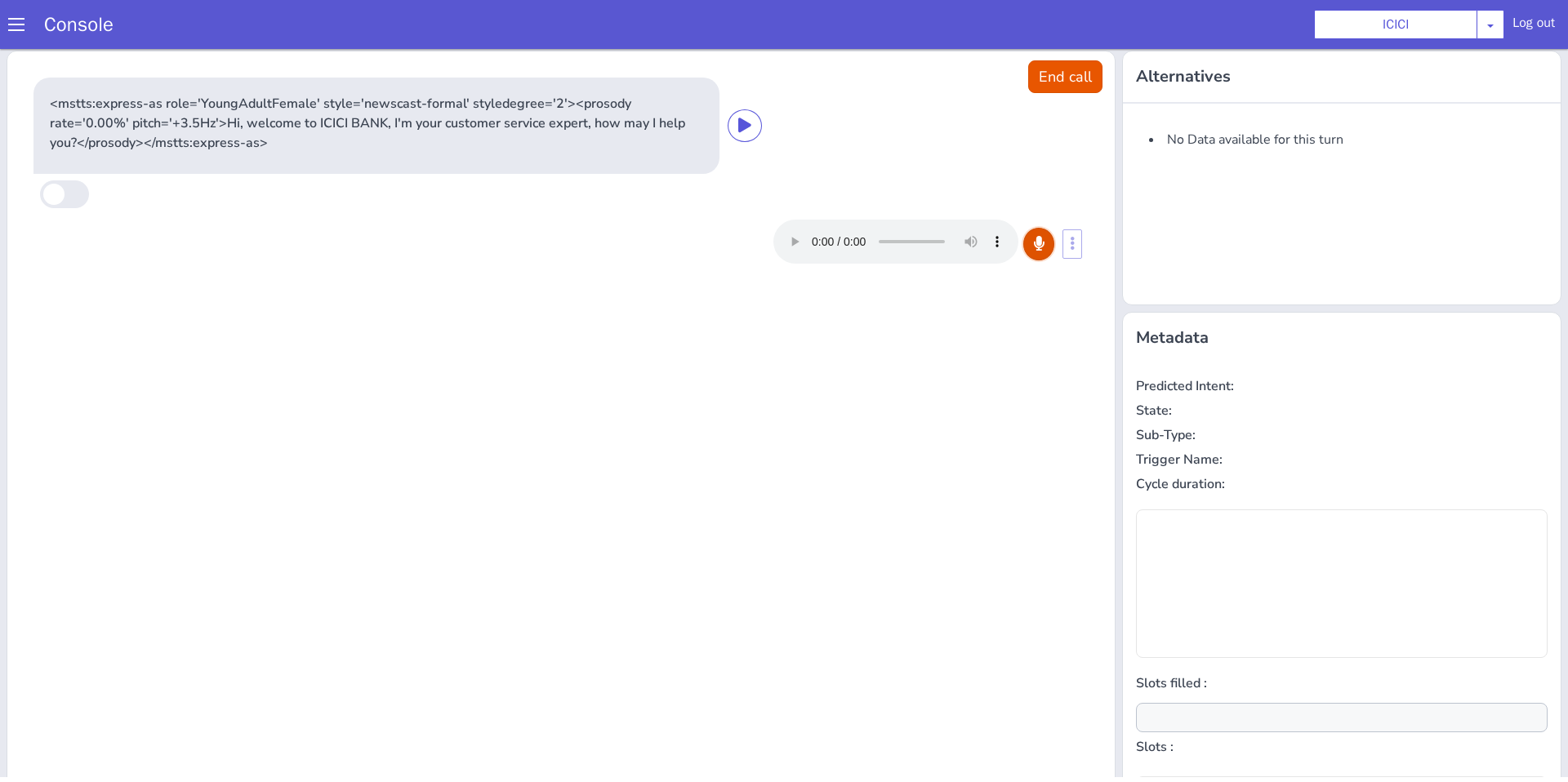 click at bounding box center [1039, 244] 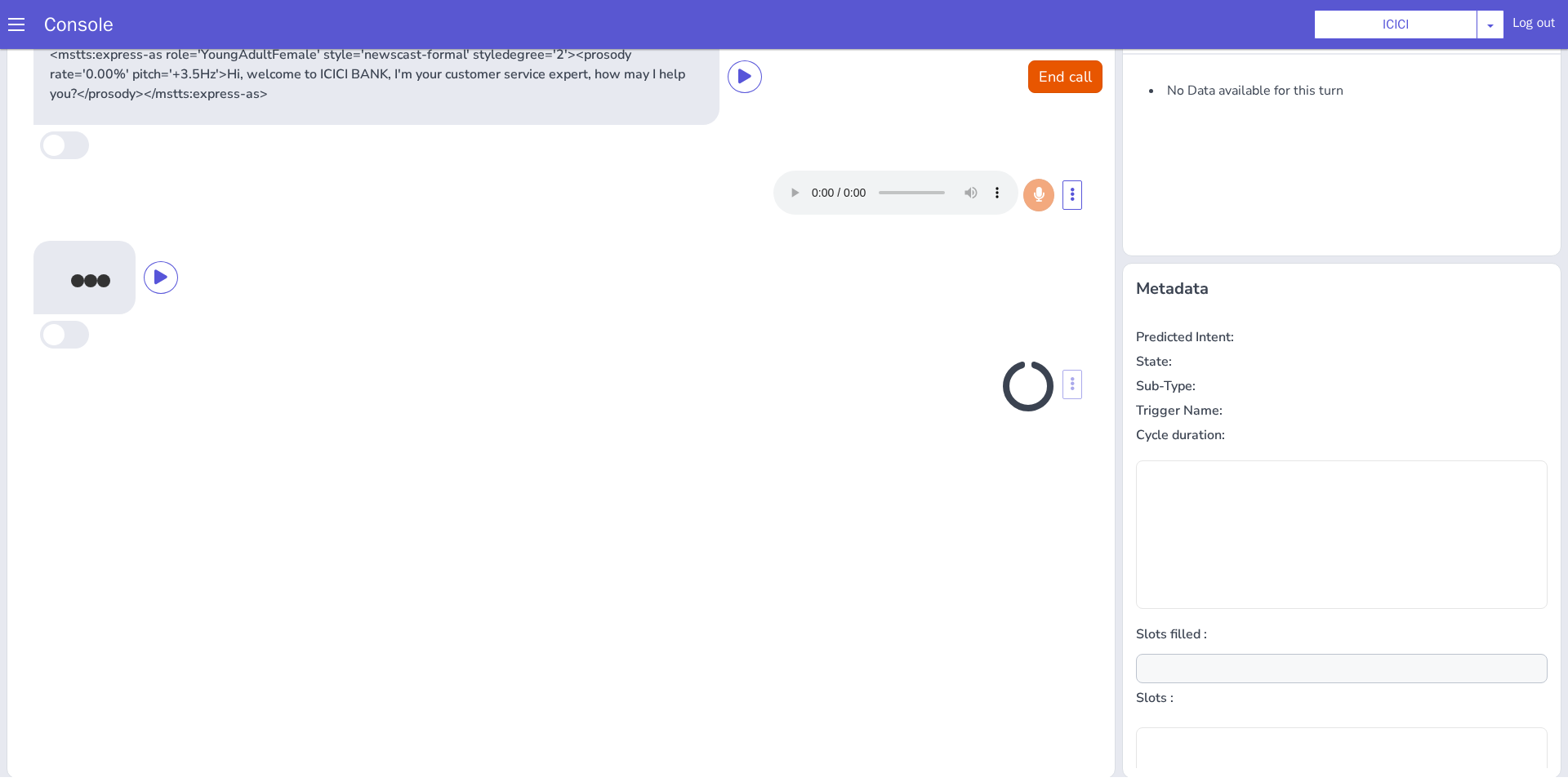 scroll, scrollTop: 51, scrollLeft: 0, axis: vertical 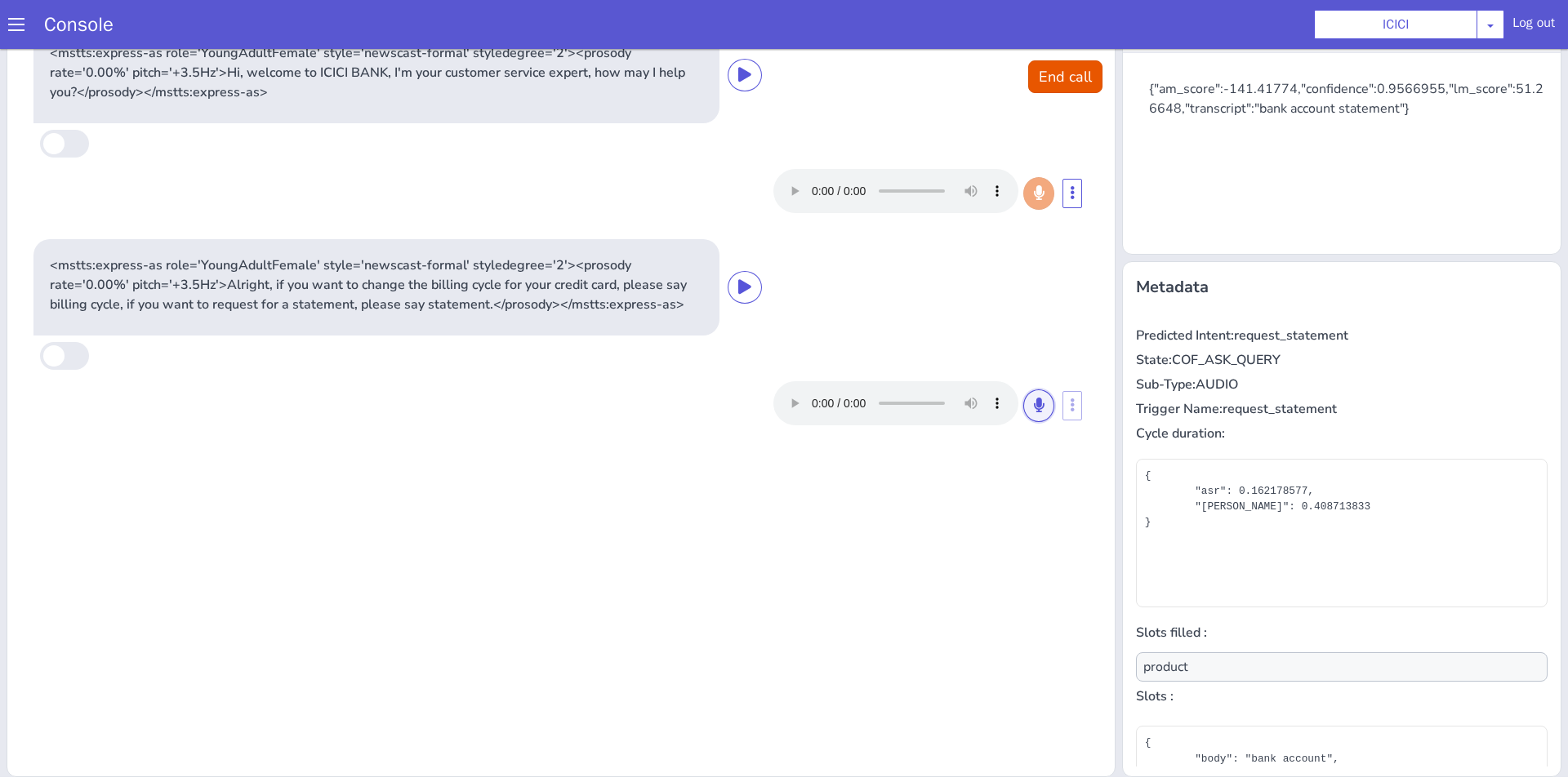 click at bounding box center (1039, 406) 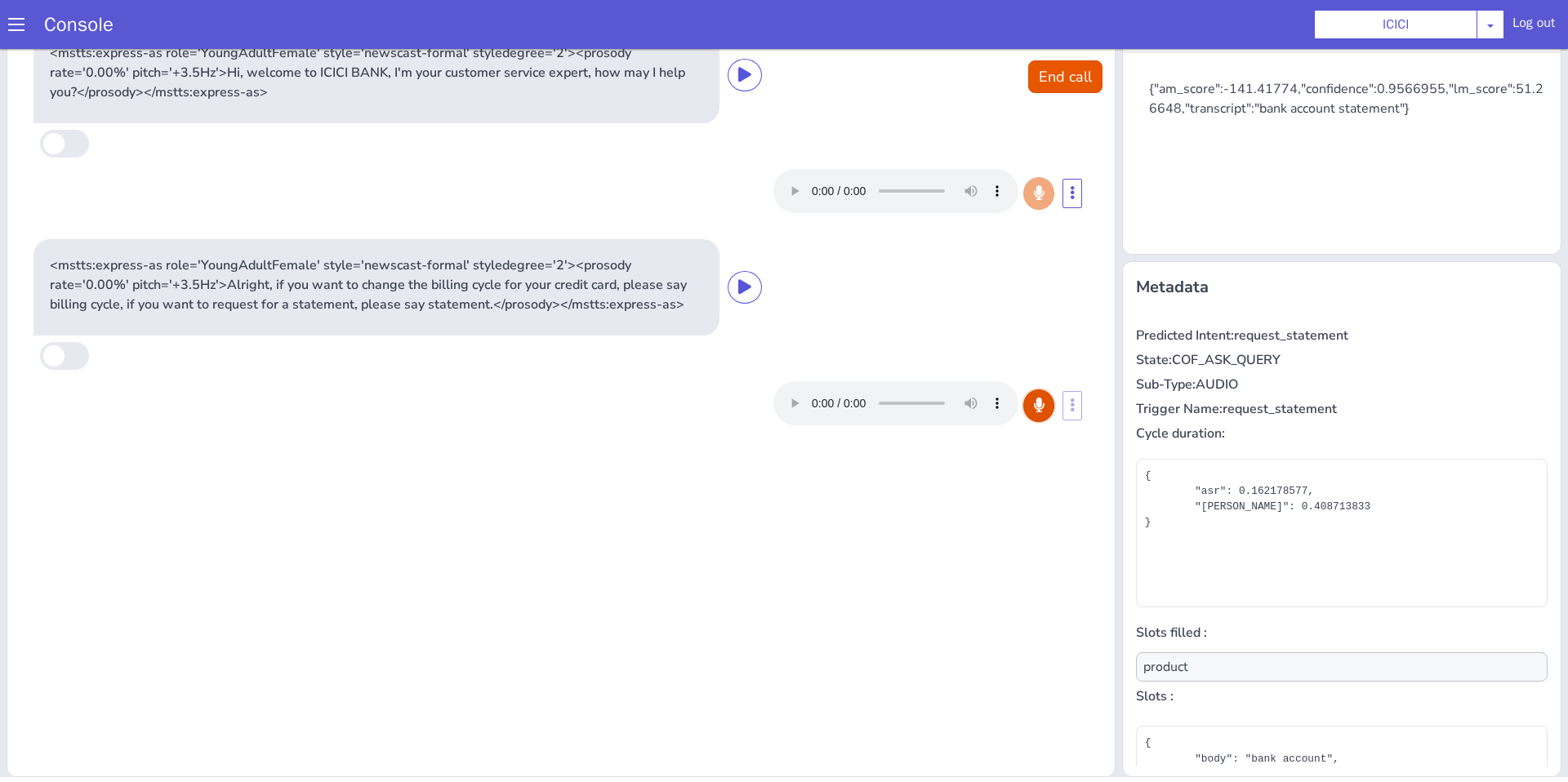 click at bounding box center (1039, 406) 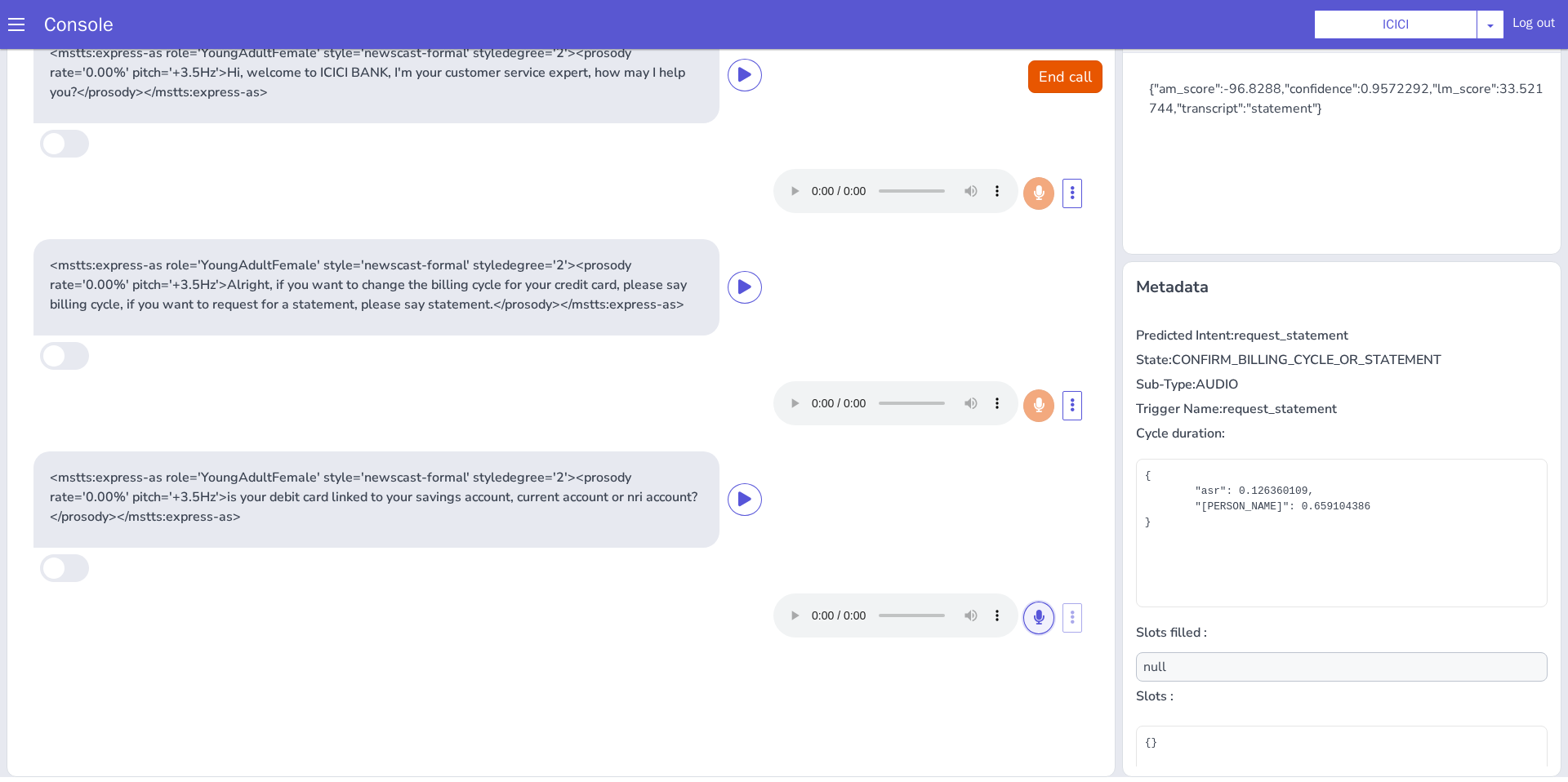 click at bounding box center [1039, 618] 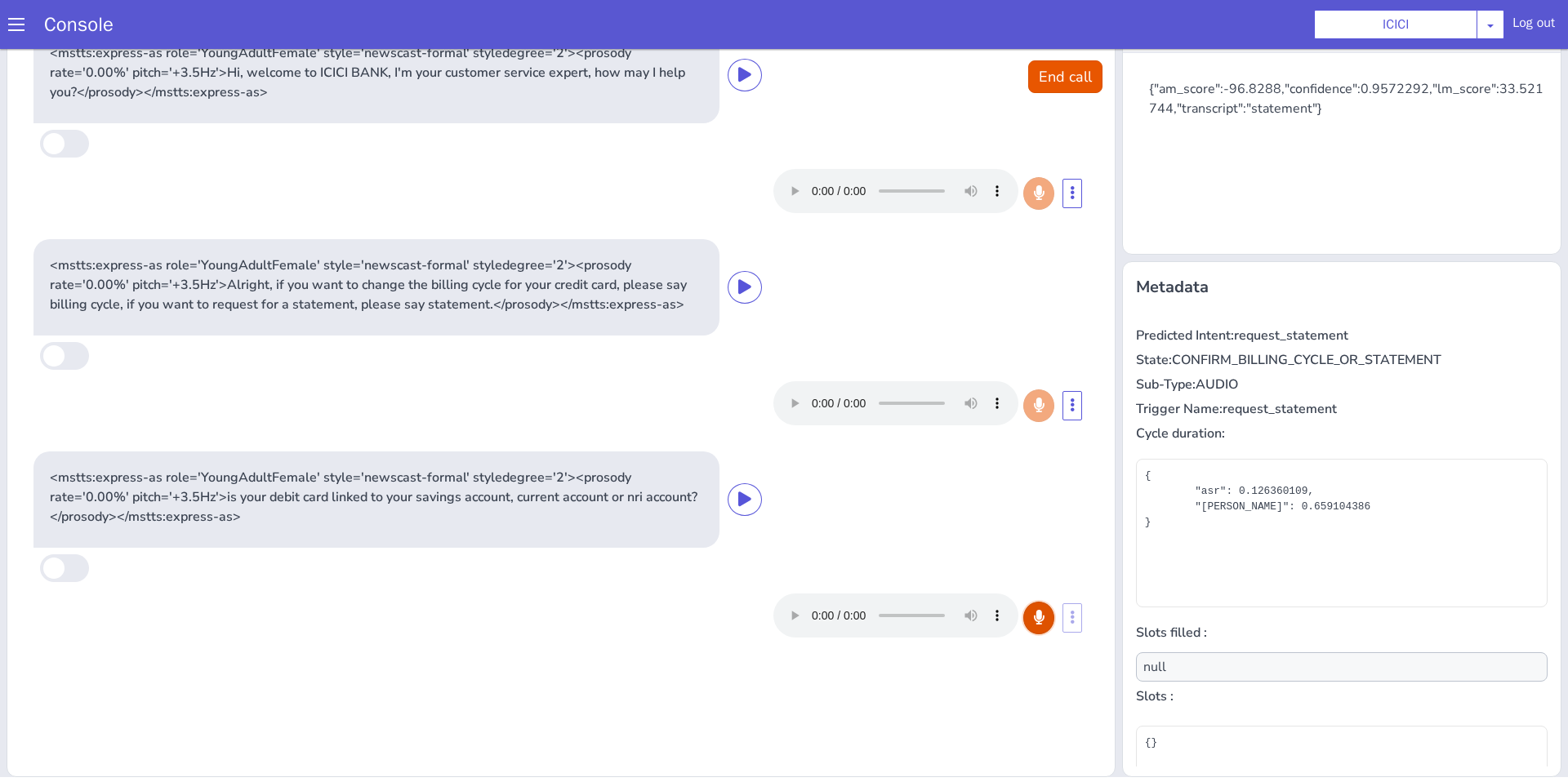 click at bounding box center [1039, 618] 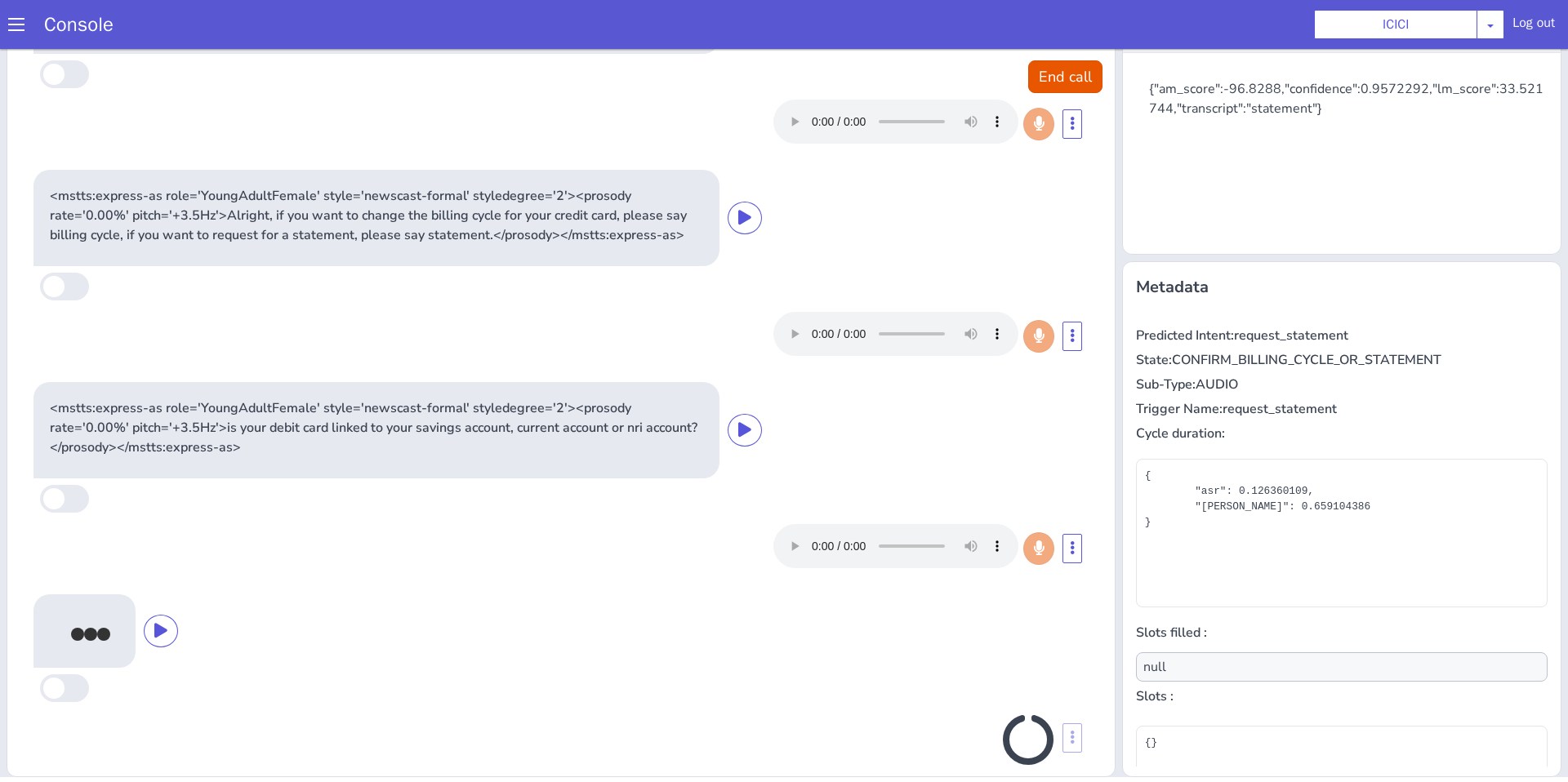 scroll, scrollTop: 91, scrollLeft: 0, axis: vertical 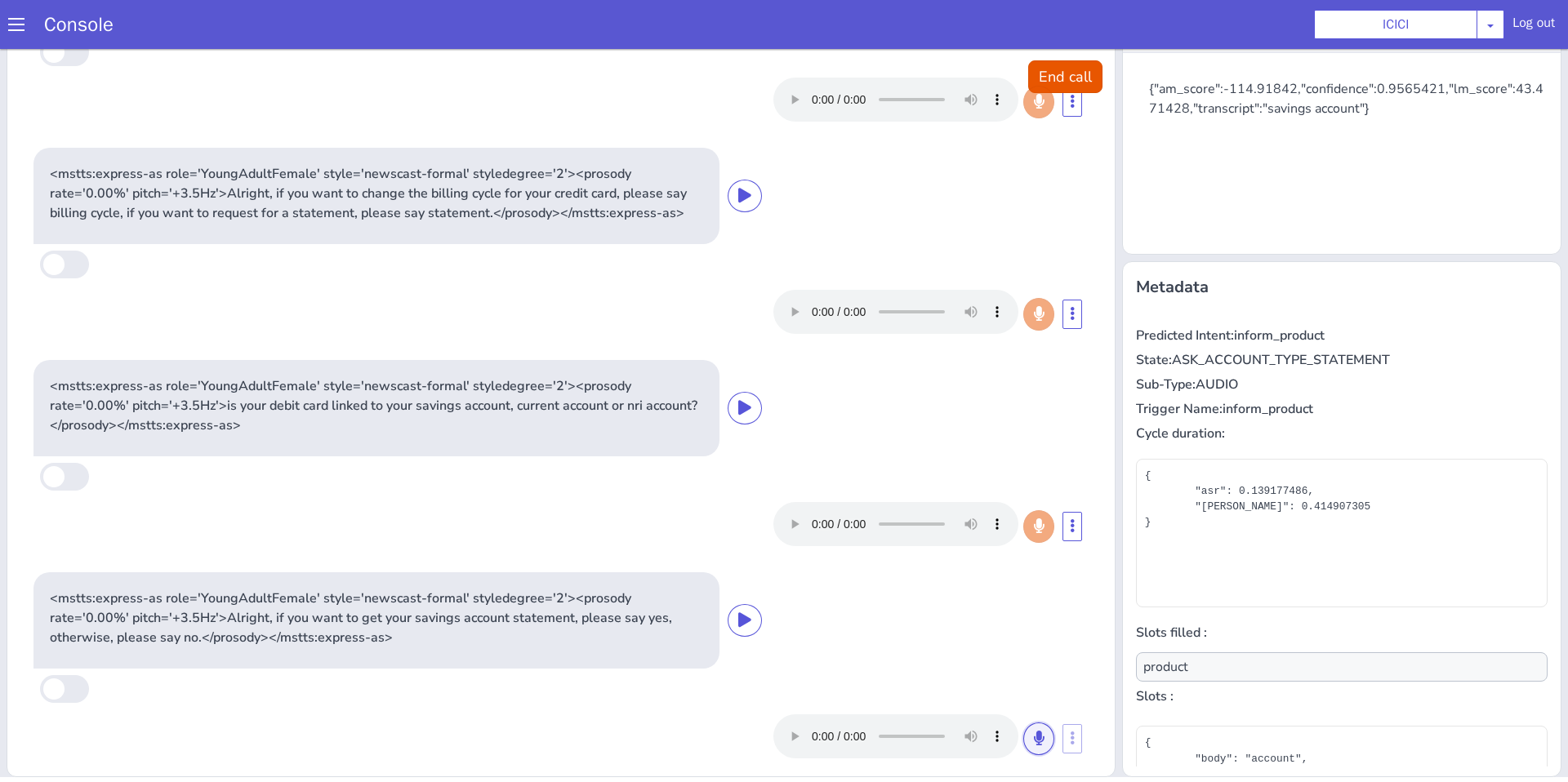 click at bounding box center (1039, 739) 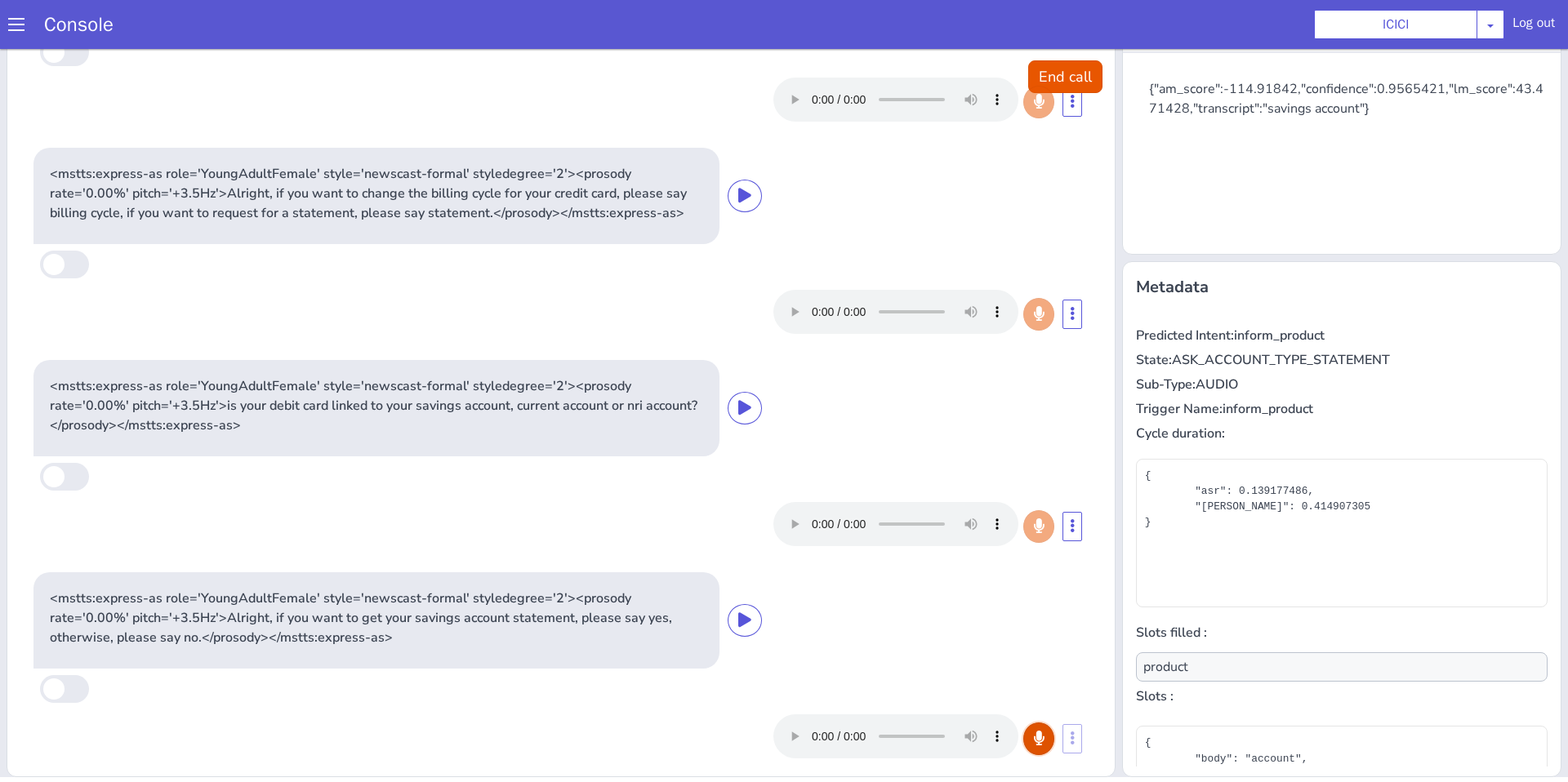 click at bounding box center [1039, 739] 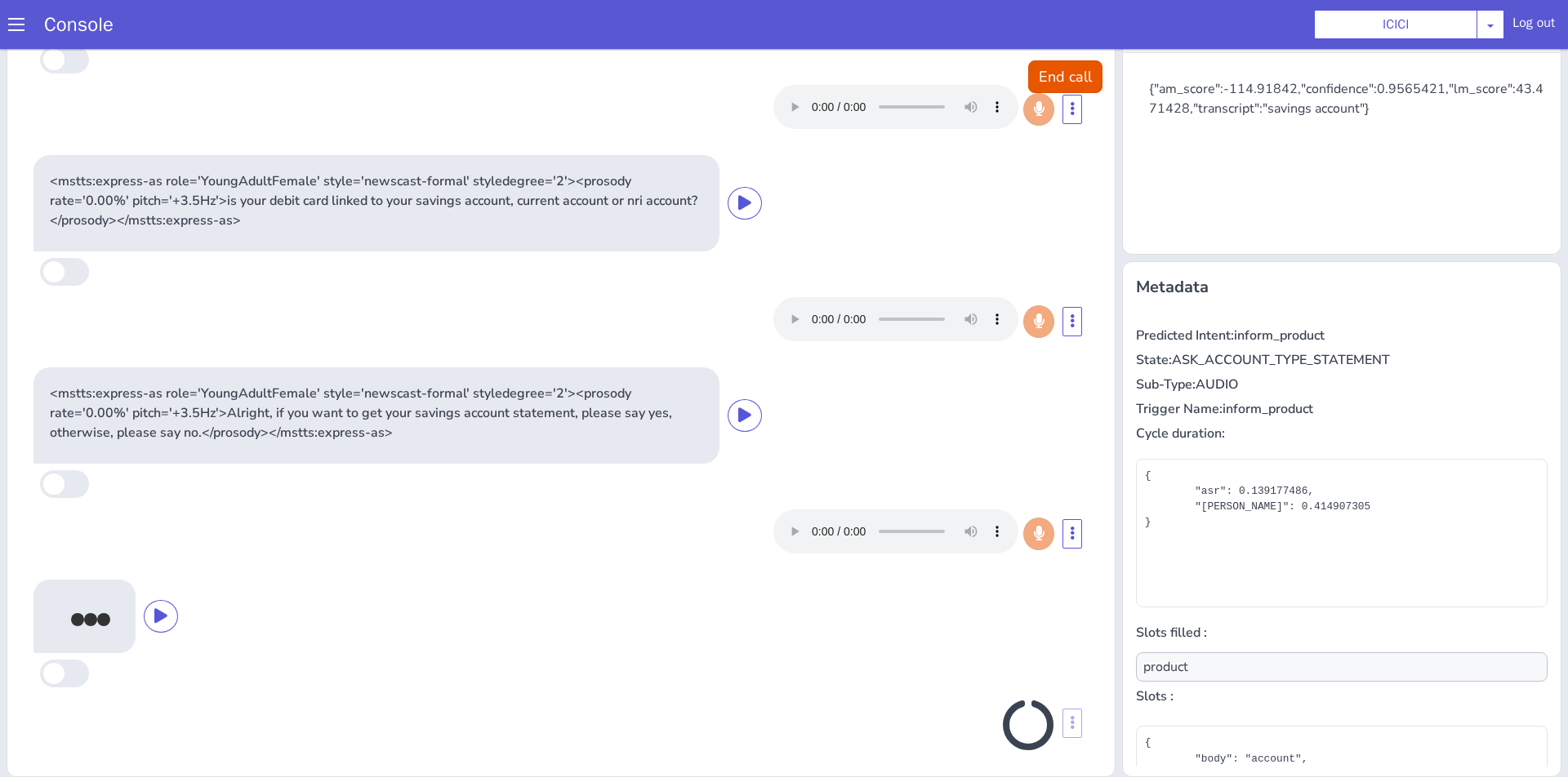scroll, scrollTop: 304, scrollLeft: 0, axis: vertical 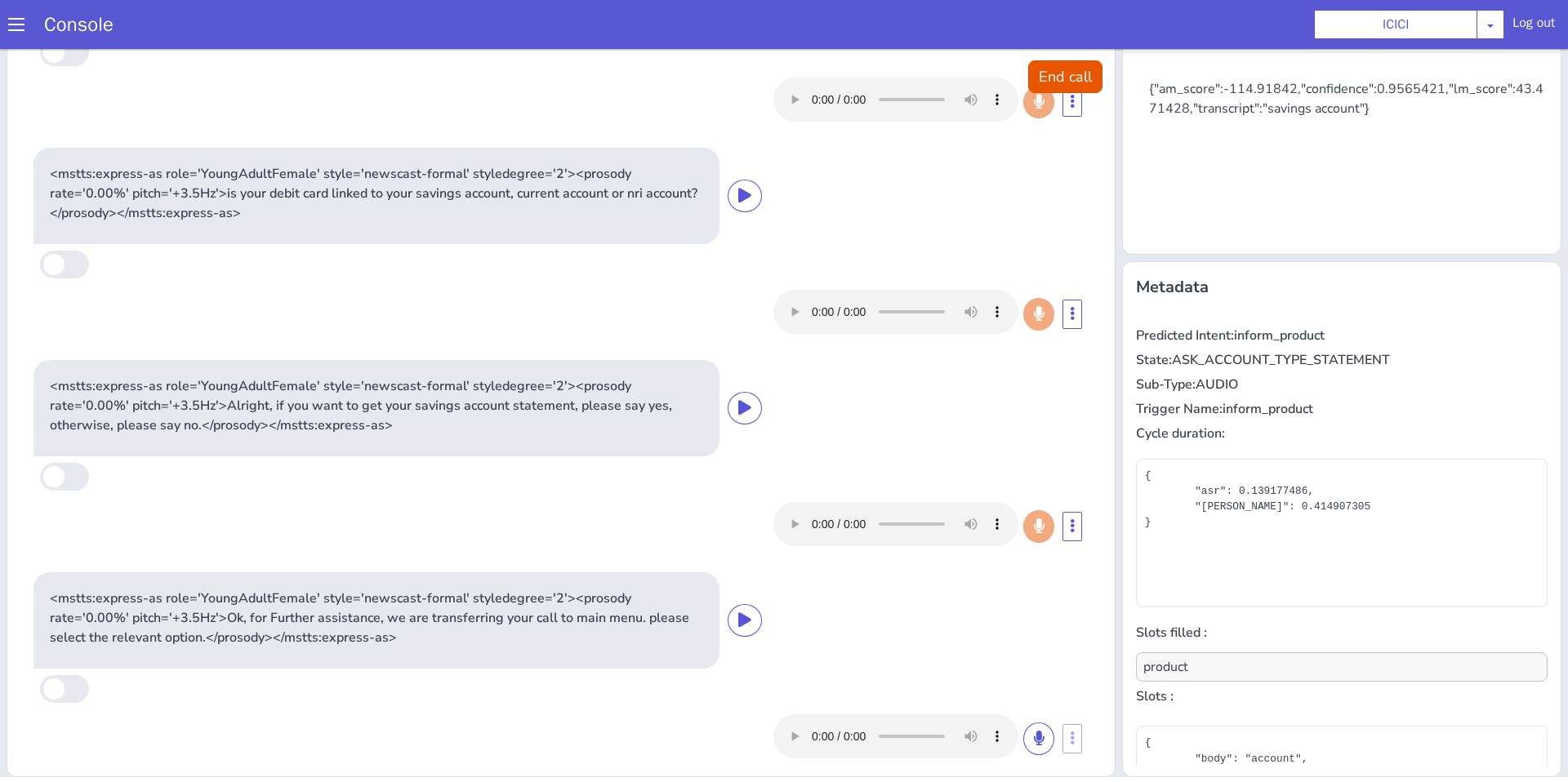 type on "null" 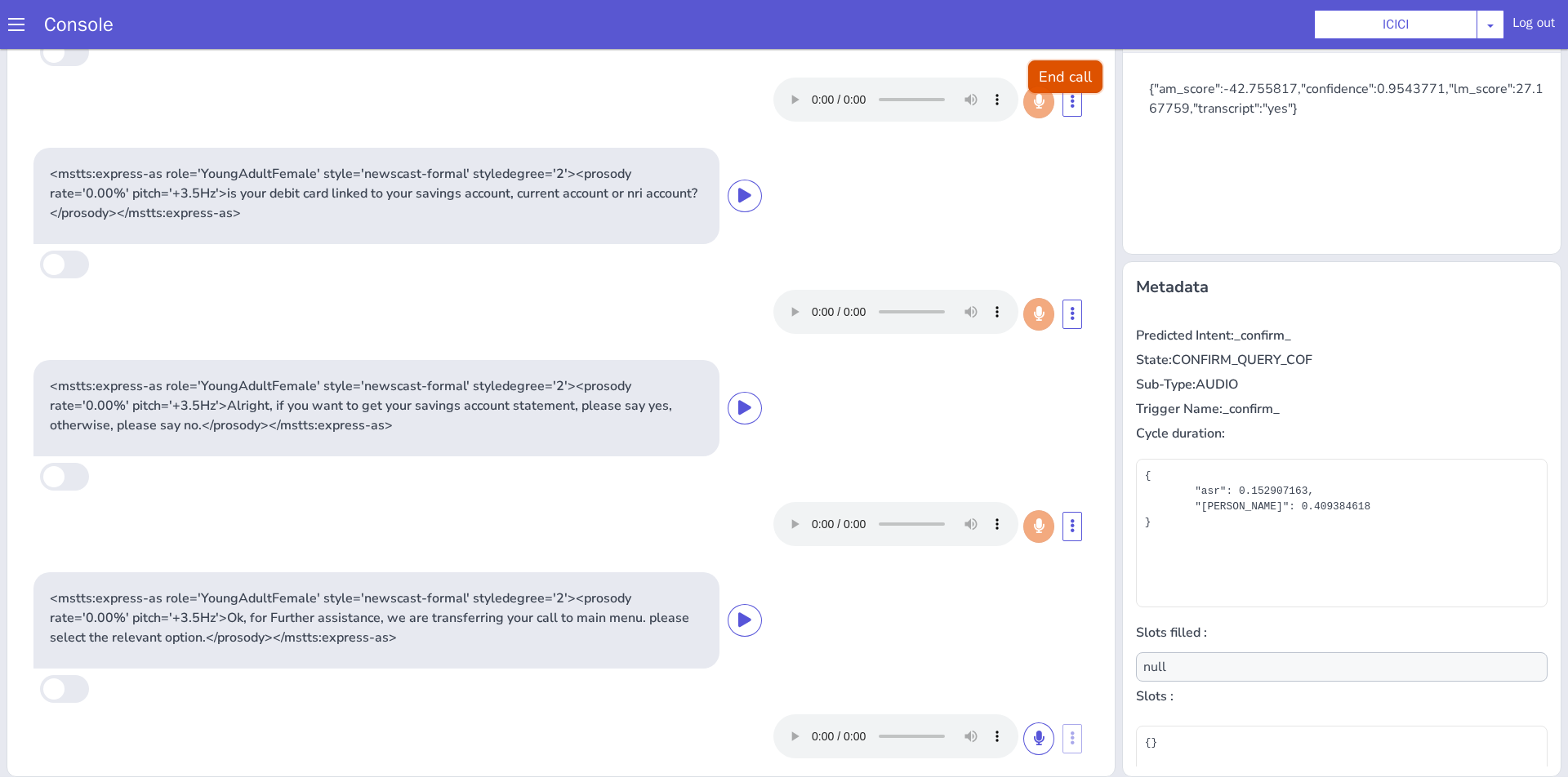 click on "End call" at bounding box center [1065, 77] 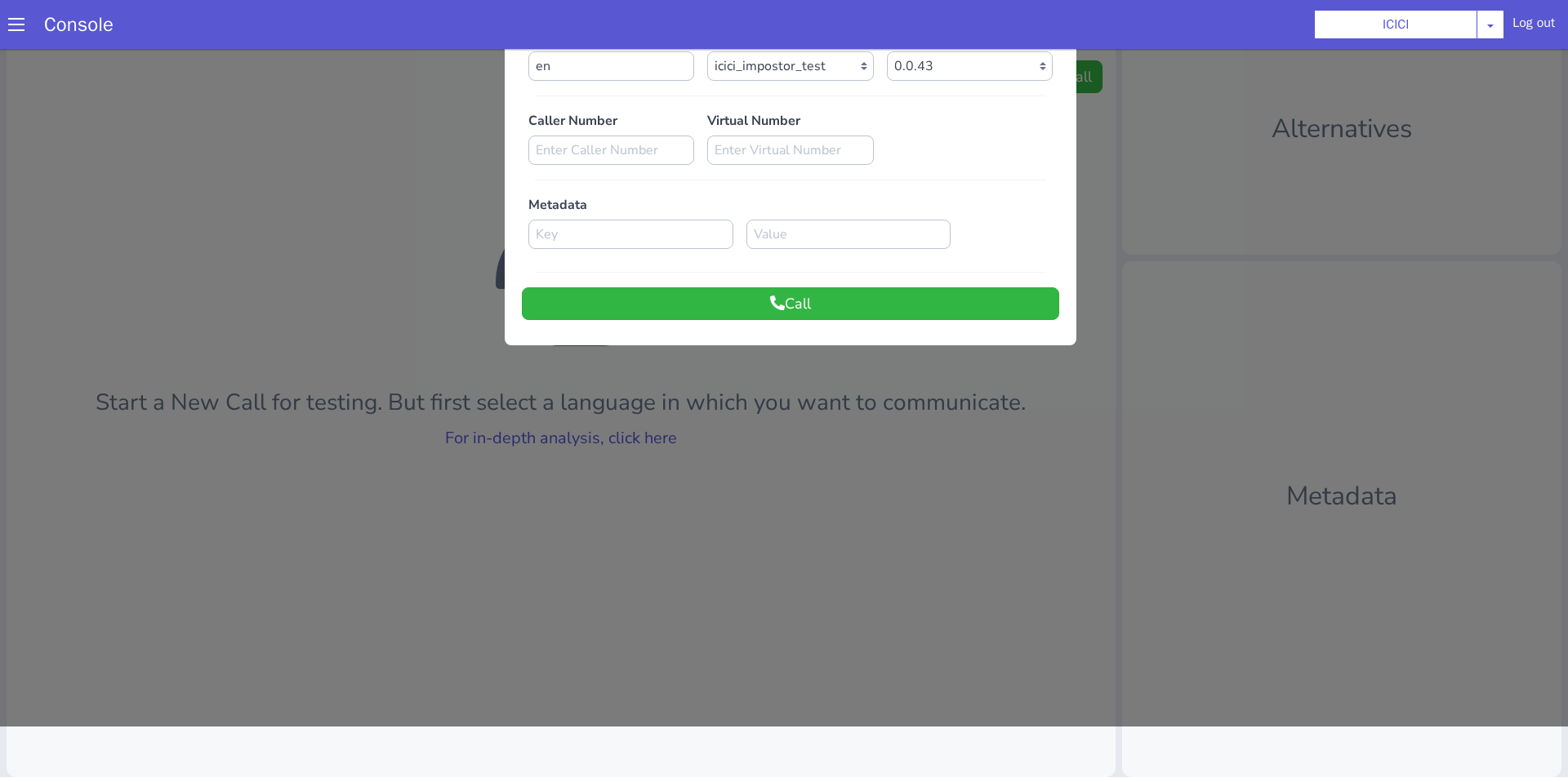 click at bounding box center [784, 360] 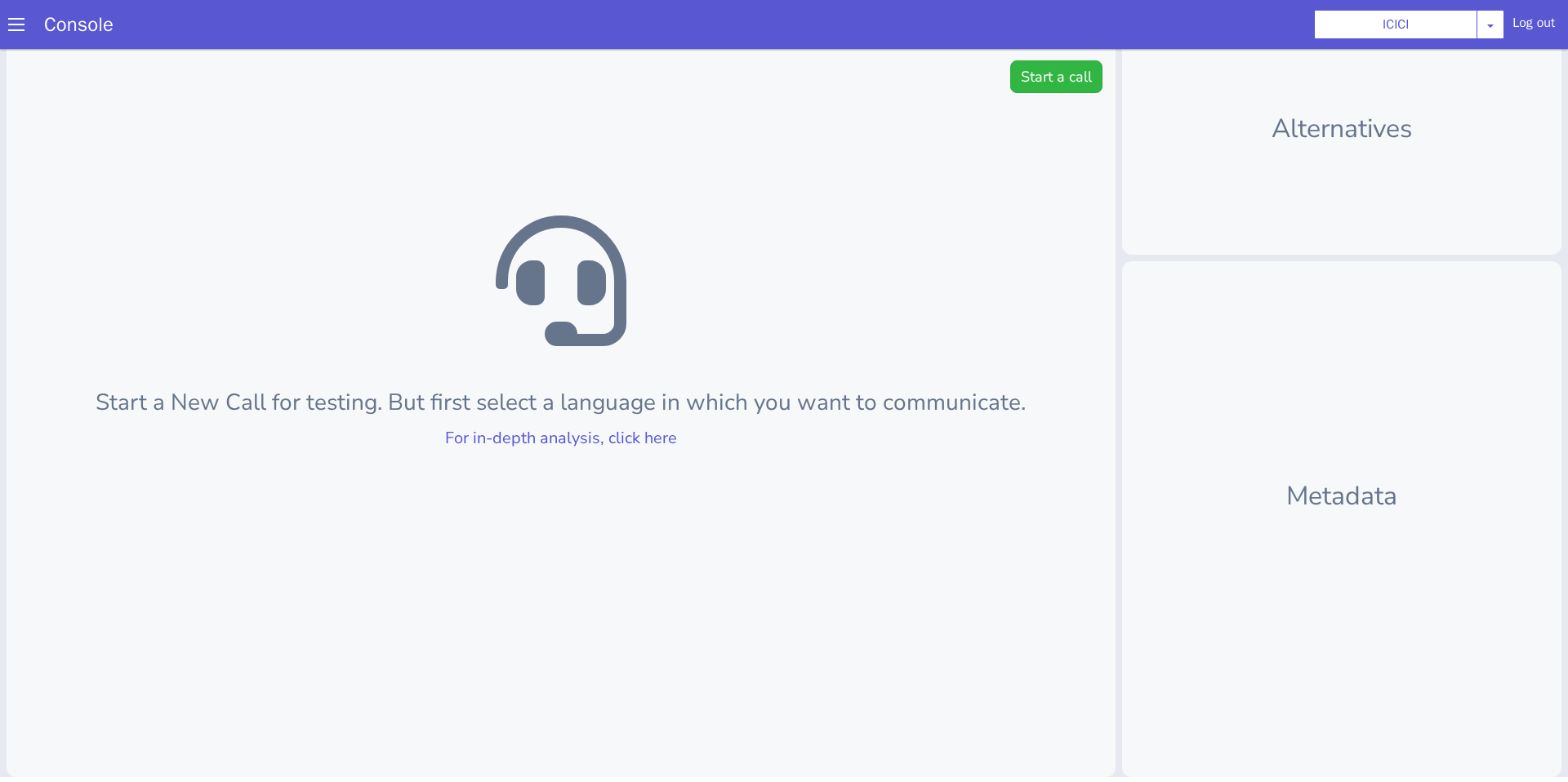 click on "Start a New Call for testing. But first select a language in which you want to communicate. For in-depth analysis, click here" at bounding box center [561, 389] 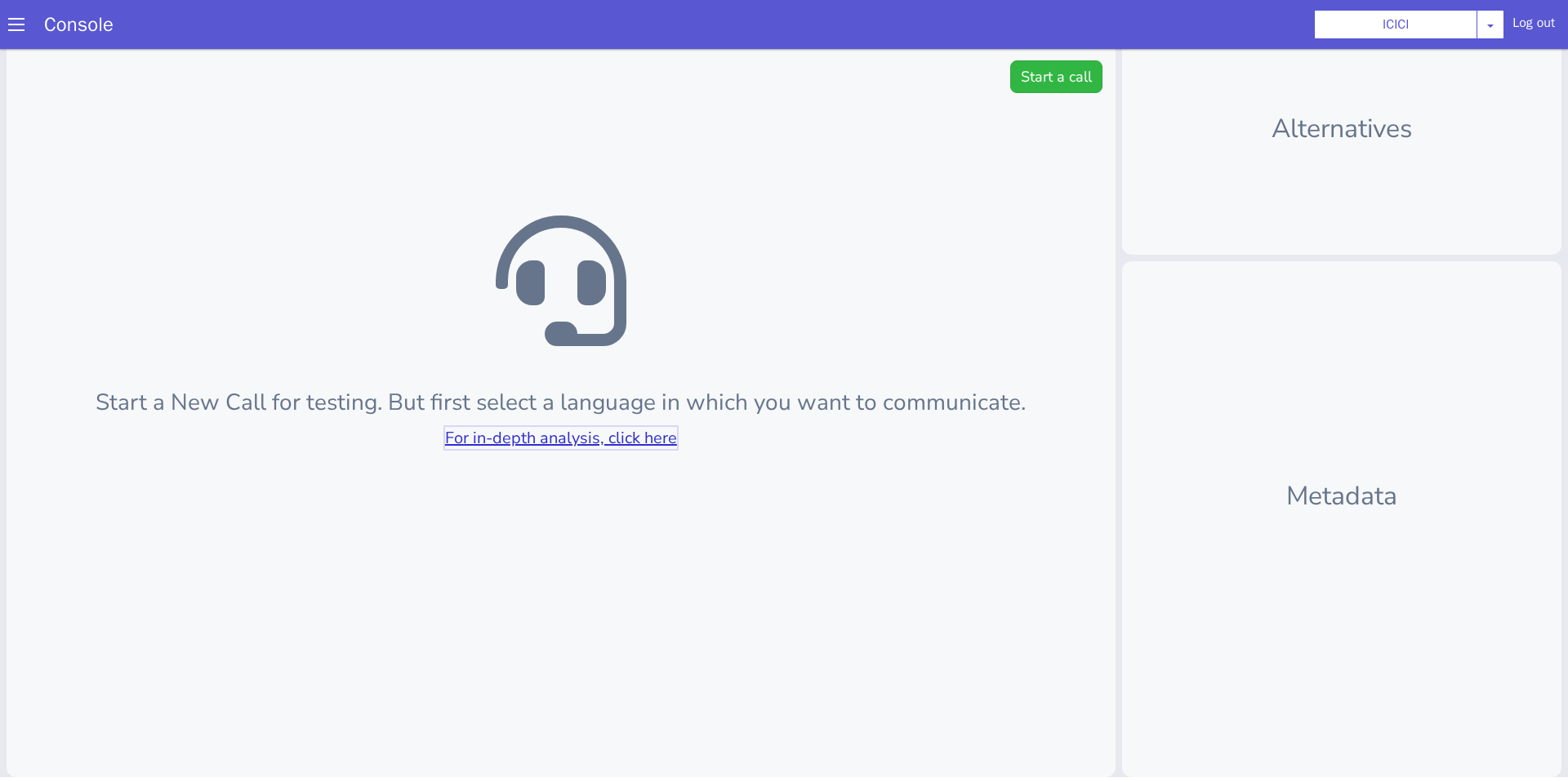 click on "For in-depth analysis, click here" at bounding box center (561, 438) 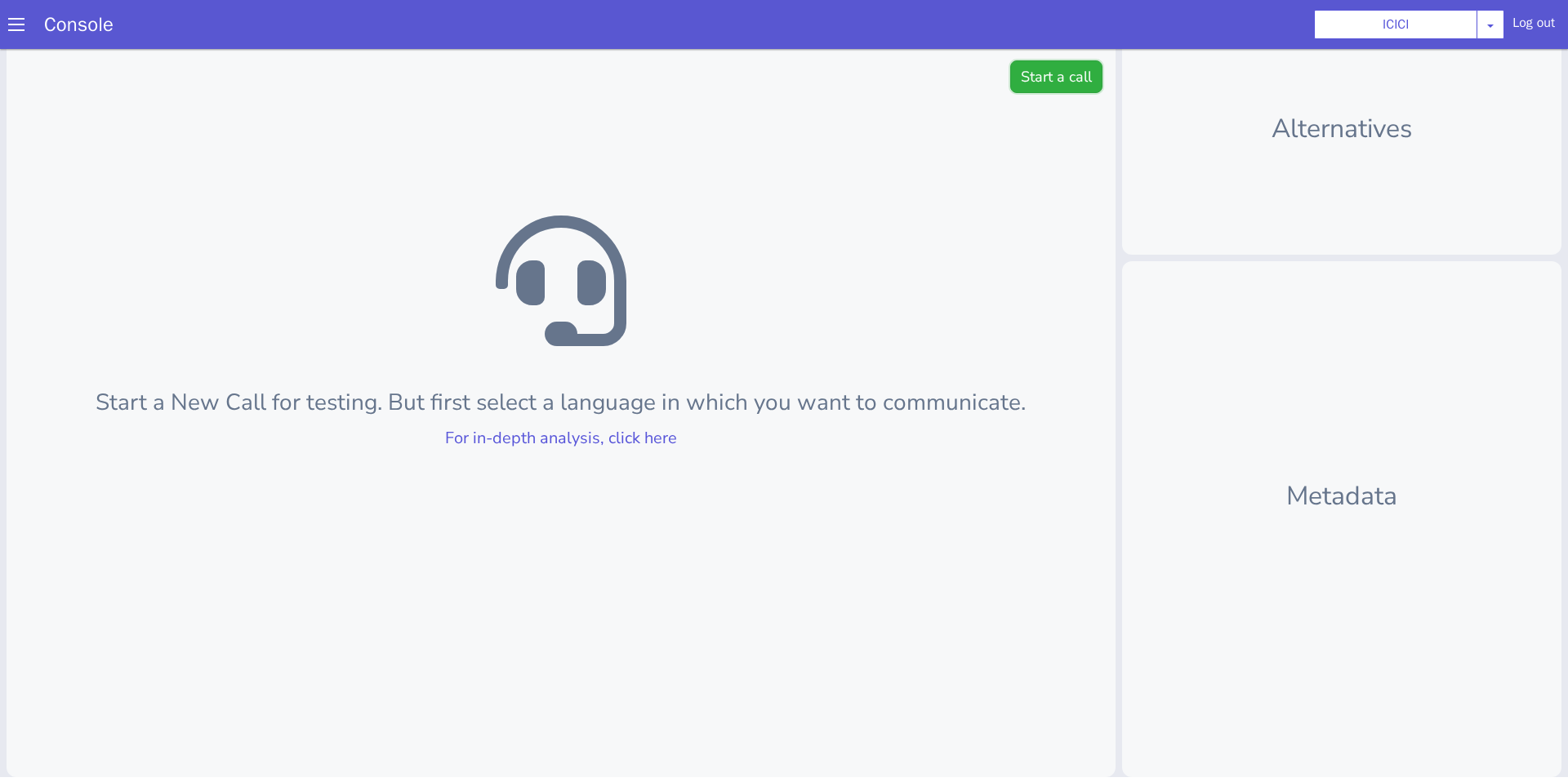 click on "Start a call" at bounding box center [1056, 77] 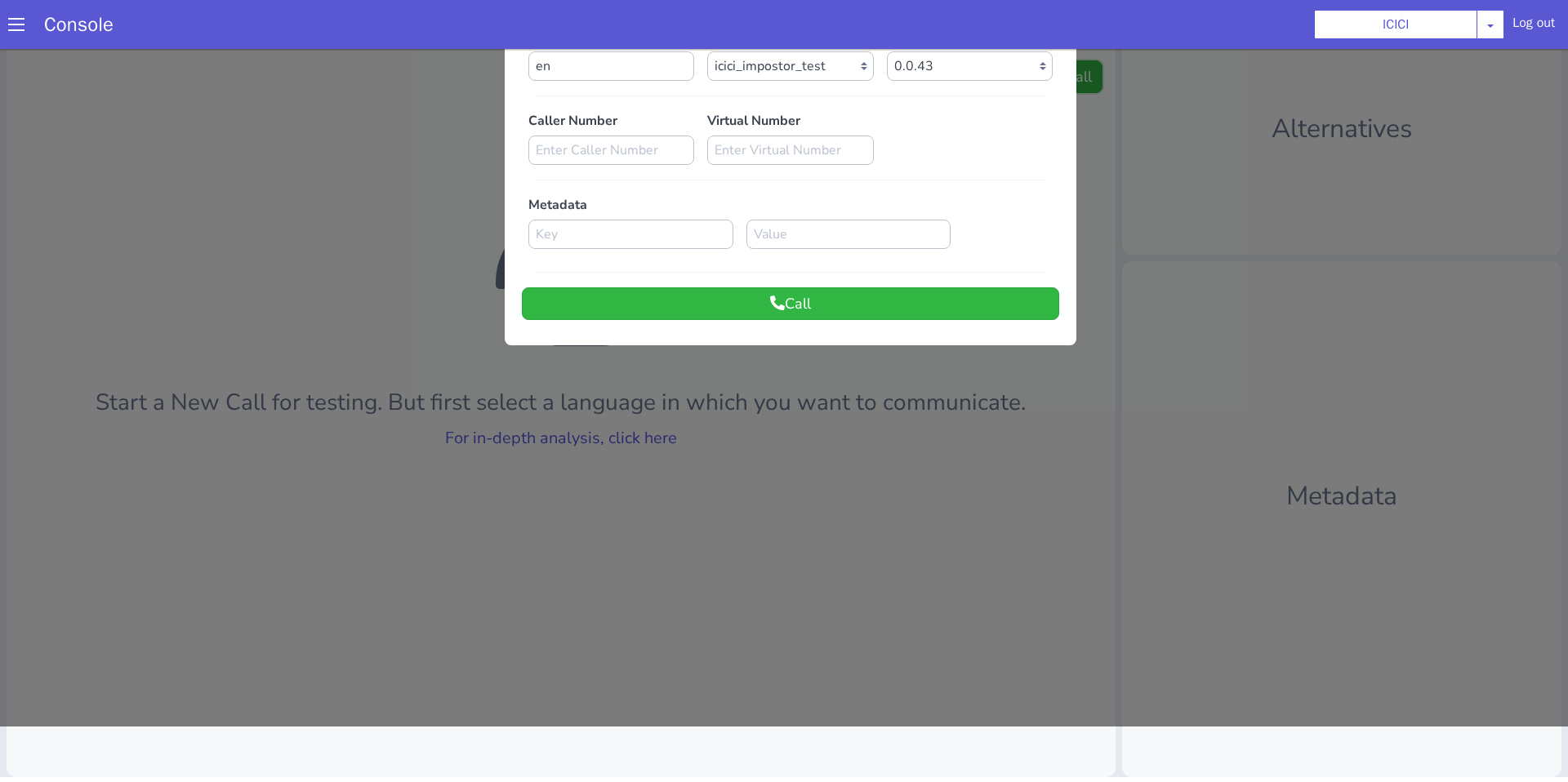 scroll, scrollTop: 0, scrollLeft: 0, axis: both 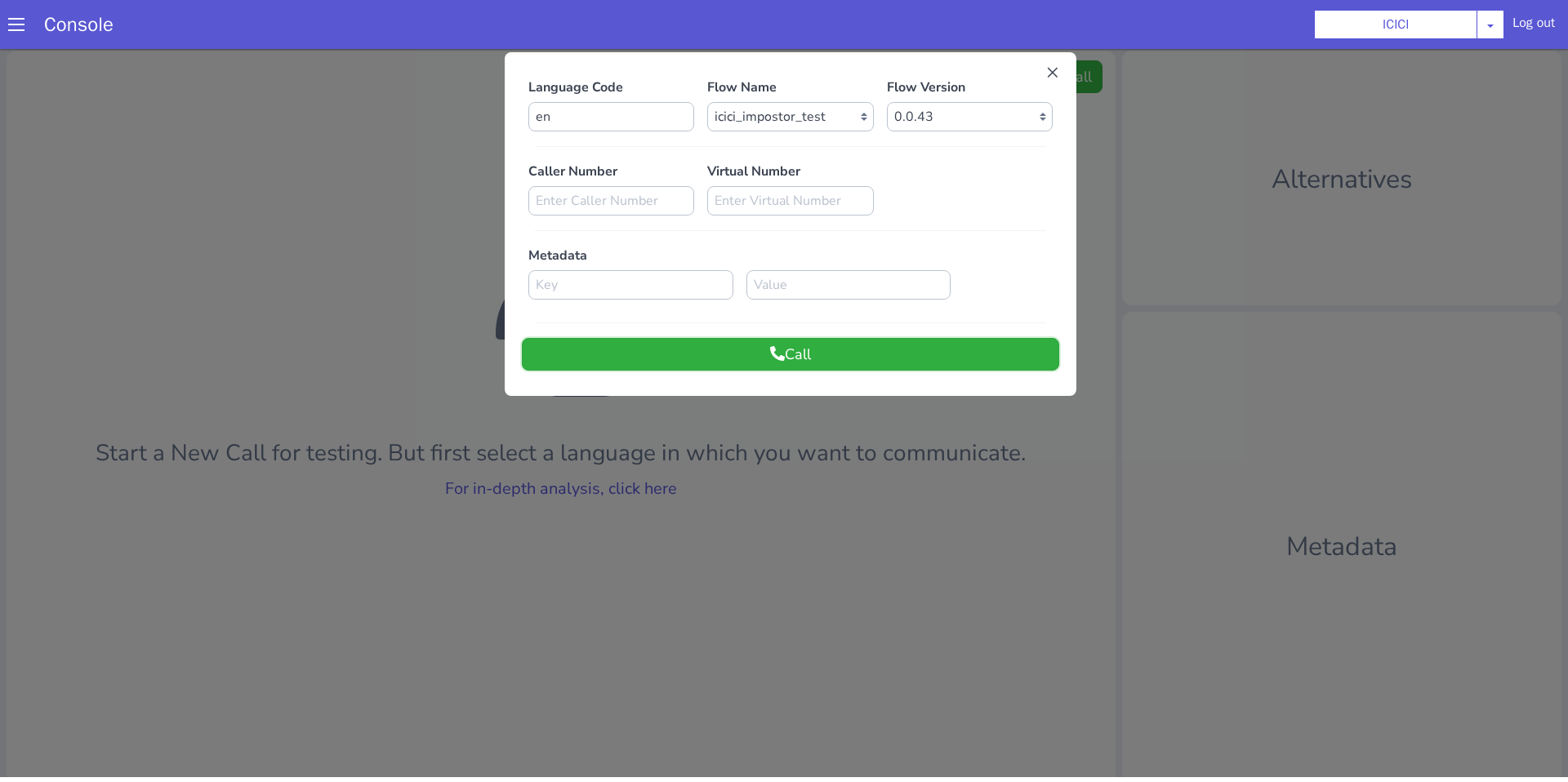 click on "Call" at bounding box center [791, 354] 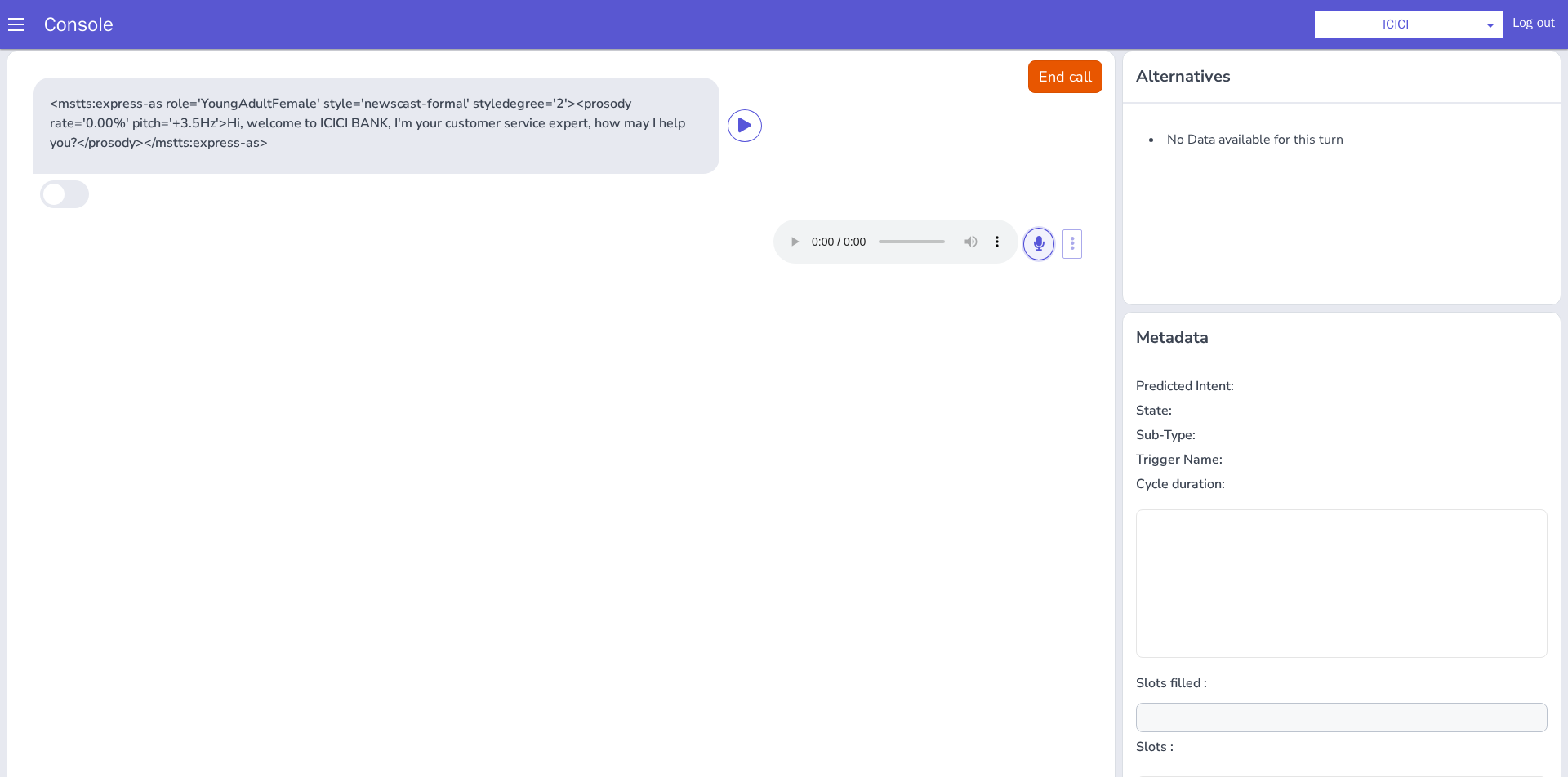 click at bounding box center (1039, 243) 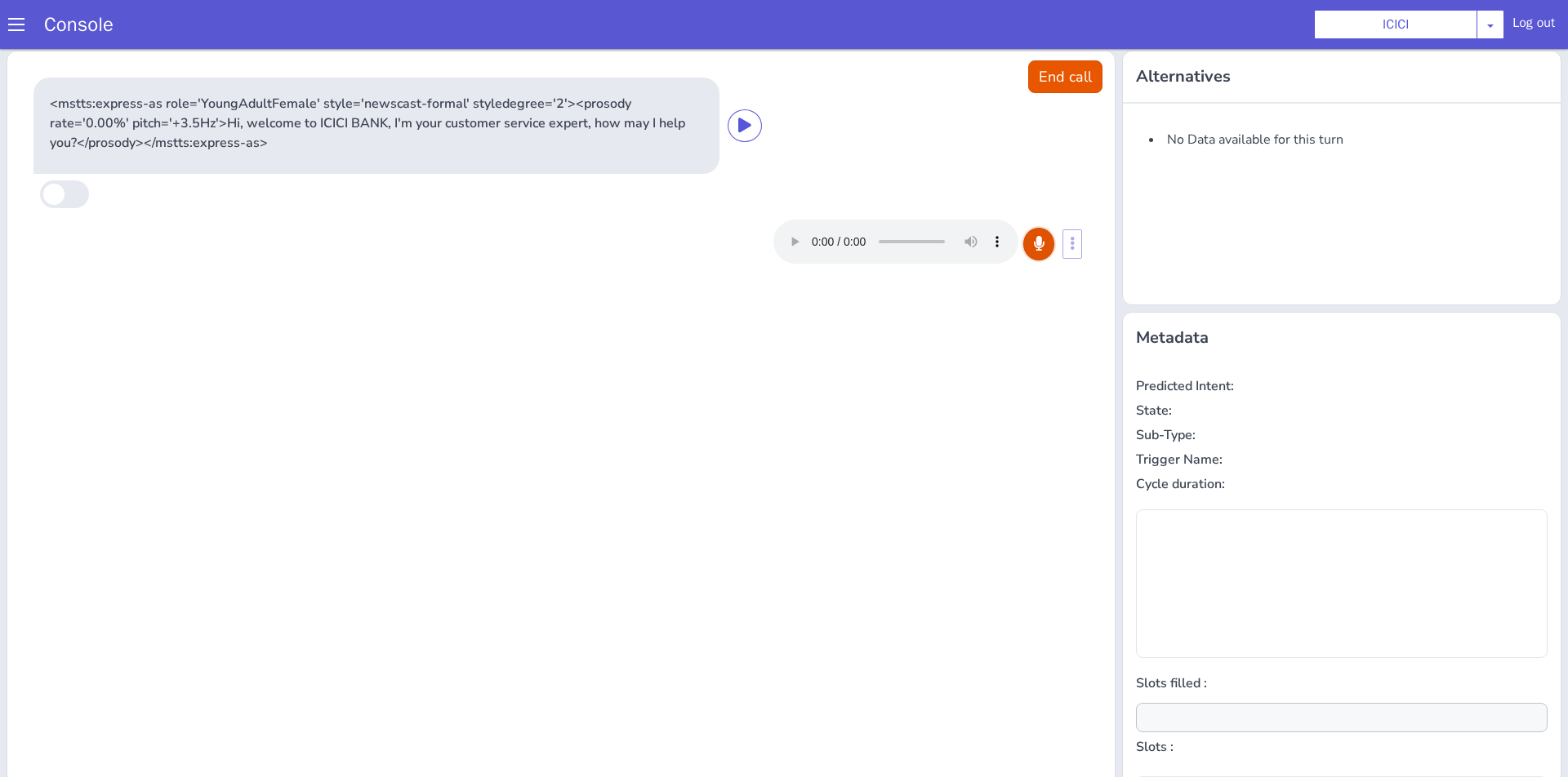 click at bounding box center (1039, 243) 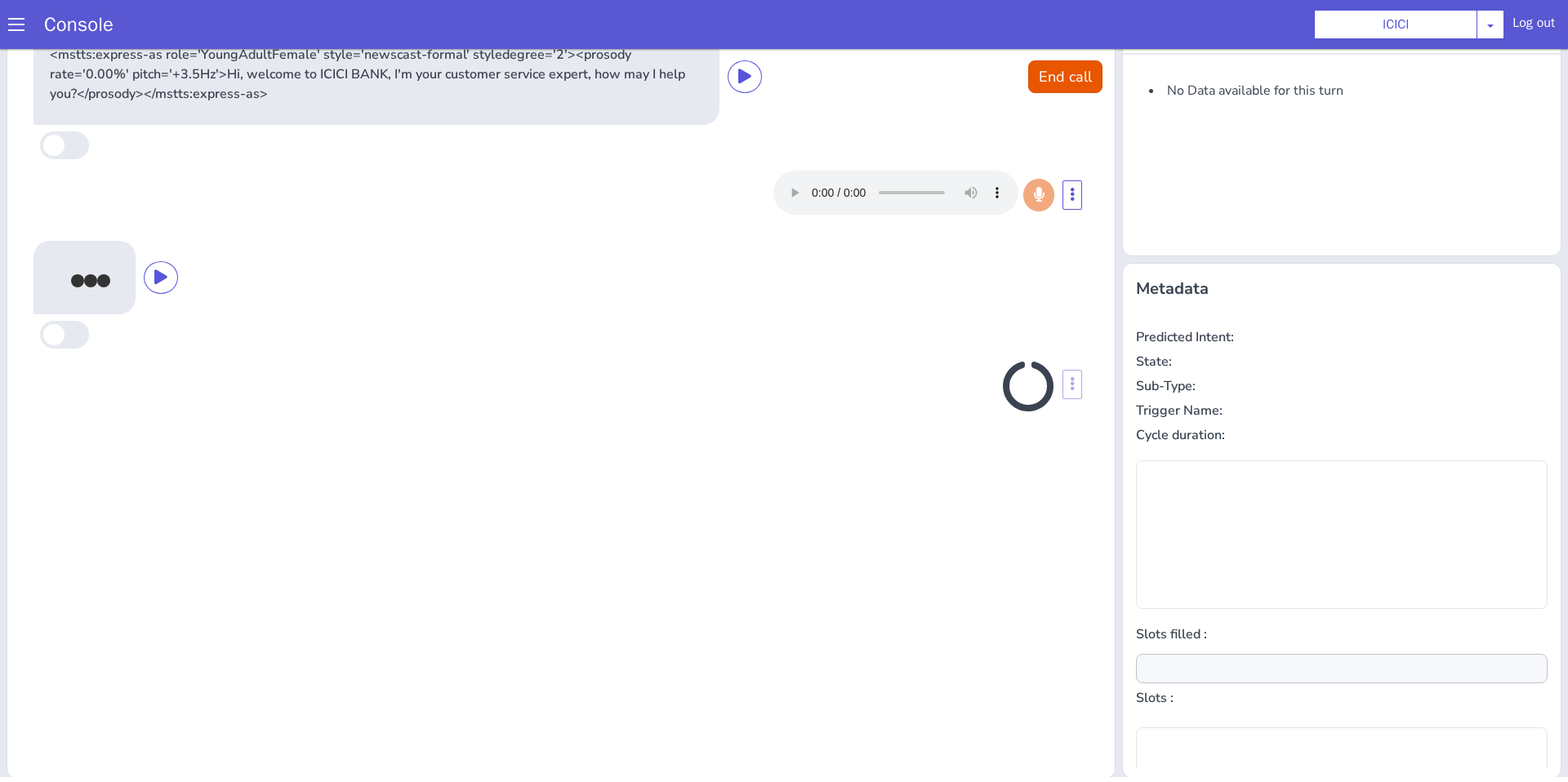 scroll, scrollTop: 51, scrollLeft: 0, axis: vertical 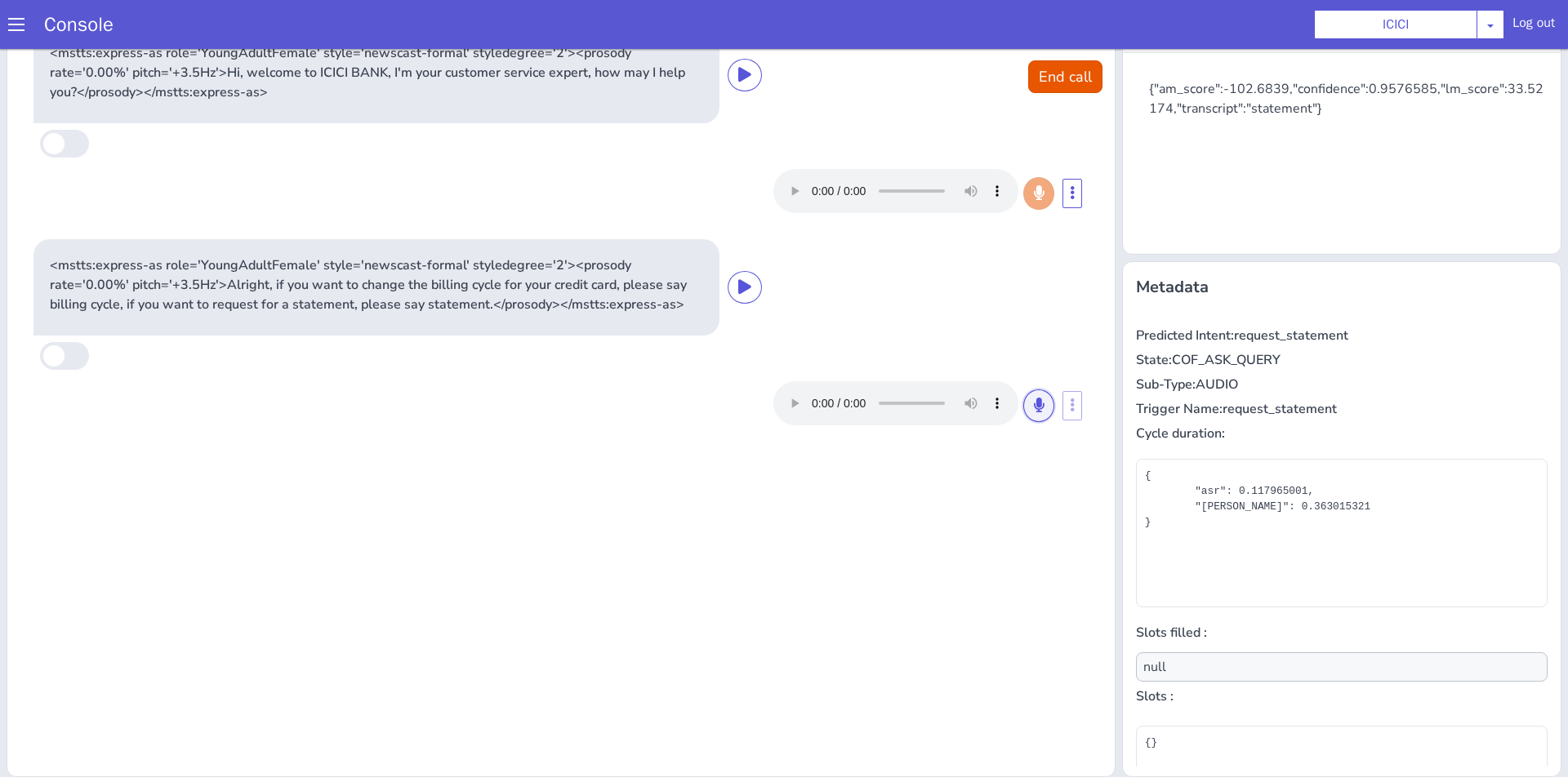 click at bounding box center (1039, 406) 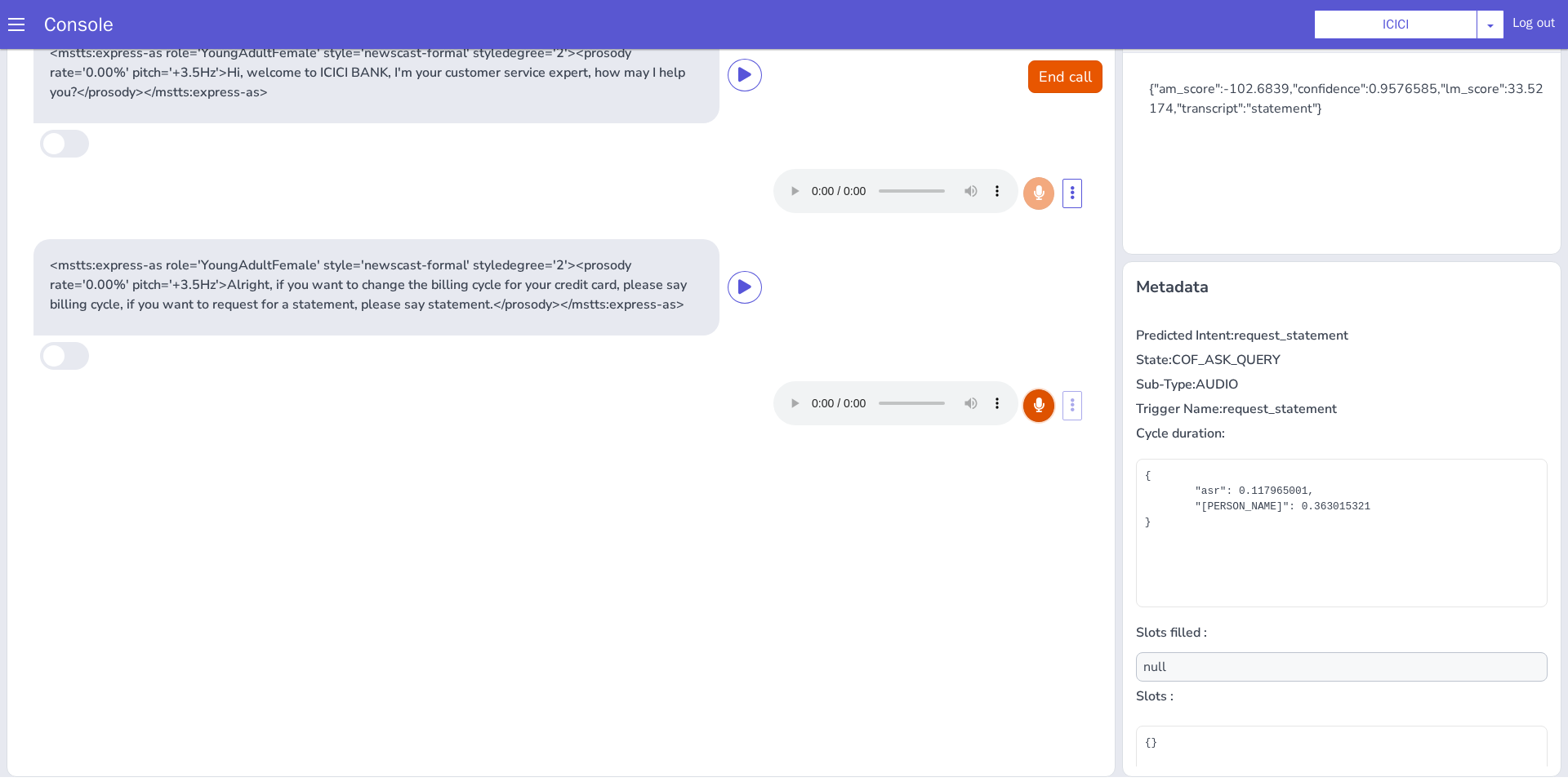 click at bounding box center (1039, 406) 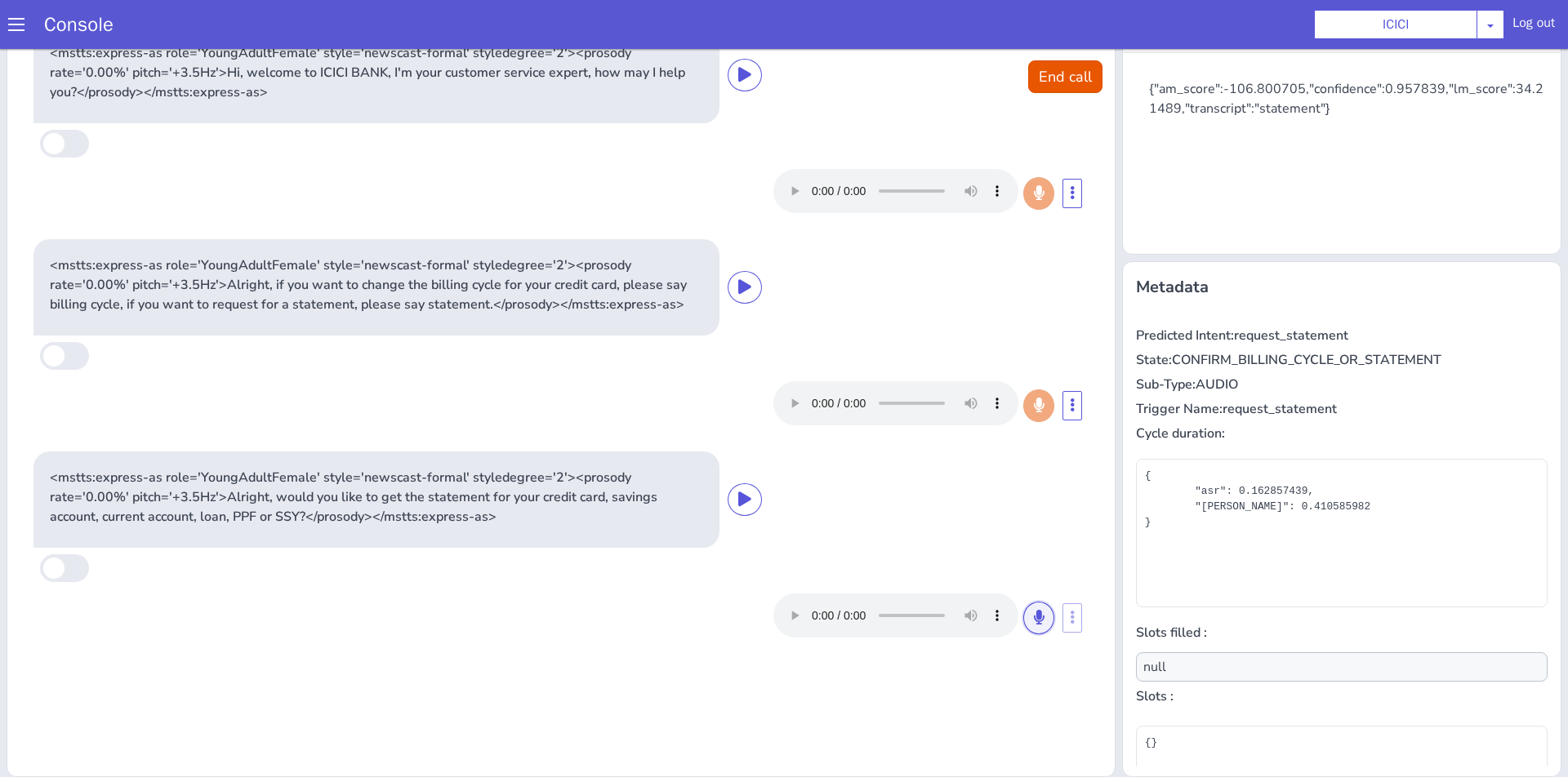 click at bounding box center (1039, 617) 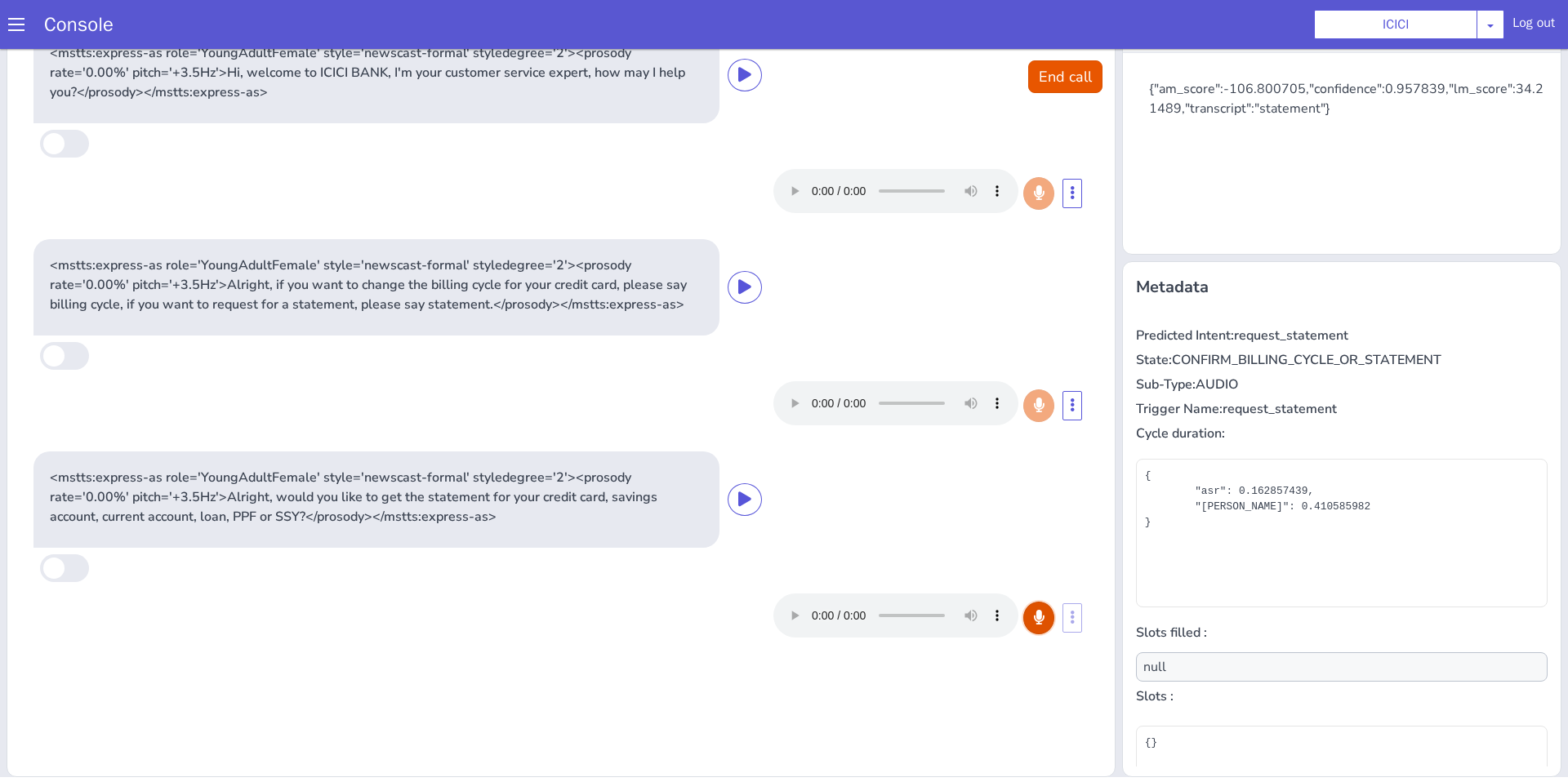 click at bounding box center (1039, 617) 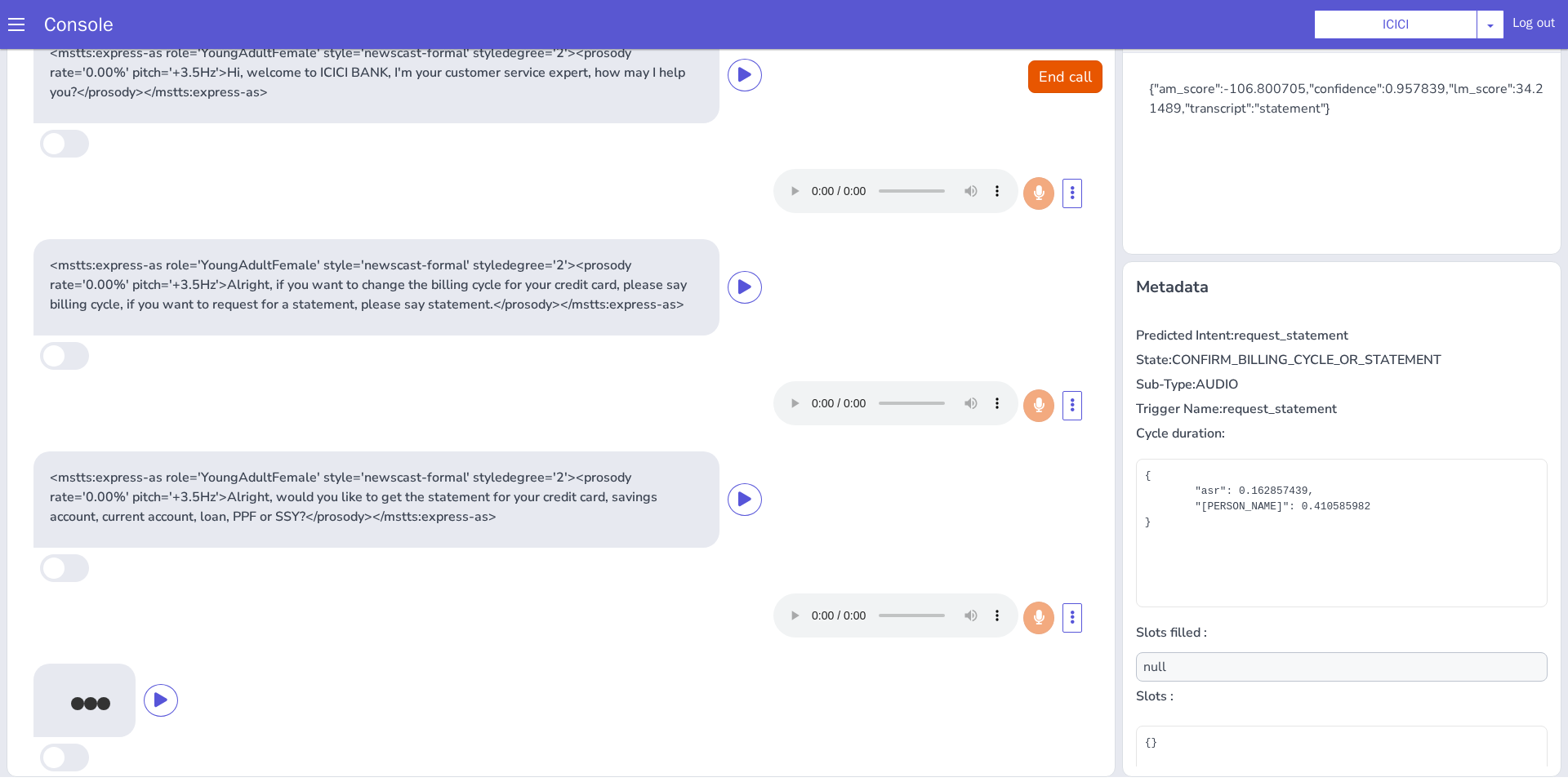 scroll, scrollTop: 91, scrollLeft: 0, axis: vertical 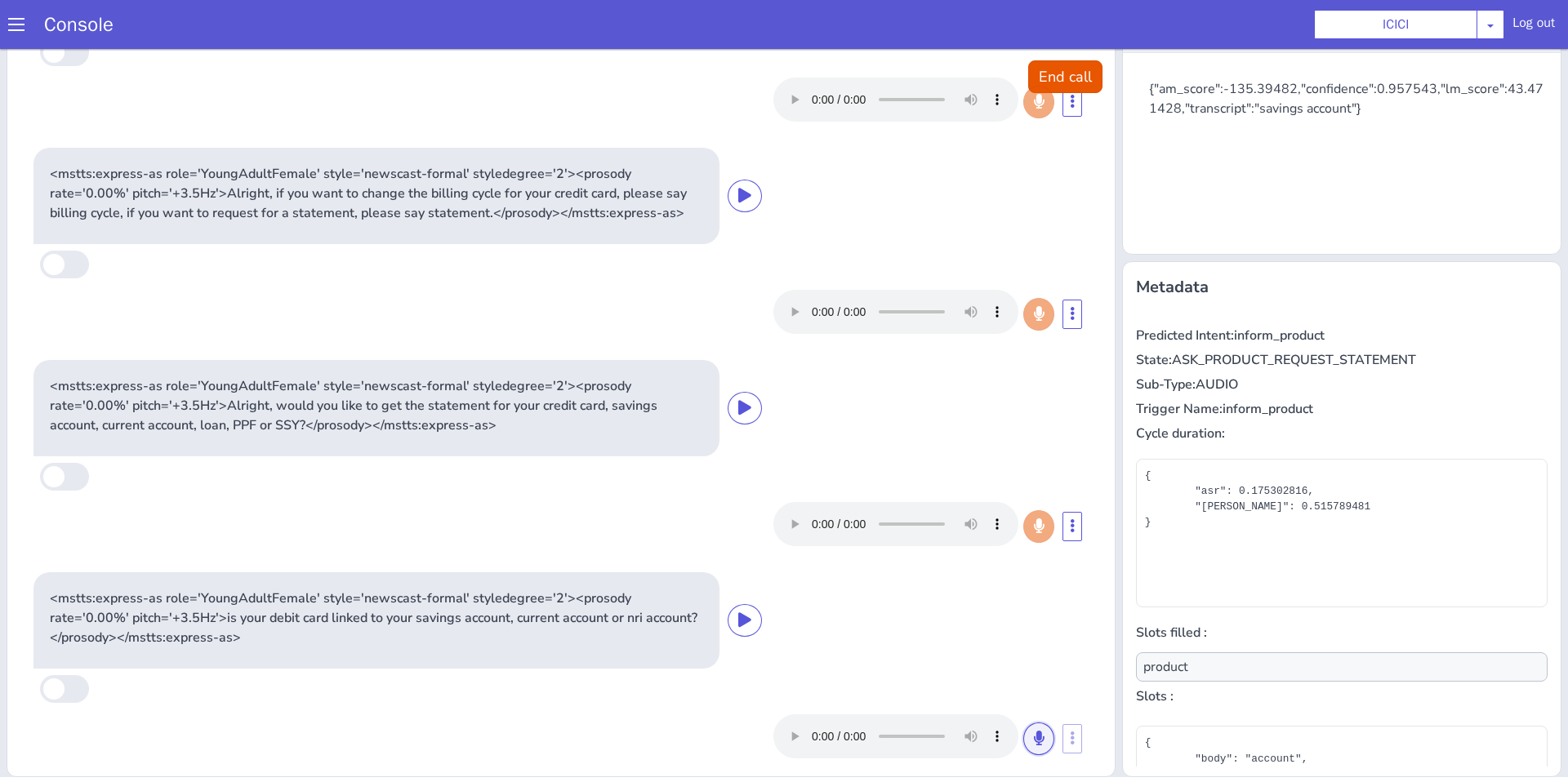 click at bounding box center (1039, 738) 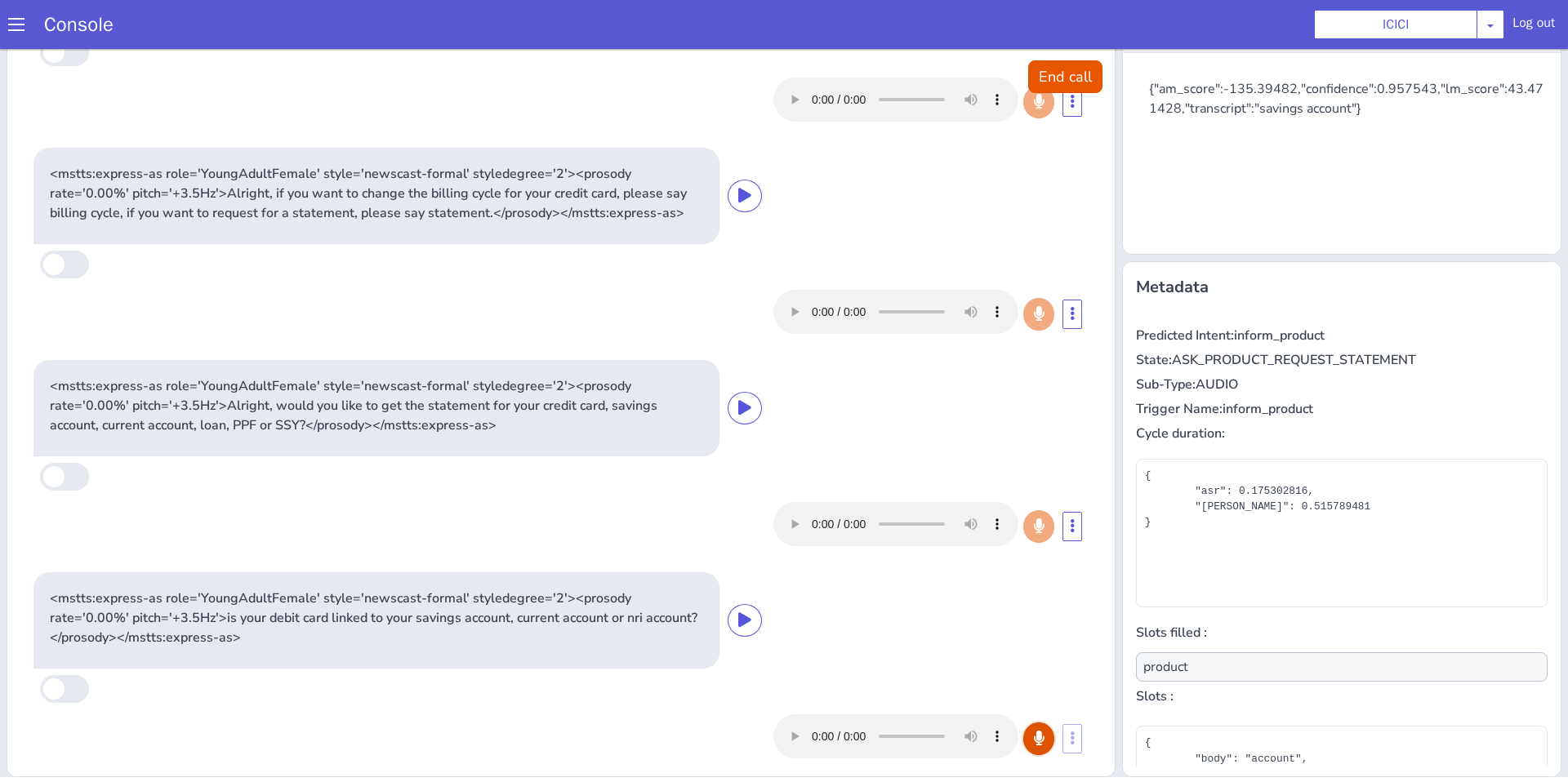 click at bounding box center (1039, 738) 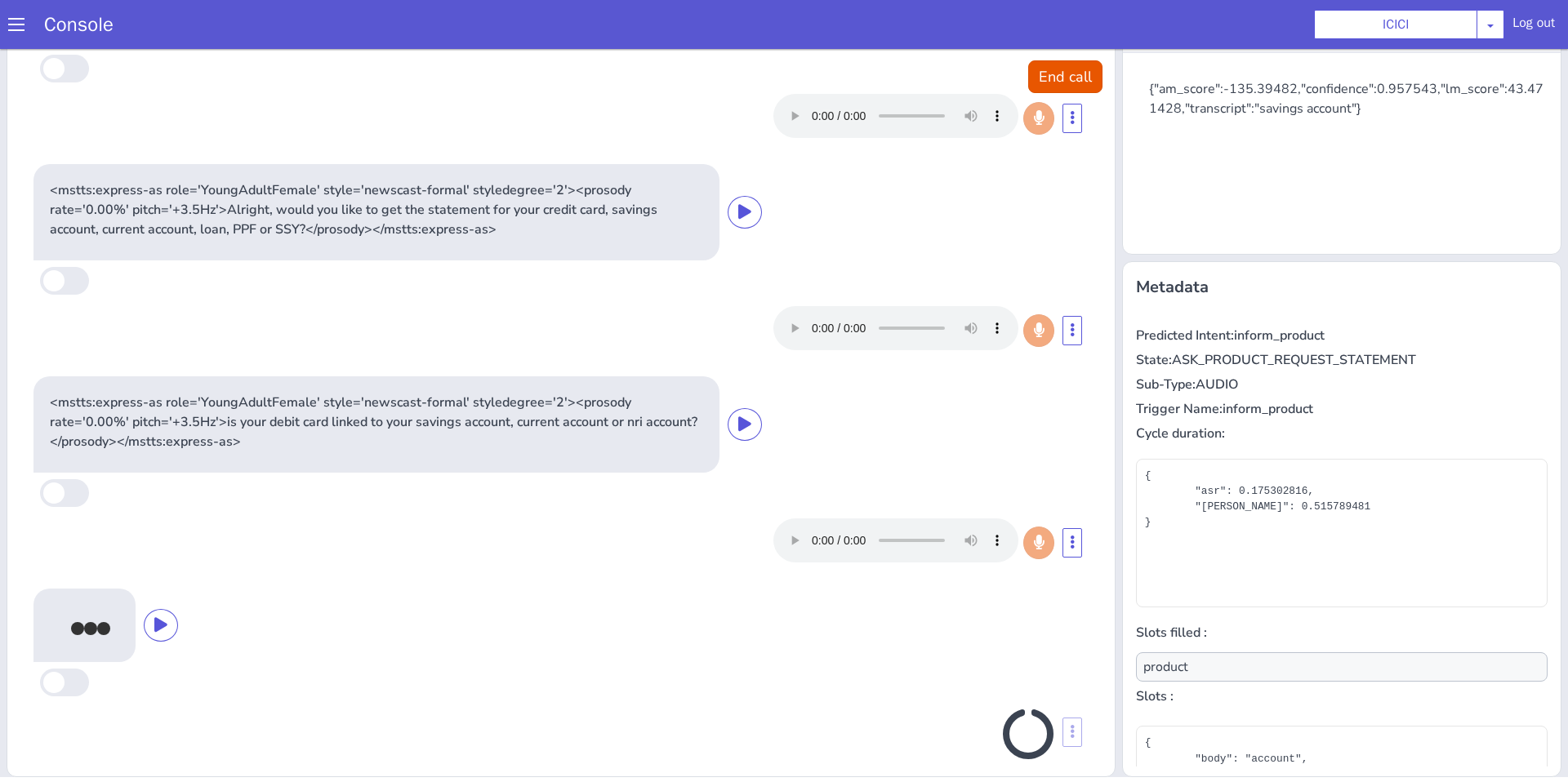 scroll, scrollTop: 304, scrollLeft: 0, axis: vertical 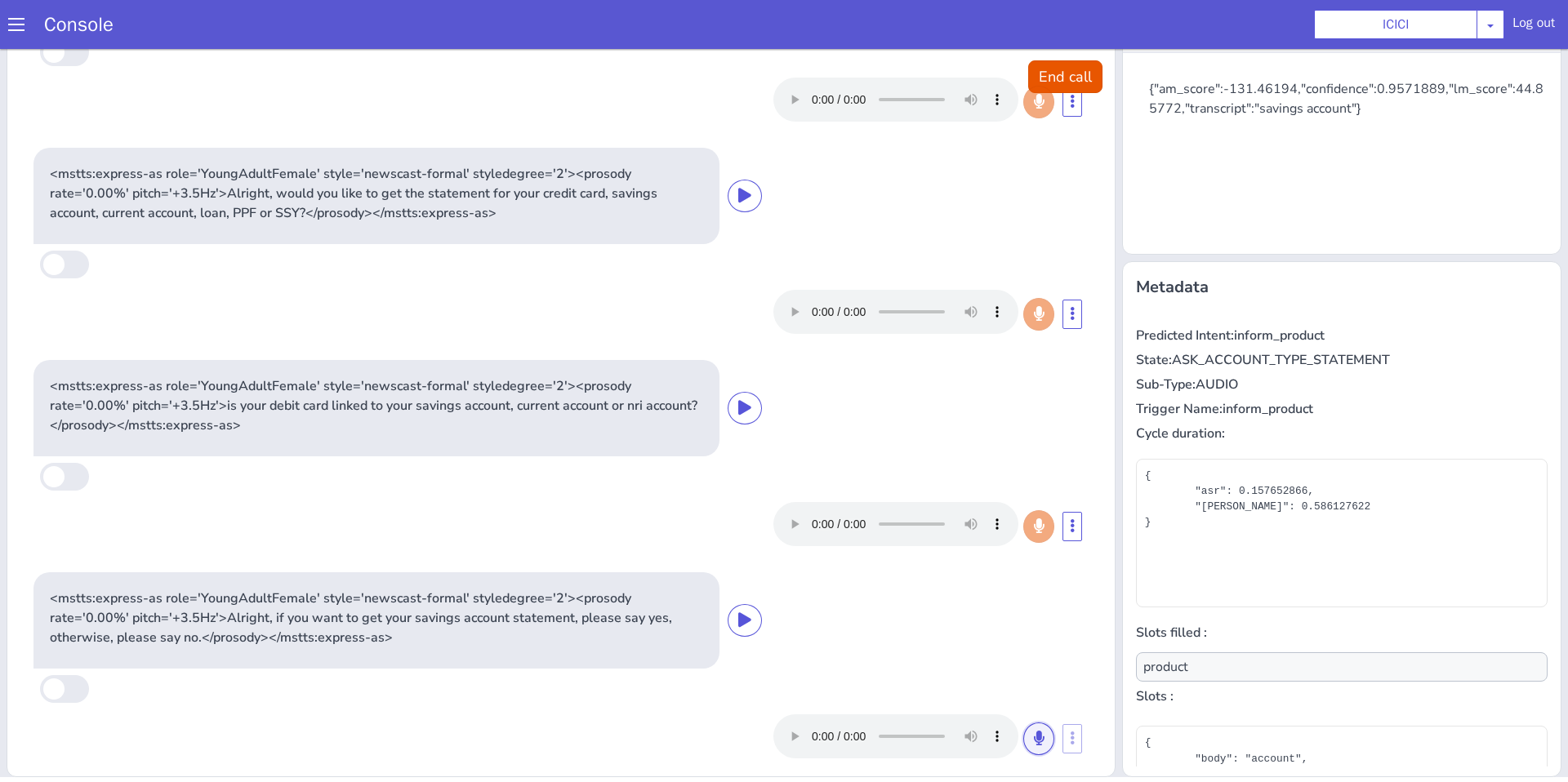 click at bounding box center (1039, 738) 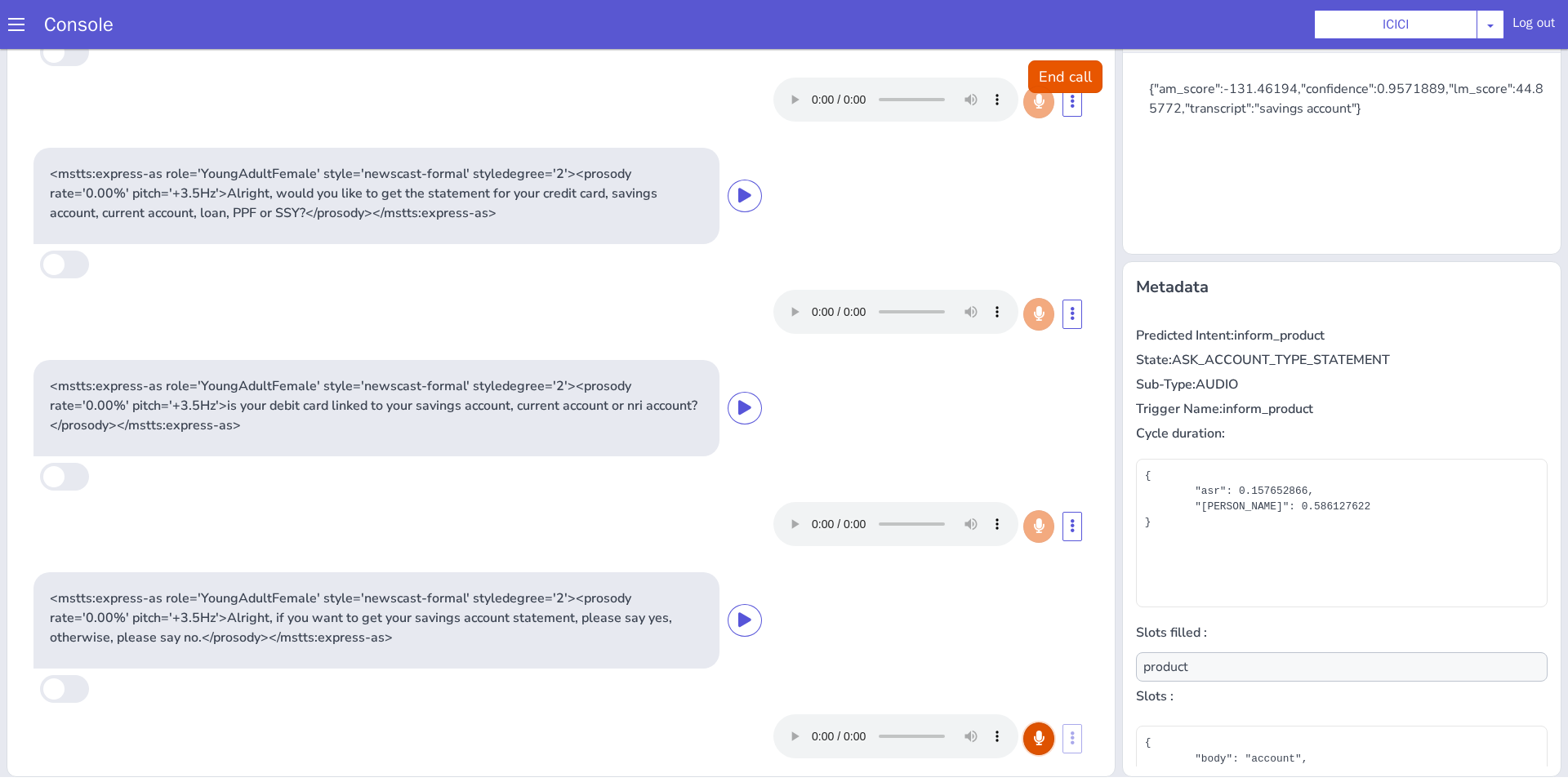 click at bounding box center (1039, 738) 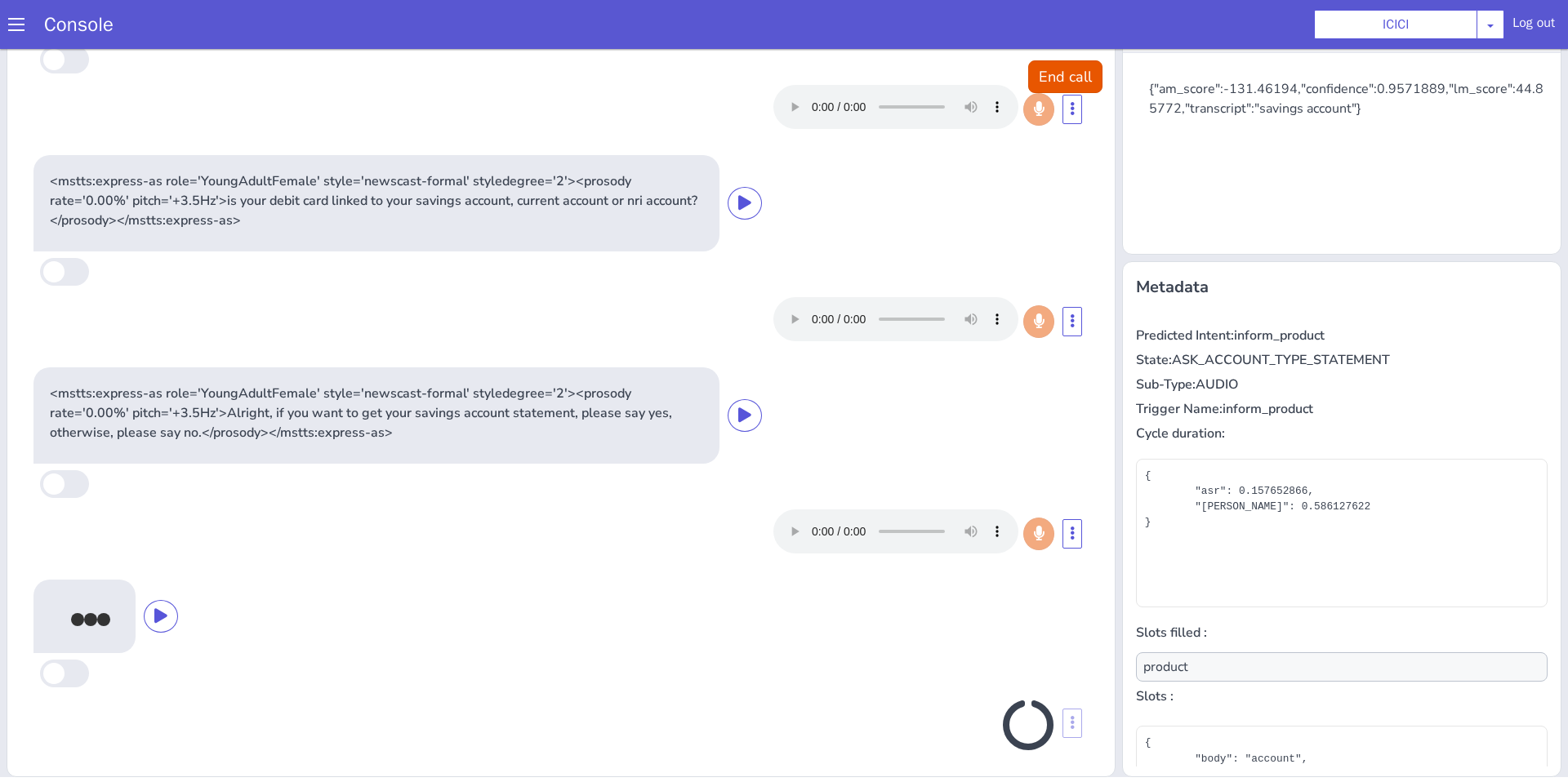 scroll, scrollTop: 516, scrollLeft: 0, axis: vertical 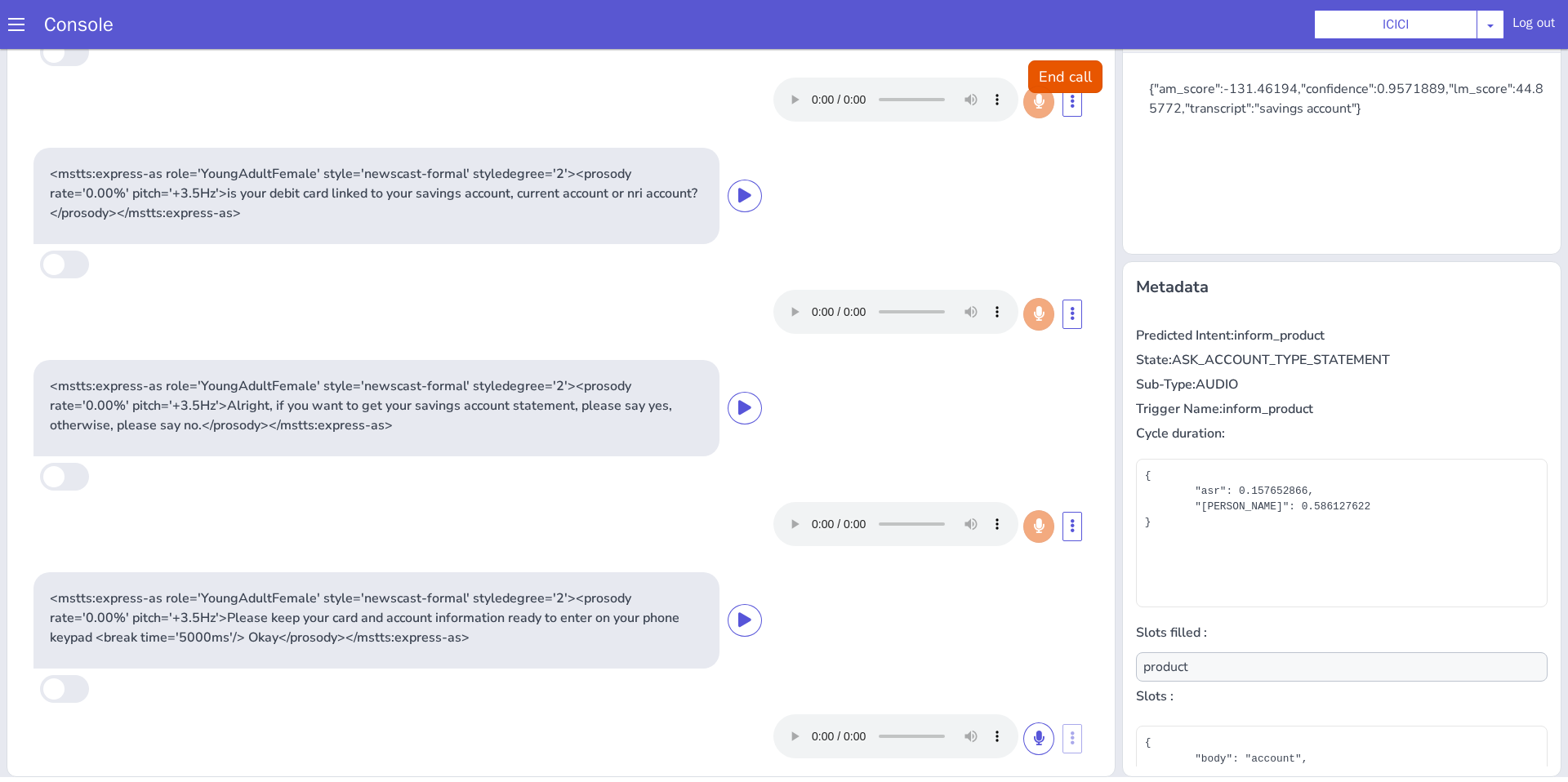 type on "null" 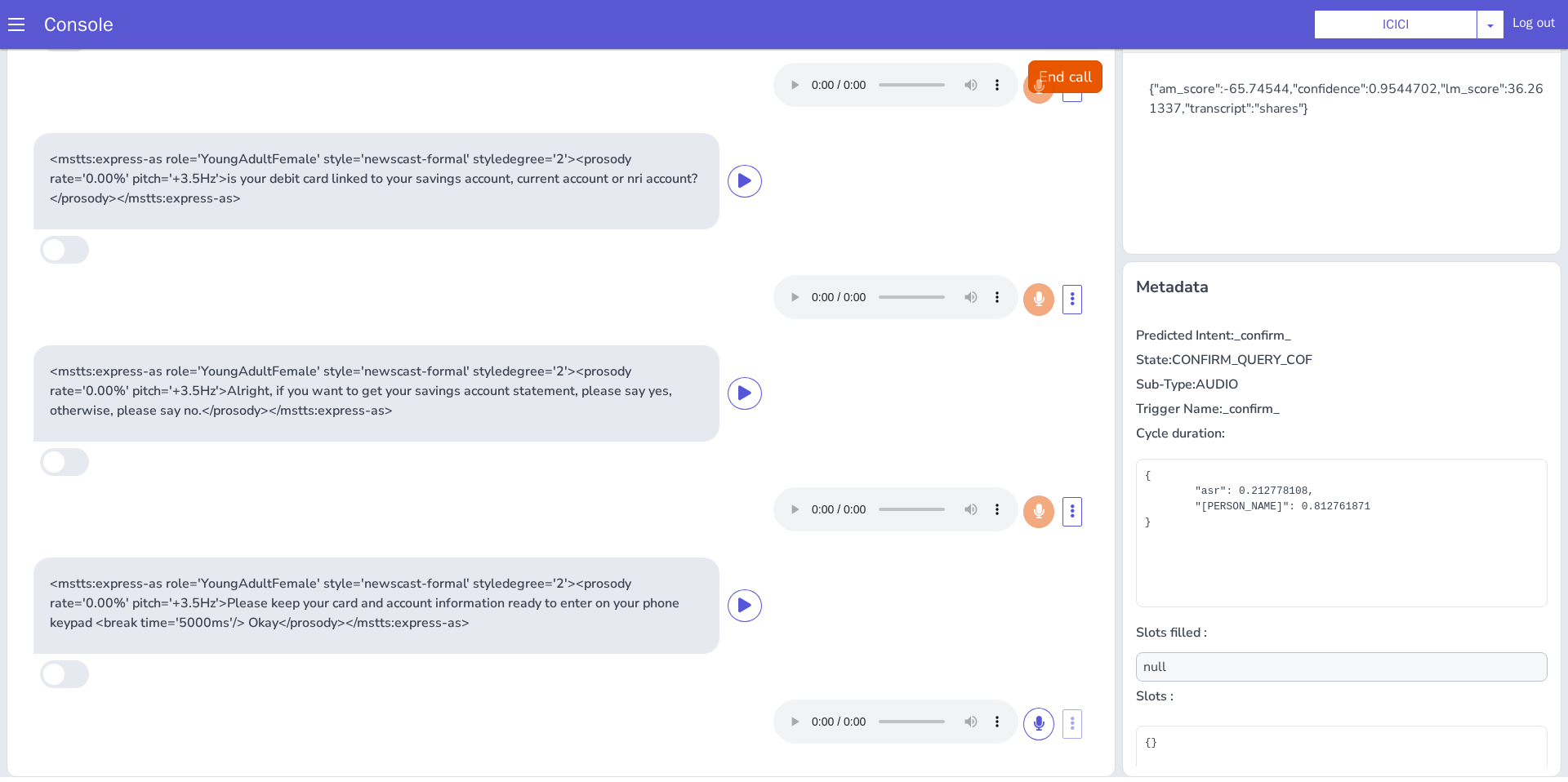 scroll, scrollTop: 0, scrollLeft: 0, axis: both 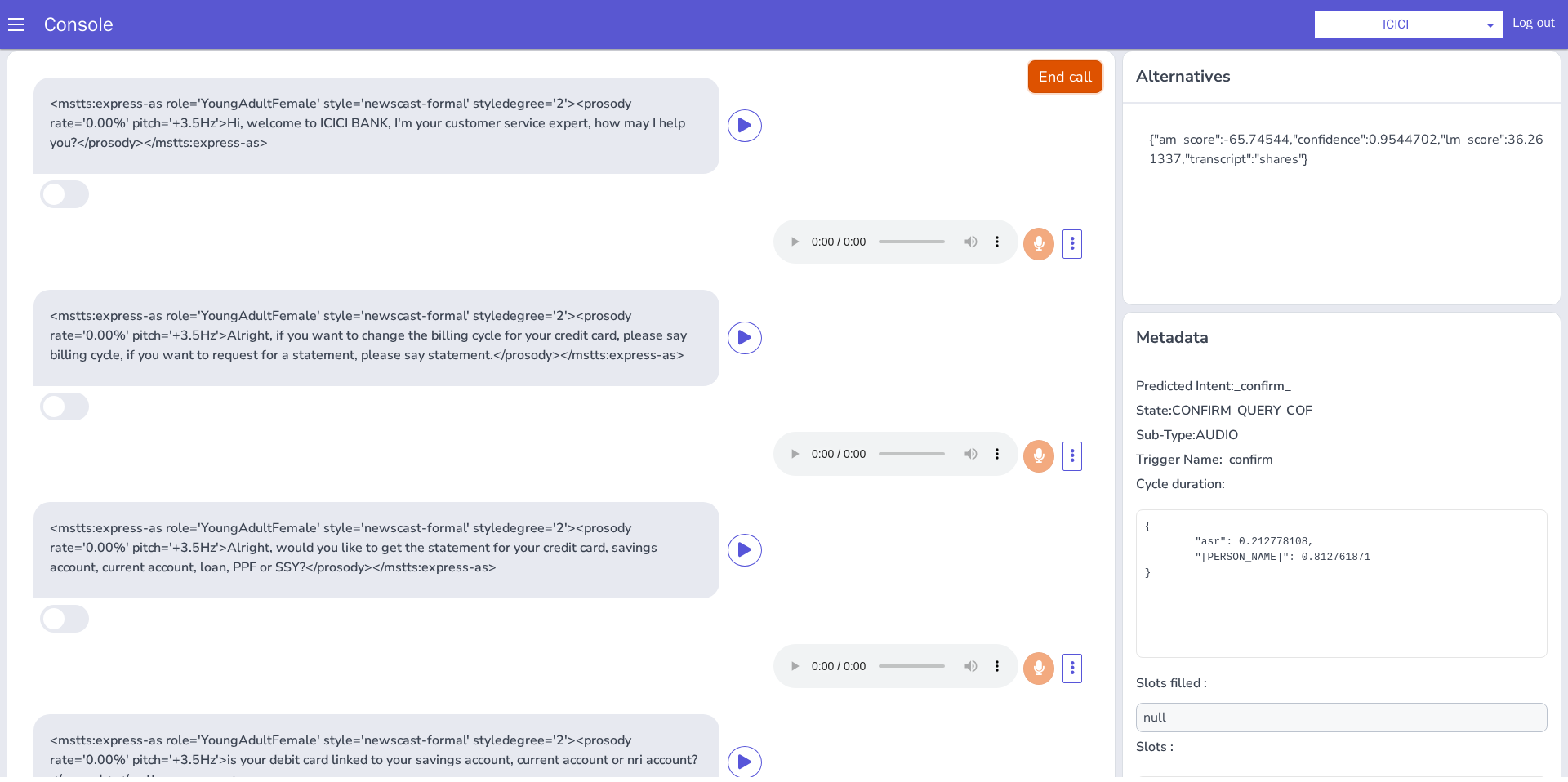 click on "End call" at bounding box center [1065, 77] 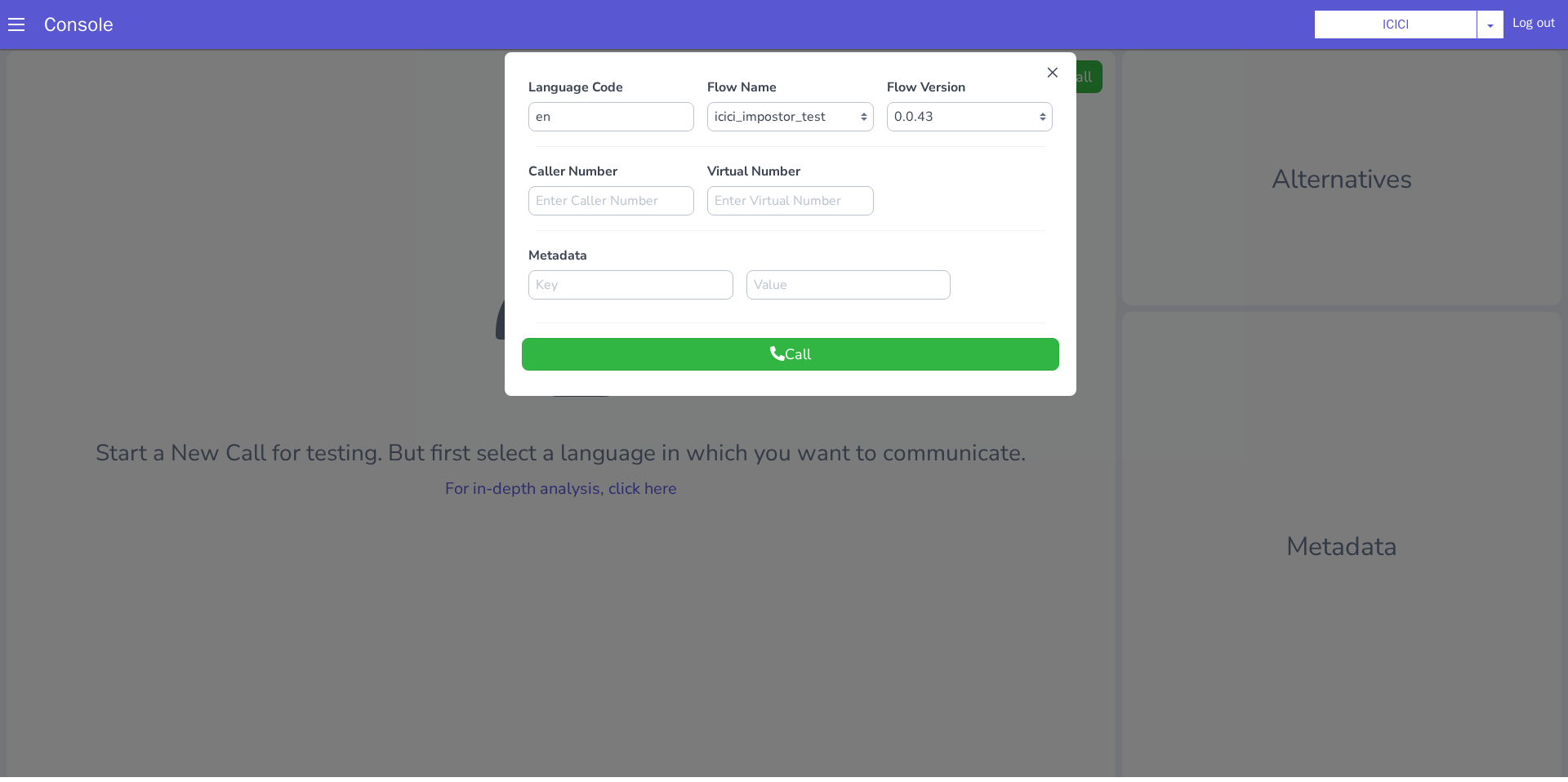click at bounding box center (784, 411) 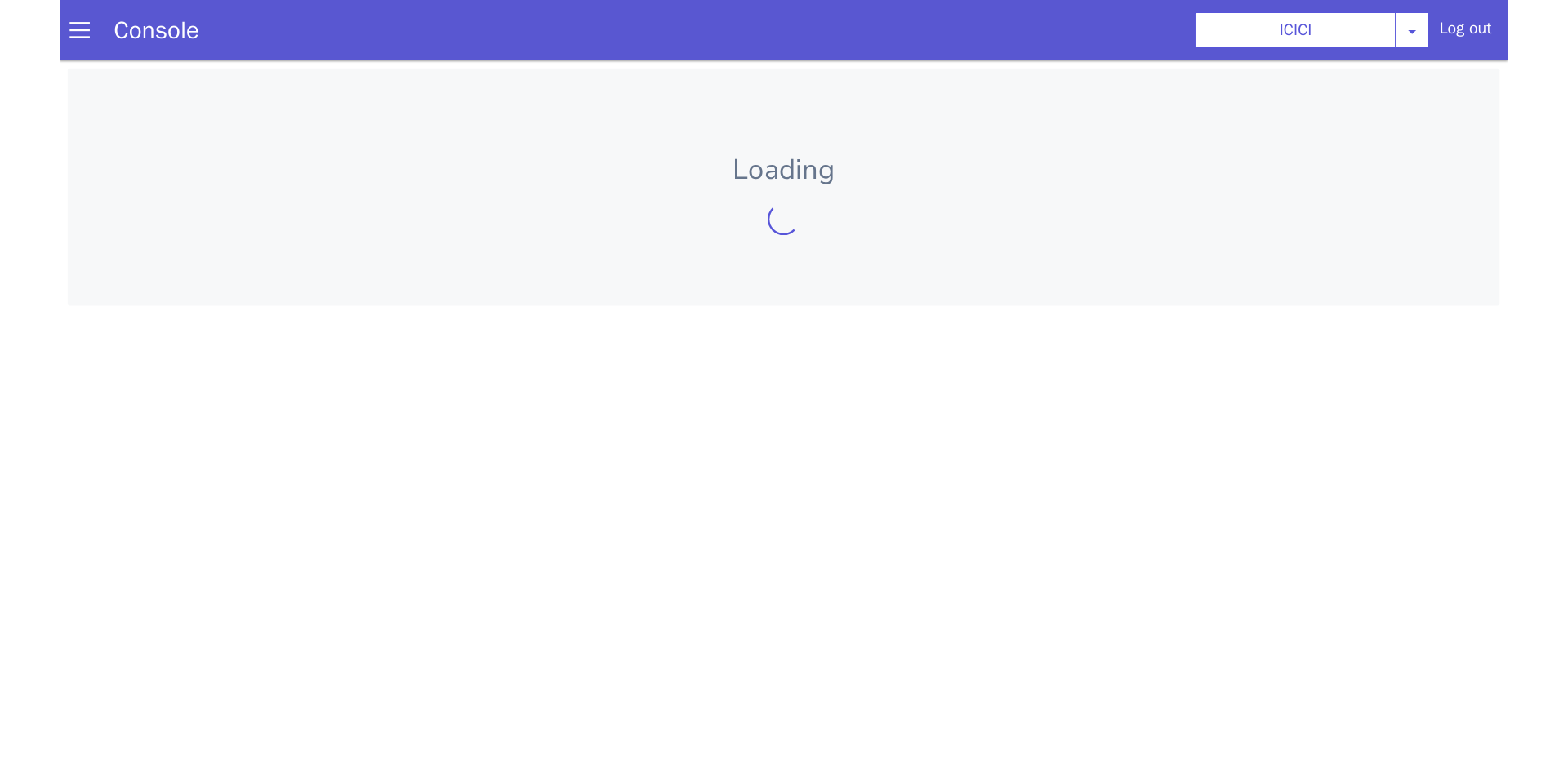 scroll, scrollTop: 0, scrollLeft: 0, axis: both 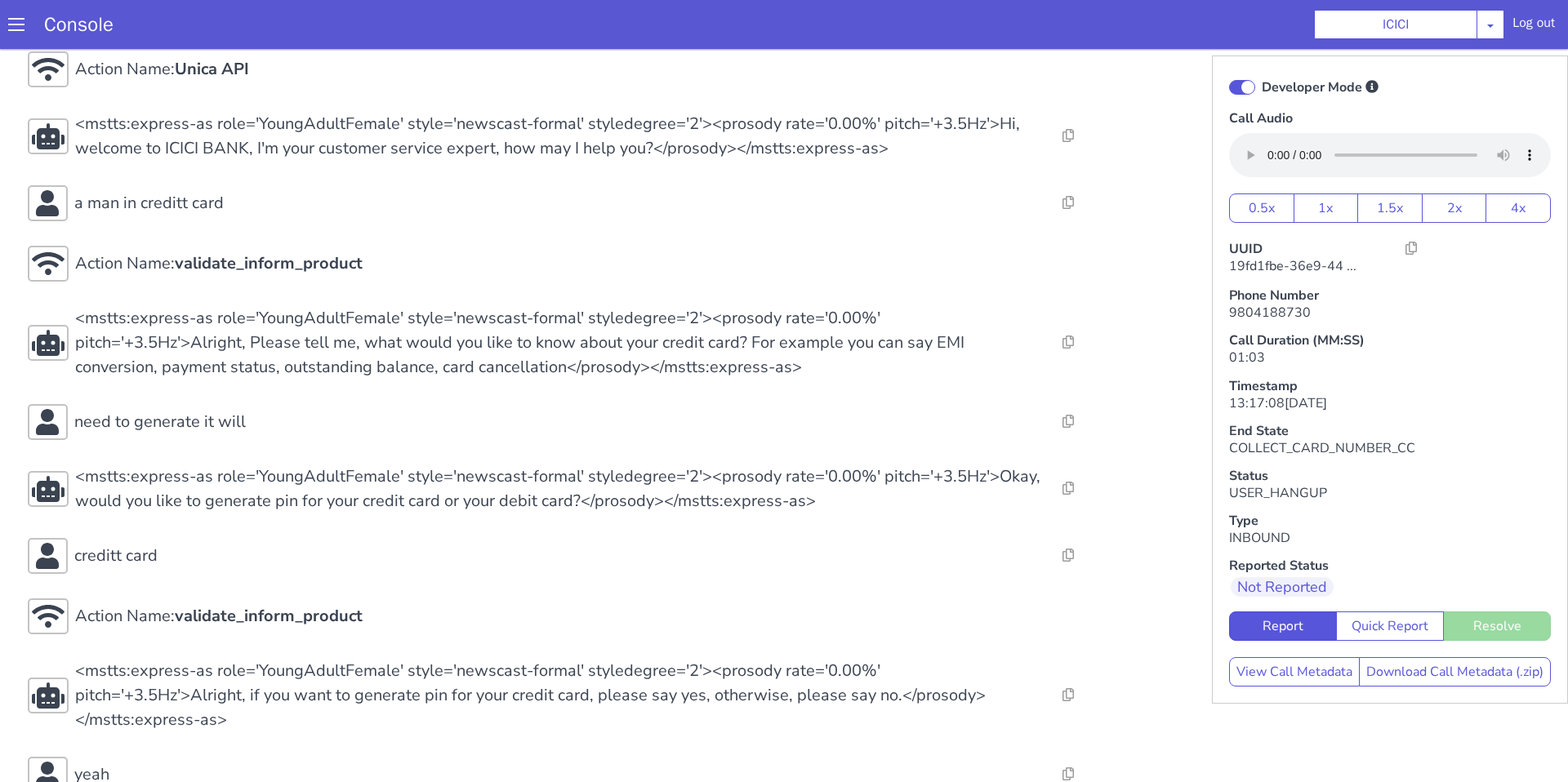 click on "Action Name:  Internal_set_language_for_iproxy Resolve  Intent Error  Entity Error  Transcription Error  Miscellaneous Submit Action Name:  931503 - CAR - RMN CLI Validation Resolve  Intent Error  Entity Error  Transcription Error  Miscellaneous Submit Action Name:  Unica API Resolve  Intent Error  Entity Error  Transcription Error  Miscellaneous Submit <mstts:express-as role='YoungAdultFemale' style='newscast-formal' styledegree='2'><prosody rate='0.00%' pitch='+3.5Hz'>Hi, welcome to ICICI BANK, I'm your customer service expert, how may I help you?</prosody></mstts:express-as> Resolve  Intent Error  Entity Error  Transcription Error  Miscellaneous Submit a man in creditt card Resolve  Intent Error  Entity Error  Transcription Error  Miscellaneous Submit Action Name:  validate_inform_product Resolve  Intent Error  Entity Error  Transcription Error  Miscellaneous Submit Resolve  Intent Error  Entity Error  Transcription Error  Miscellaneous Submit need to generate it will Resolve  Intent Error  Entity Error" at bounding box center [560, 429] 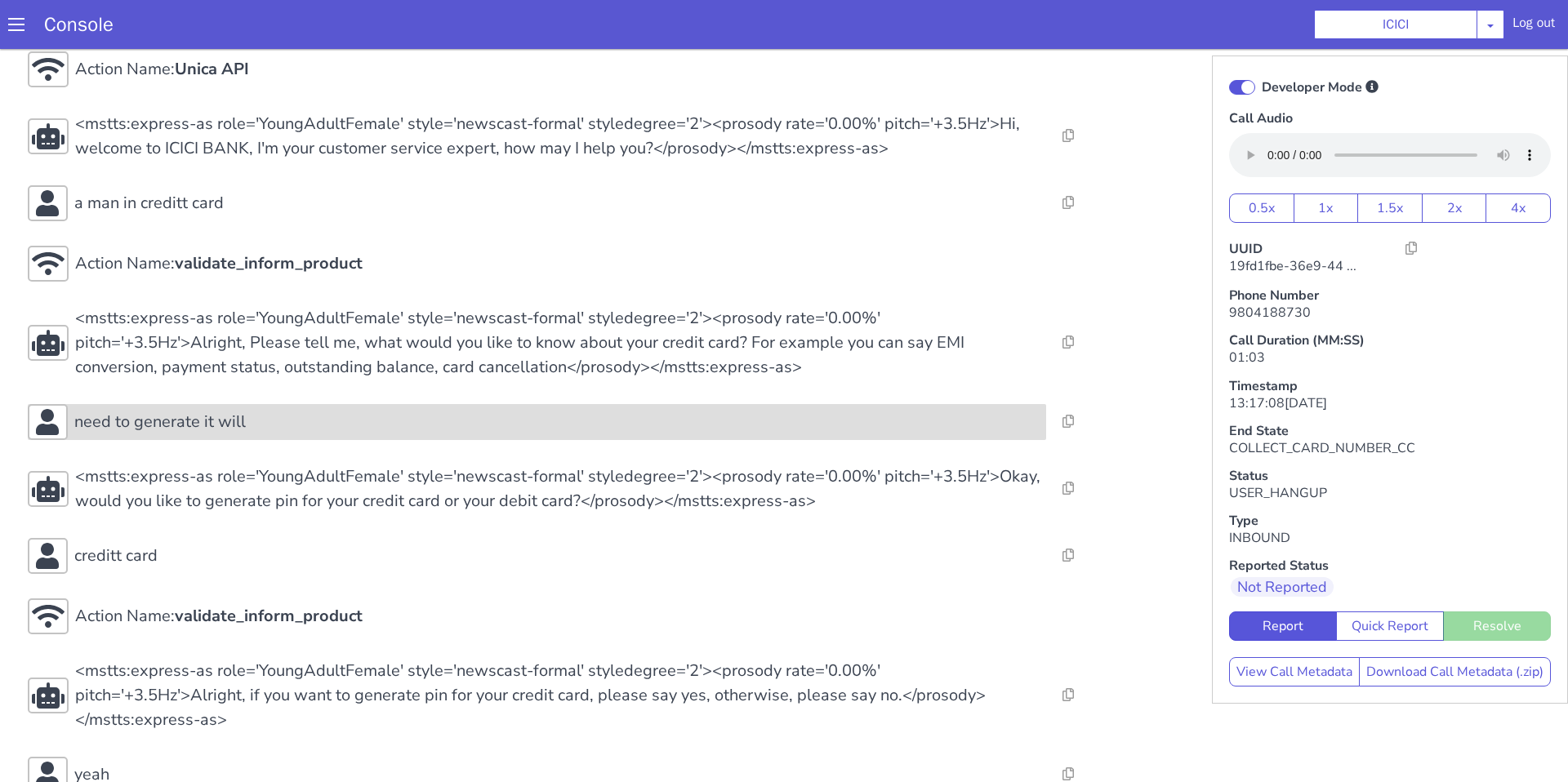 click on "need to generate it will" at bounding box center (557, 422) 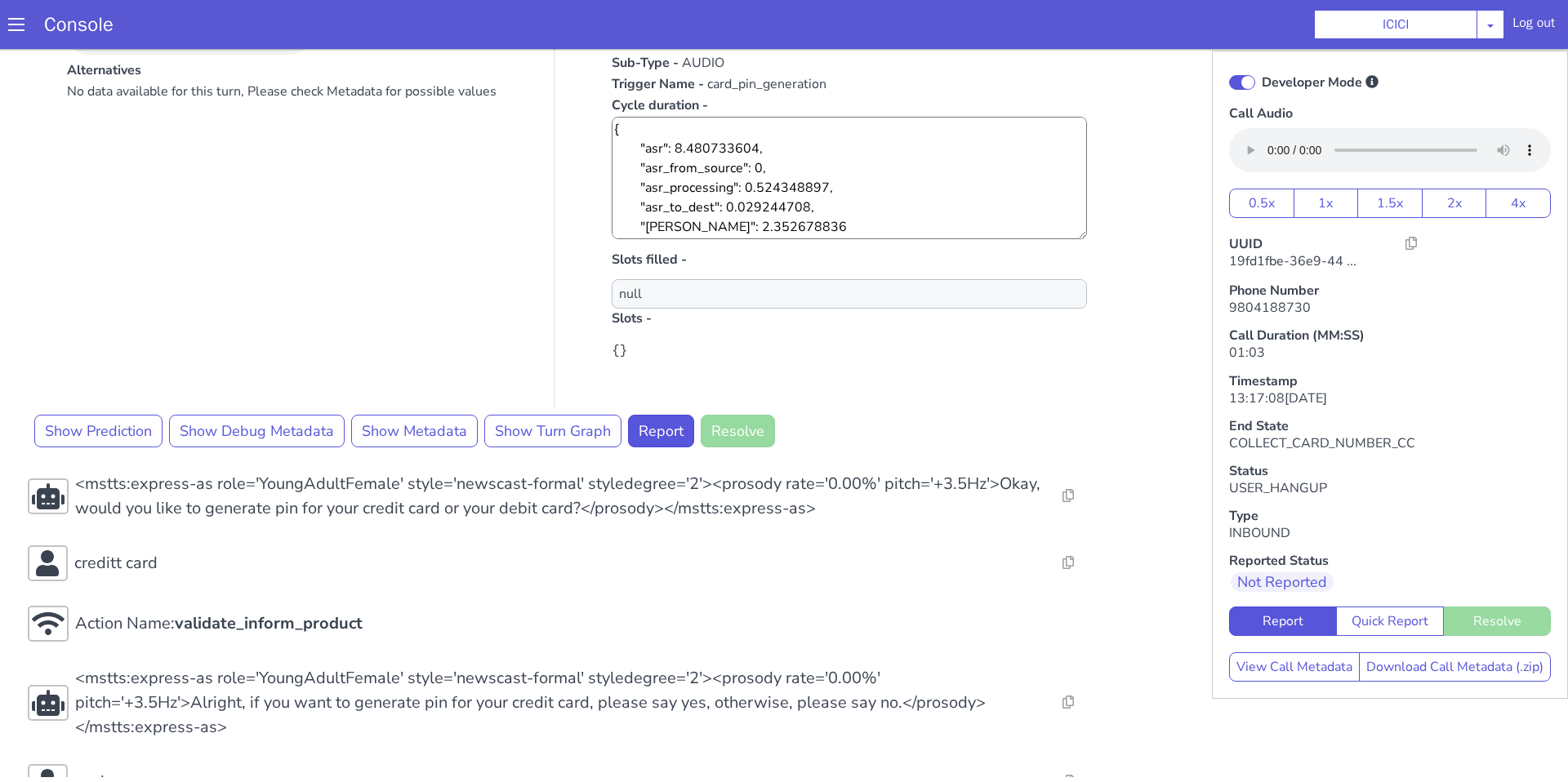 scroll, scrollTop: 655, scrollLeft: 0, axis: vertical 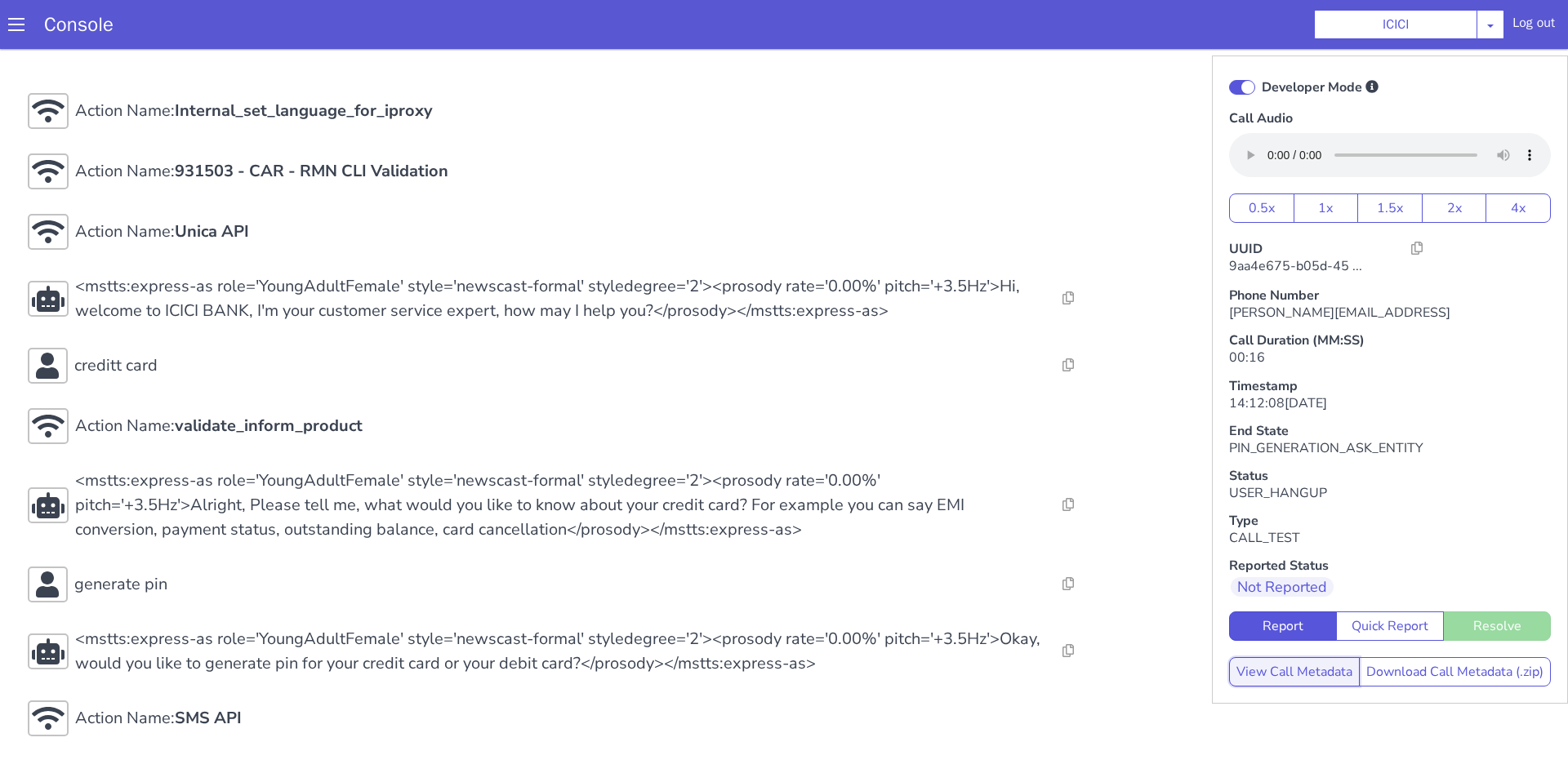 click on "View Call Metadata" at bounding box center [1294, 672] 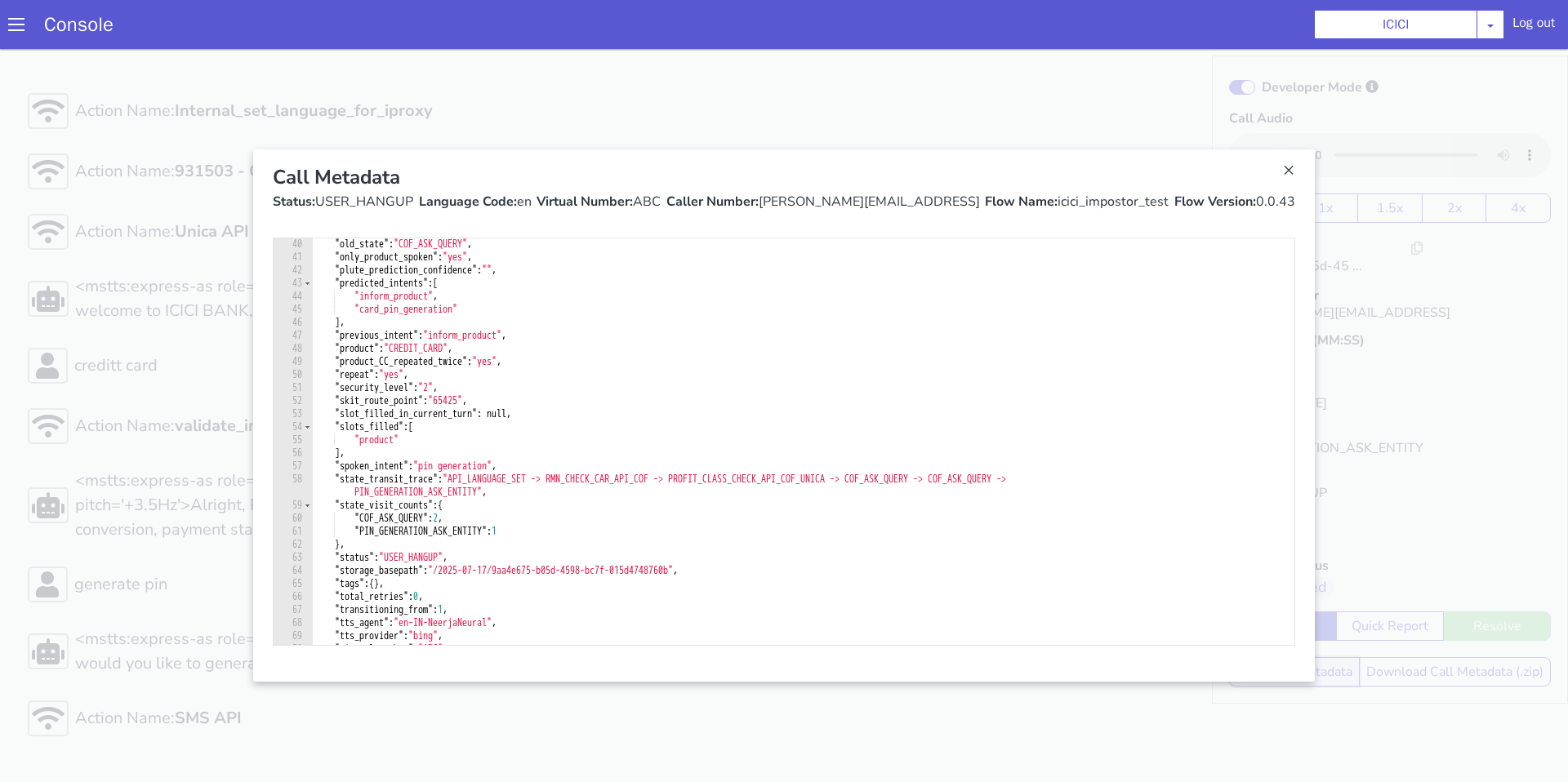 scroll, scrollTop: 560, scrollLeft: 0, axis: vertical 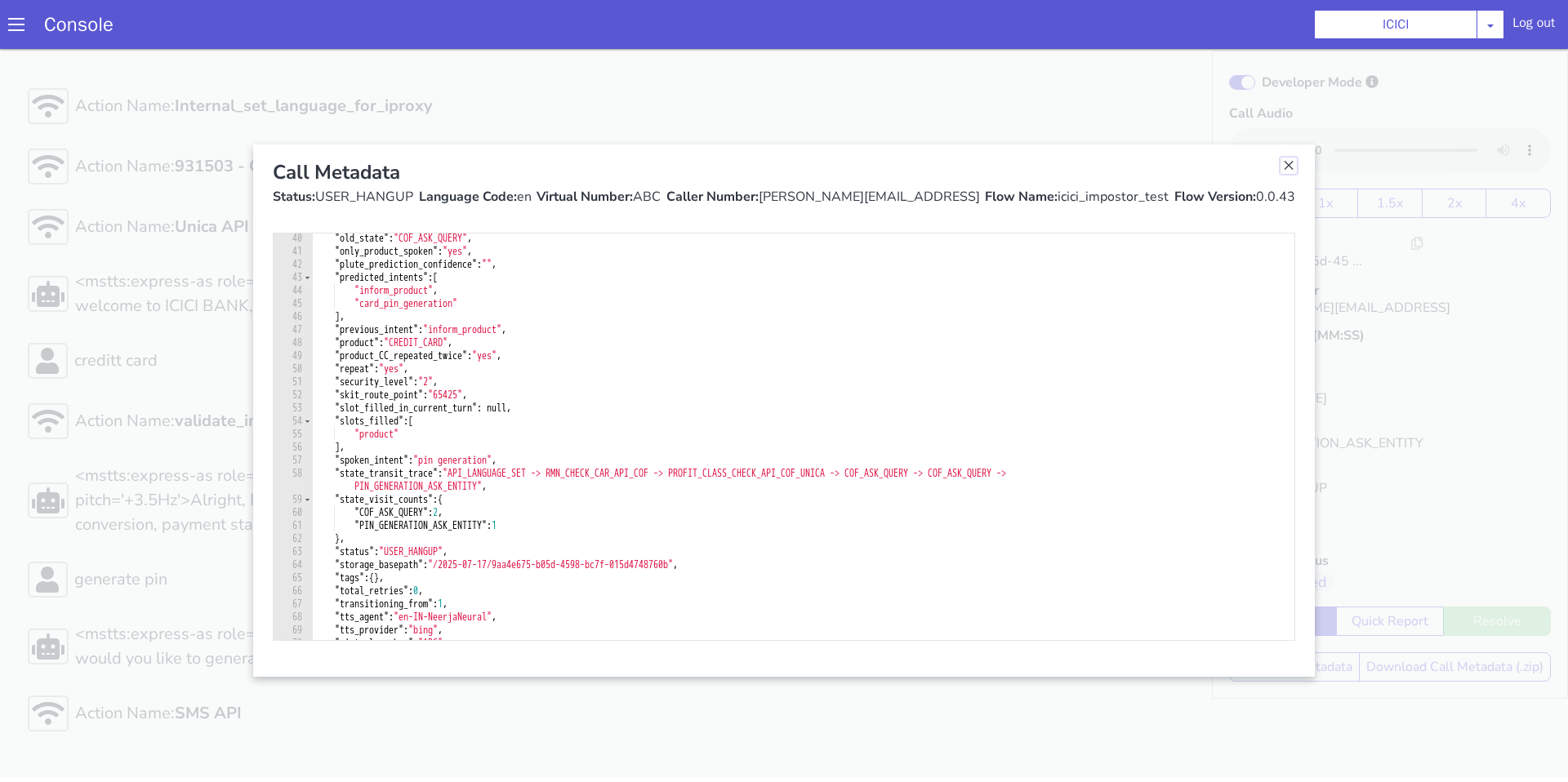 click at bounding box center [1289, 166] 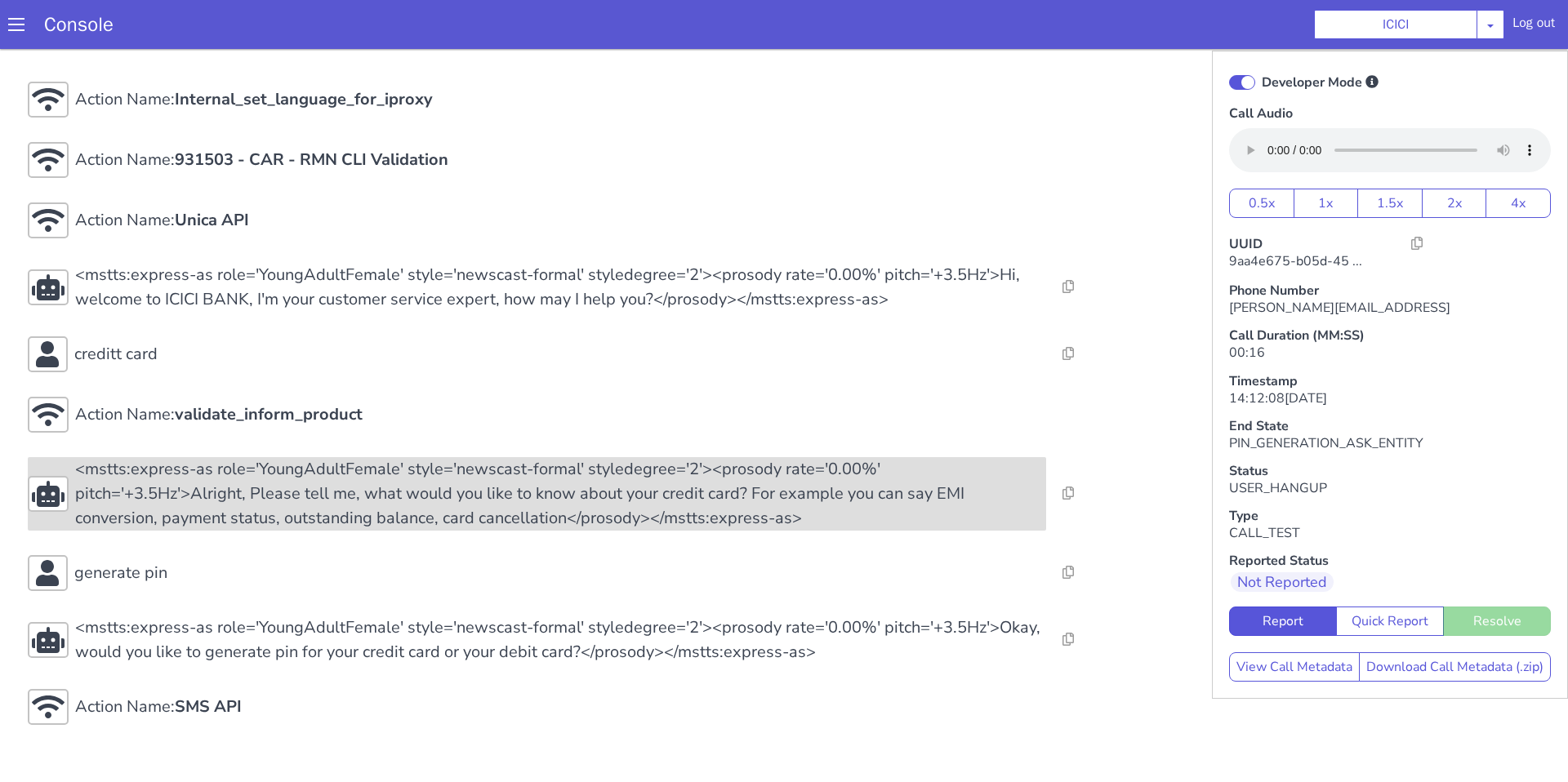 scroll, scrollTop: 0, scrollLeft: 0, axis: both 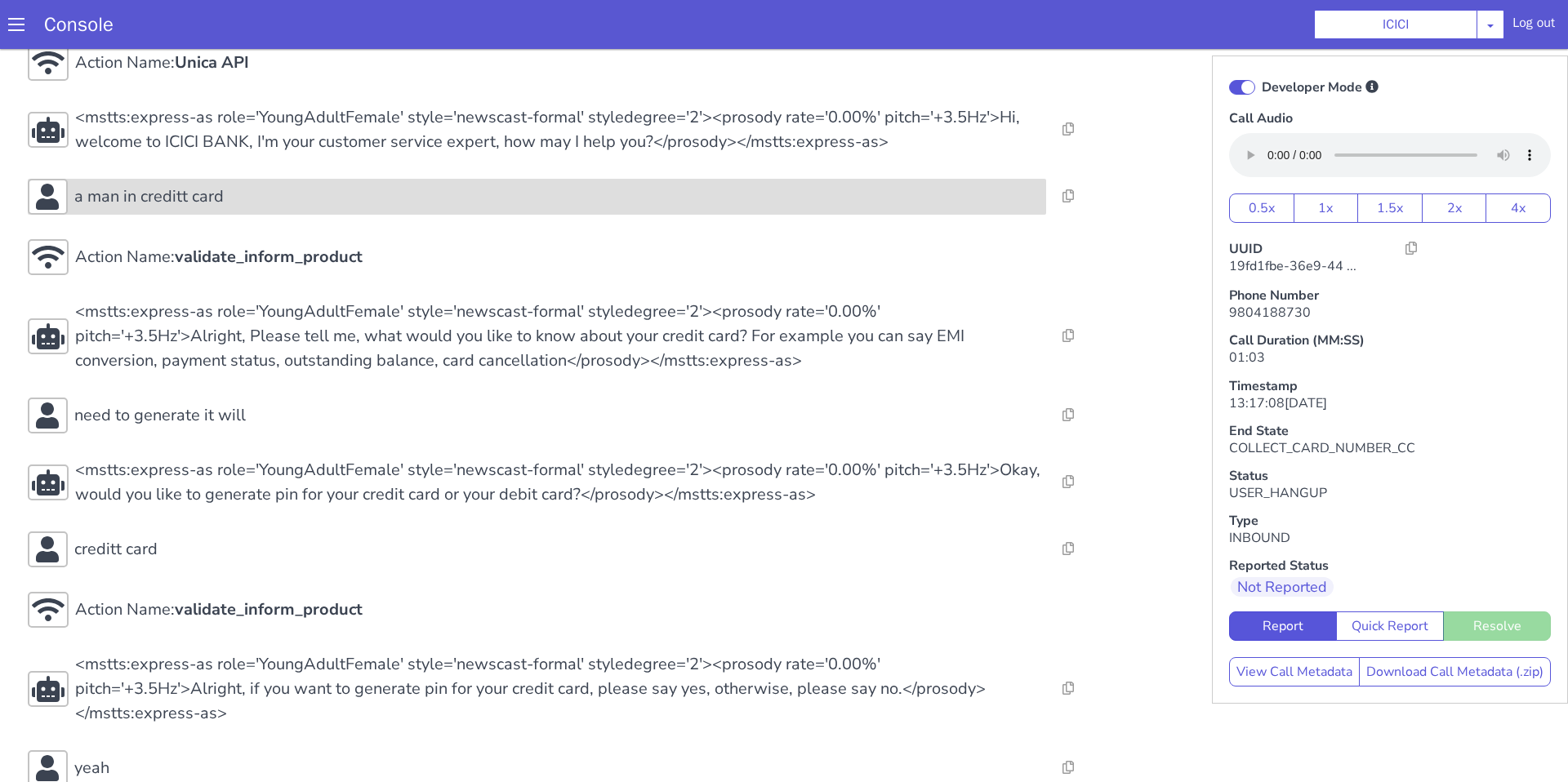 click on "a man in creditt card" at bounding box center [537, 197] 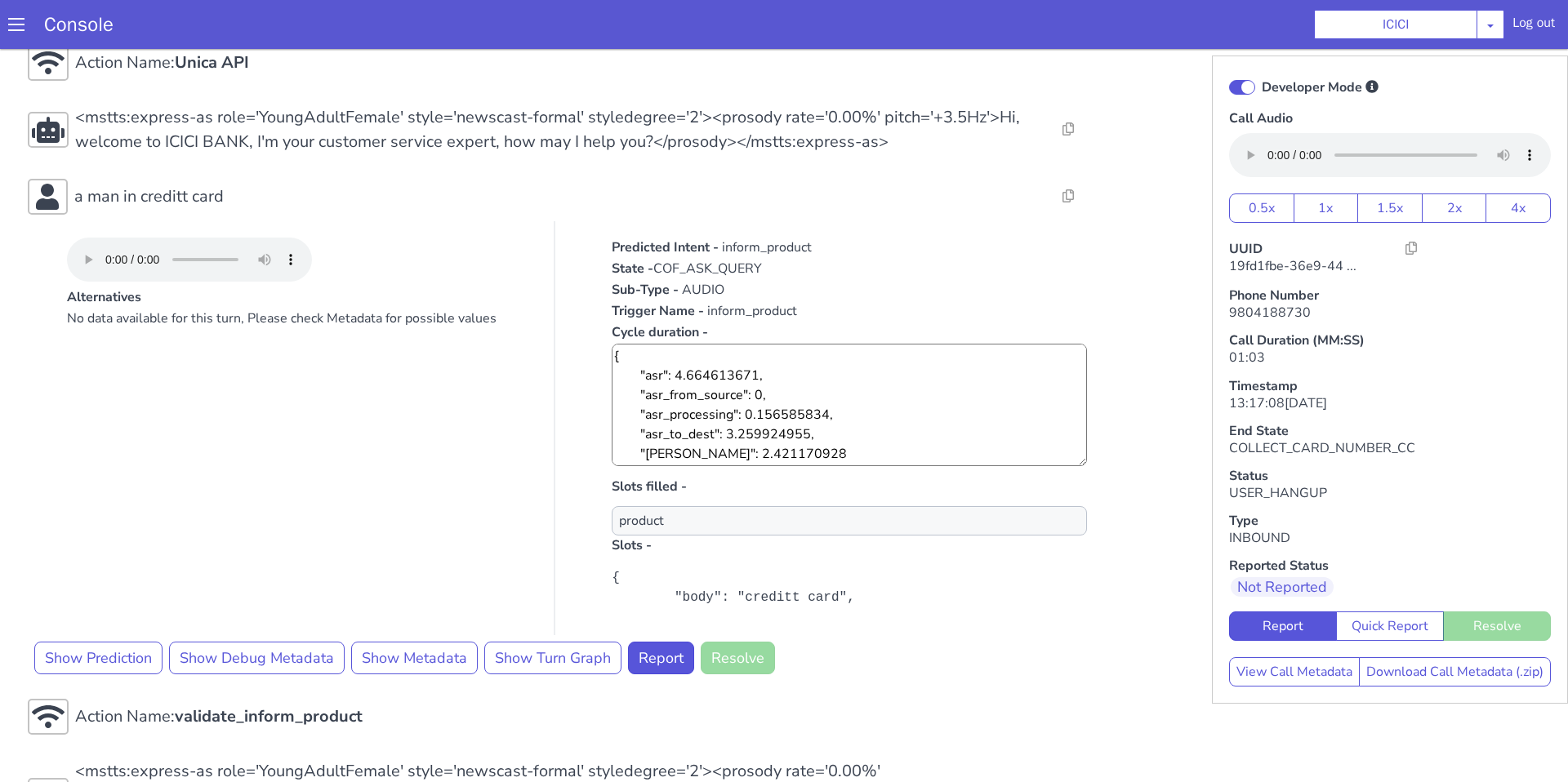 scroll, scrollTop: 20, scrollLeft: 0, axis: vertical 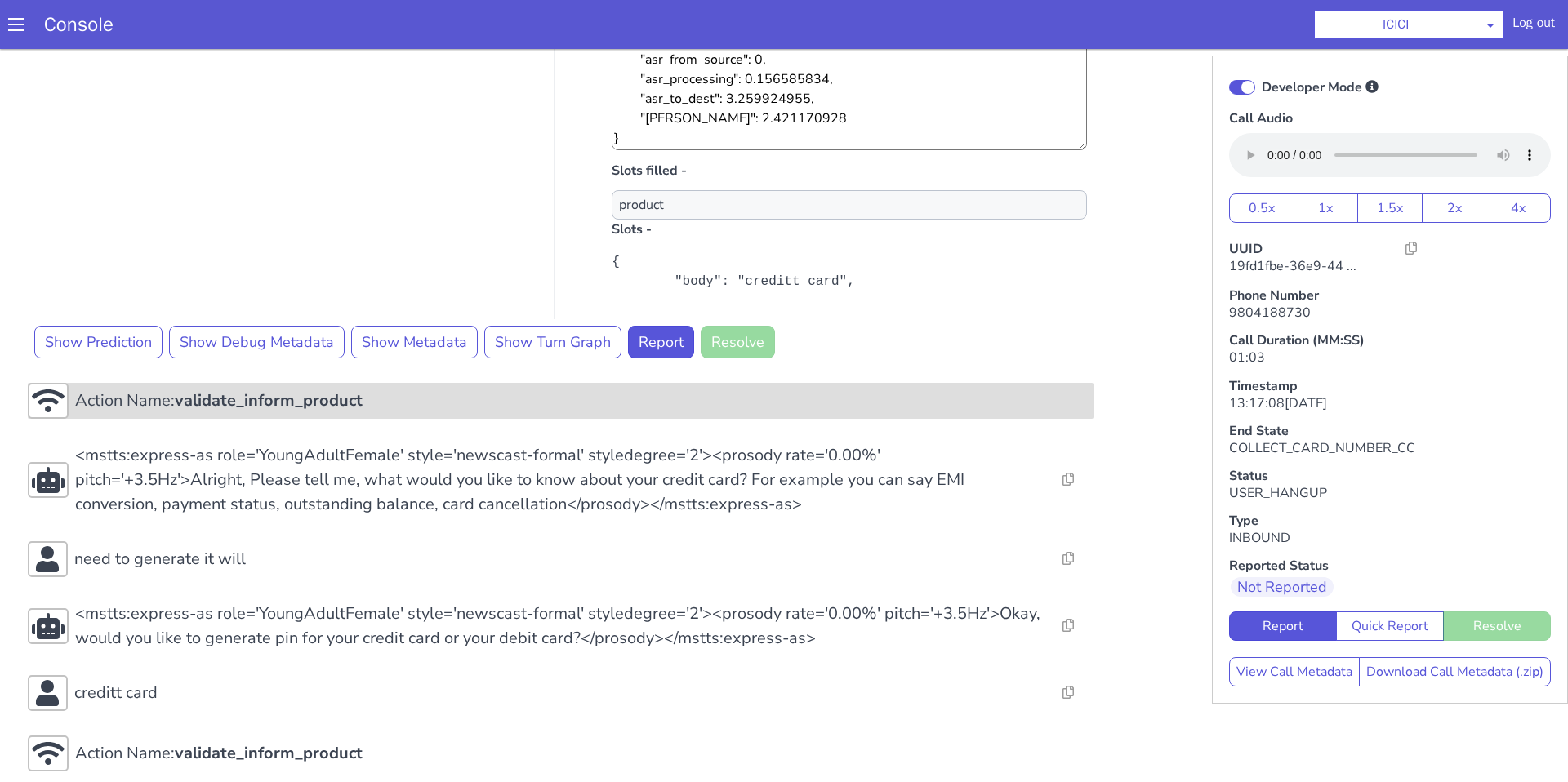 click on "validate_inform_product" at bounding box center [269, 400] 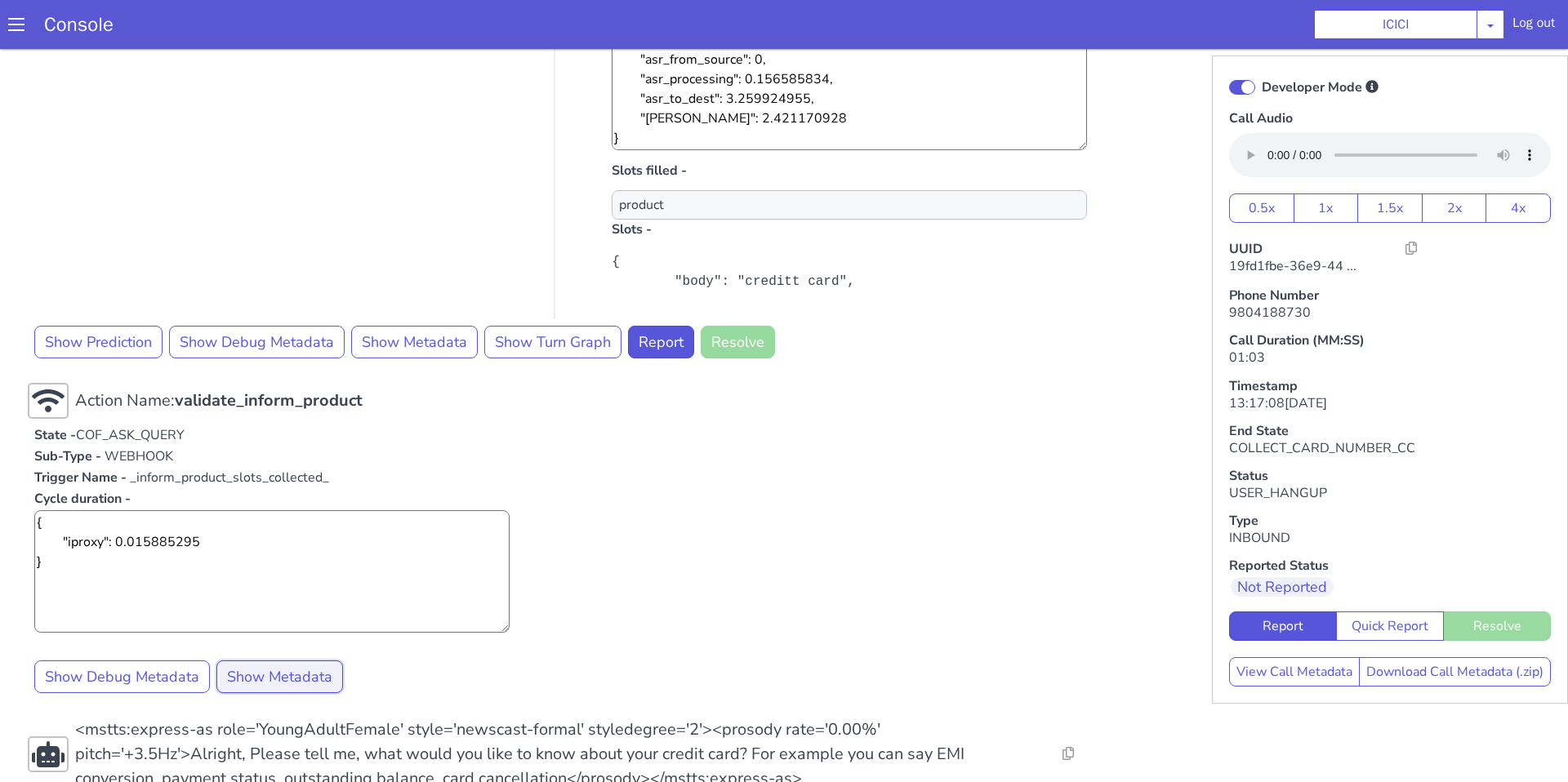 click on "Show Metadata" at bounding box center (279, 677) 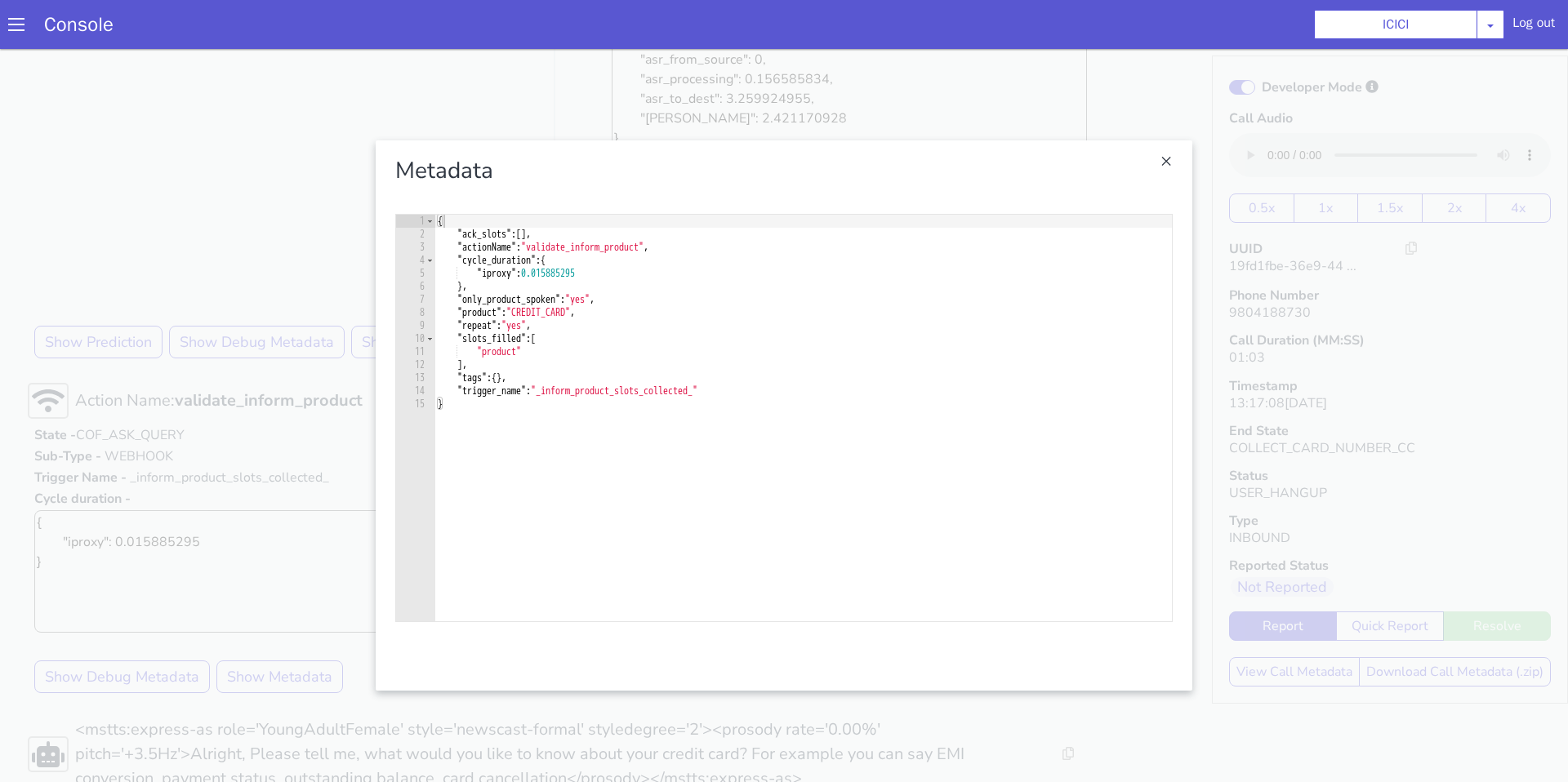 click on "Console ICICI AO Smith Airtel DTH Pilot Airtel POC Alice Blue NT Aliceblue American Finance - US Apollo Apollo 24*7 Application - Collections ArchiveClient Auto NPS feedback Avaya Devconnect Axis Axis AMC Axis Outbound BAGIC BALIC BALIC Old 2 Bajaj Autofinance Bajaj Fin Banking Demo Barbeque Nation Buy Now Pay Later Cars24 Cashe Central Bank of India Charles Tyrwhitt Cholamandalam Finance Consumer Durables Coverfox Covid19 Helpline Credgenics CreditMate DPDzero DUMMY Data collection Demo - Collections Dish TV E2E_VB_PAMS_India ERCM Emeritus Eureka Forbes - LQ FFAM360 - US Familiarity Farming_Axis Finaccel Flipkart Flow Templates Fusion Microfinance Giorgos_TestBot Great Learning Grievance Bot HDB Finance HDFC HDFC Ergo HDFC Freedom CC HDFC Life Demo HDFC Securities Hathway Internet Hathway V2 Home Credit IBM IBM Banking Demo ICICI ICICI Bank Outbound ICICI Lombard Persistency ICICI Prudential ICICI securities ICICI_lombard IDFC - Test IDFC First Bank IFFCO Tokio Insurance Iffco Tokio Indiamart Indigo Jarvis" at bounding box center [784, 24] 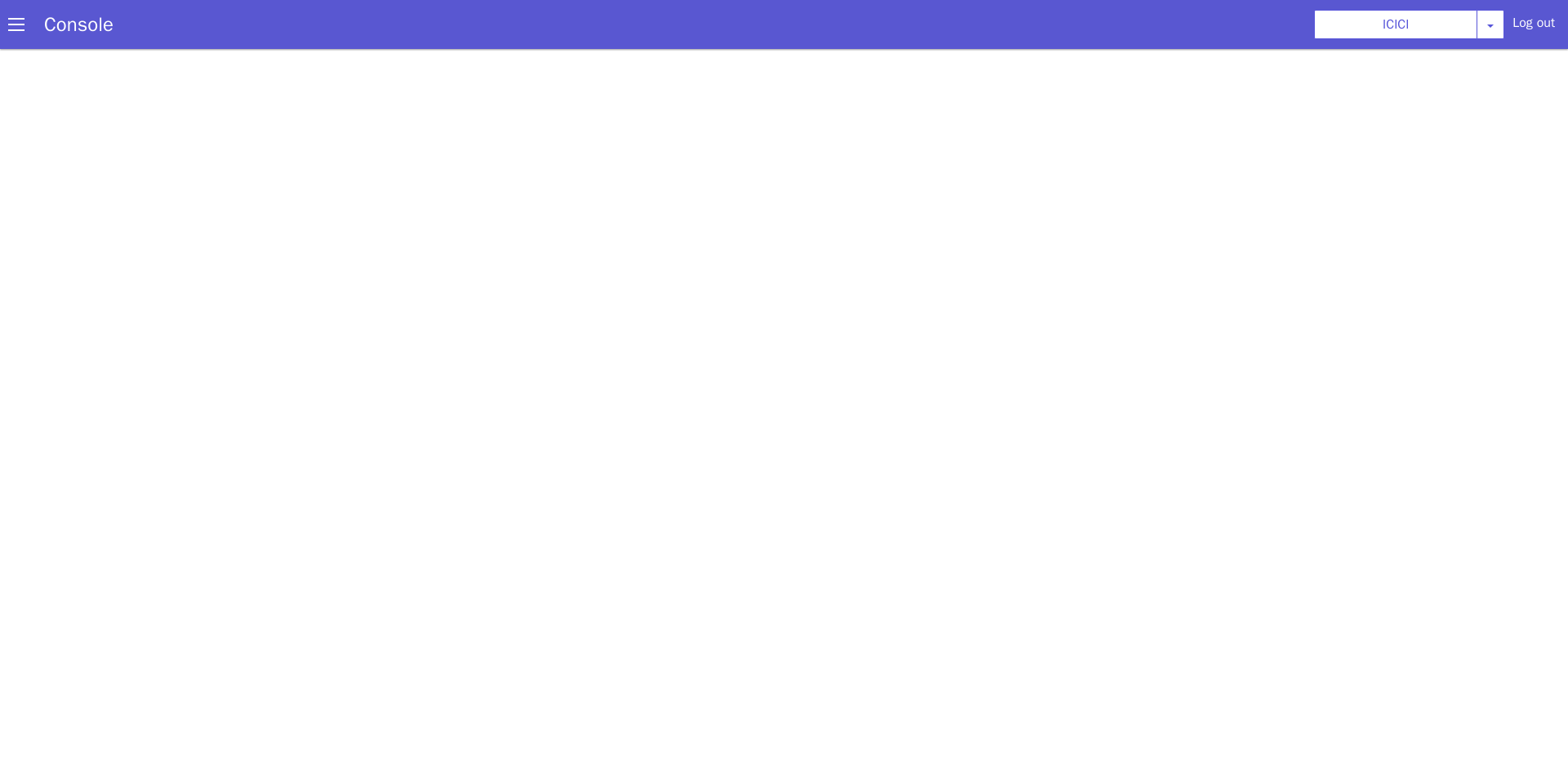 scroll, scrollTop: 0, scrollLeft: 0, axis: both 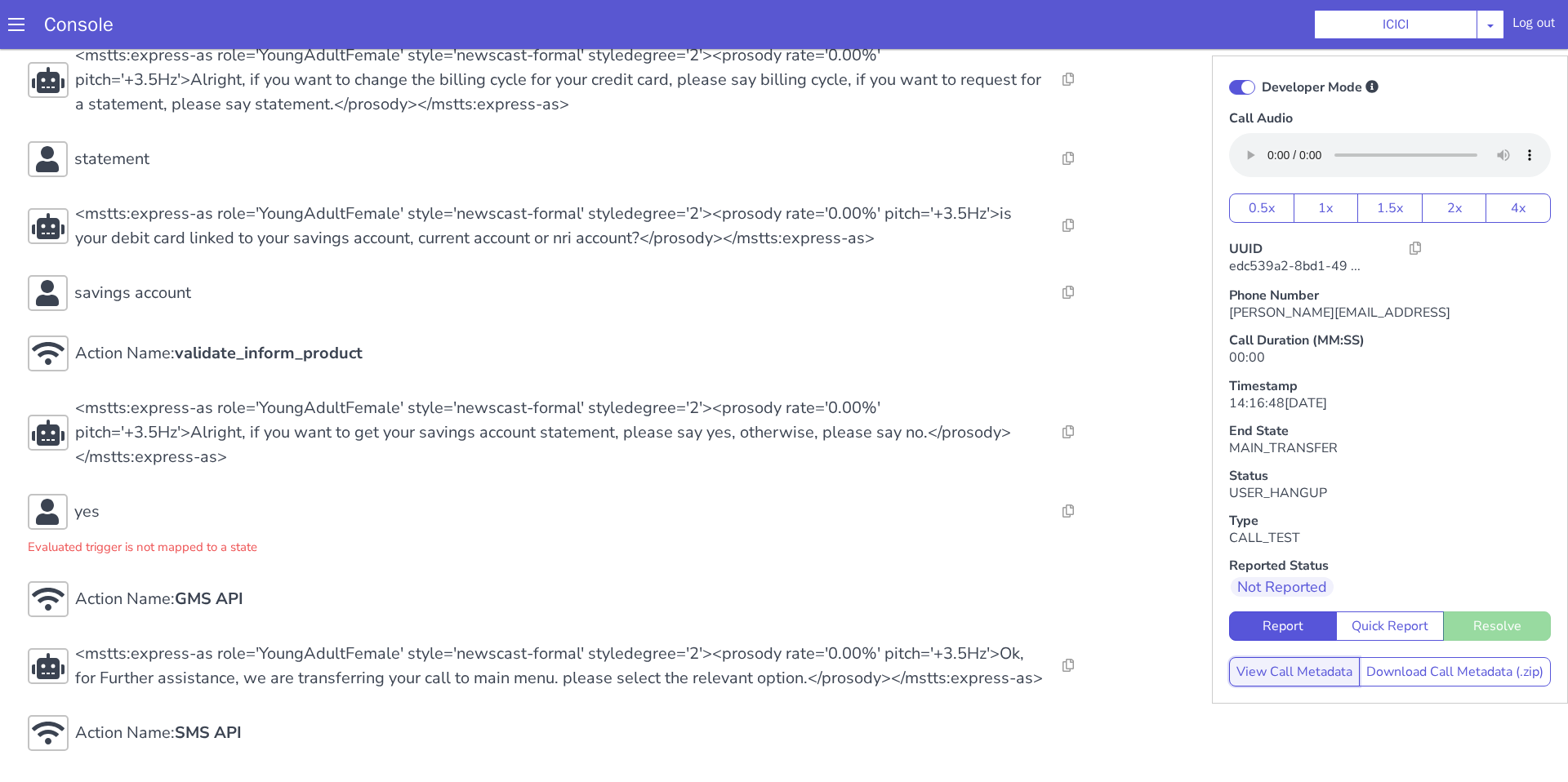 click on "View Call Metadata" at bounding box center (1294, 672) 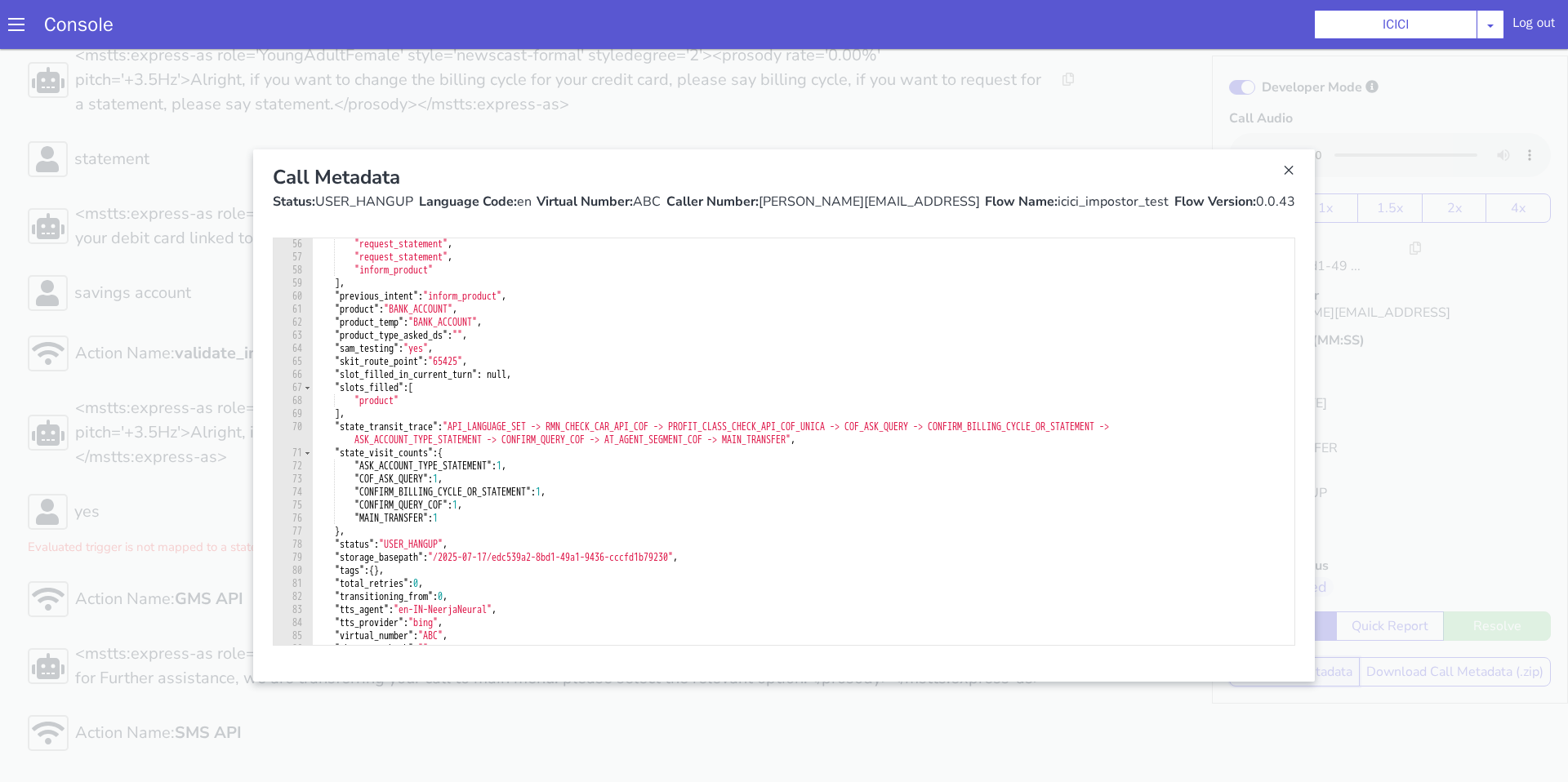 scroll, scrollTop: 756, scrollLeft: 0, axis: vertical 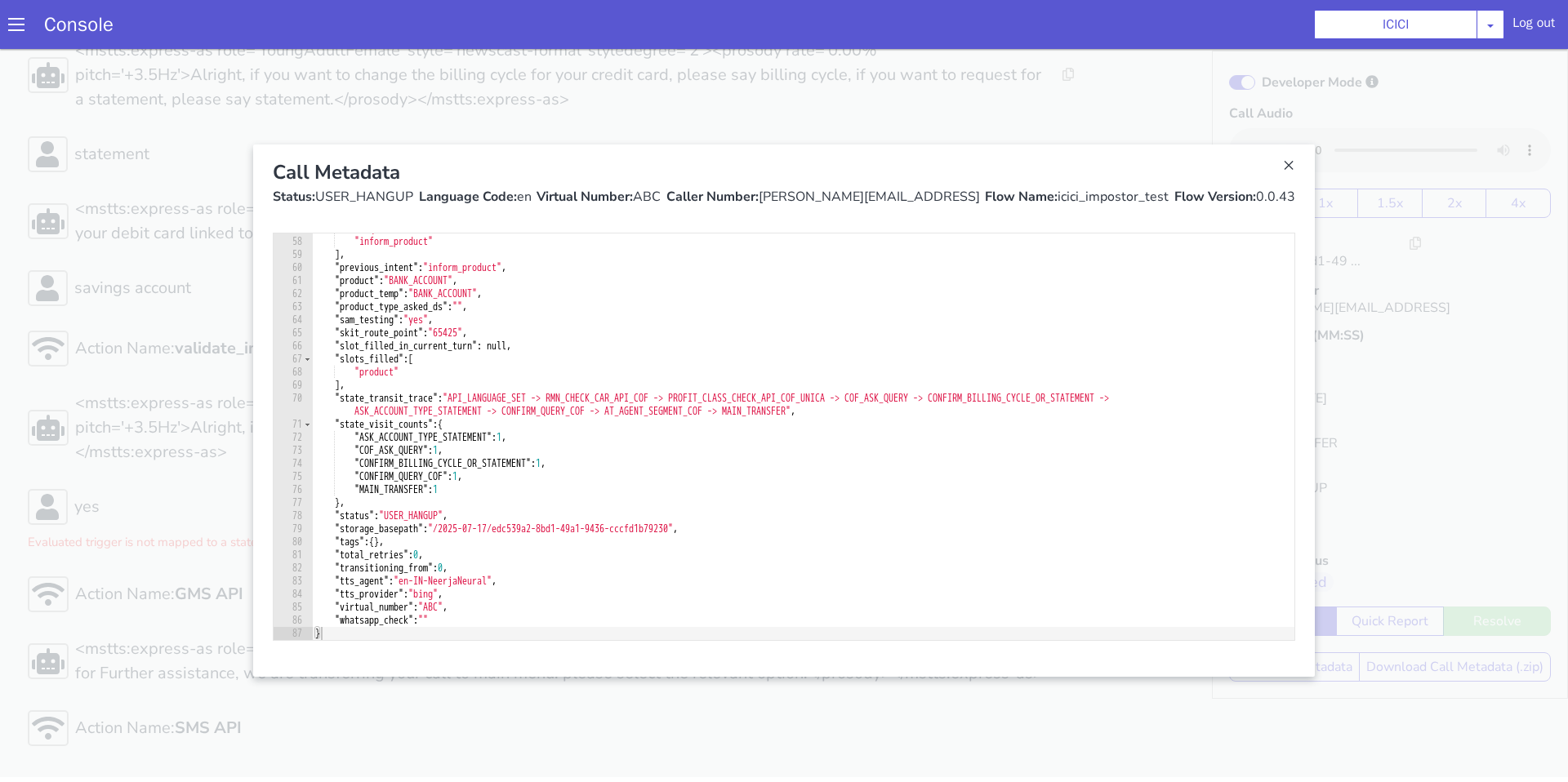 click at bounding box center (784, 411) 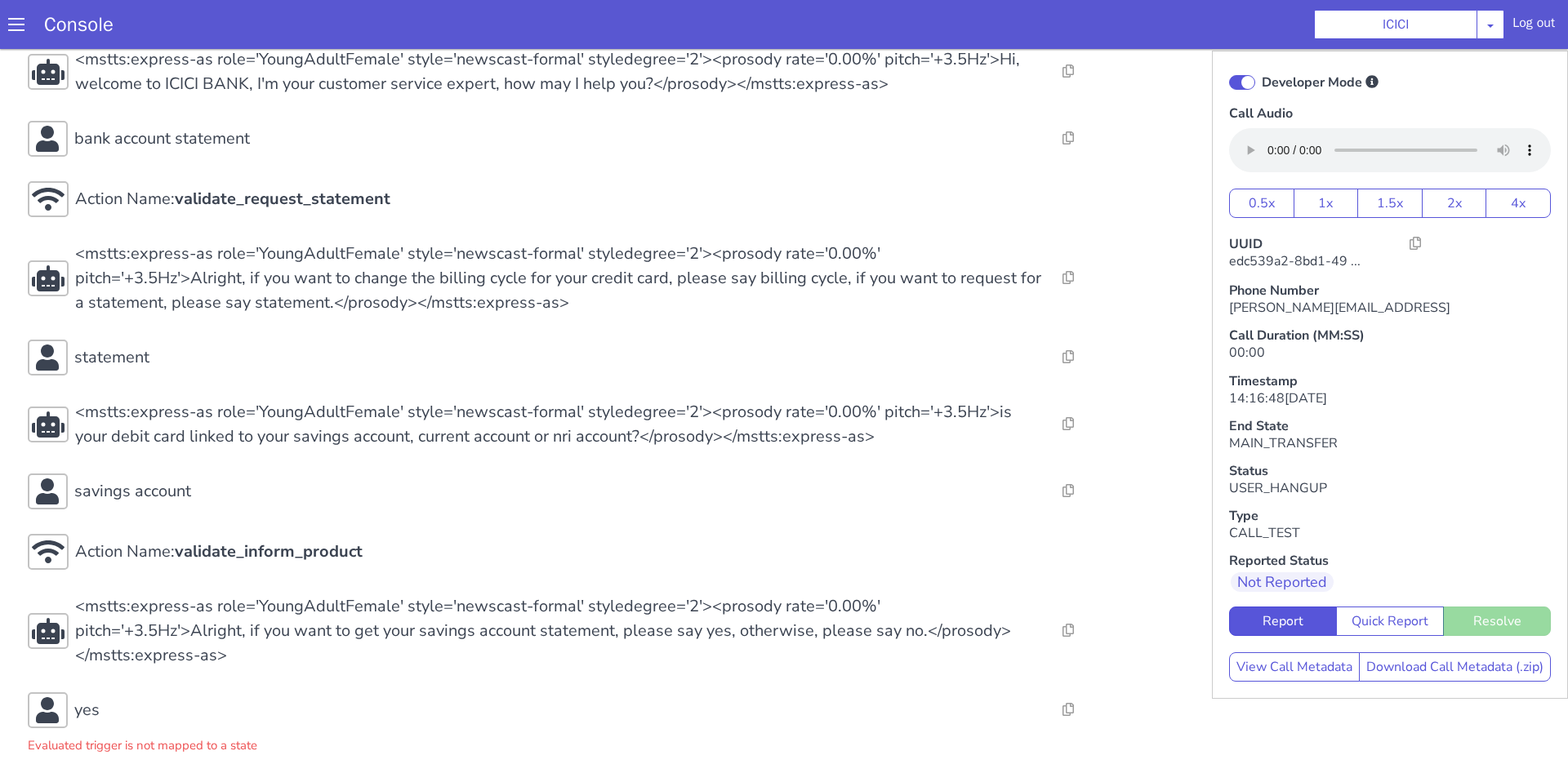 scroll, scrollTop: 220, scrollLeft: 0, axis: vertical 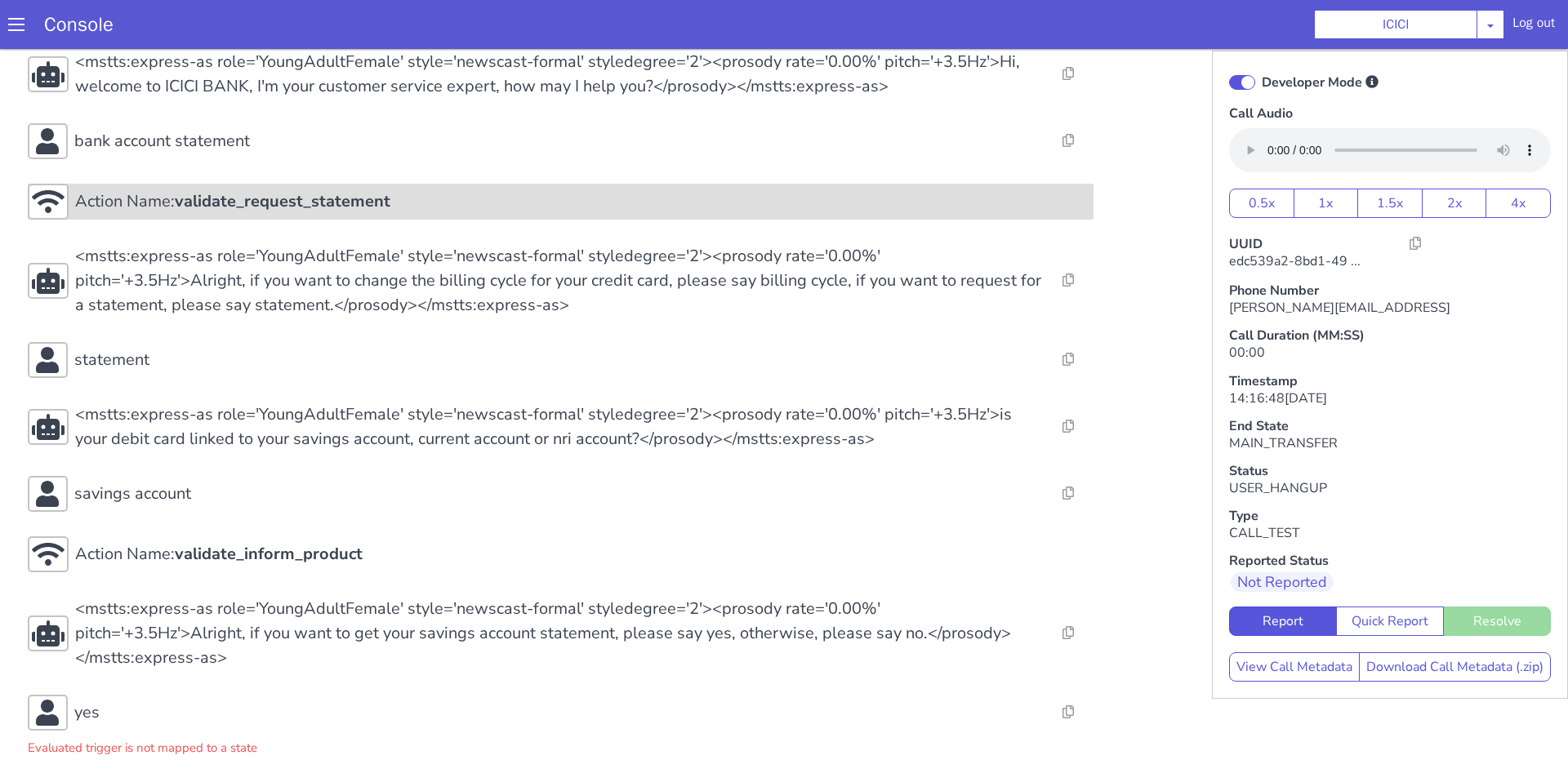 click on "Action Name:  validate_request_statement" at bounding box center (581, 202) 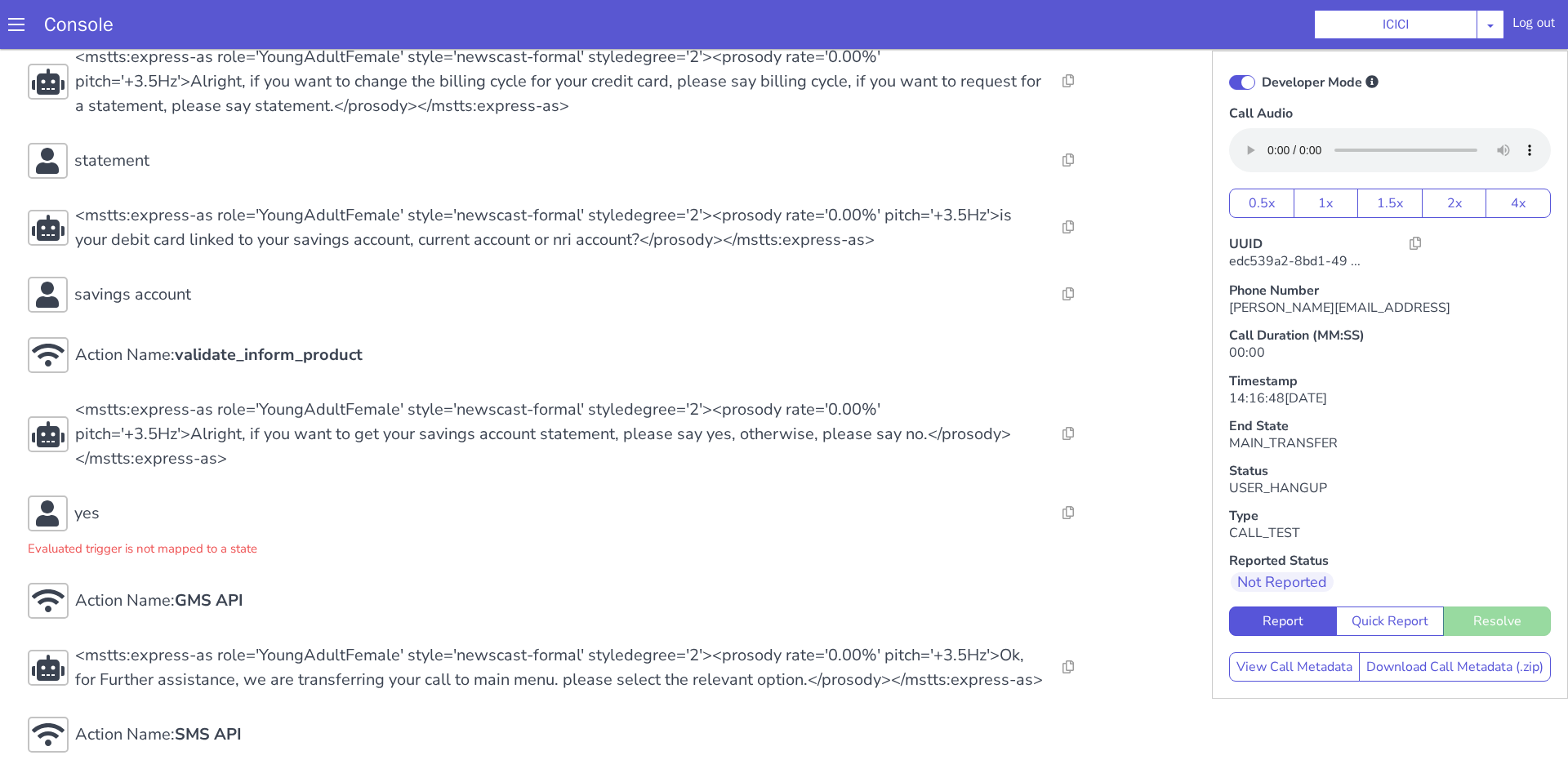 scroll, scrollTop: 700, scrollLeft: 0, axis: vertical 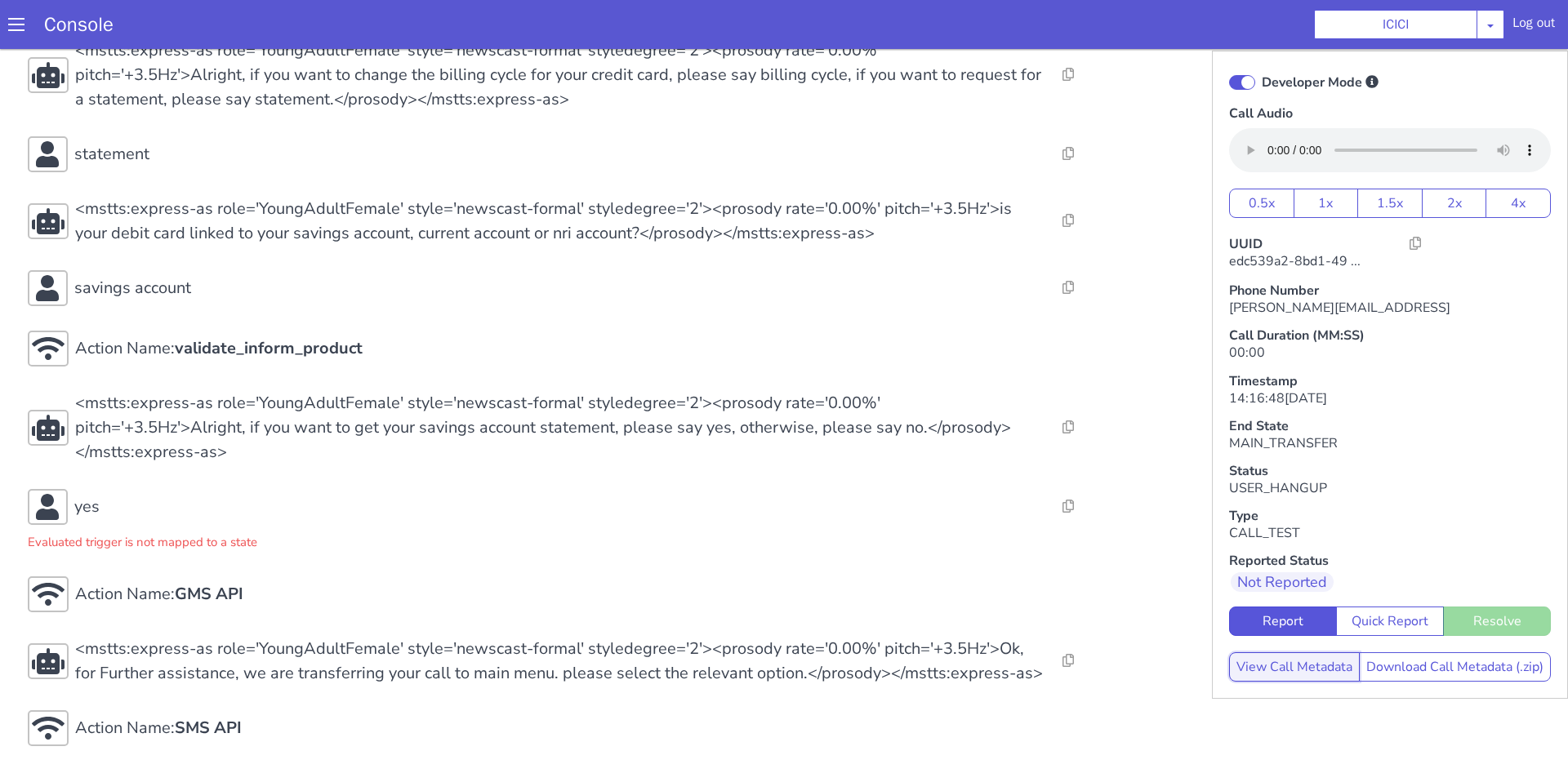 click on "View Call Metadata" at bounding box center [1294, 667] 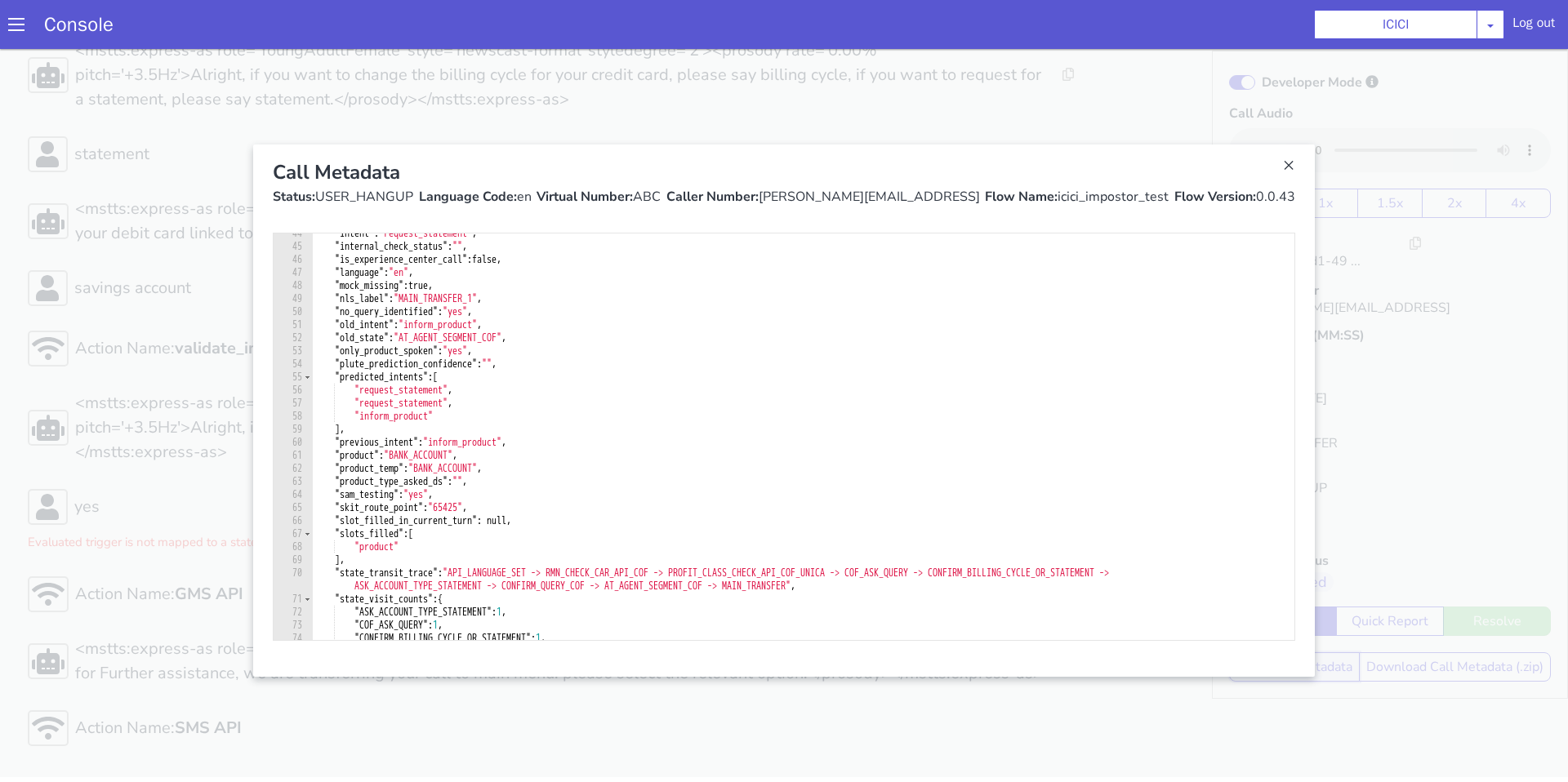 scroll, scrollTop: 584, scrollLeft: 0, axis: vertical 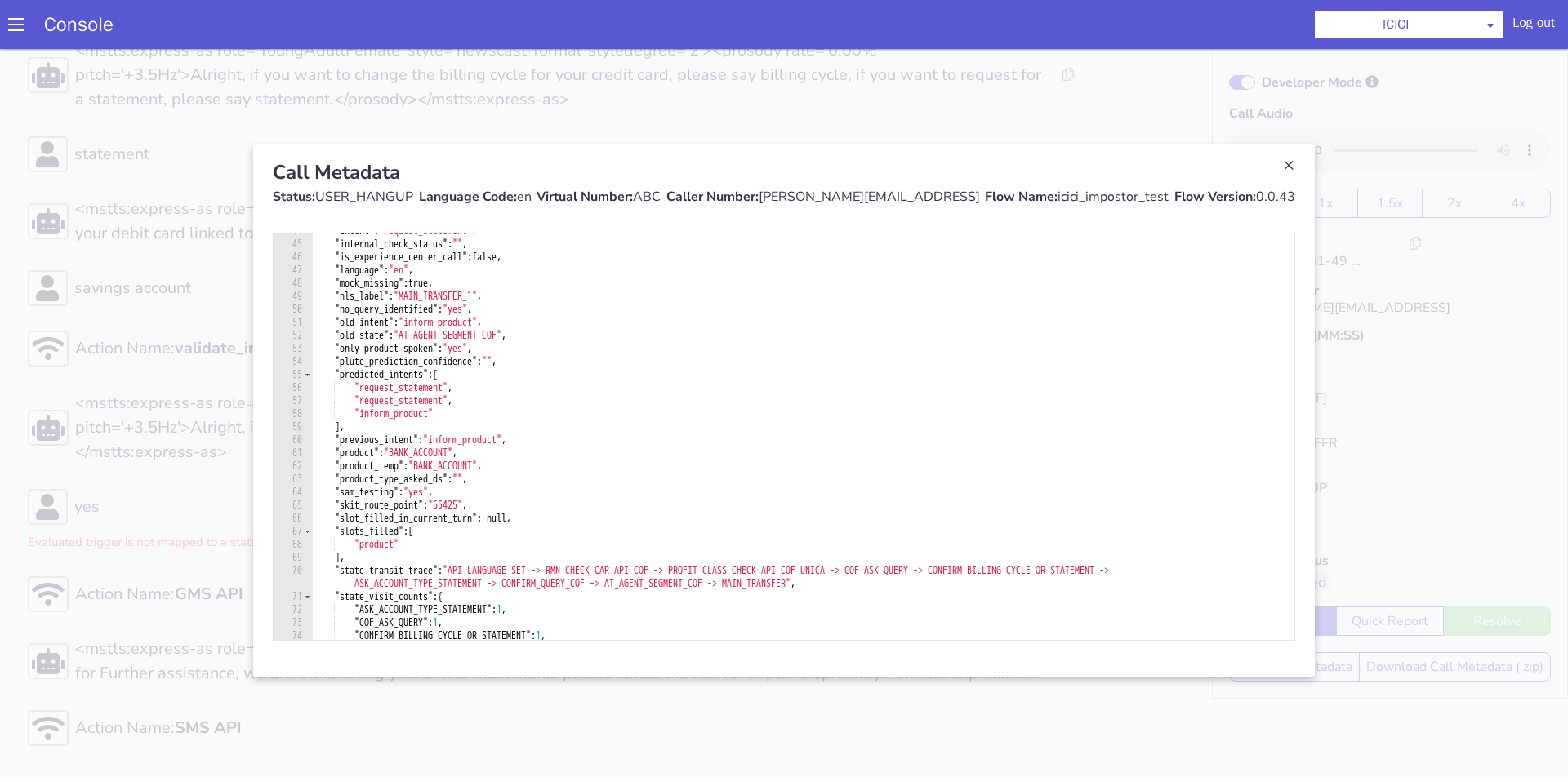 click at bounding box center (784, 411) 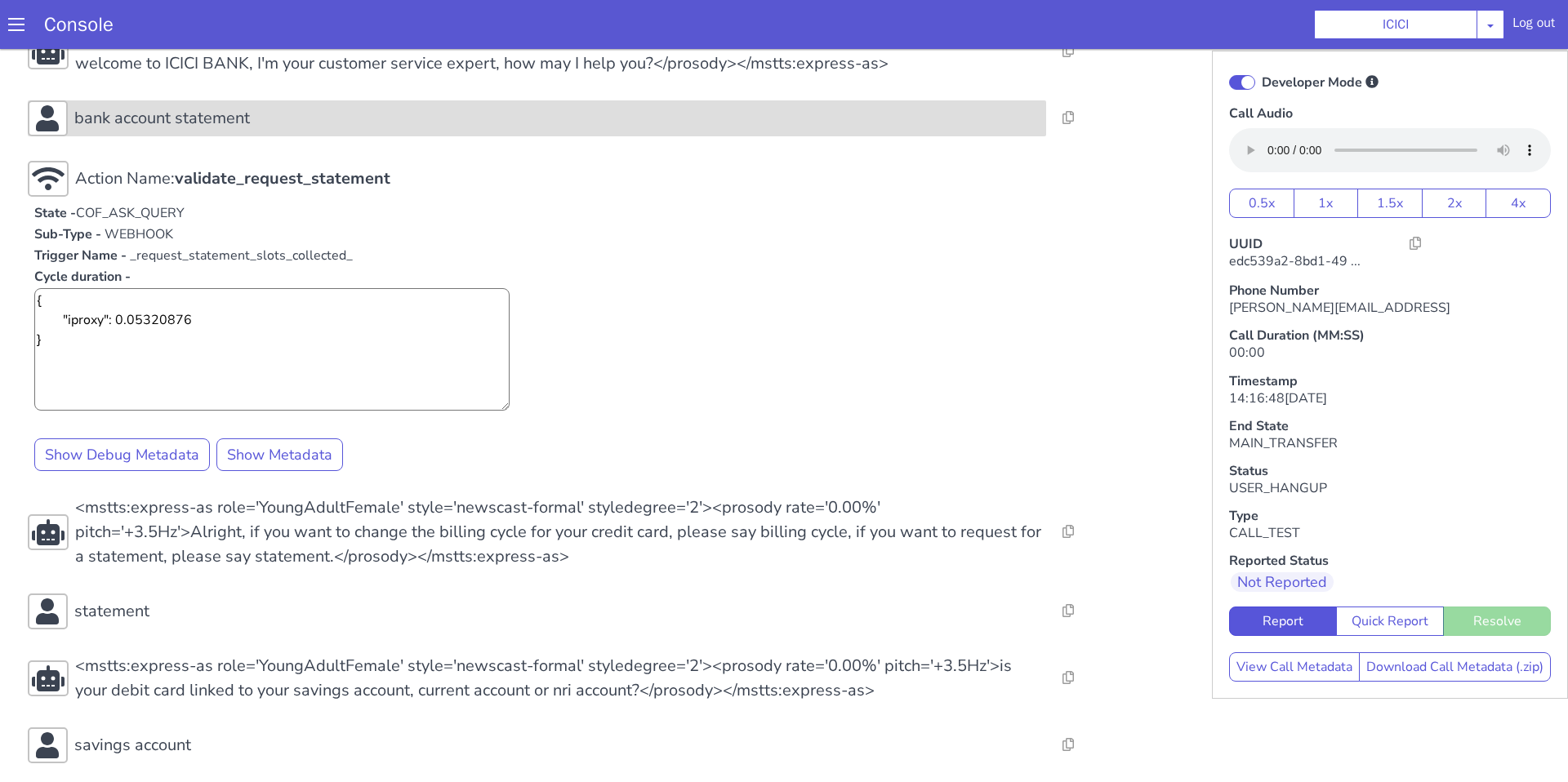 scroll, scrollTop: 248, scrollLeft: 0, axis: vertical 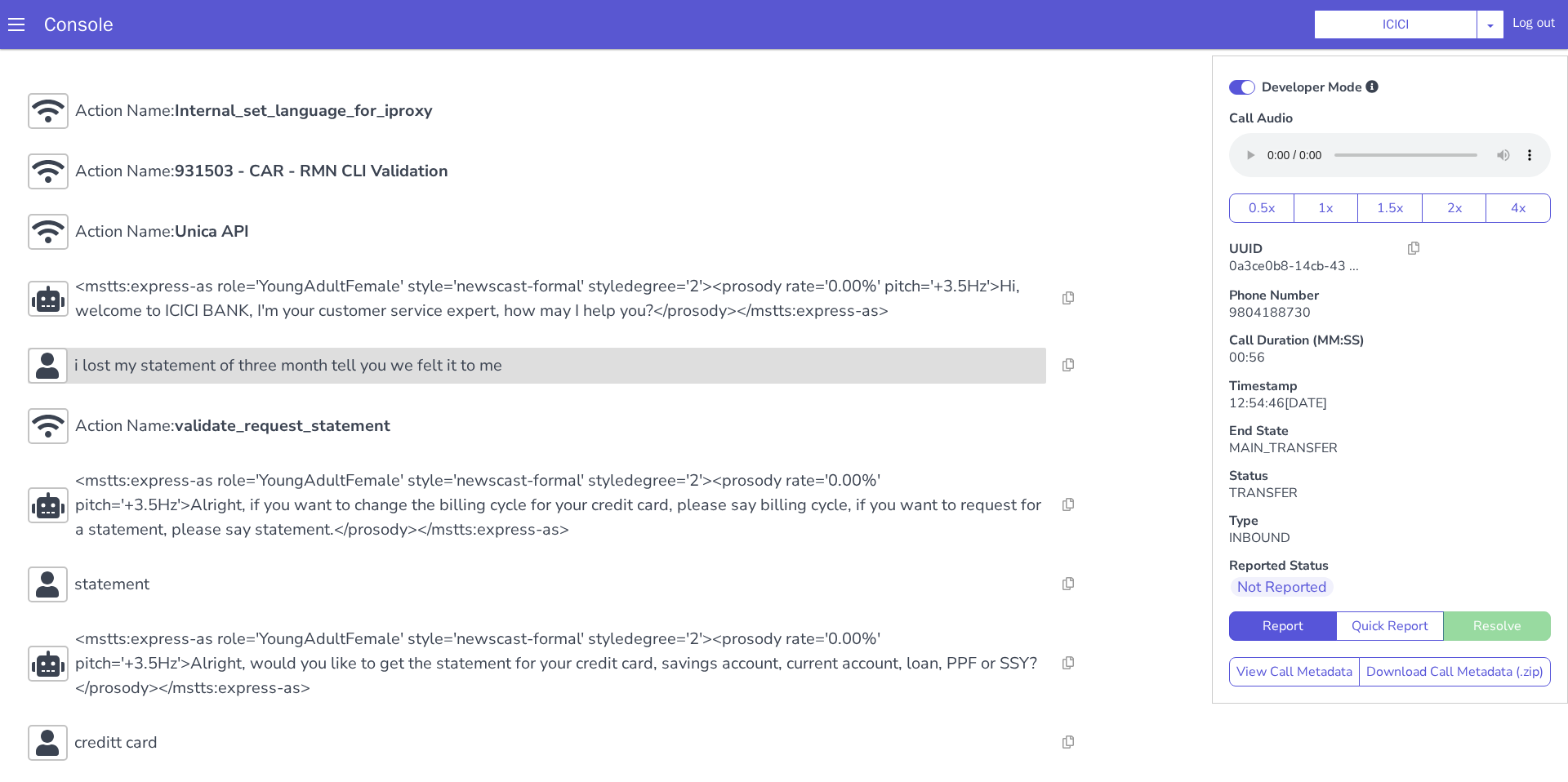 click on "i lost my statement of three month tell you we felt it to me" at bounding box center (557, 366) 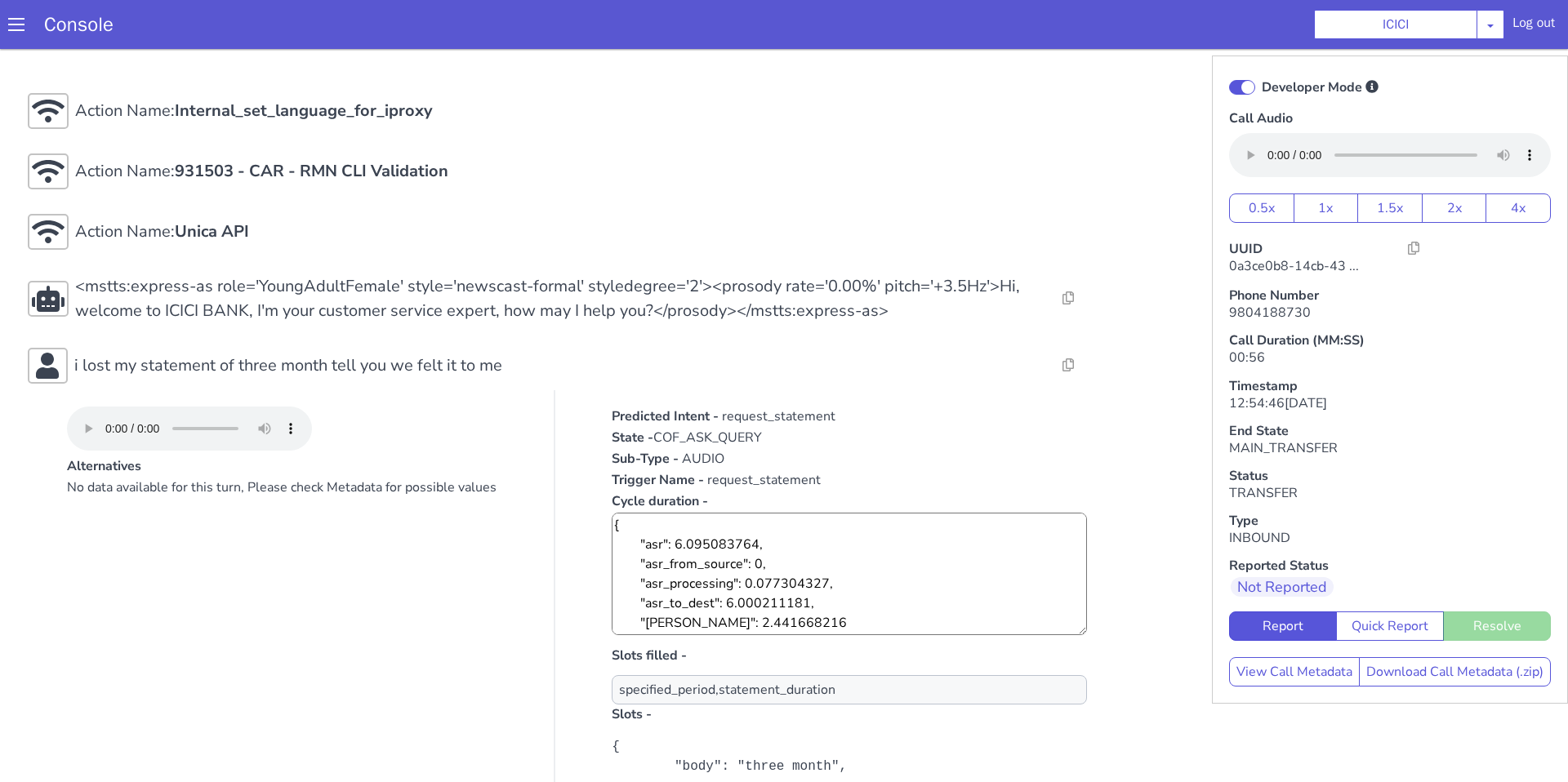 scroll, scrollTop: 20, scrollLeft: 0, axis: vertical 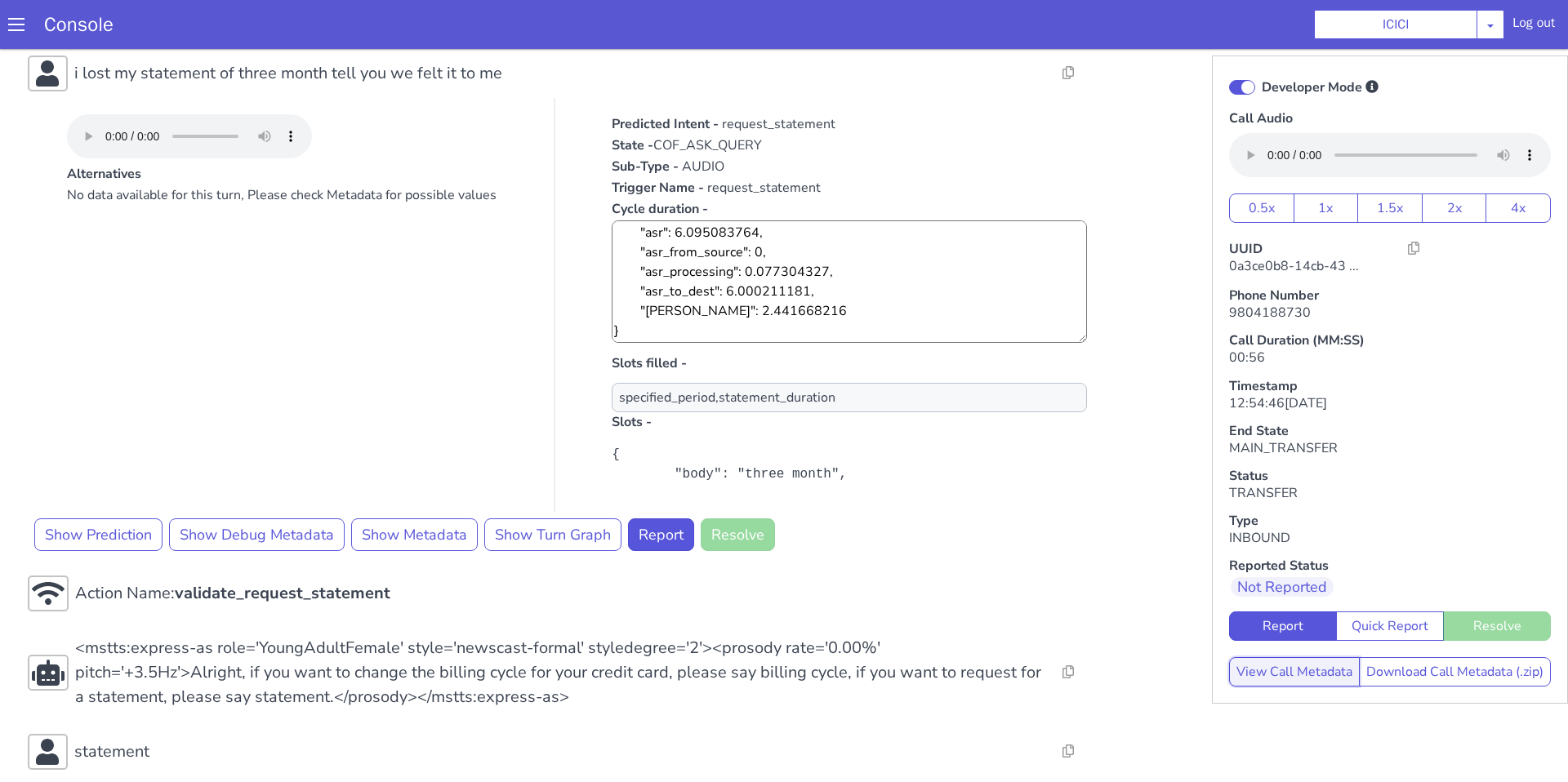click on "View Call Metadata" at bounding box center (1294, 672) 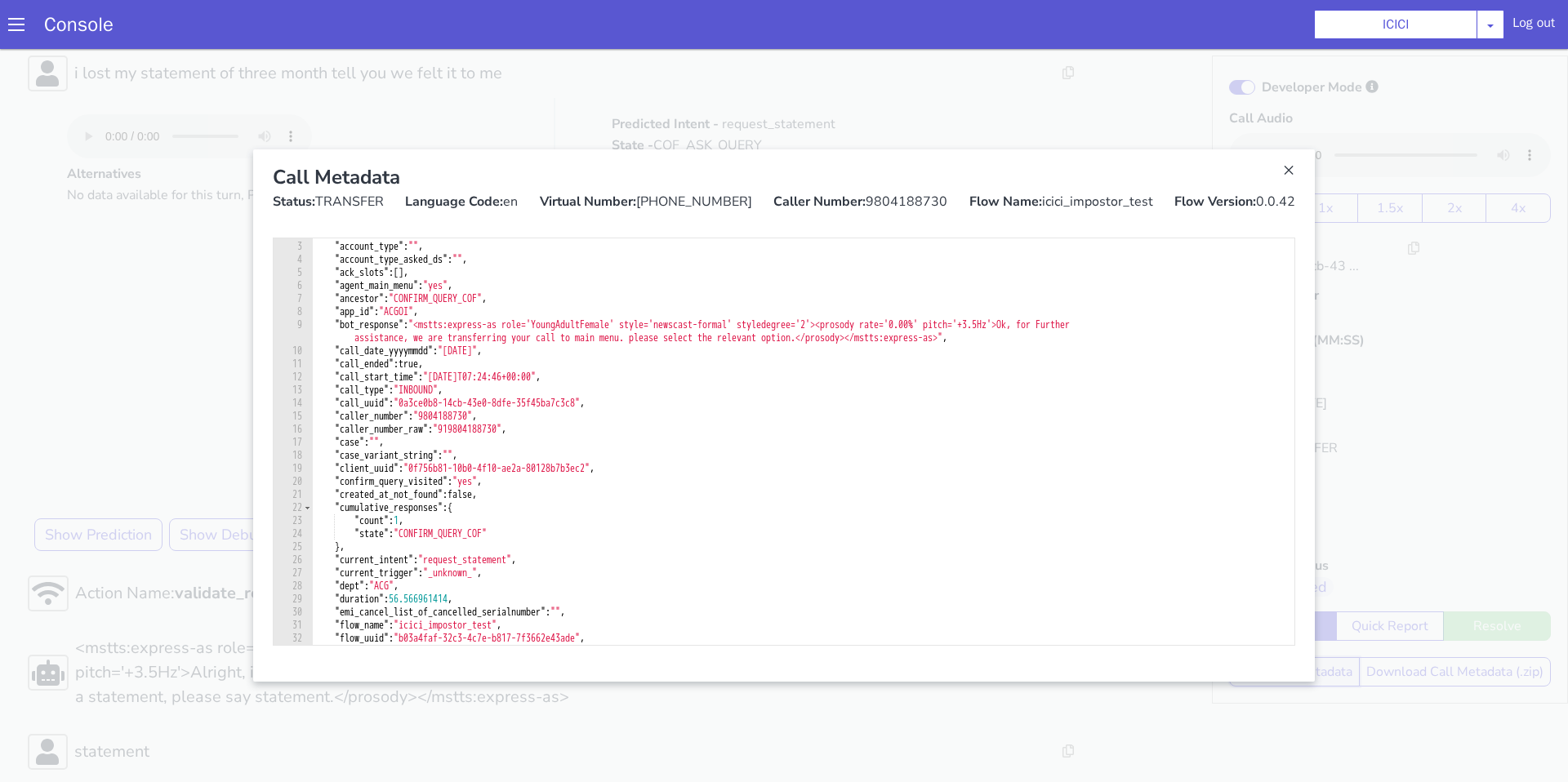 scroll, scrollTop: 0, scrollLeft: 0, axis: both 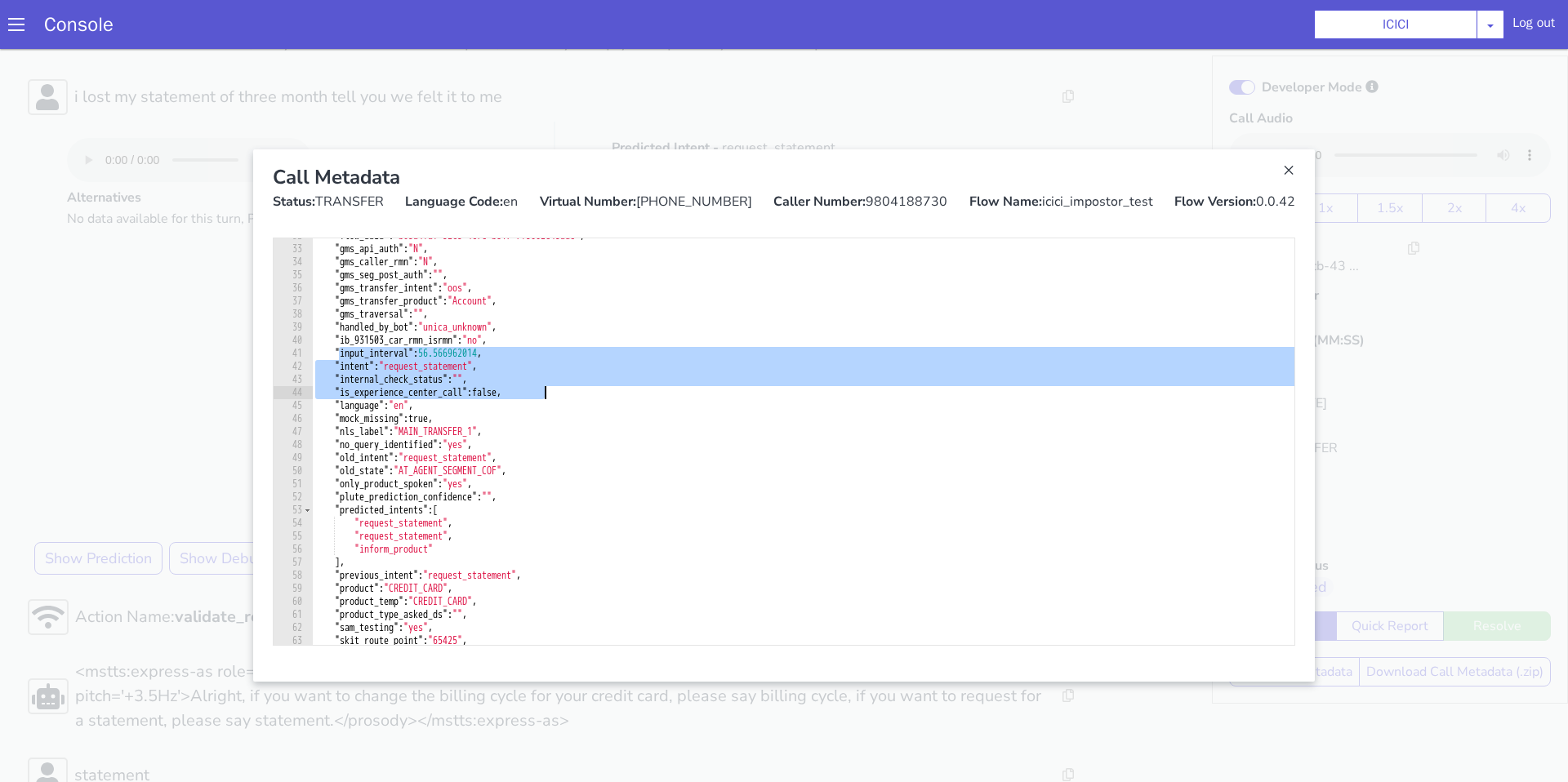 drag, startPoint x: 339, startPoint y: 349, endPoint x: 556, endPoint y: 397, distance: 222.2454 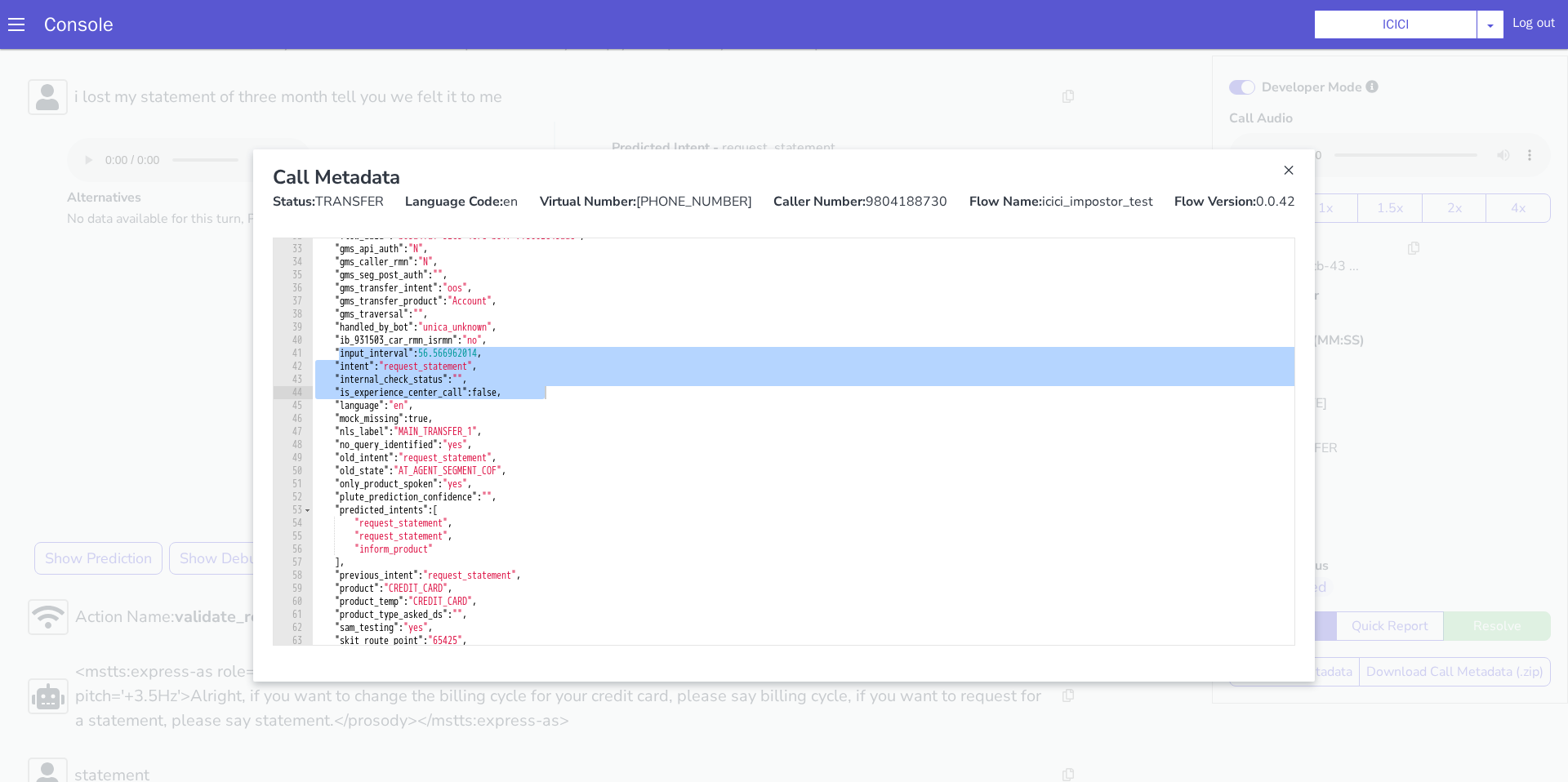 click at bounding box center [784, 415] 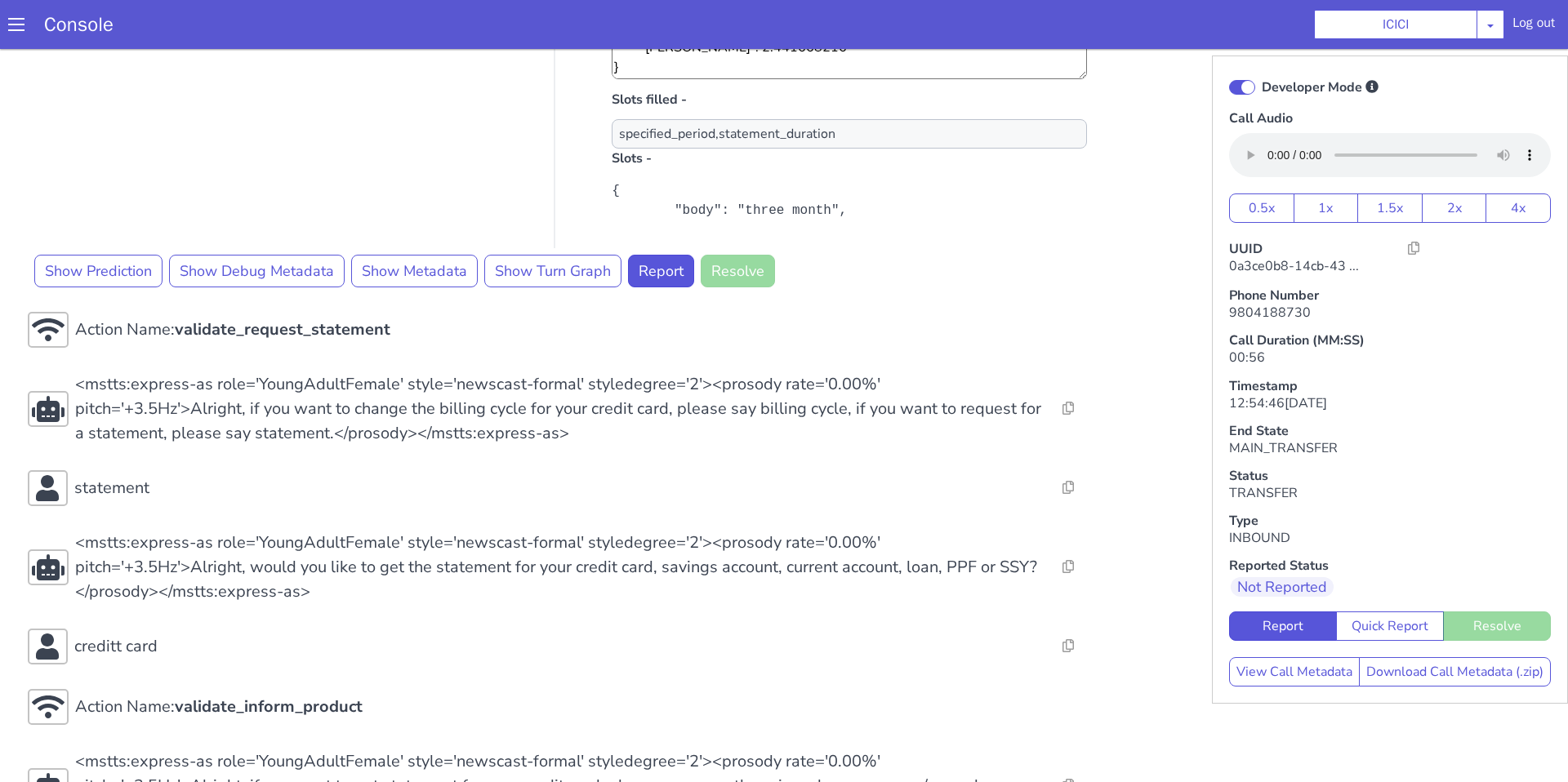 scroll, scrollTop: 842, scrollLeft: 0, axis: vertical 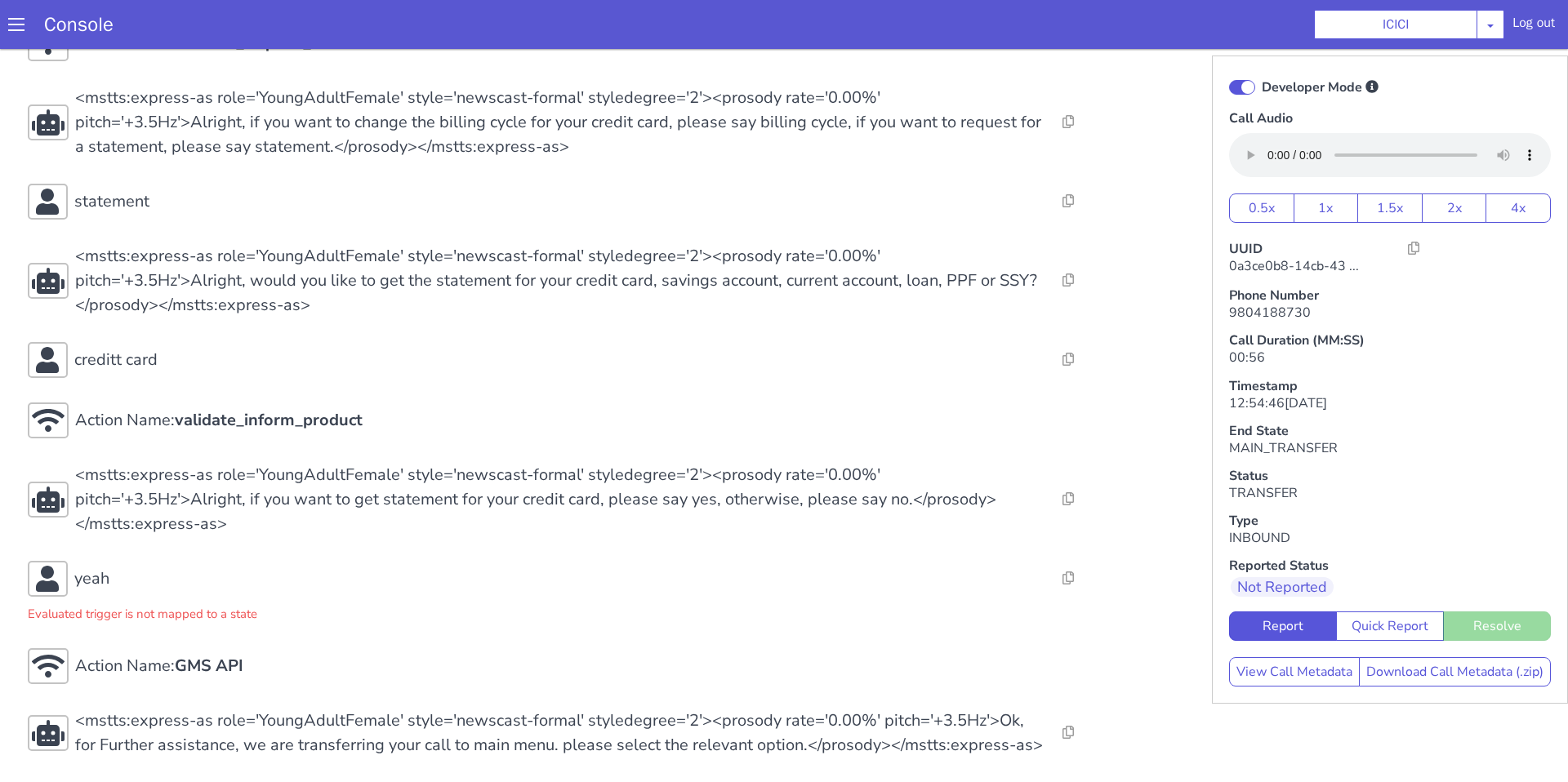 click on "Developer Mode Call Audio 0.5x 1x 1.5x 2x 4x UUID 0a3ce0b8-14cb-43 ... Phone Number 9804188730 Call Duration (MM:SS) 00:56 Timestamp 12:54:46, 9th Jul 2025 End State MAIN_TRANSFER Status TRANSFER Type INBOUND Reported Status Not Reported Report Quick Report Resolve View Call Metadata Download Call Metadata (.zip)" at bounding box center [1390, 380] 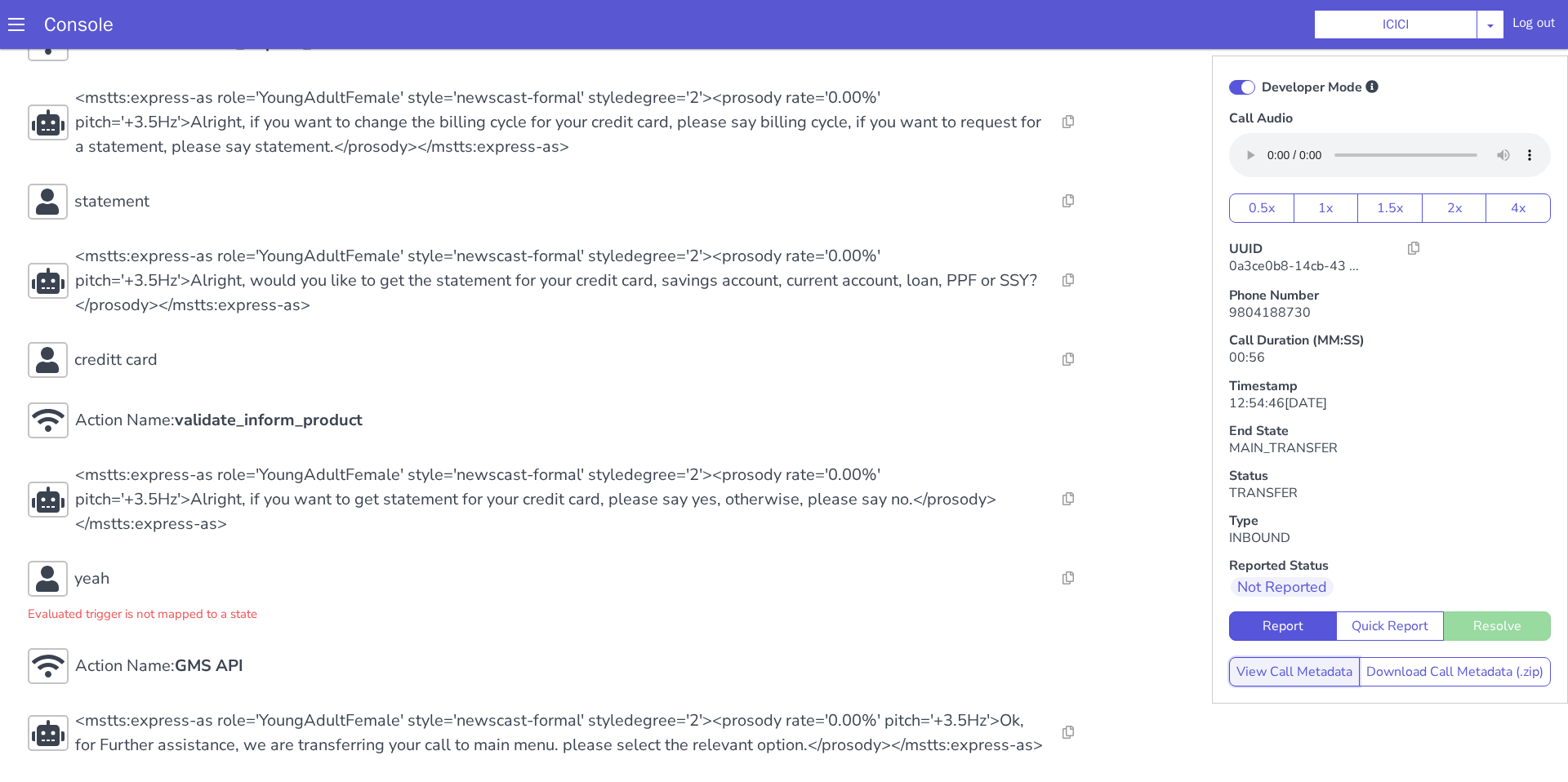 click on "View Call Metadata" at bounding box center (1294, 672) 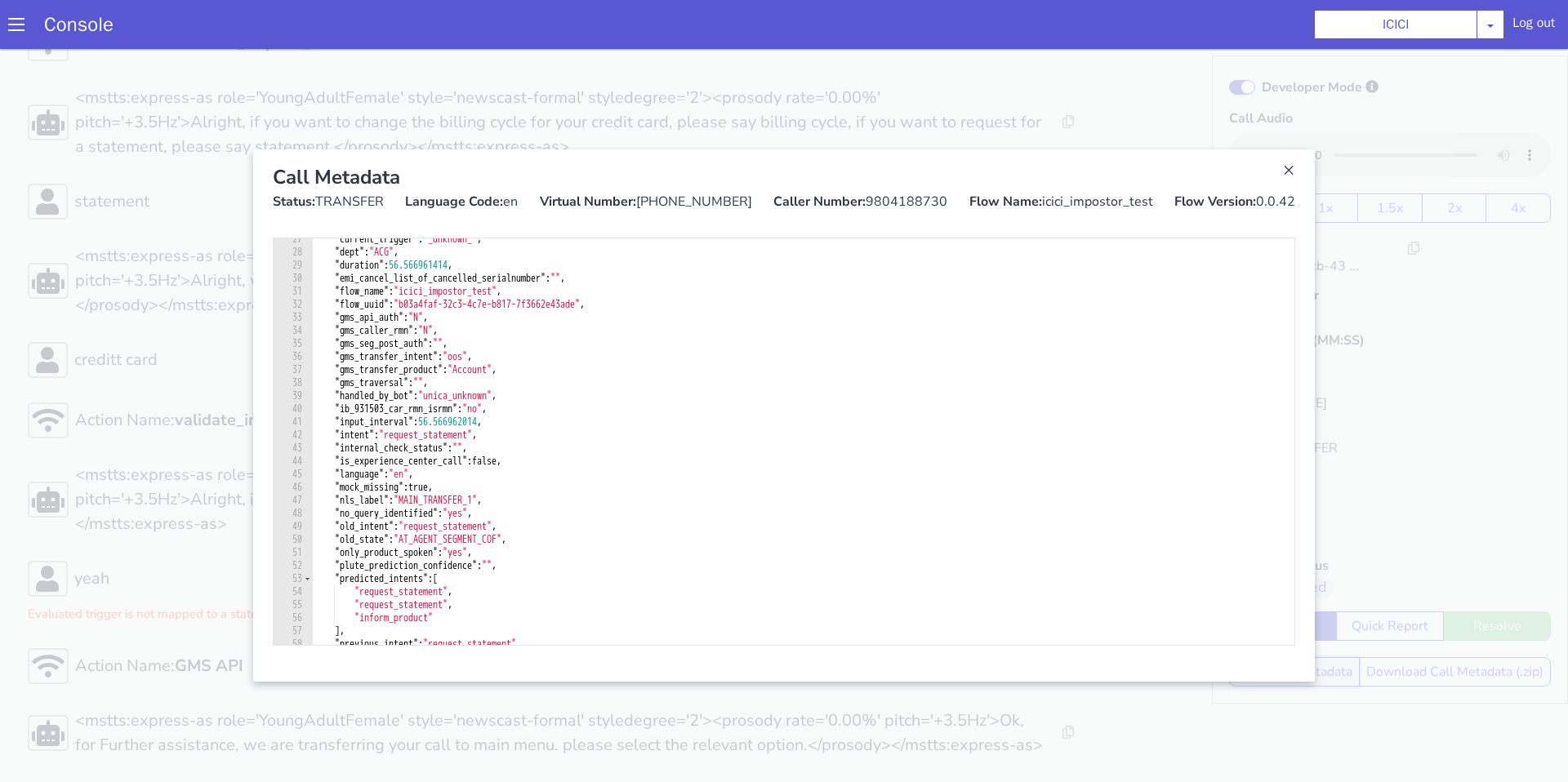 scroll, scrollTop: 376, scrollLeft: 0, axis: vertical 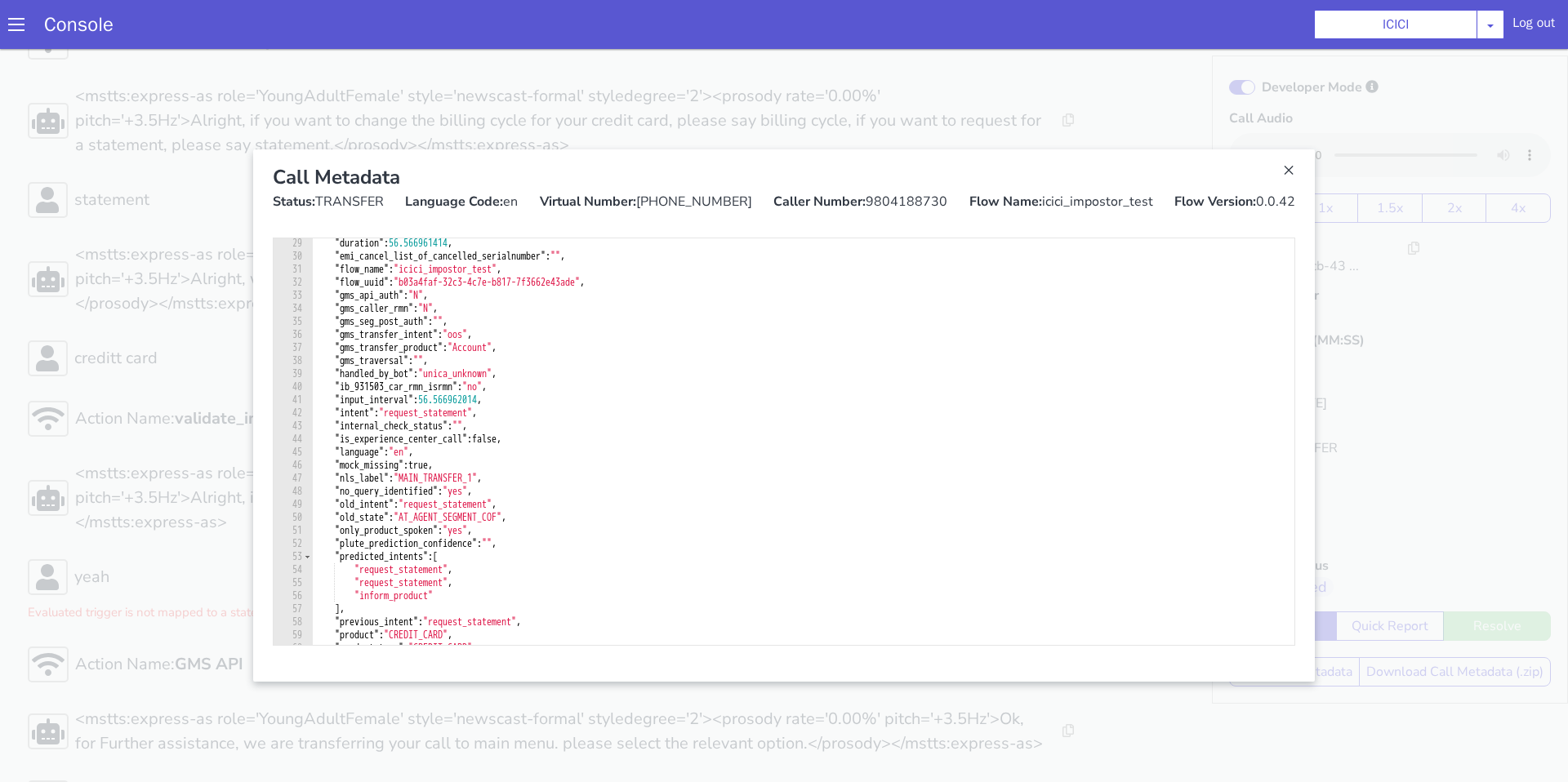 type on ""ib_931503_car_rmn_isrmn": "no"," 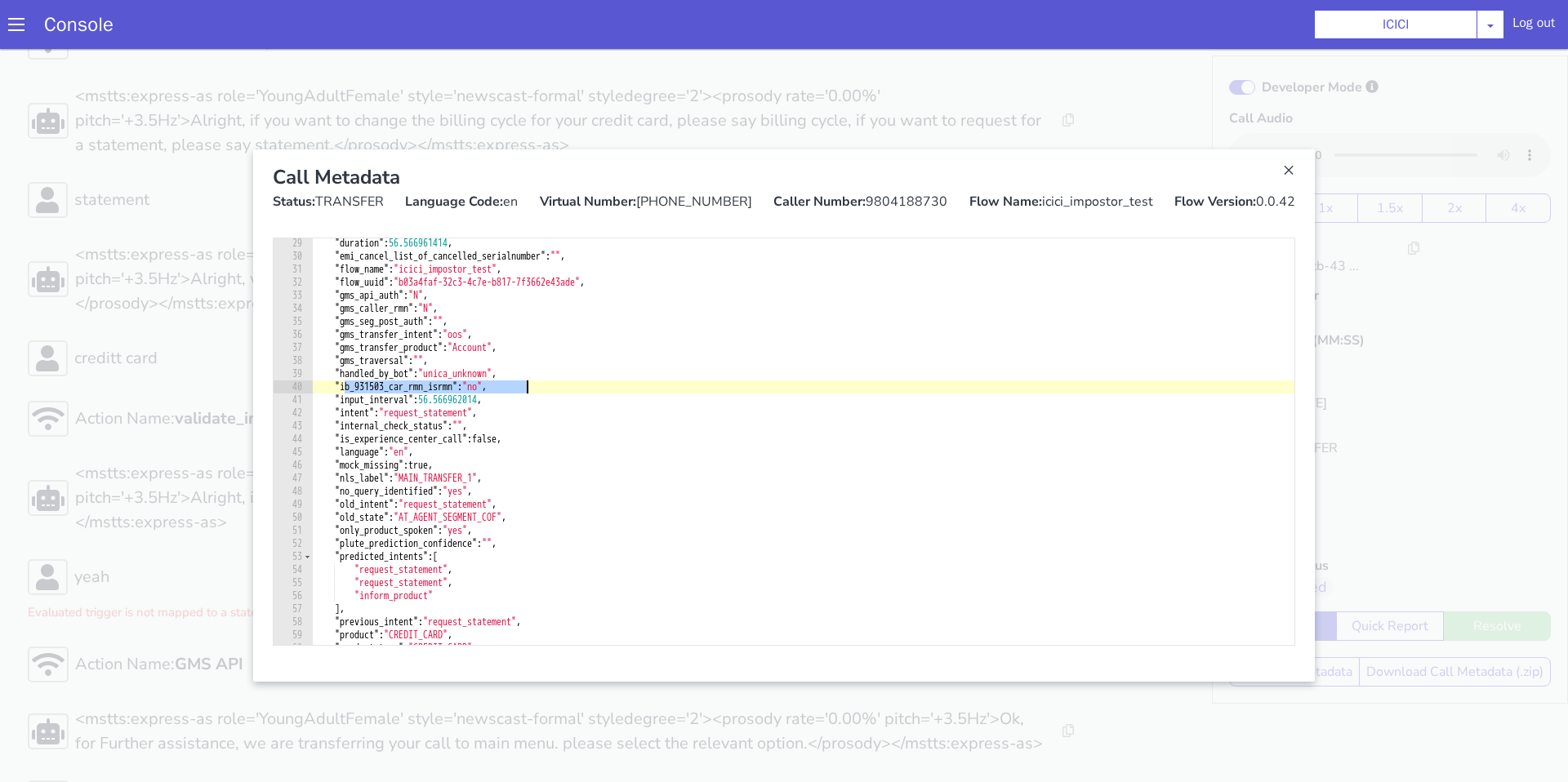 drag, startPoint x: 345, startPoint y: 388, endPoint x: 547, endPoint y: 388, distance: 202 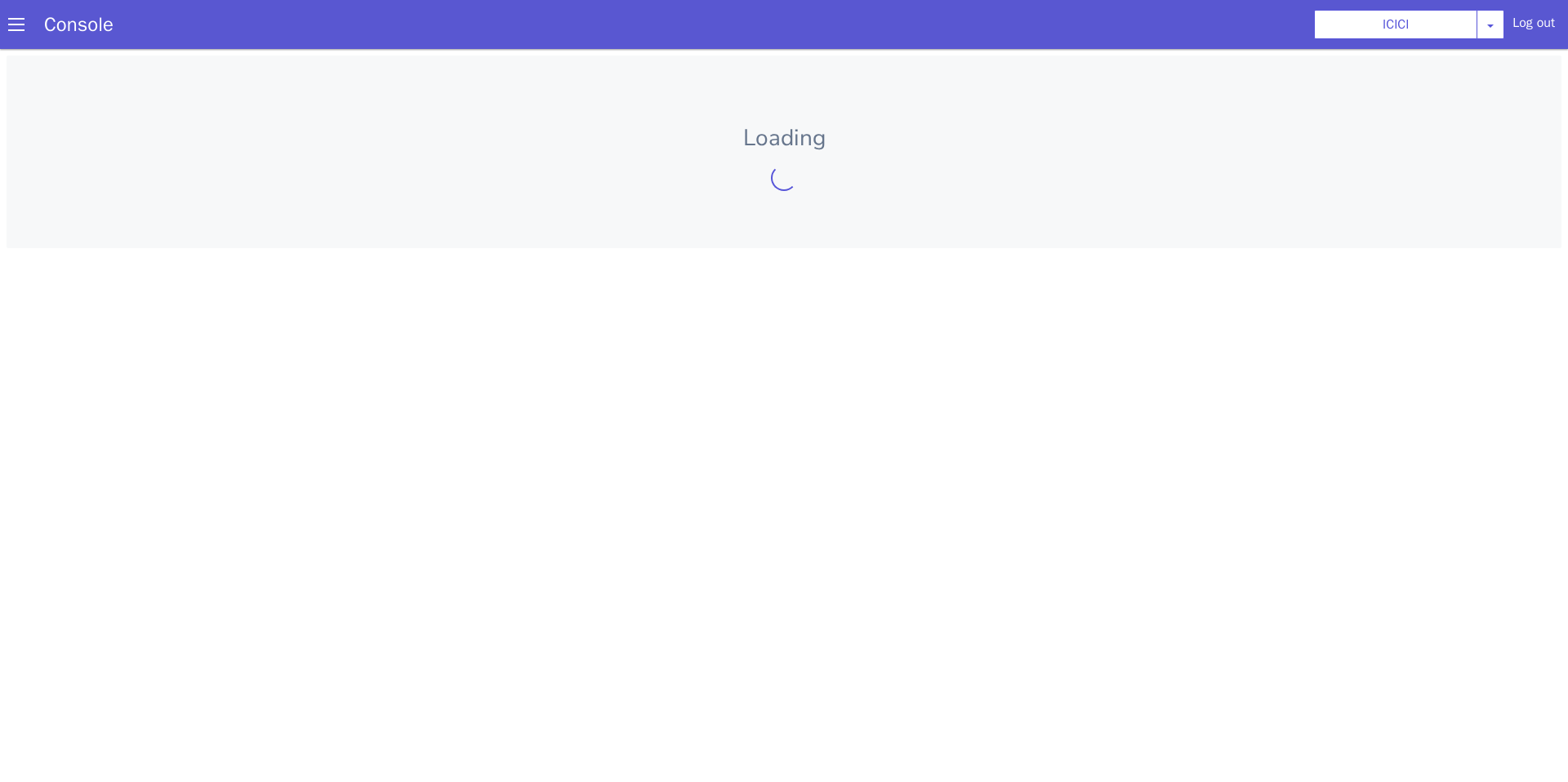 scroll, scrollTop: 0, scrollLeft: 0, axis: both 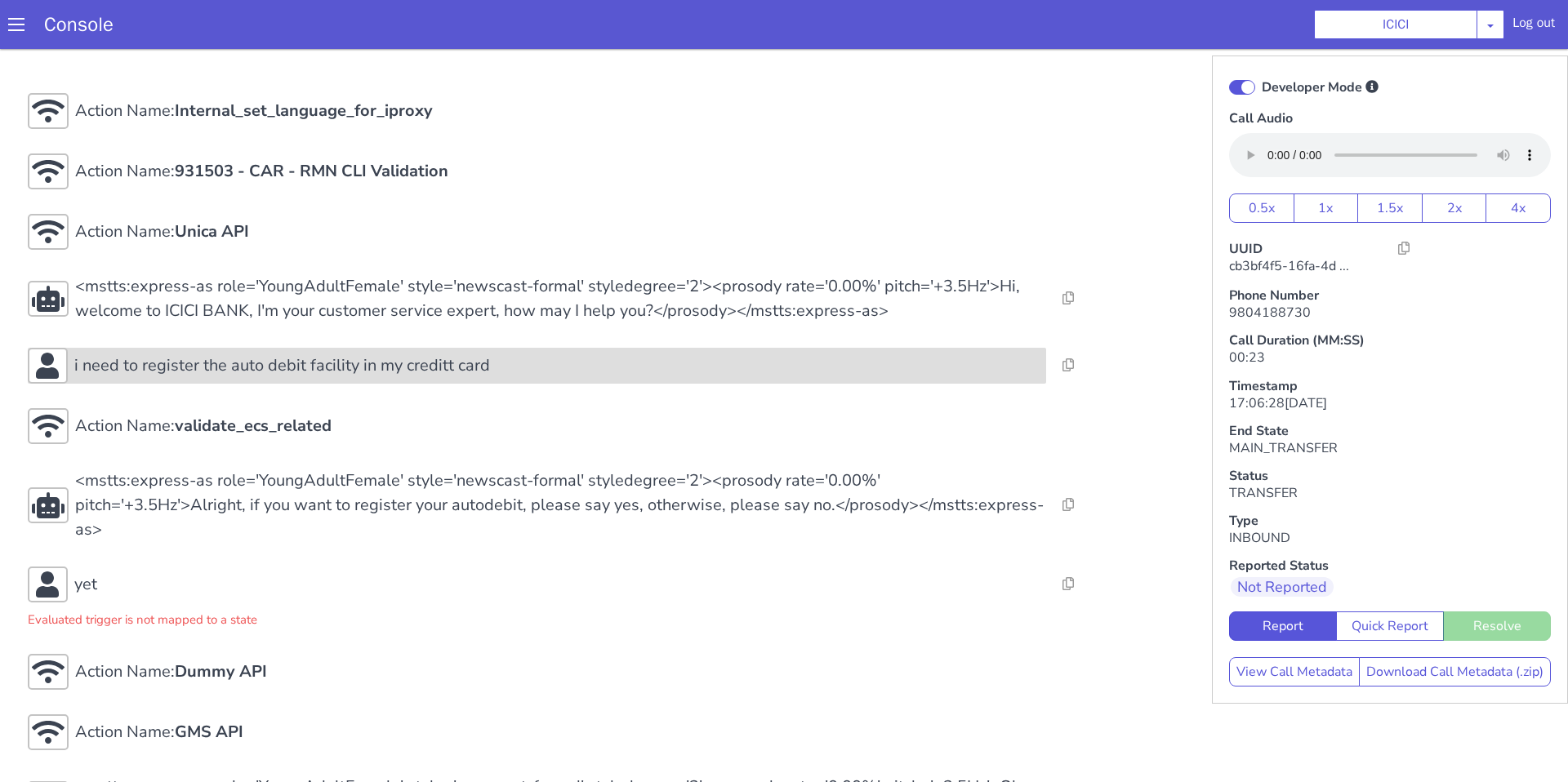 click on "i need to register the auto debit facility in my creditt card" at bounding box center (557, 366) 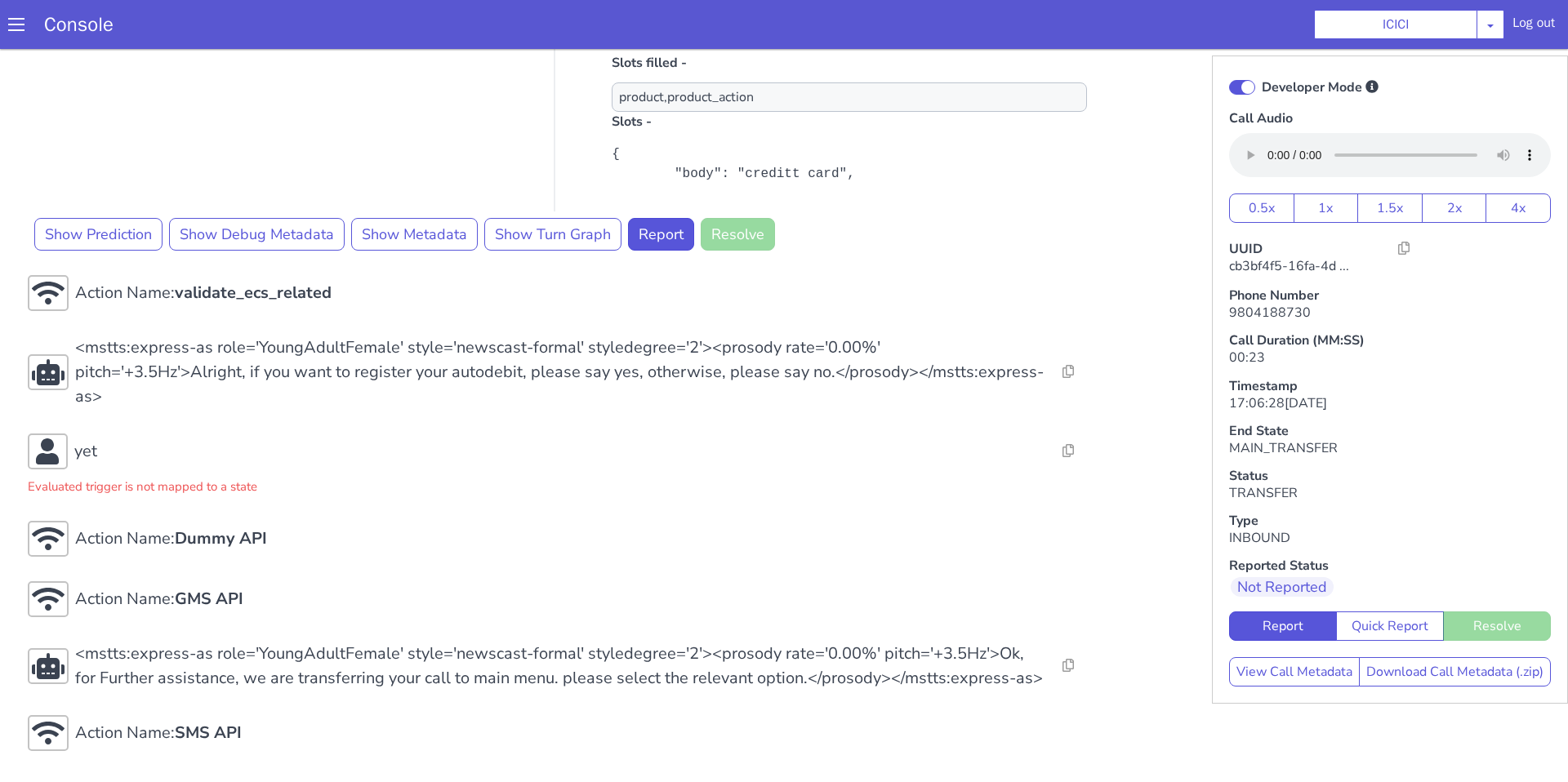 scroll, scrollTop: 5, scrollLeft: 0, axis: vertical 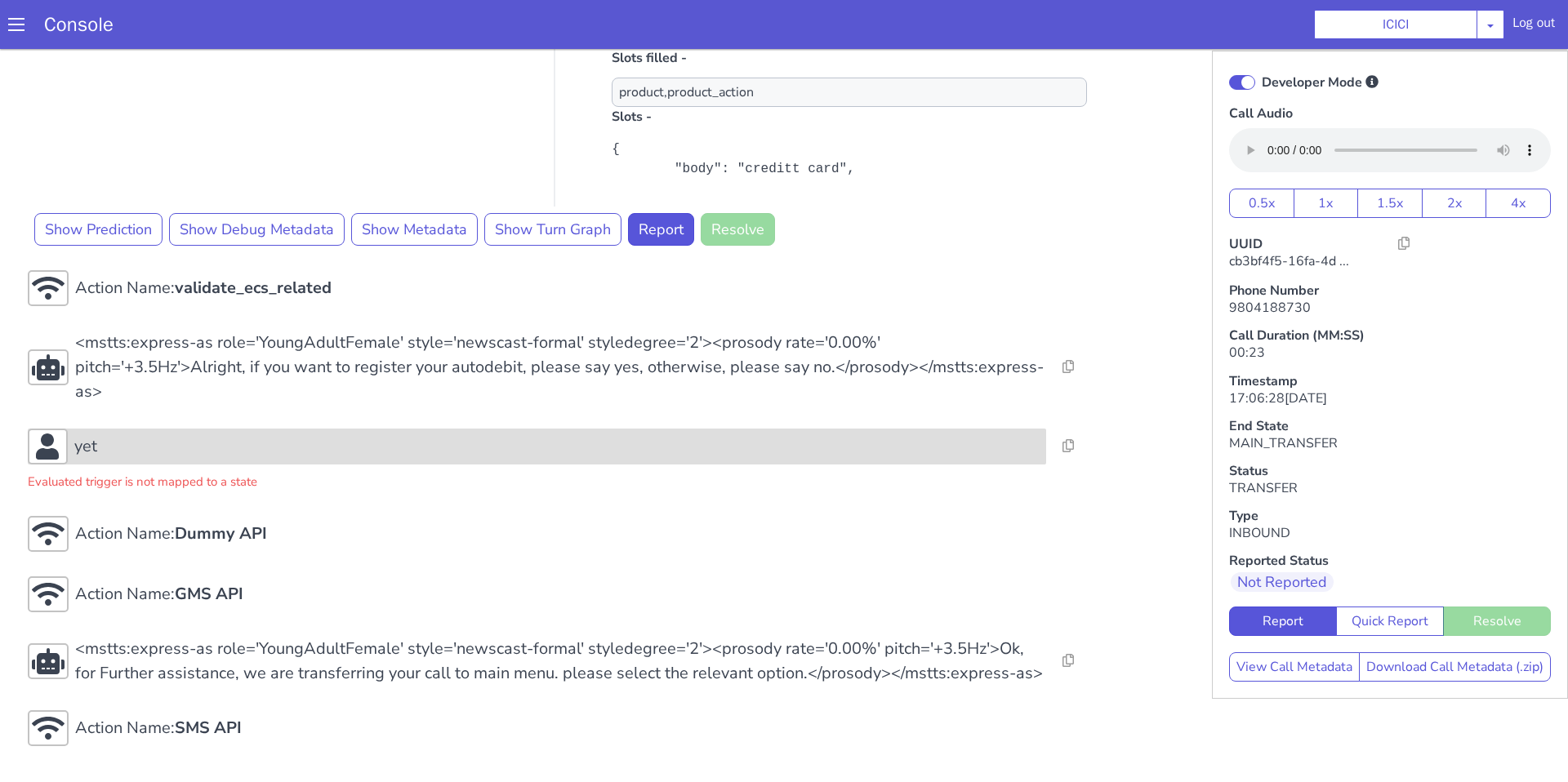 click on "yet" at bounding box center (537, 447) 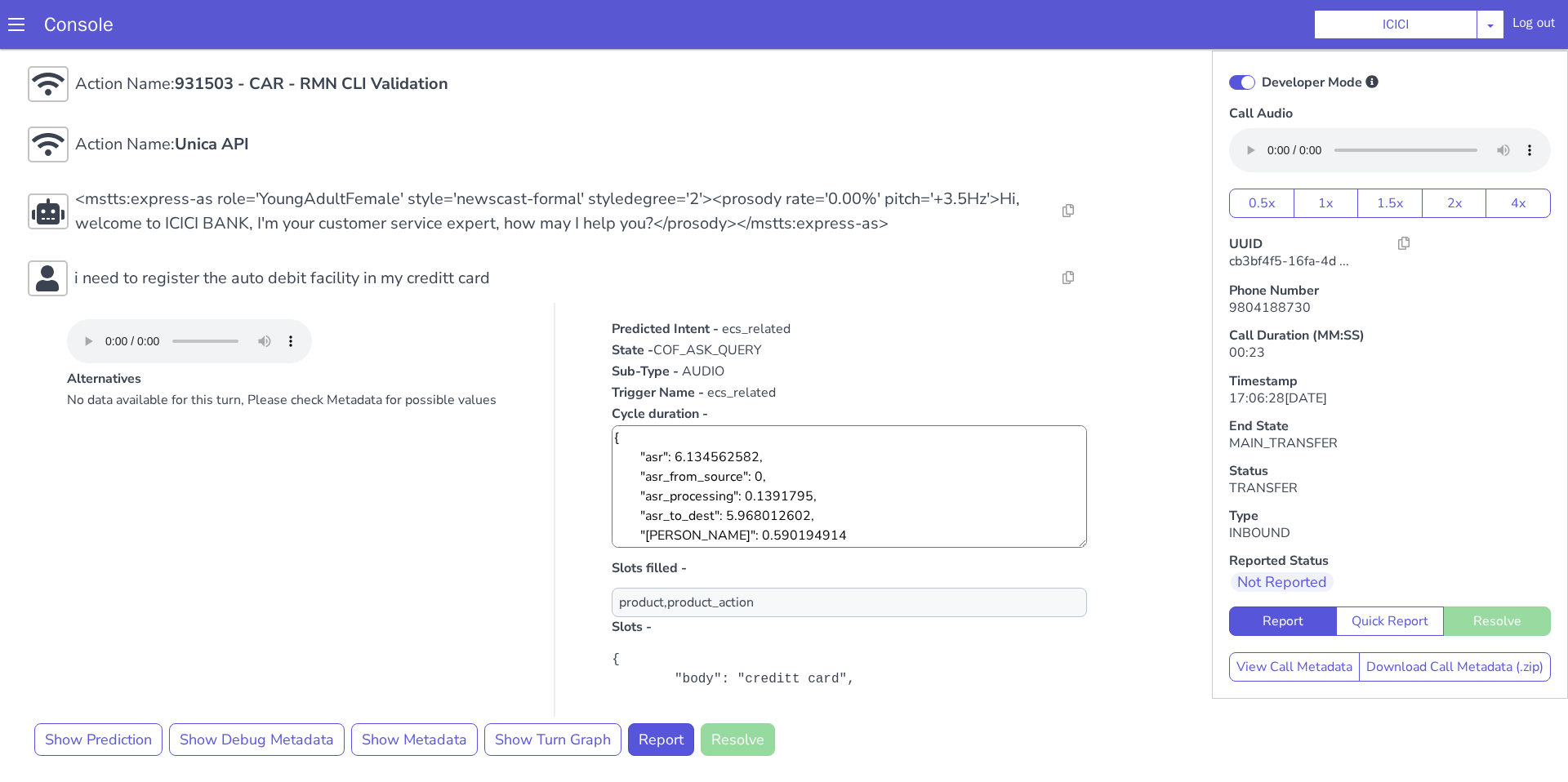 scroll, scrollTop: 0, scrollLeft: 0, axis: both 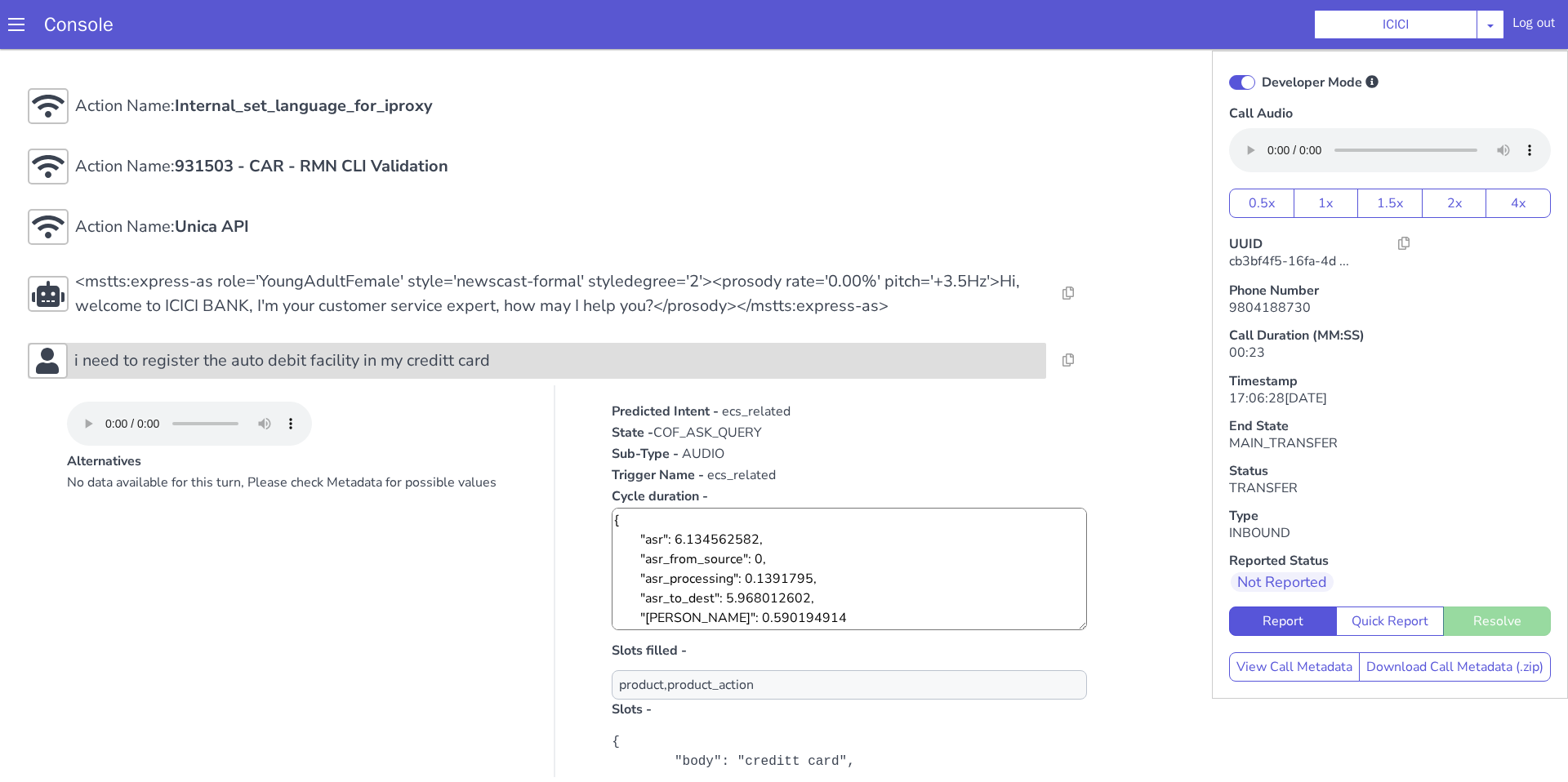 click on "i need to register the auto debit facility in my creditt card" at bounding box center (282, 361) 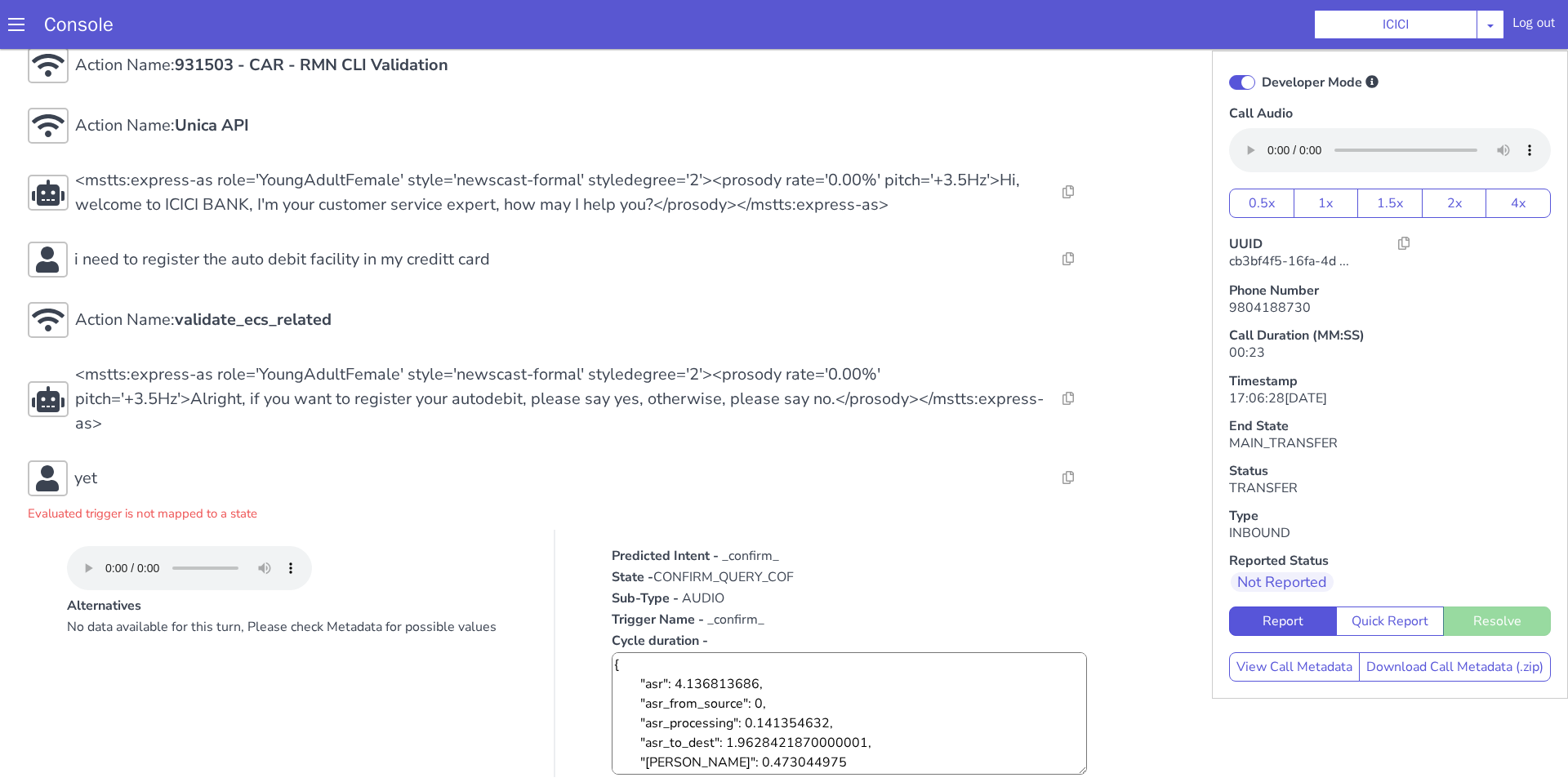 scroll, scrollTop: 109, scrollLeft: 0, axis: vertical 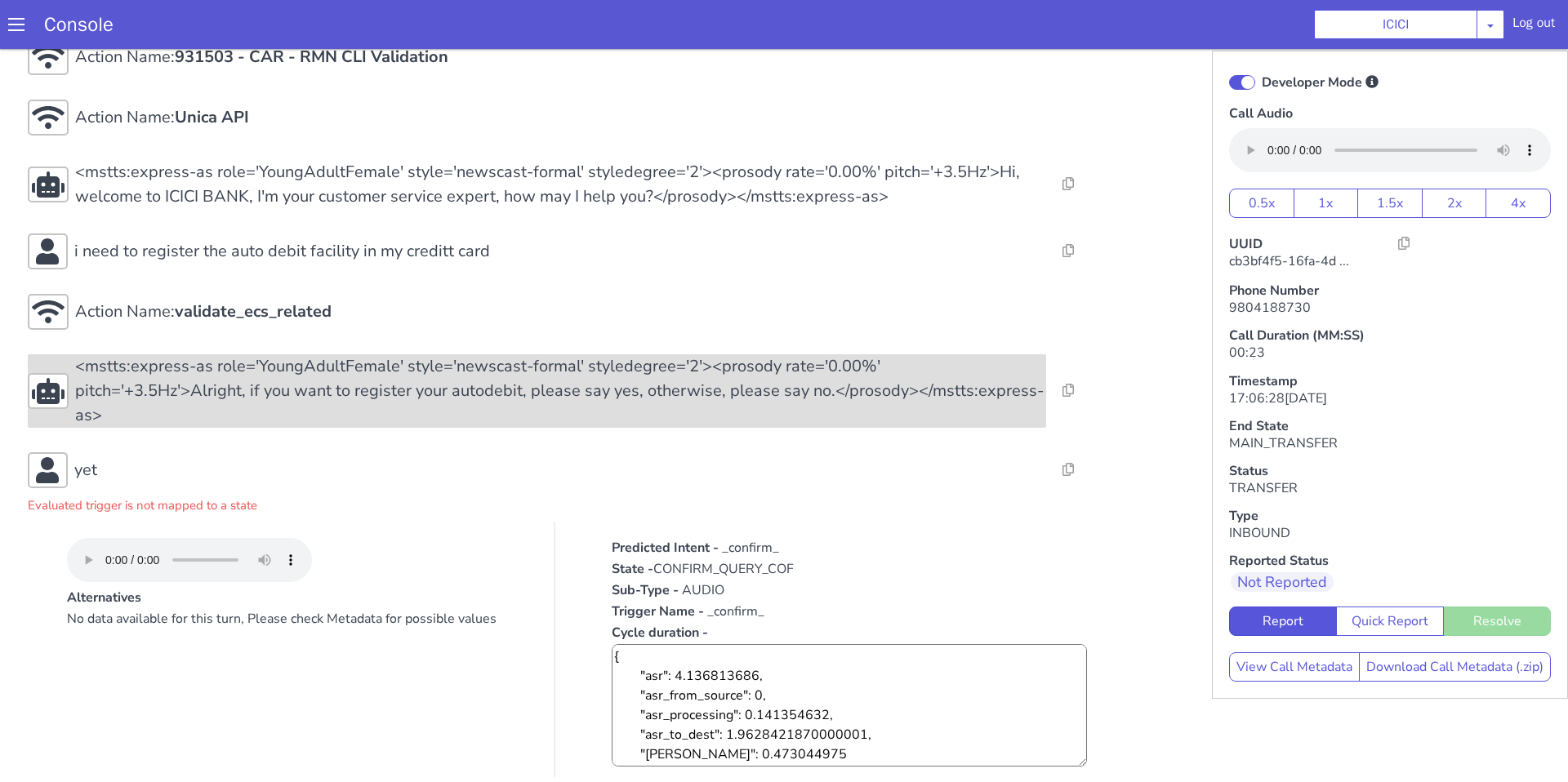 click on "<mstts:express-as role='YoungAdultFemale' style='newscast-formal' styledegree='2'><prosody rate='0.00%' pitch='+3.5Hz'>Alright, if you want to register your autodebit, please say yes, otherwise, please say no.</prosody></mstts:express-as>" at bounding box center (560, 391) 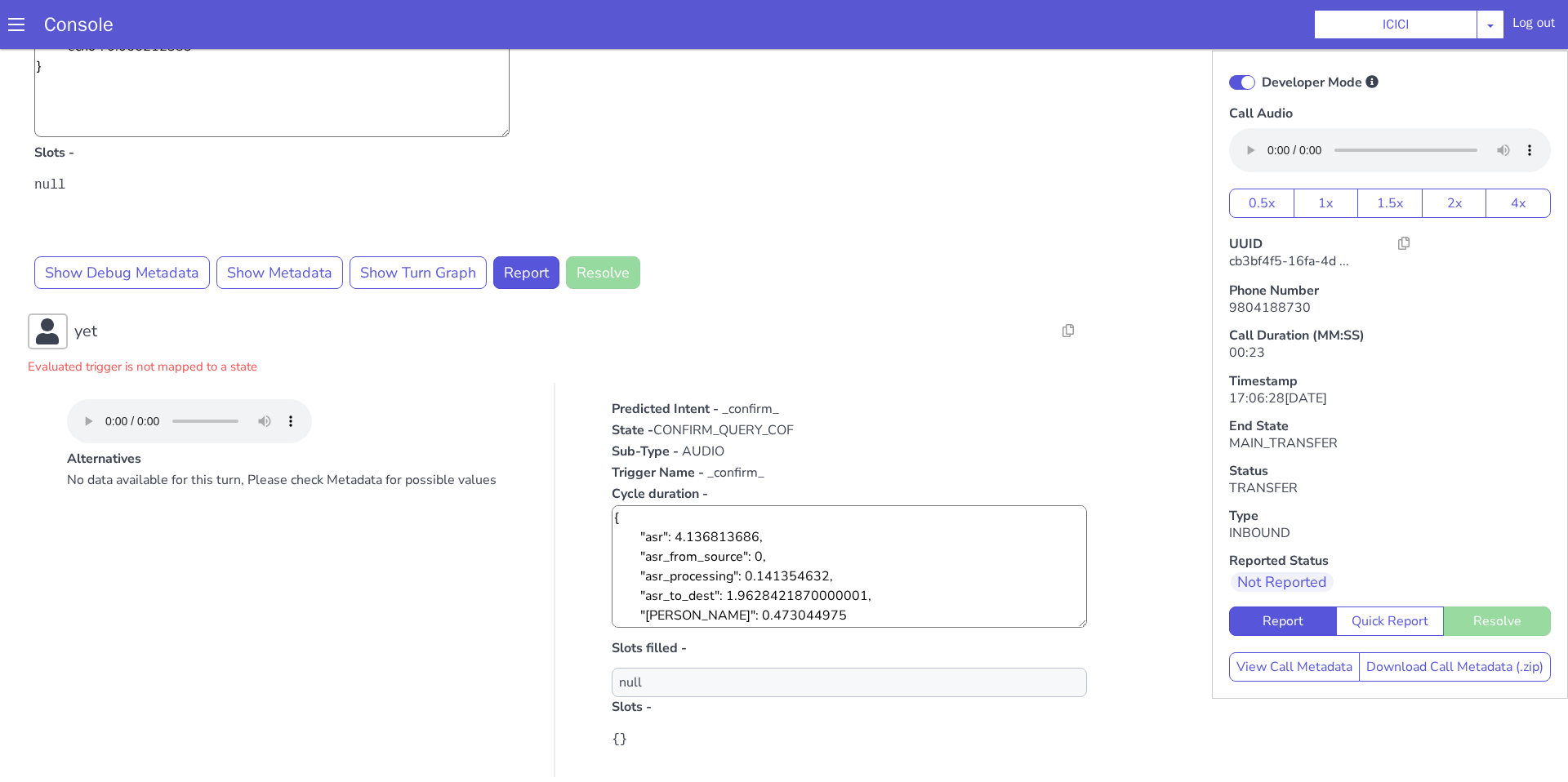 scroll, scrollTop: 882, scrollLeft: 0, axis: vertical 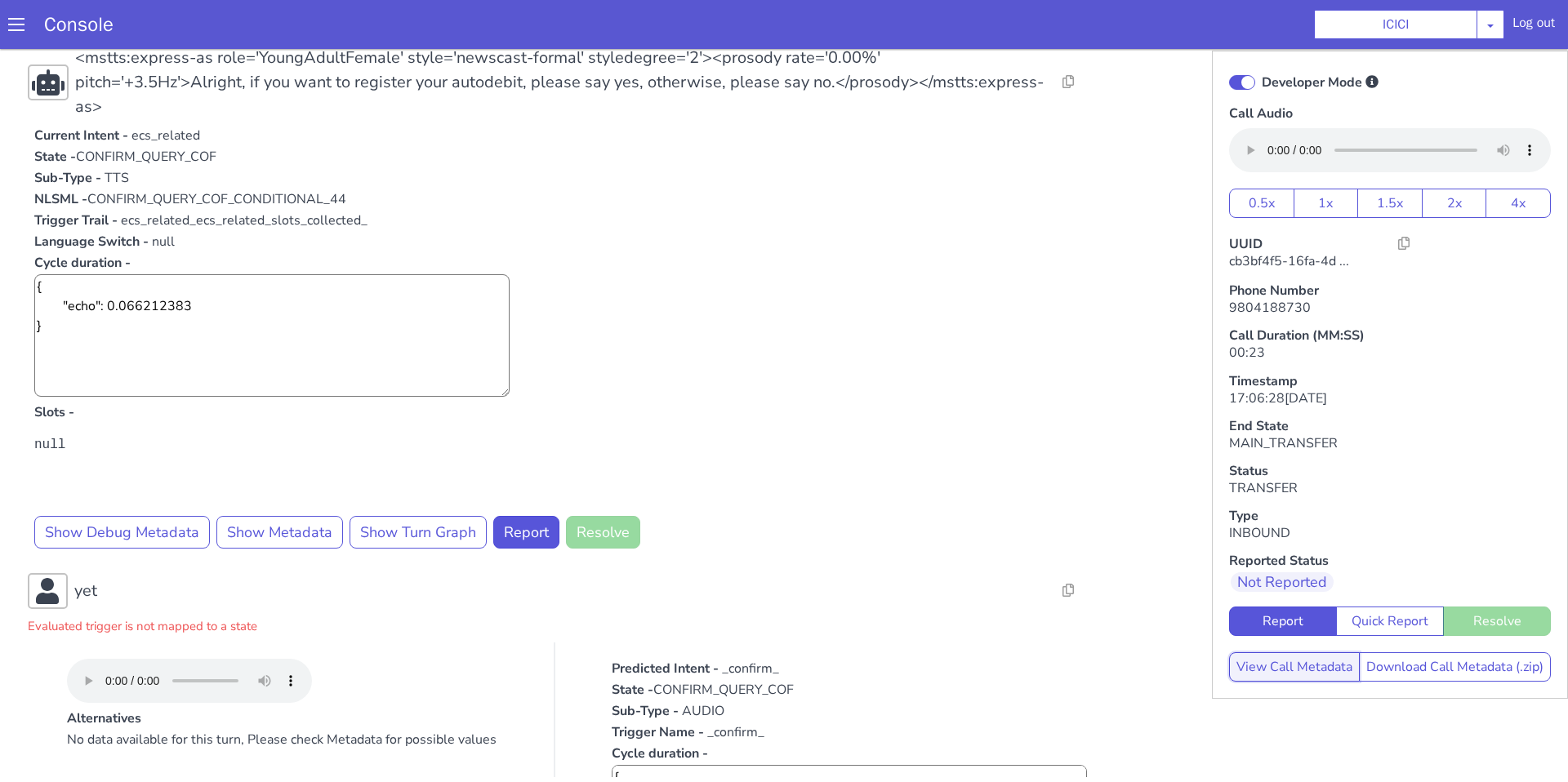 click on "View Call Metadata" at bounding box center (1294, 667) 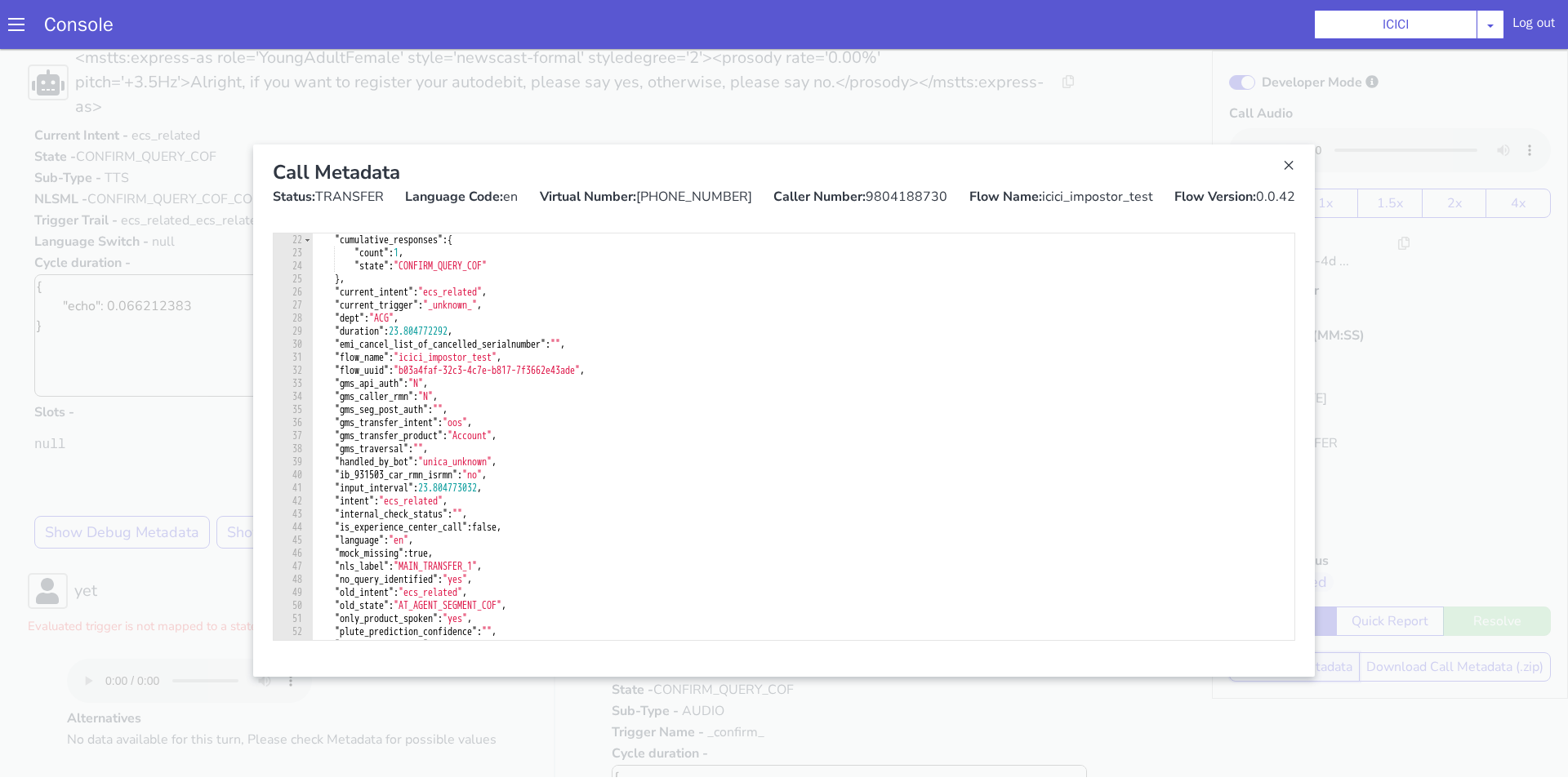 scroll, scrollTop: 288, scrollLeft: 0, axis: vertical 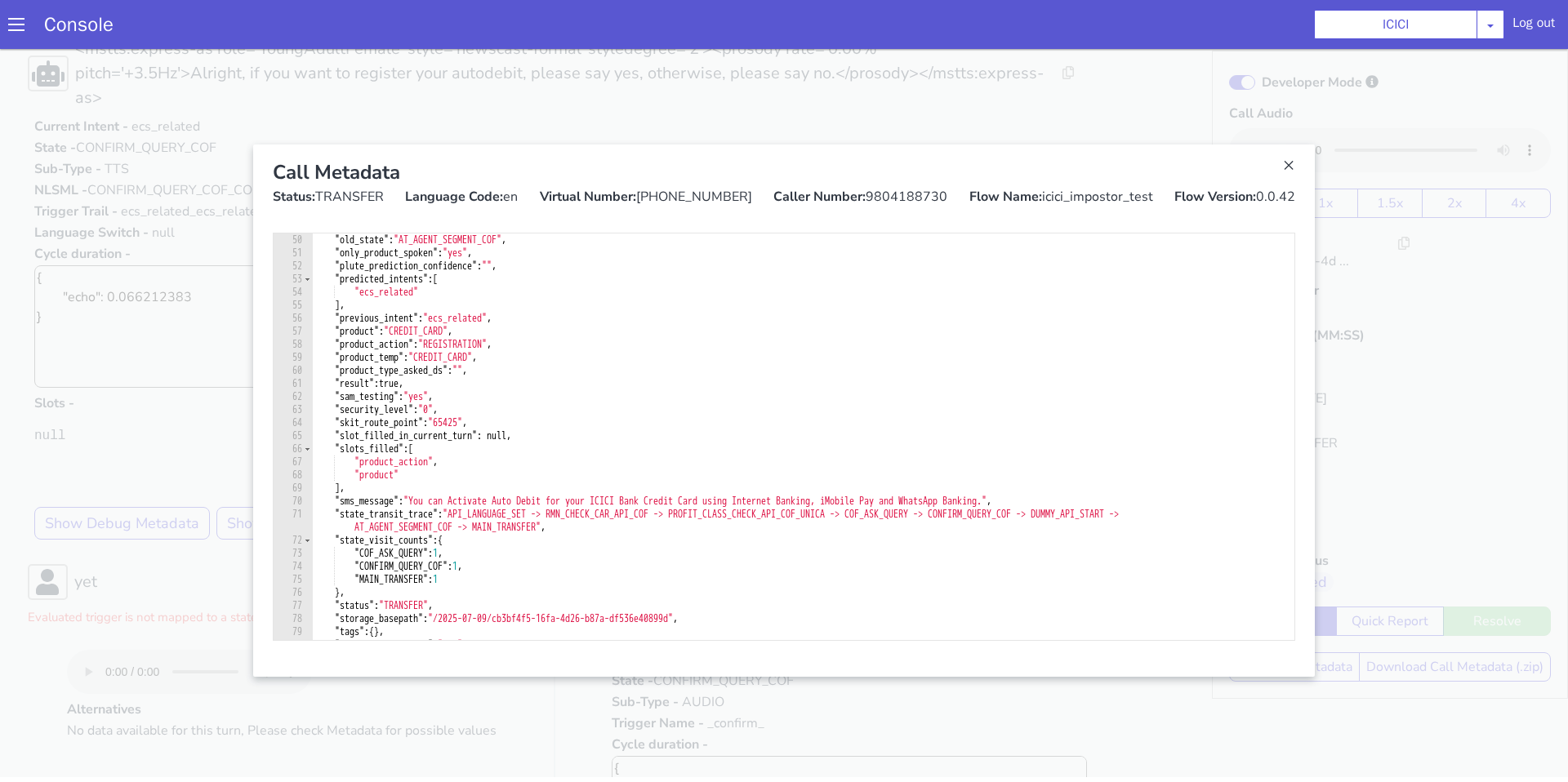 click at bounding box center (784, 411) 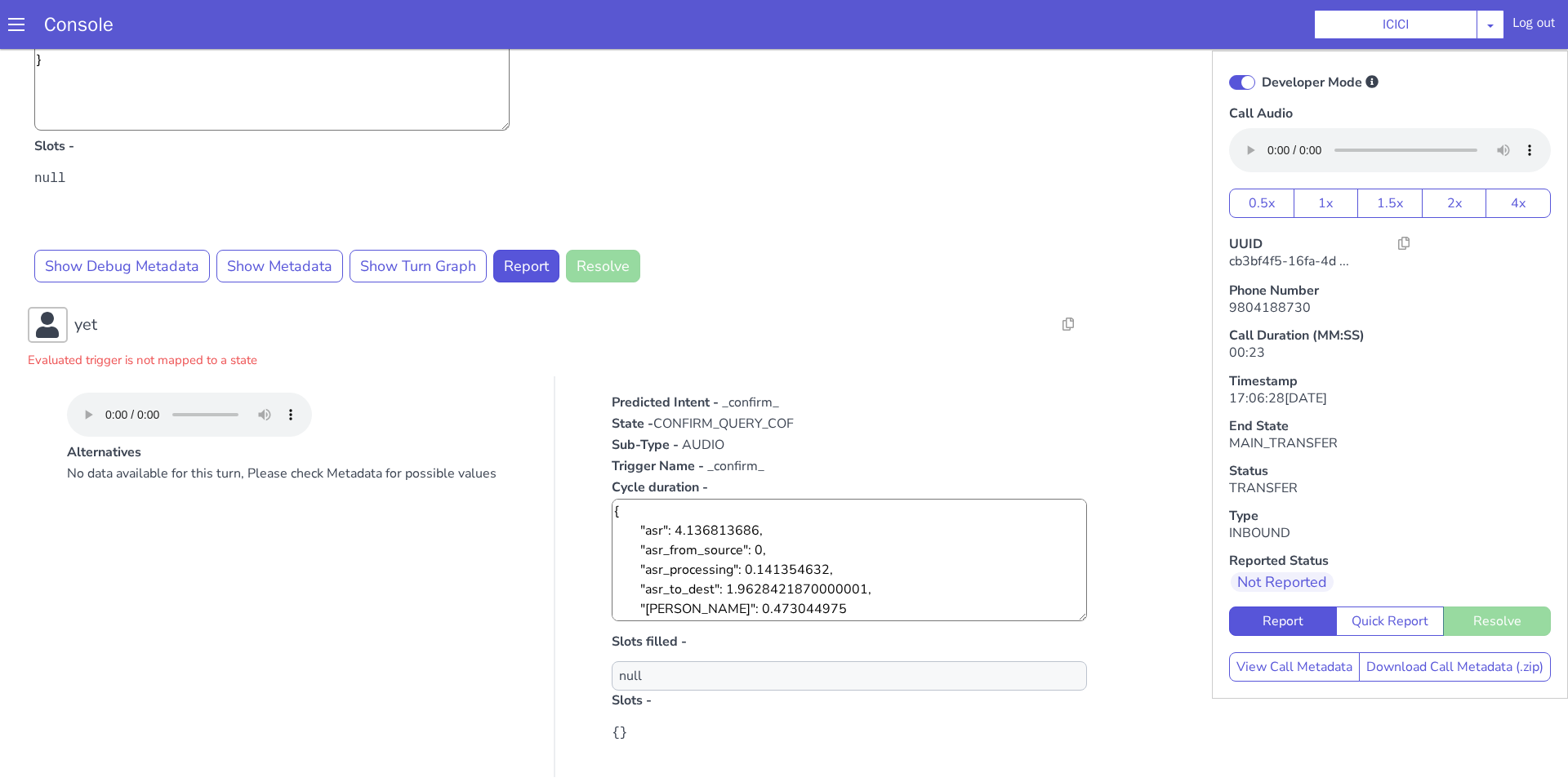 scroll, scrollTop: 1022, scrollLeft: 0, axis: vertical 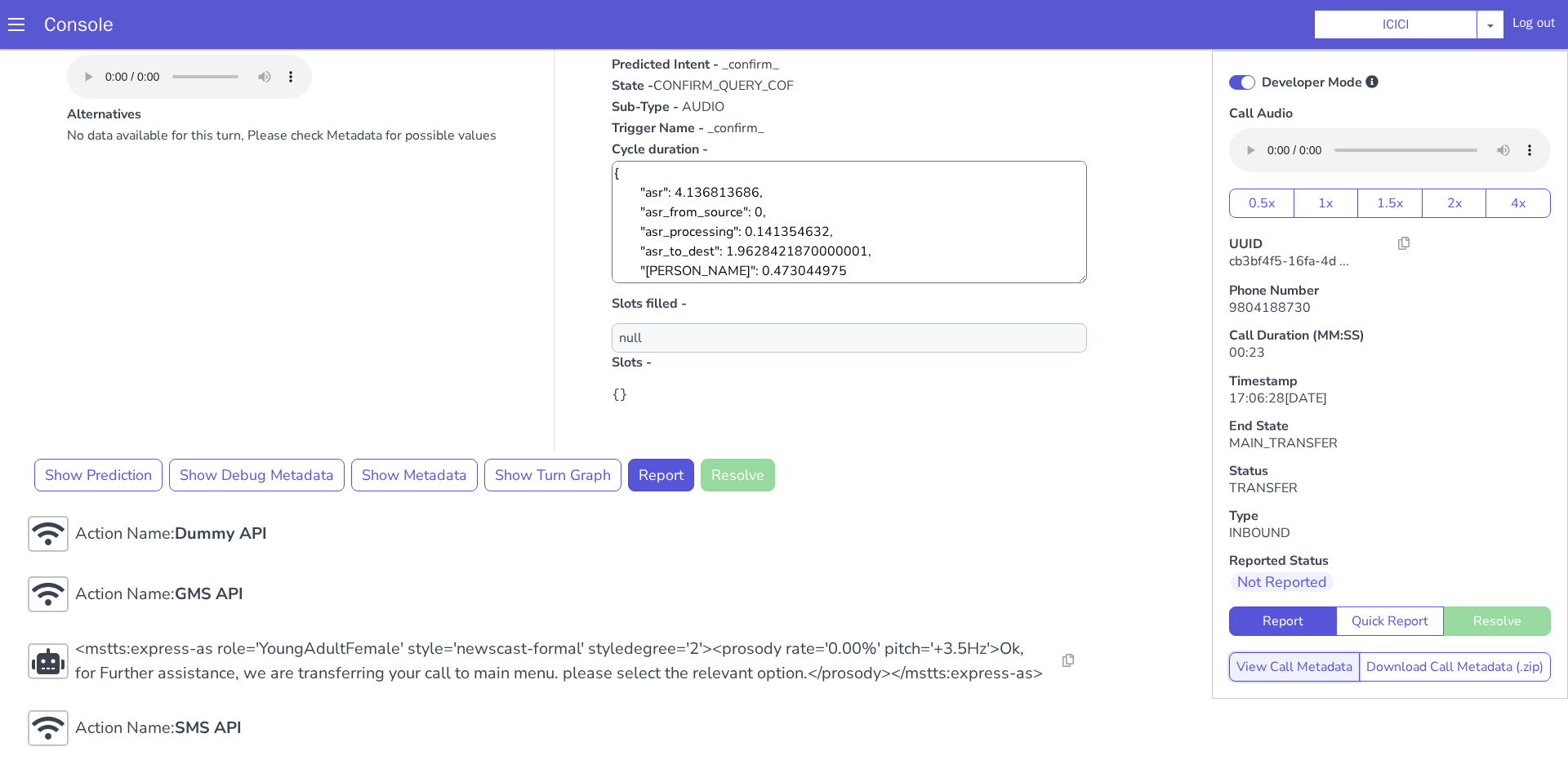 click on "View Call Metadata" at bounding box center (1294, 667) 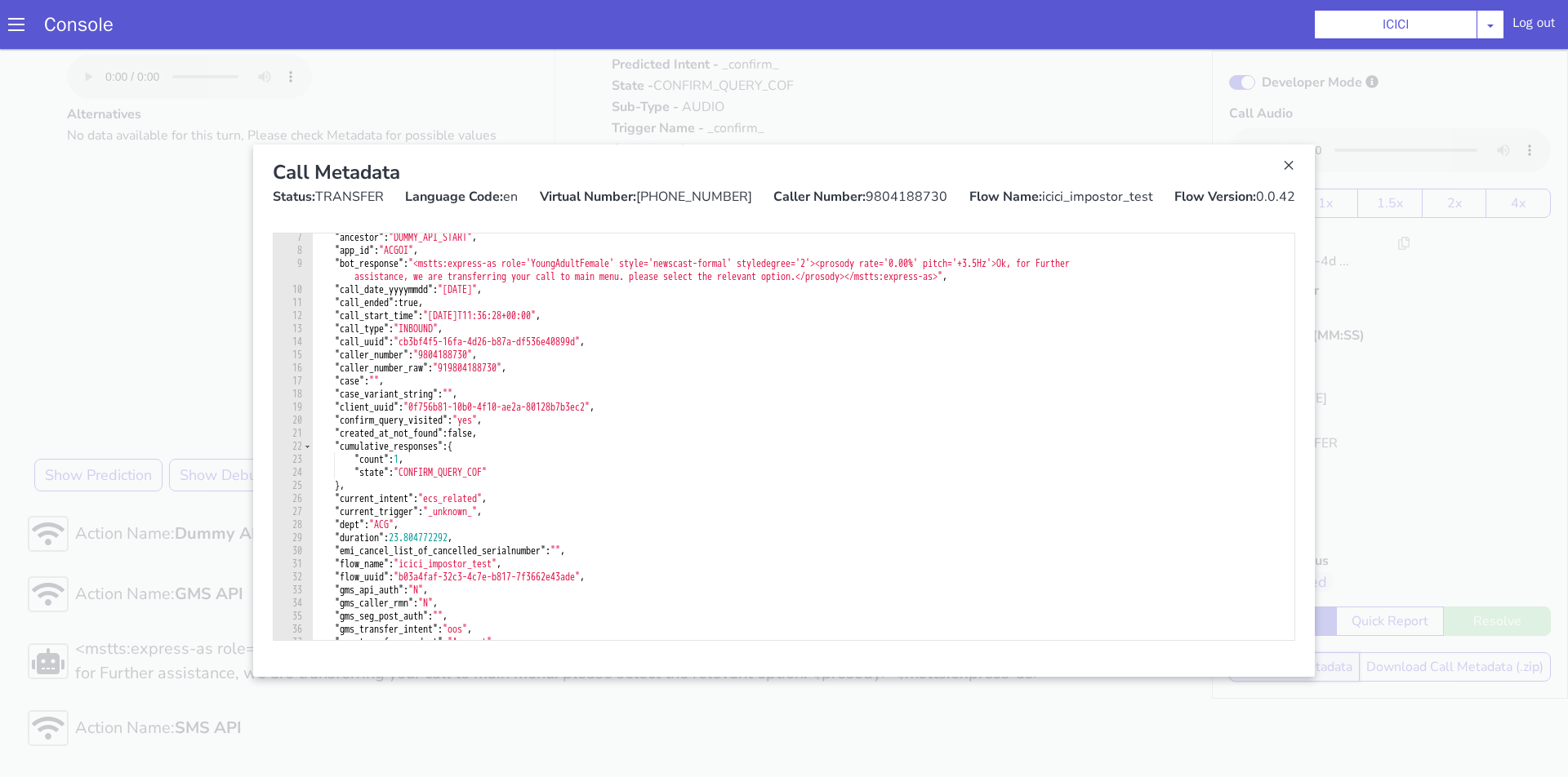 scroll, scrollTop: 0, scrollLeft: 0, axis: both 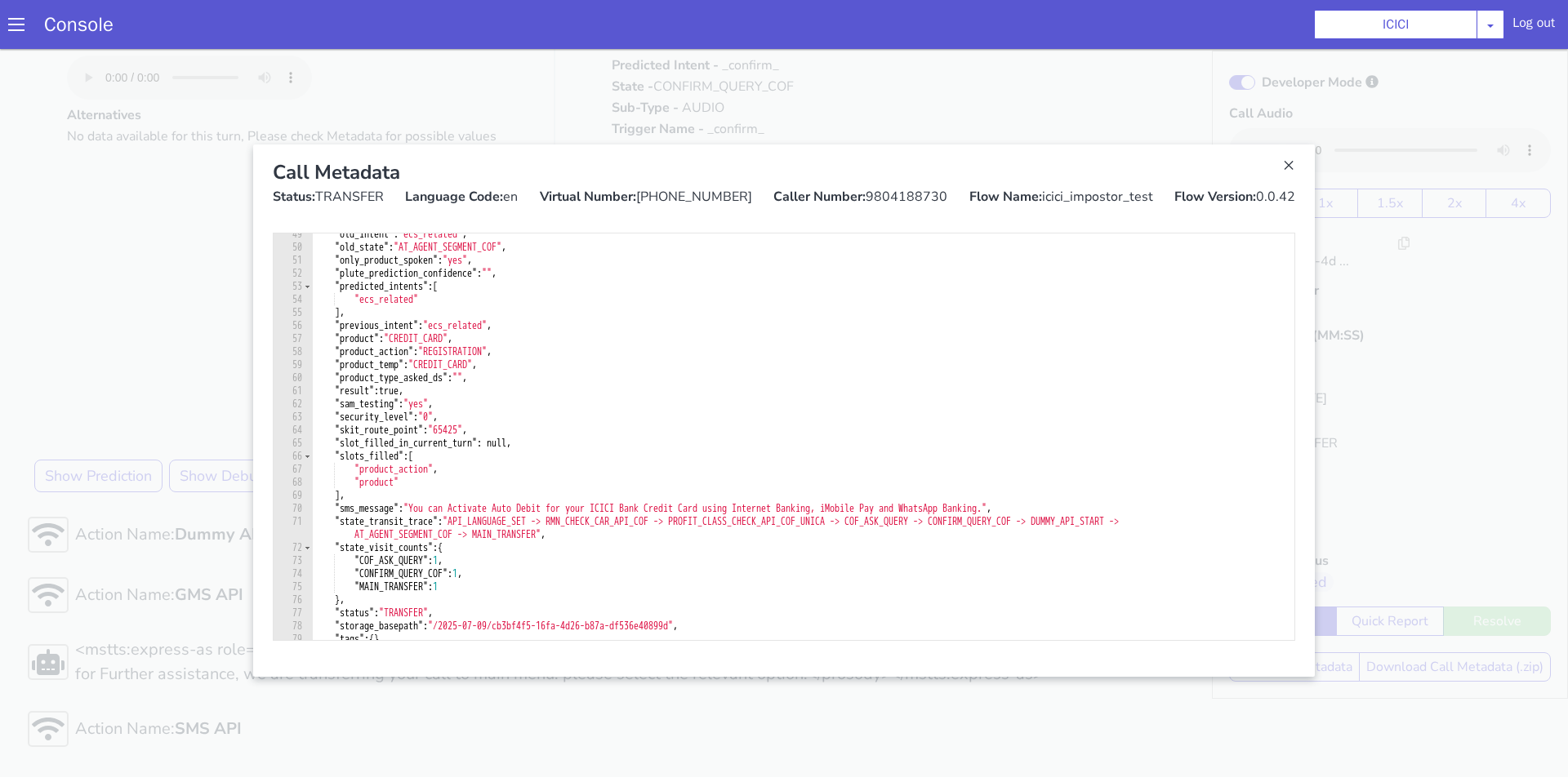 click at bounding box center [784, 411] 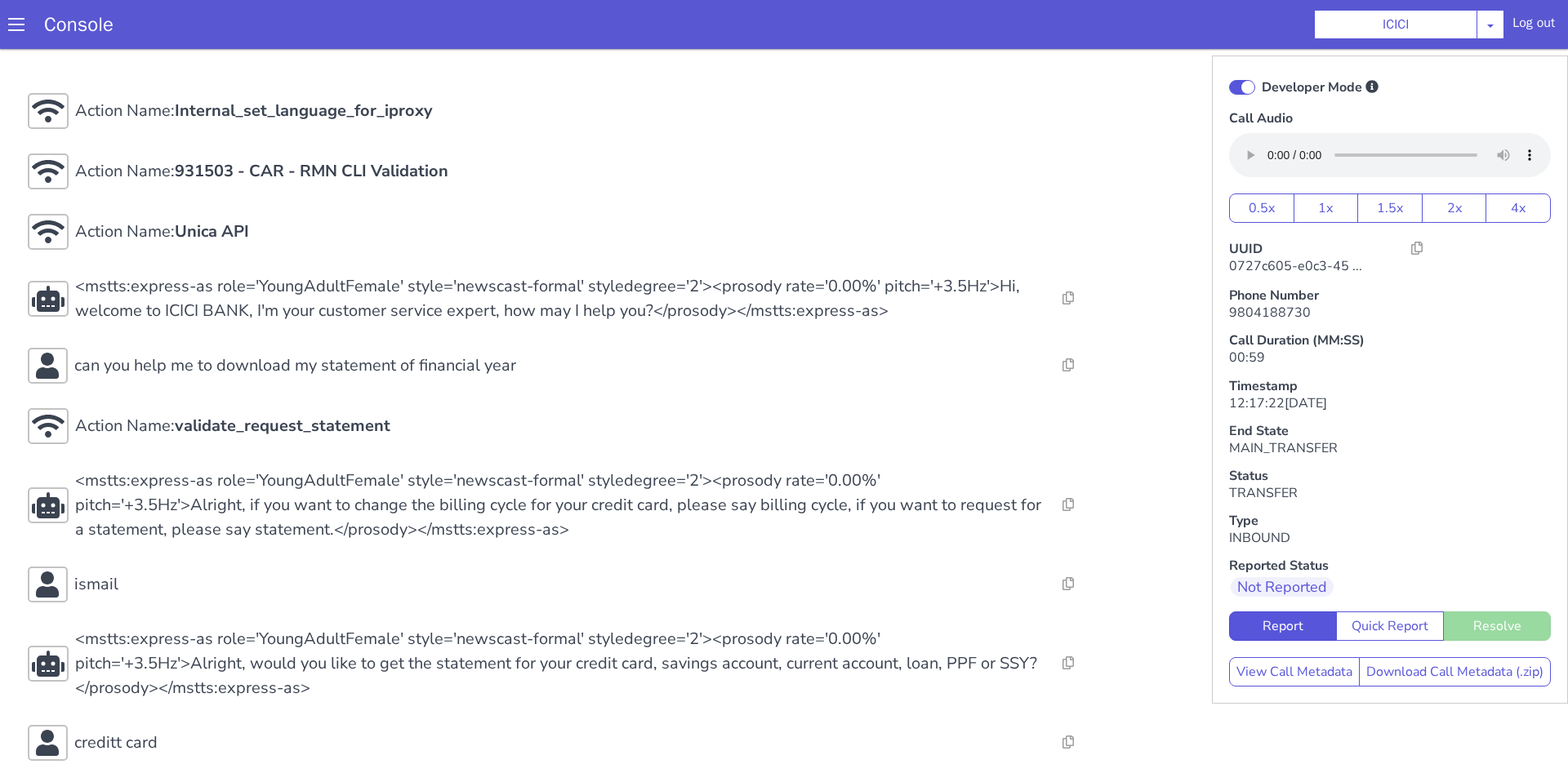 scroll, scrollTop: 450, scrollLeft: 0, axis: vertical 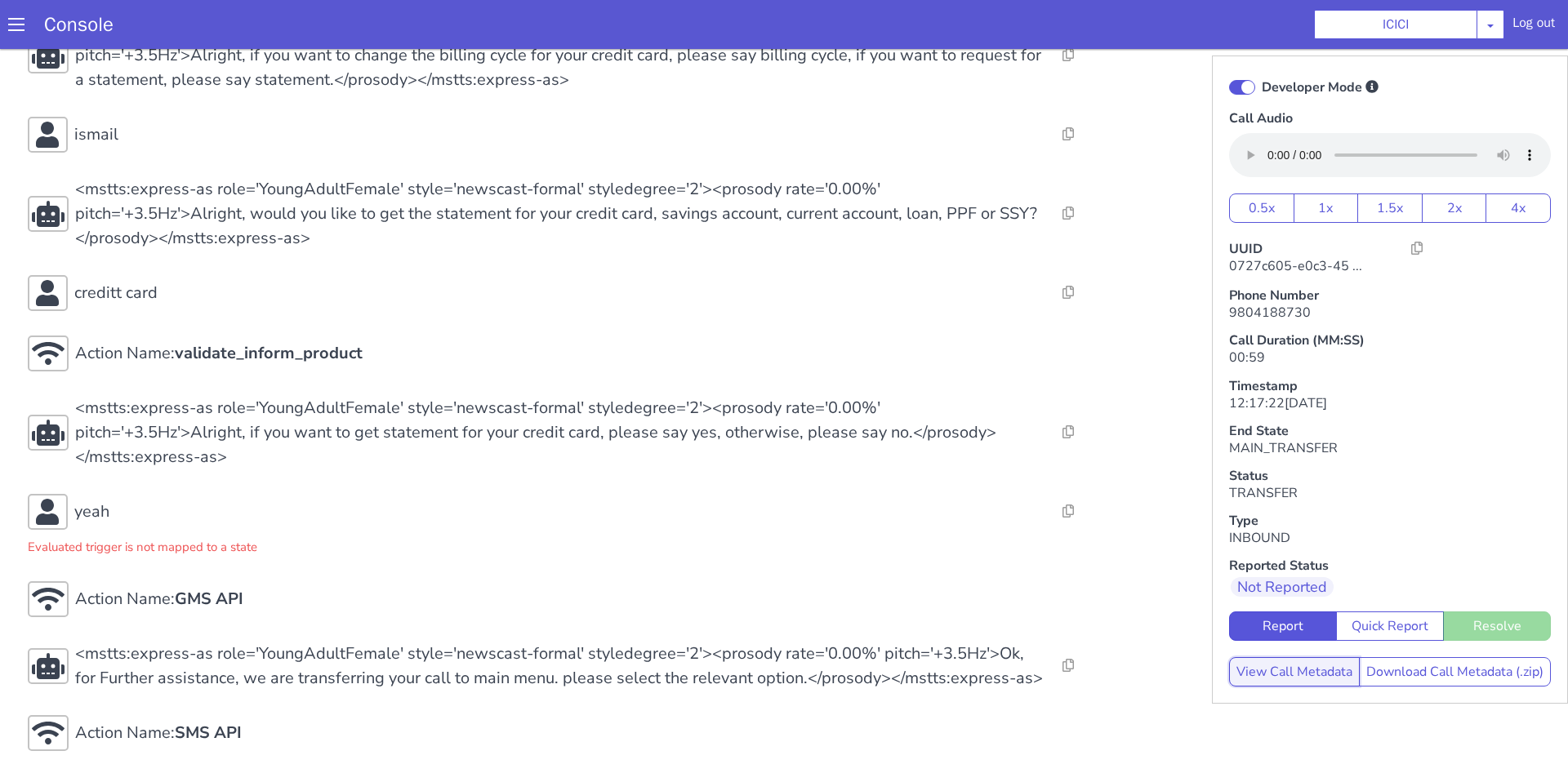 click on "View Call Metadata" at bounding box center (1294, 672) 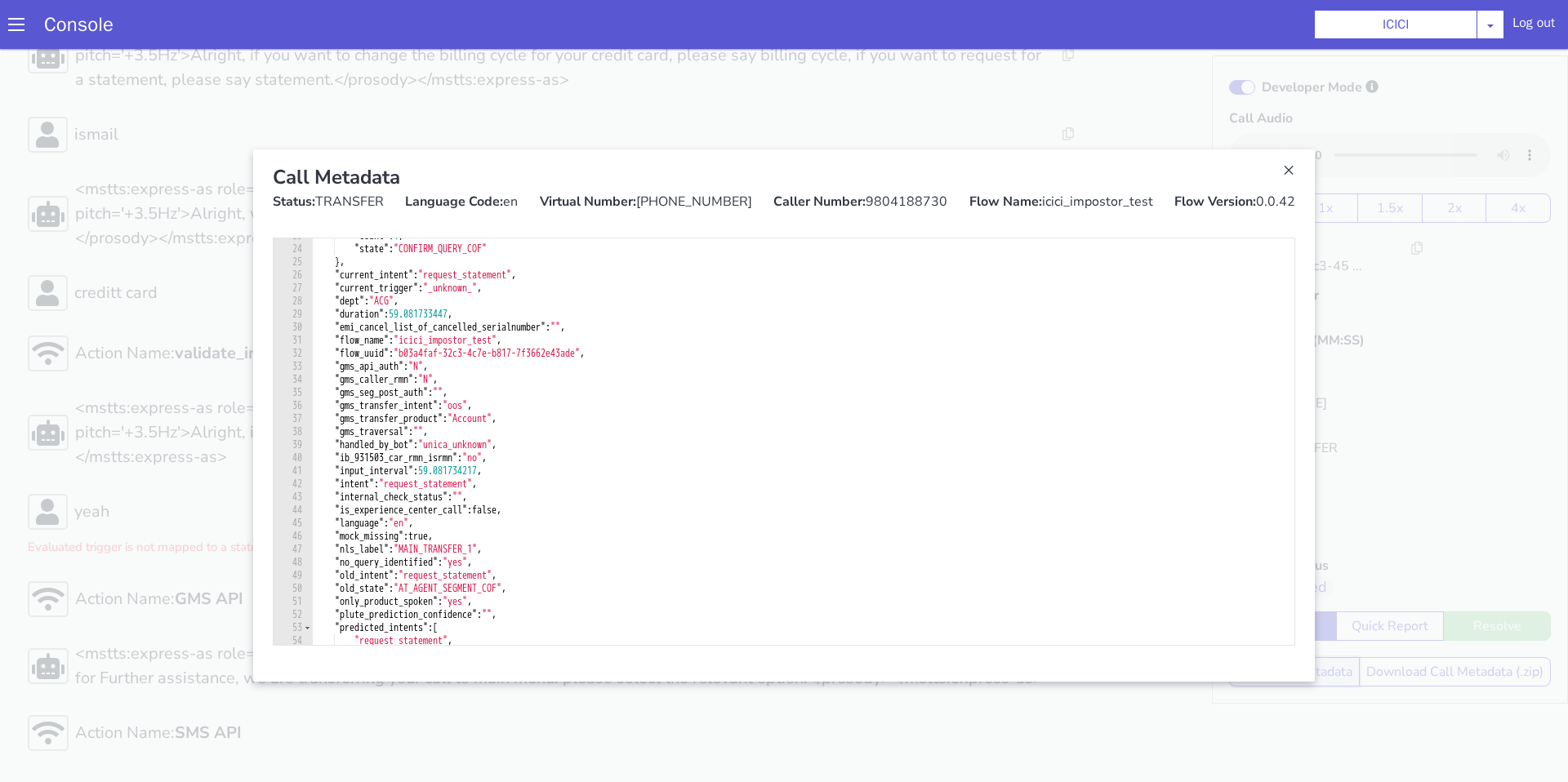 scroll, scrollTop: 756, scrollLeft: 0, axis: vertical 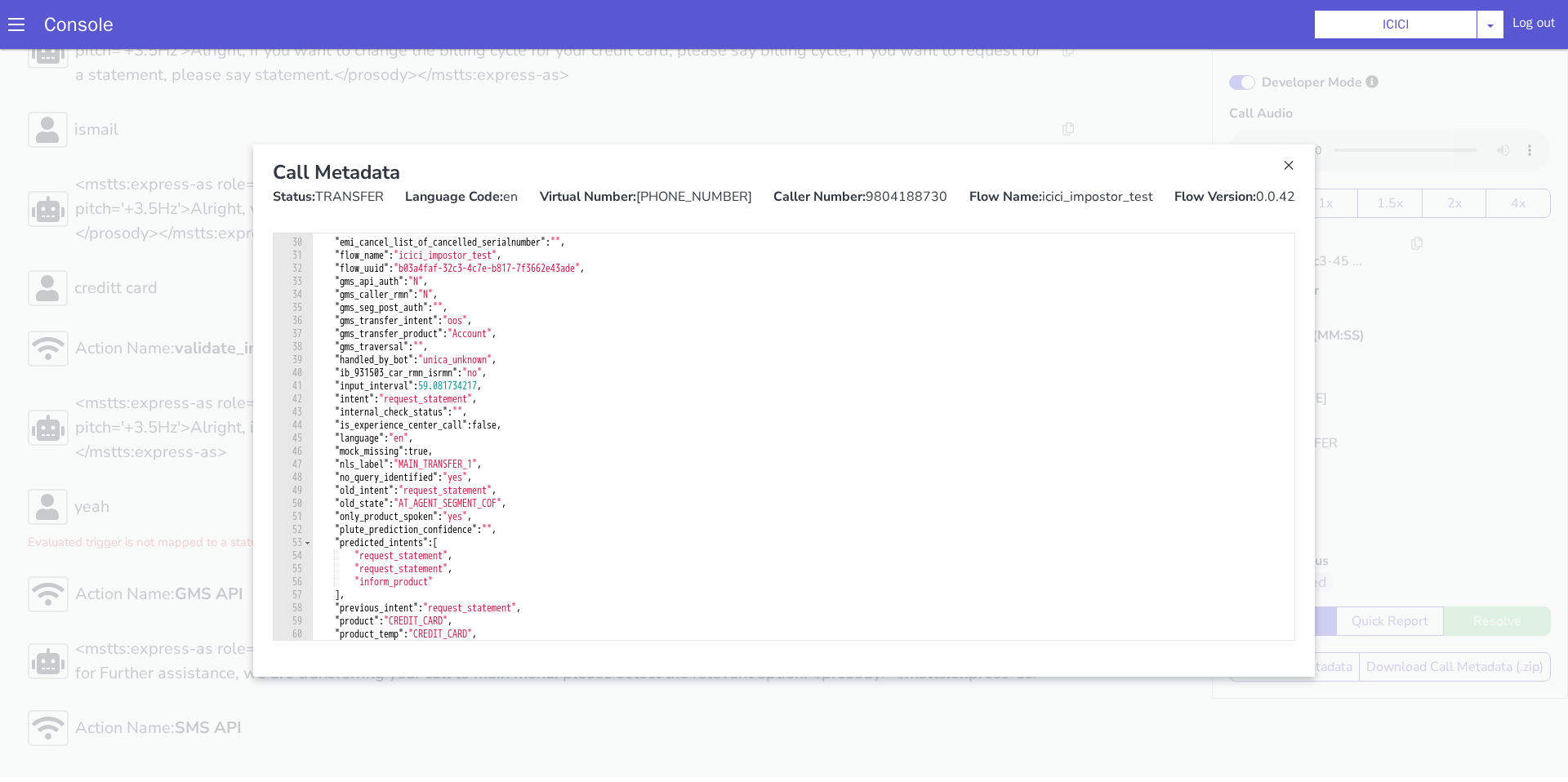 type on ""ib_931503_car_rmn_isrmn": "no"," 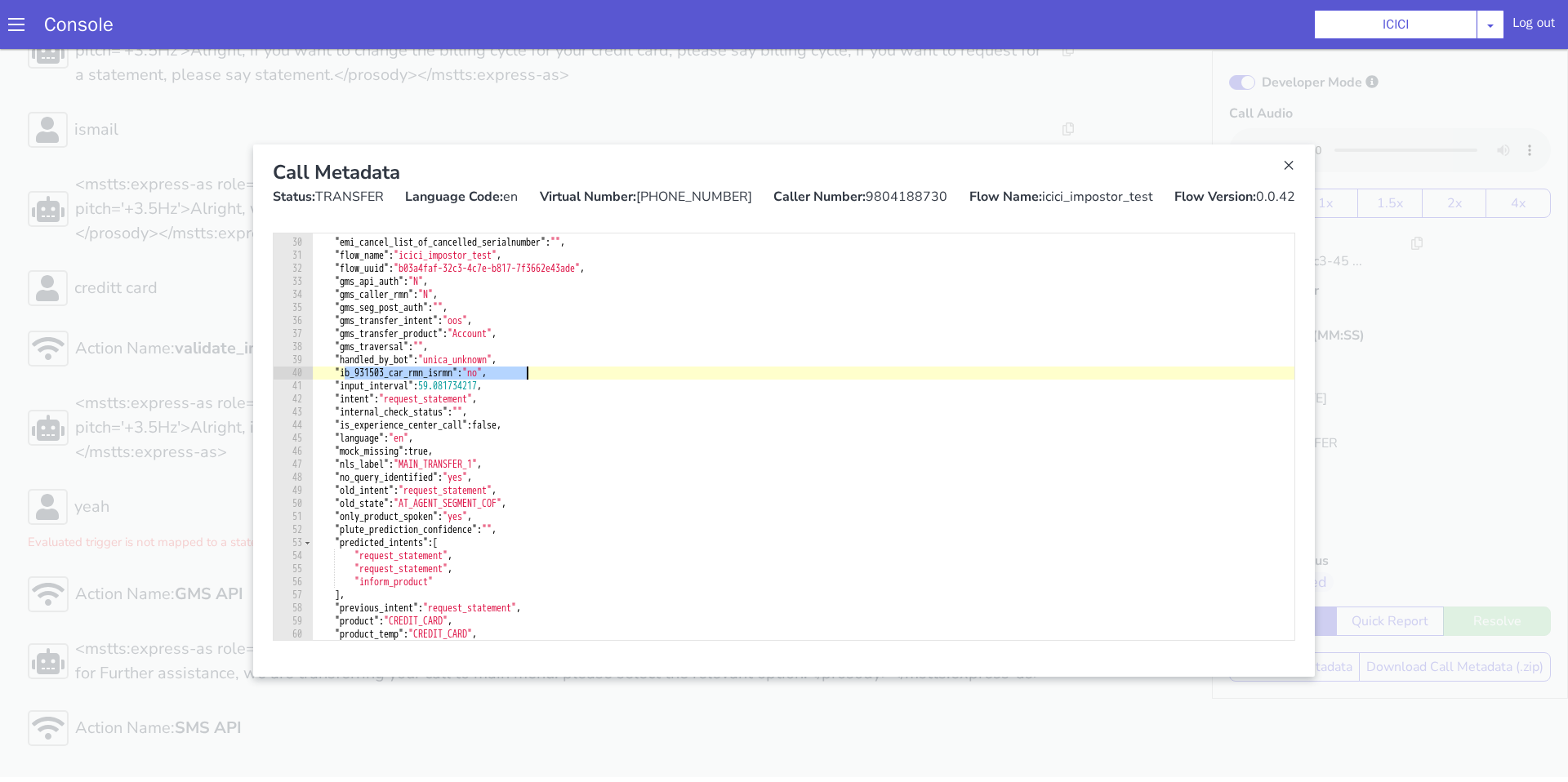 drag, startPoint x: 342, startPoint y: 369, endPoint x: 529, endPoint y: 370, distance: 187.00267 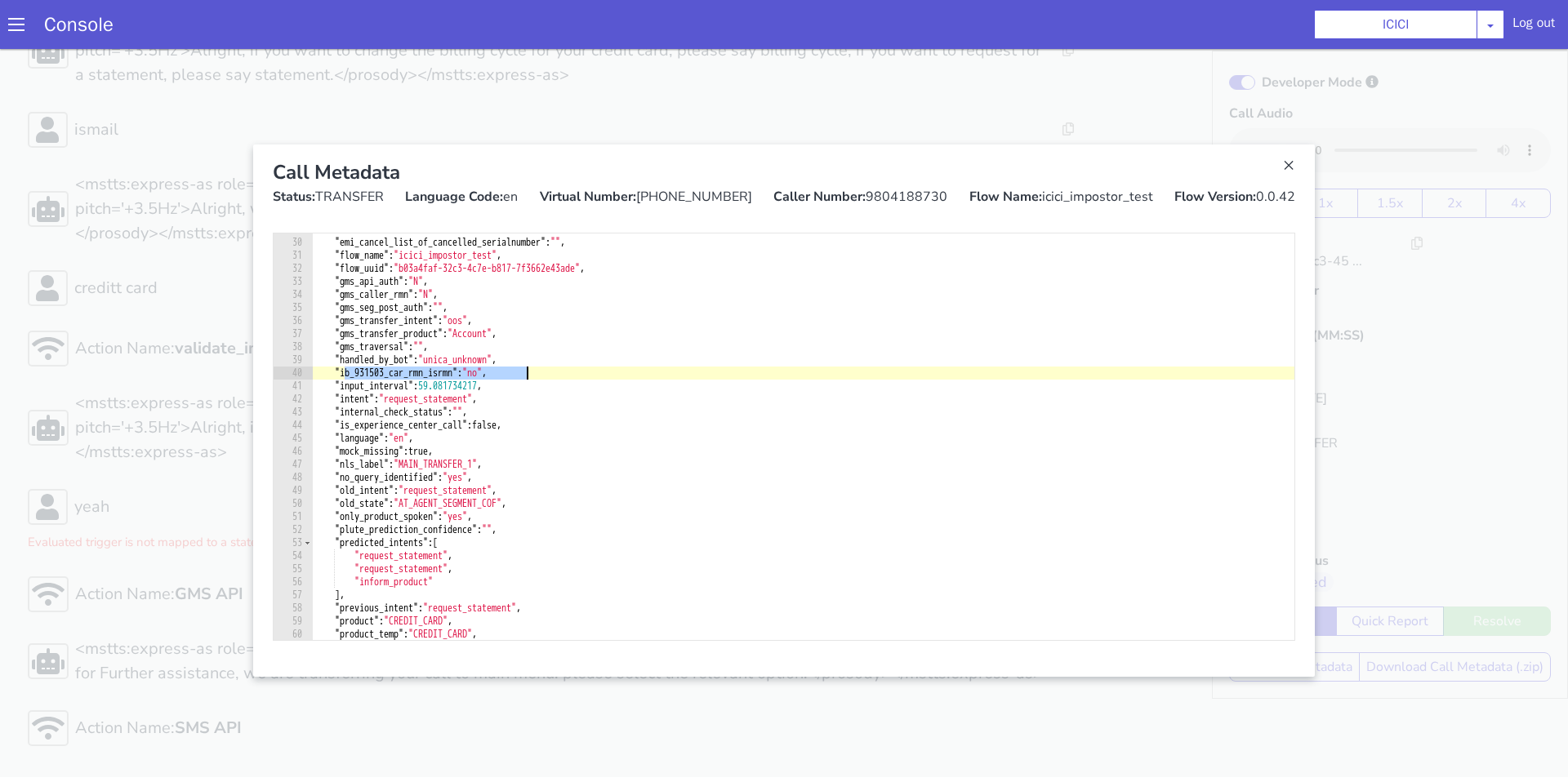click at bounding box center [784, 411] 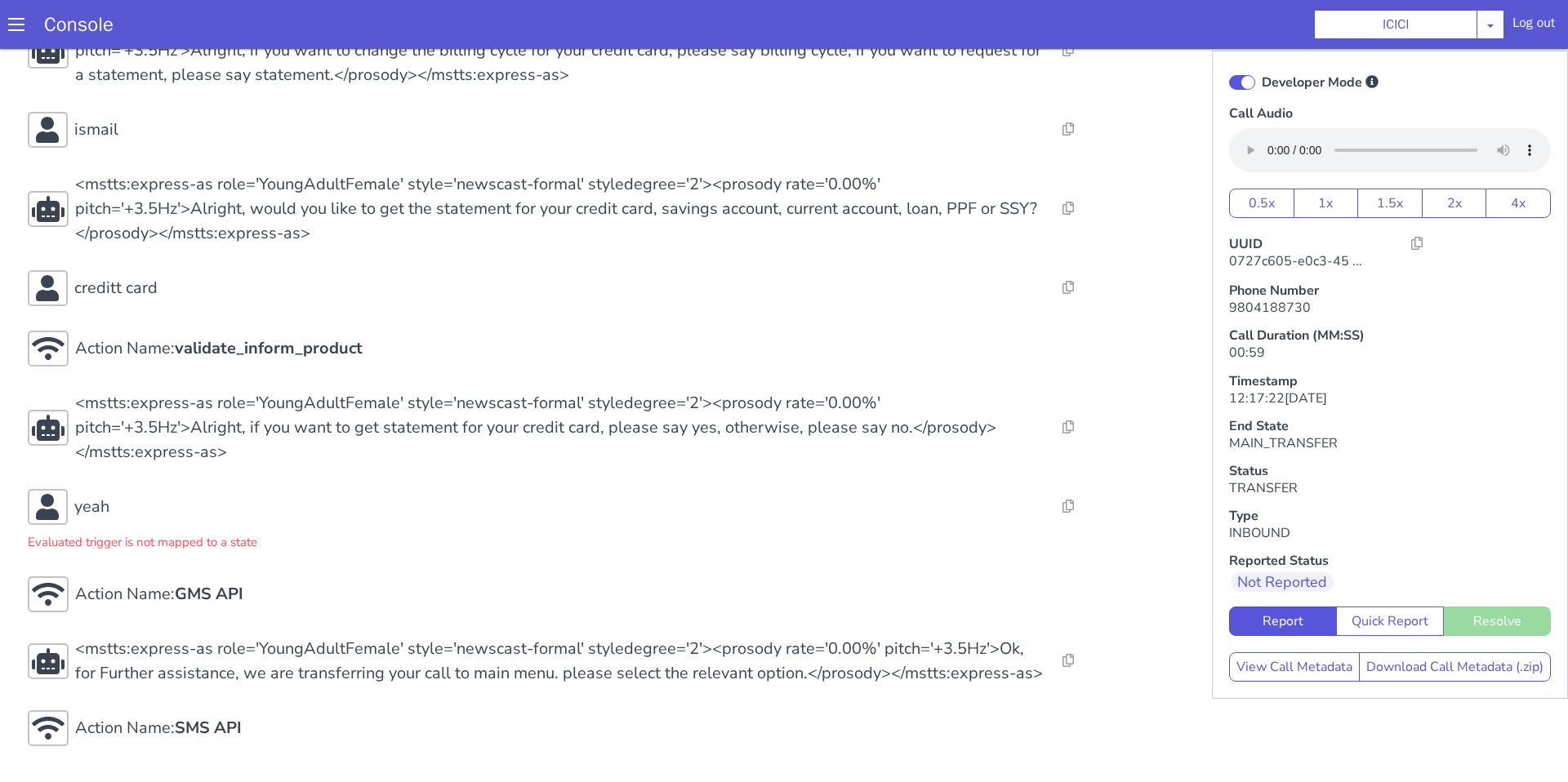 scroll, scrollTop: 0, scrollLeft: 0, axis: both 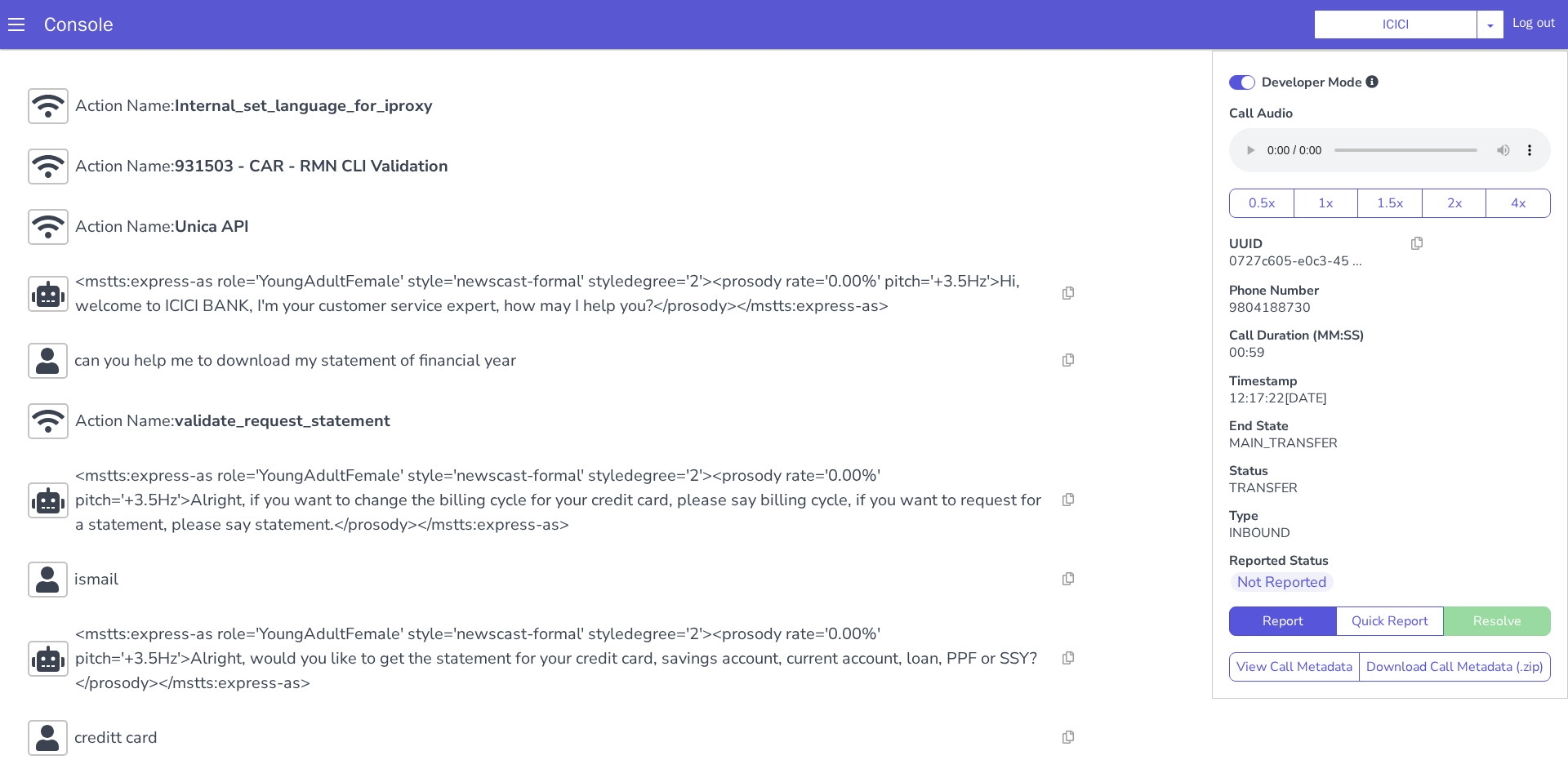 click on "Action Name:  Internal_set_language_for_iproxy Resolve  Intent Error  Entity Error  Transcription Error  Miscellaneous Submit Action Name:  931503 - CAR - RMN CLI Validation Resolve  Intent Error  Entity Error  Transcription Error  Miscellaneous Submit Action Name:  Unica API Resolve  Intent Error  Entity Error  Transcription Error  Miscellaneous Submit <mstts:express-as role='YoungAdultFemale' style='newscast-formal' styledegree='2'><prosody rate='0.00%' pitch='+3.5Hz'>Hi, welcome to ICICI BANK, I'm your customer service expert, how may I help you?</prosody></mstts:express-as> Resolve  Intent Error  Entity Error  Transcription Error  Miscellaneous Submit can you help me to download my statement of financial year Resolve  Intent Error  Entity Error  Transcription Error  Miscellaneous Submit Action Name:  validate_request_statement Resolve  Intent Error  Entity Error  Transcription Error  Miscellaneous Submit Resolve  Intent Error  Entity Error  Transcription Error  Miscellaneous Submit ismail Resolve Submit" at bounding box center (560, 642) 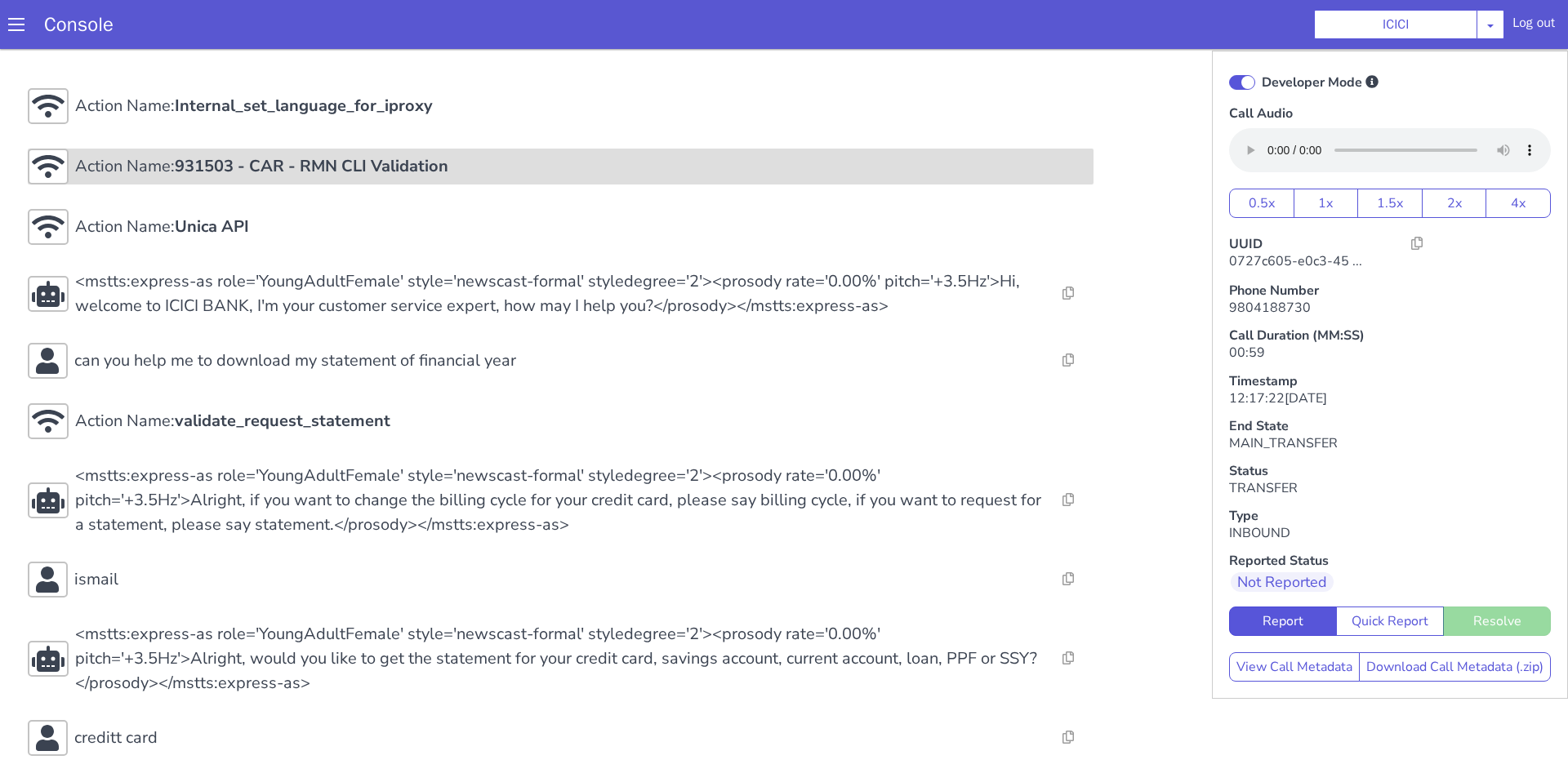 click on "Action Name:  931503 - CAR - RMN CLI Validation" at bounding box center (581, 106) 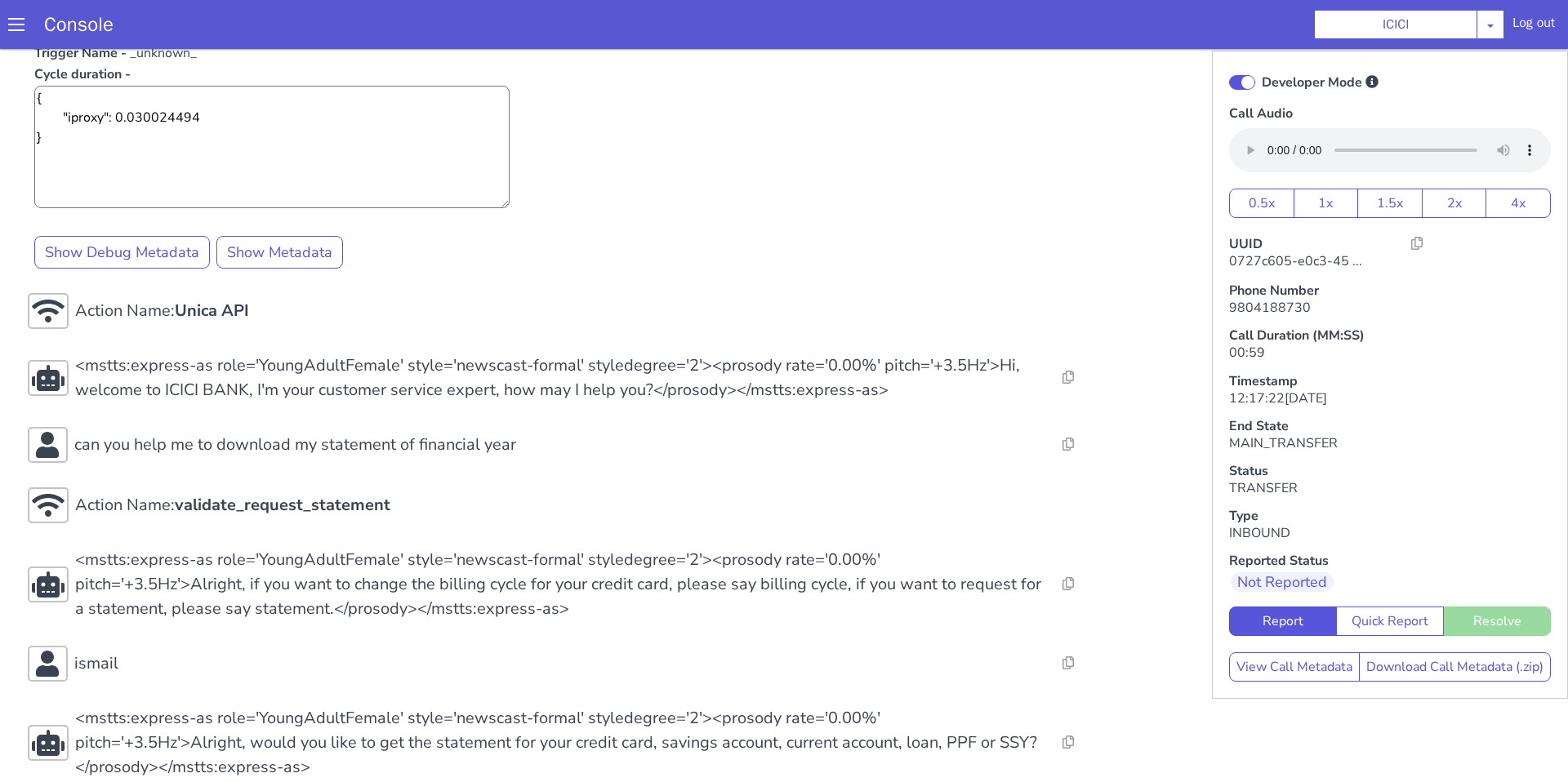 scroll, scrollTop: 0, scrollLeft: 0, axis: both 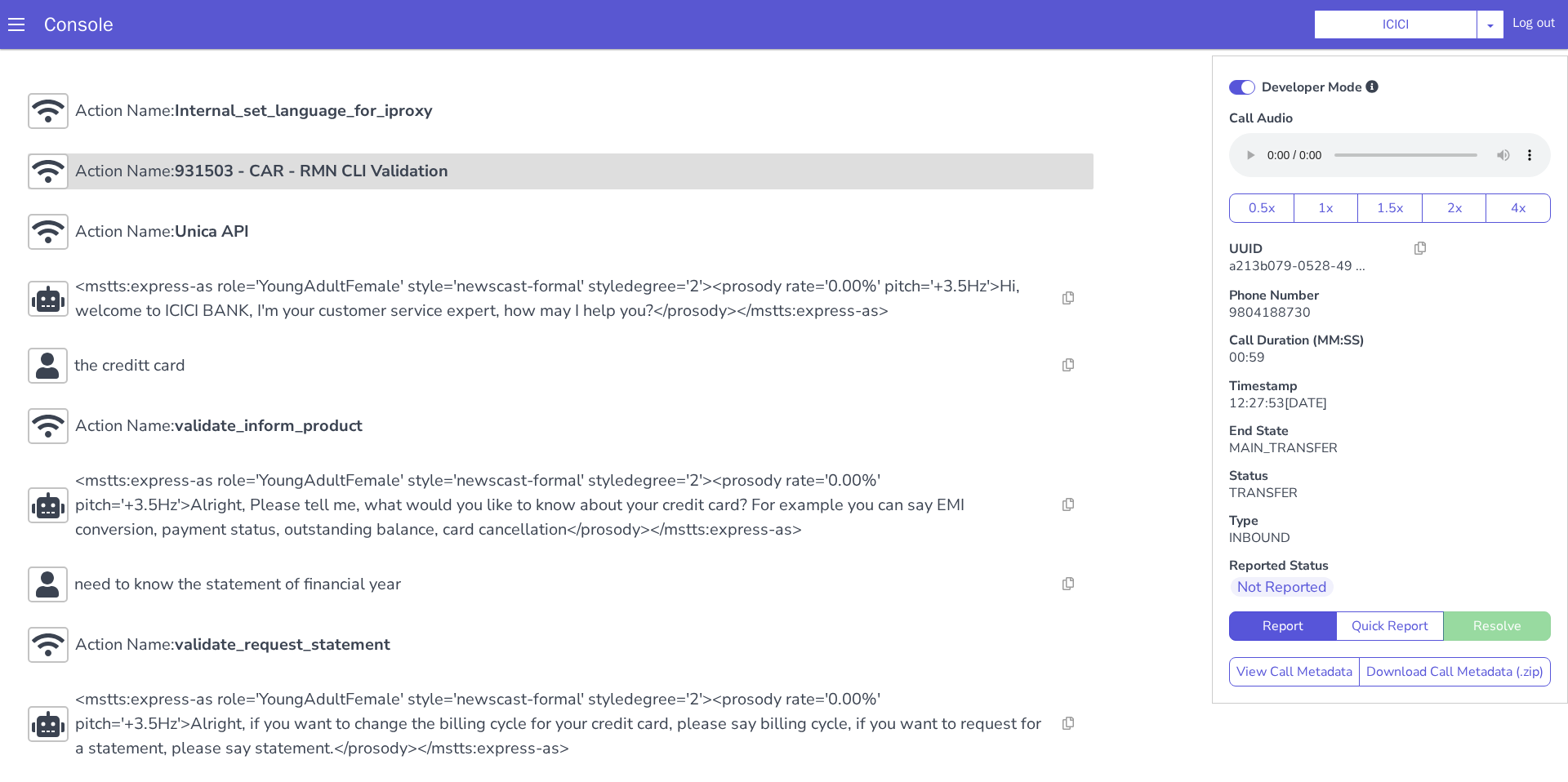 click on "Action Name:  931503 - CAR - RMN CLI Validation" at bounding box center [581, 111] 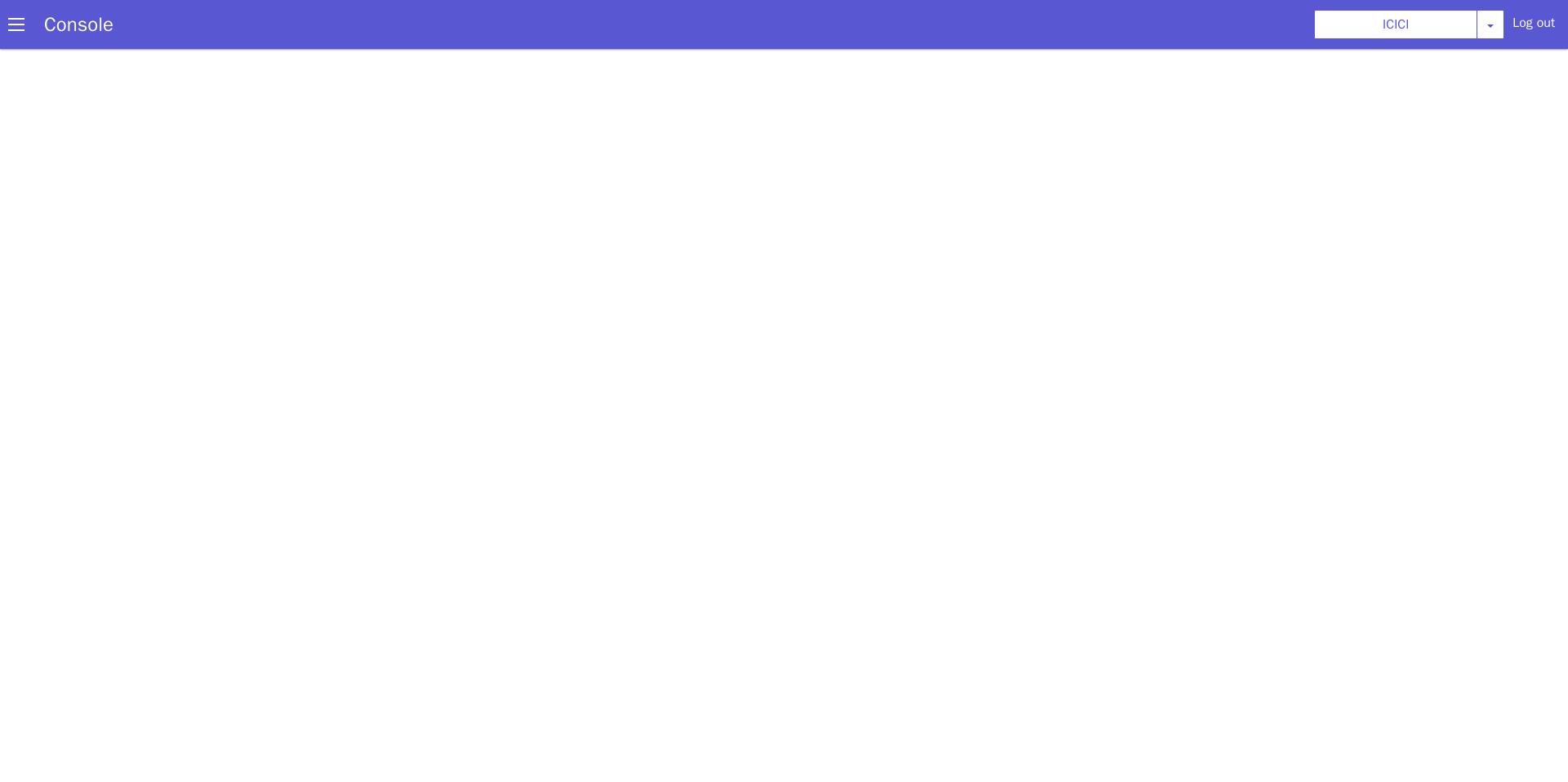 scroll, scrollTop: 0, scrollLeft: 0, axis: both 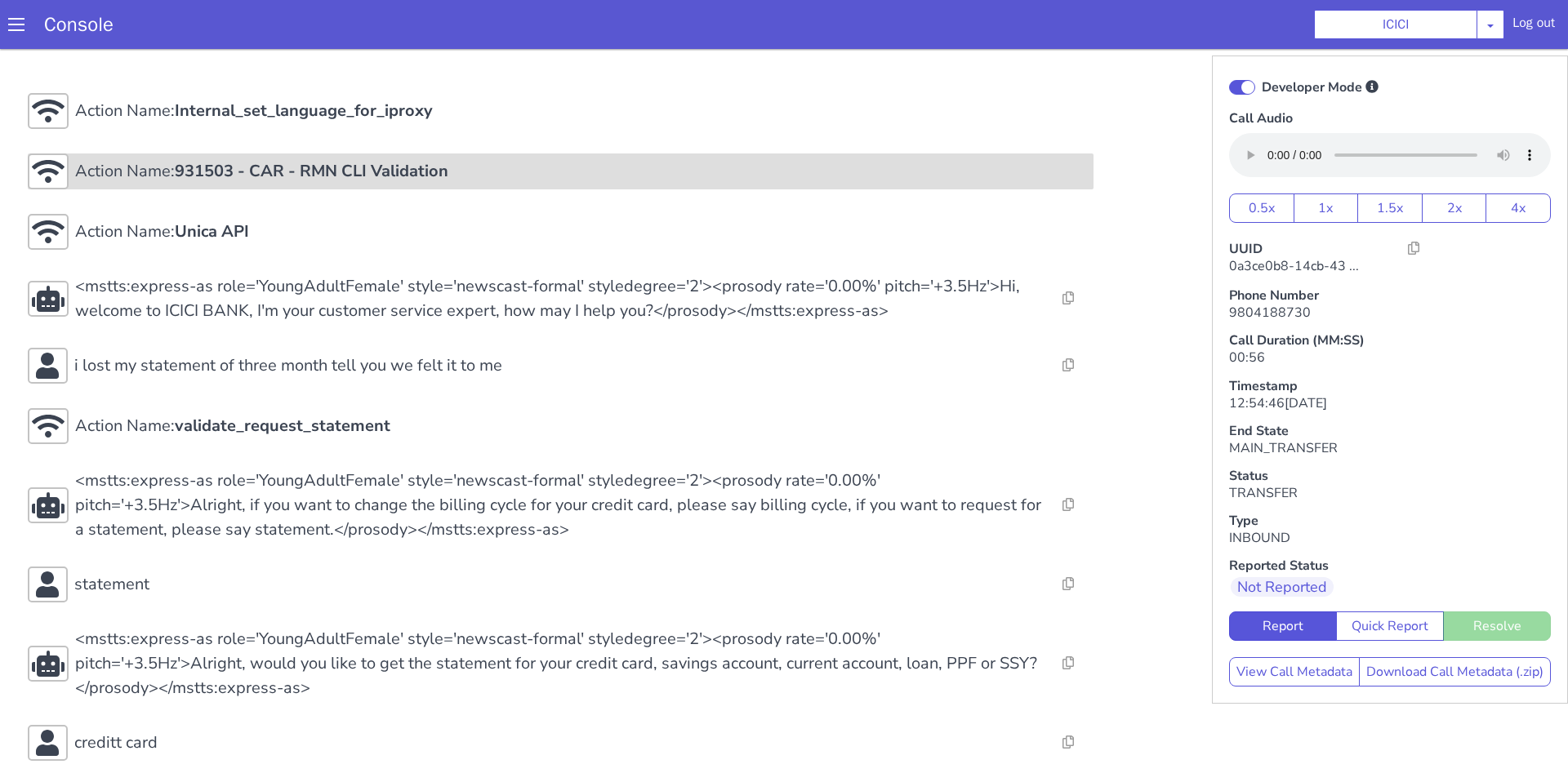 click on "Action Name:  931503 - CAR - RMN CLI Validation" at bounding box center [560, 111] 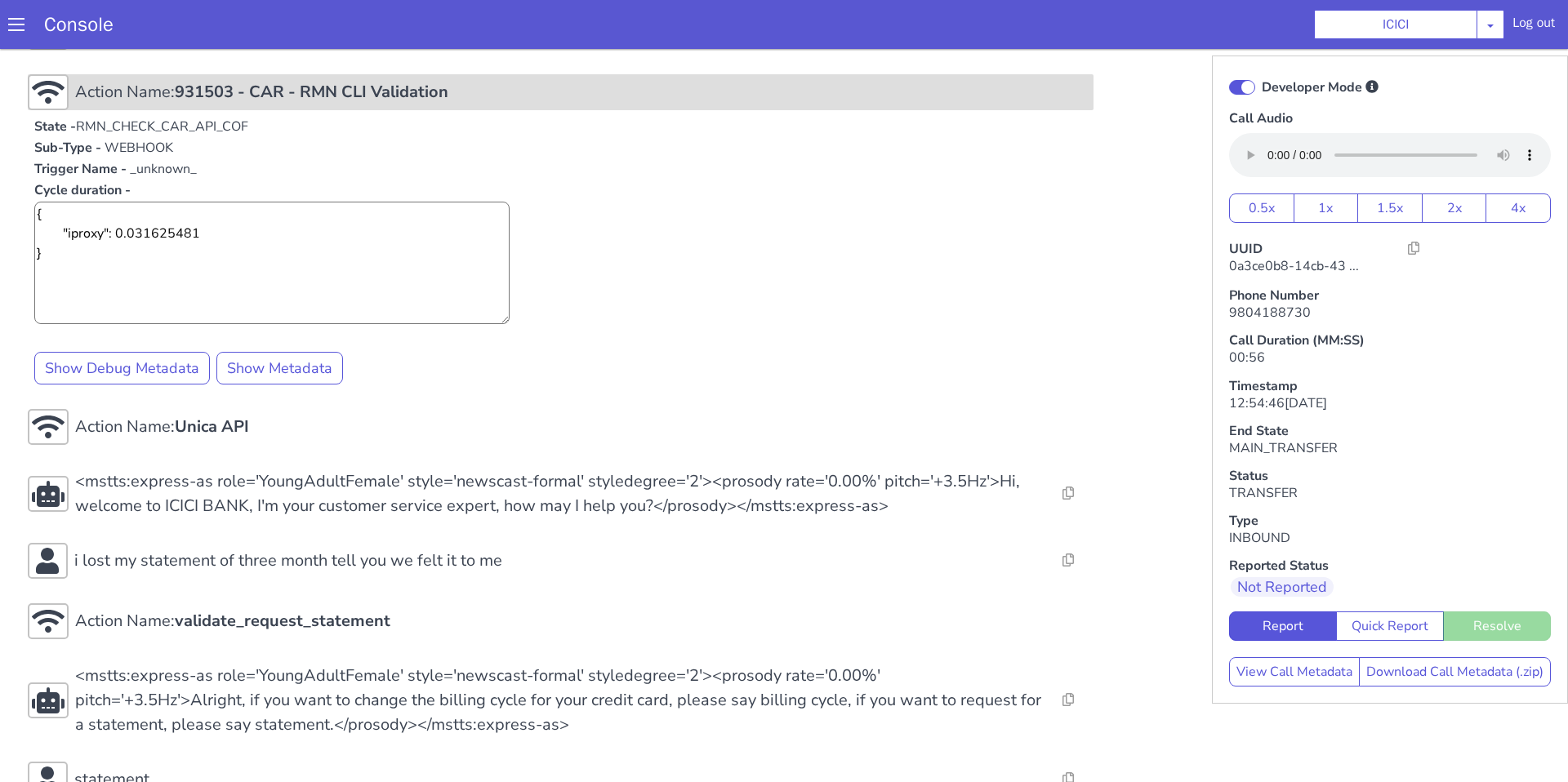 scroll, scrollTop: 338, scrollLeft: 0, axis: vertical 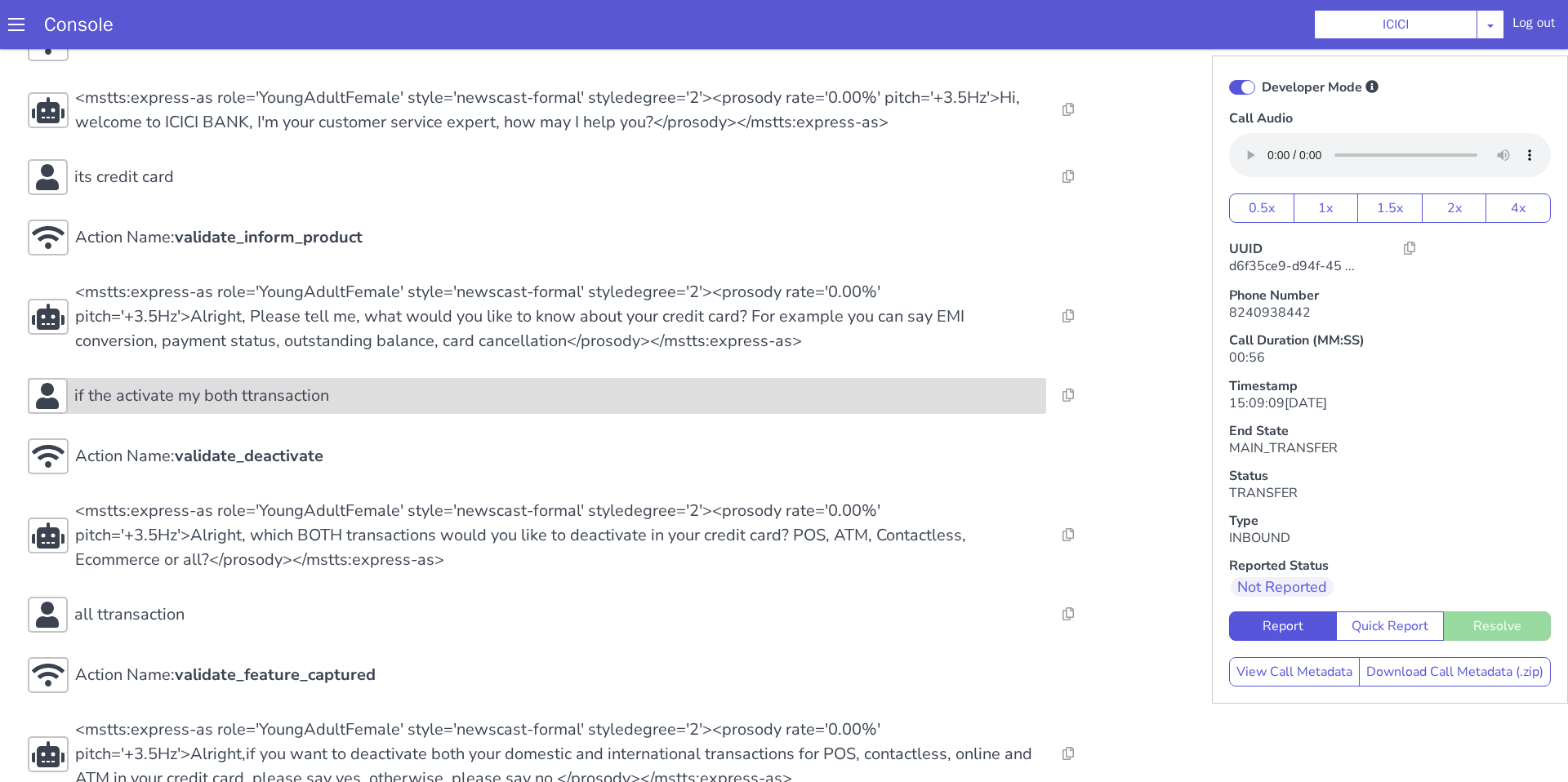 click on "if the activate my both ttransaction" at bounding box center (202, 396) 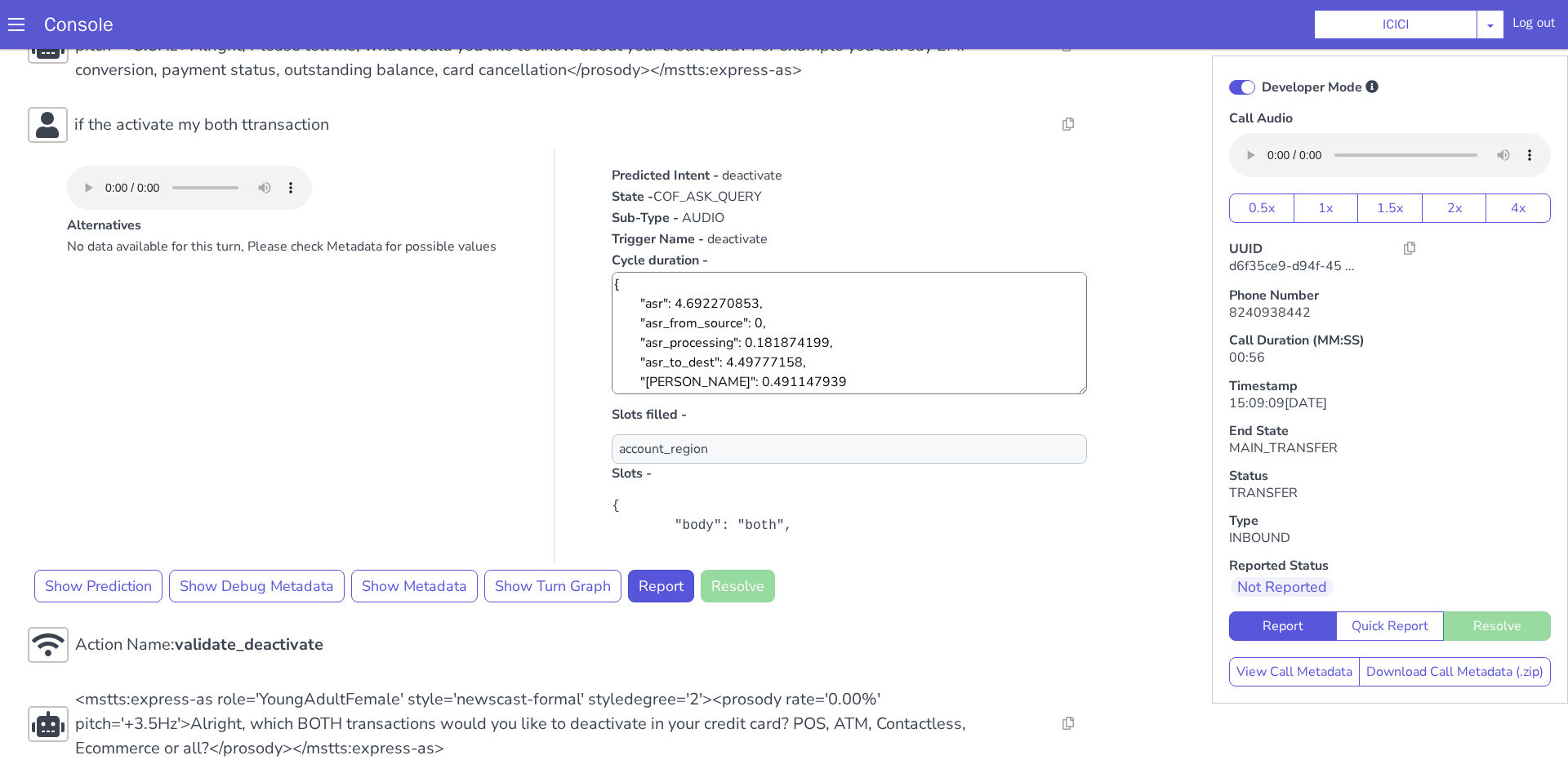 scroll, scrollTop: 464, scrollLeft: 0, axis: vertical 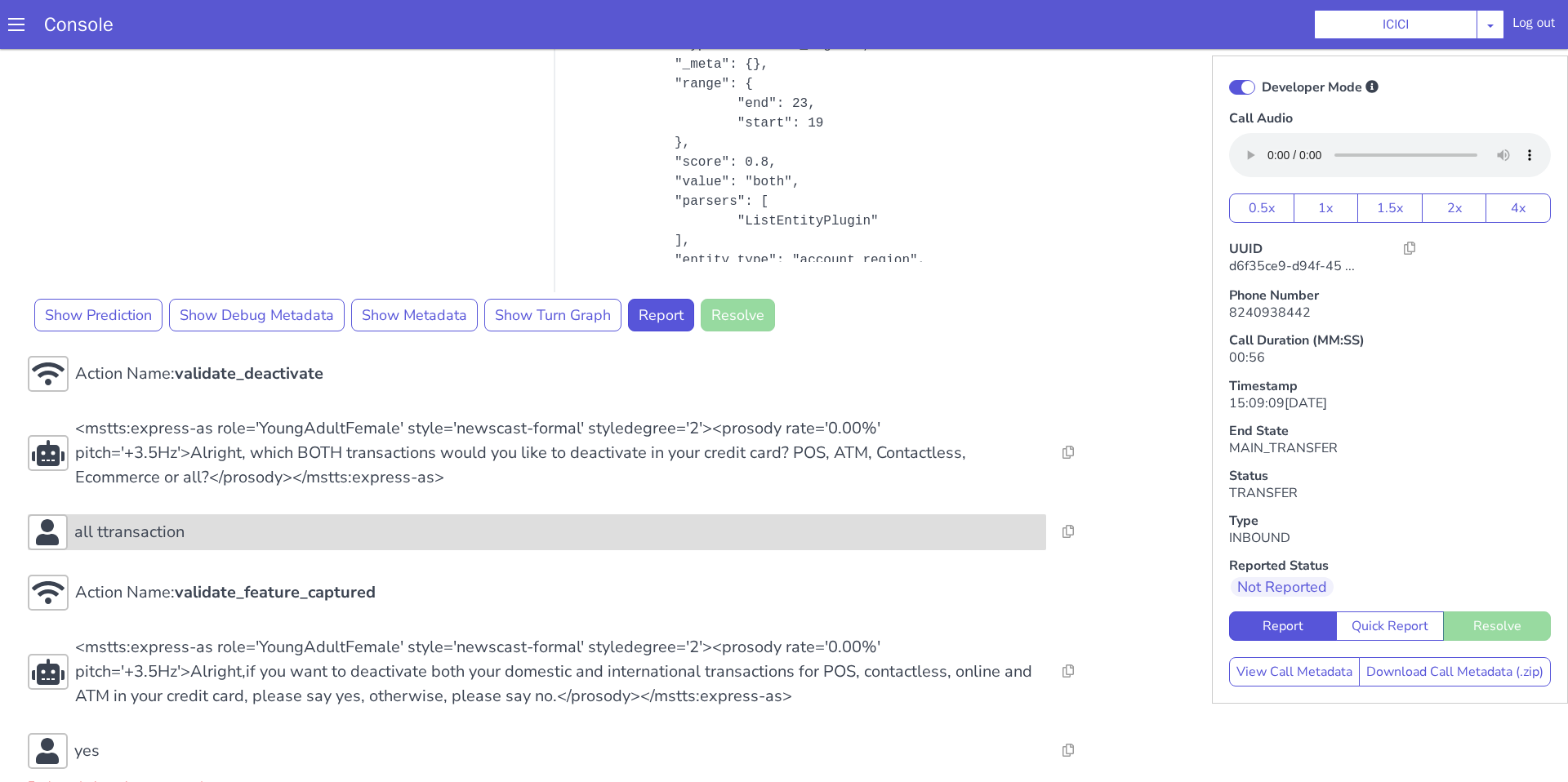 click on "all ttransaction" at bounding box center (557, 532) 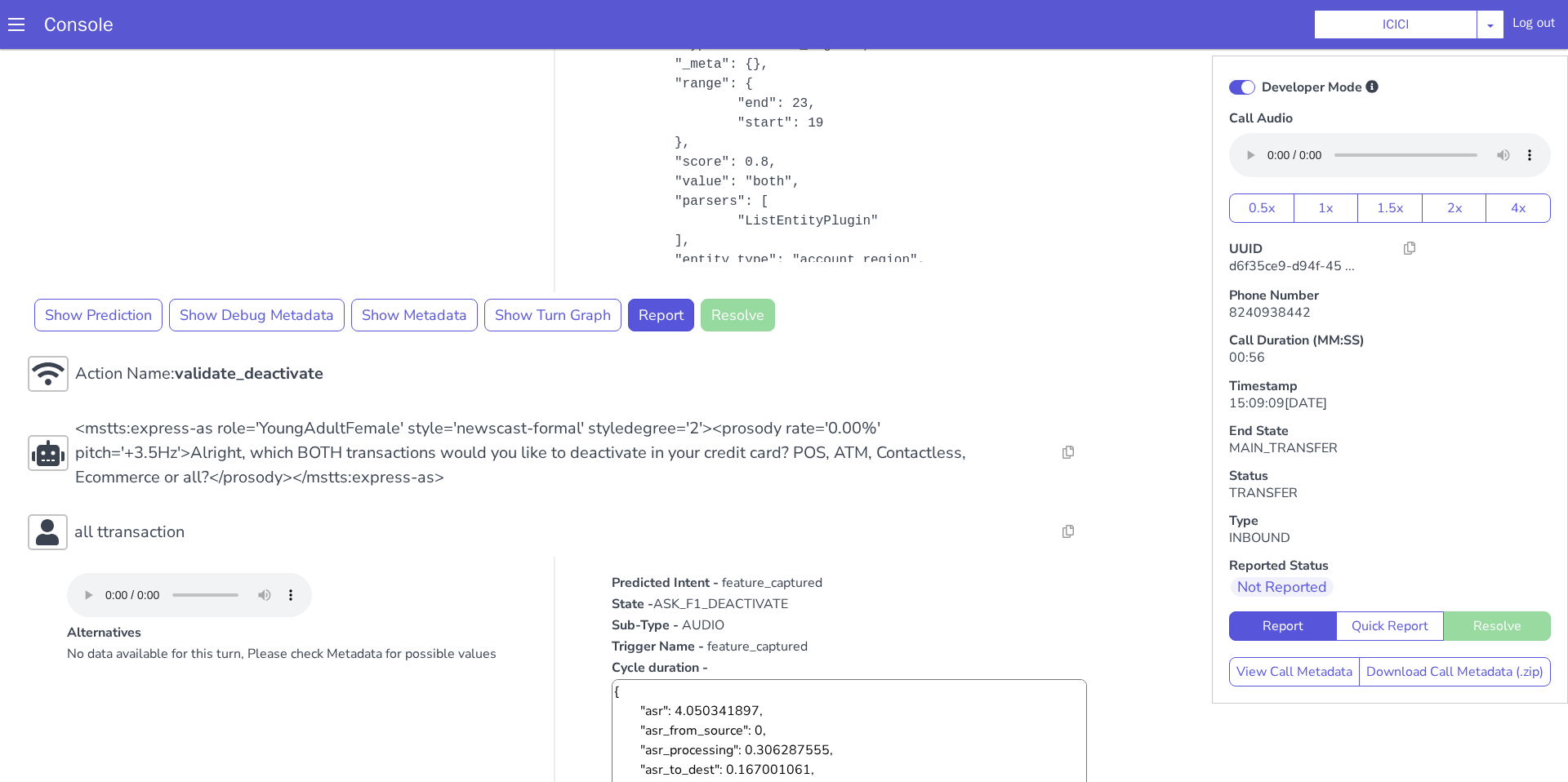 scroll, scrollTop: 290, scrollLeft: 0, axis: vertical 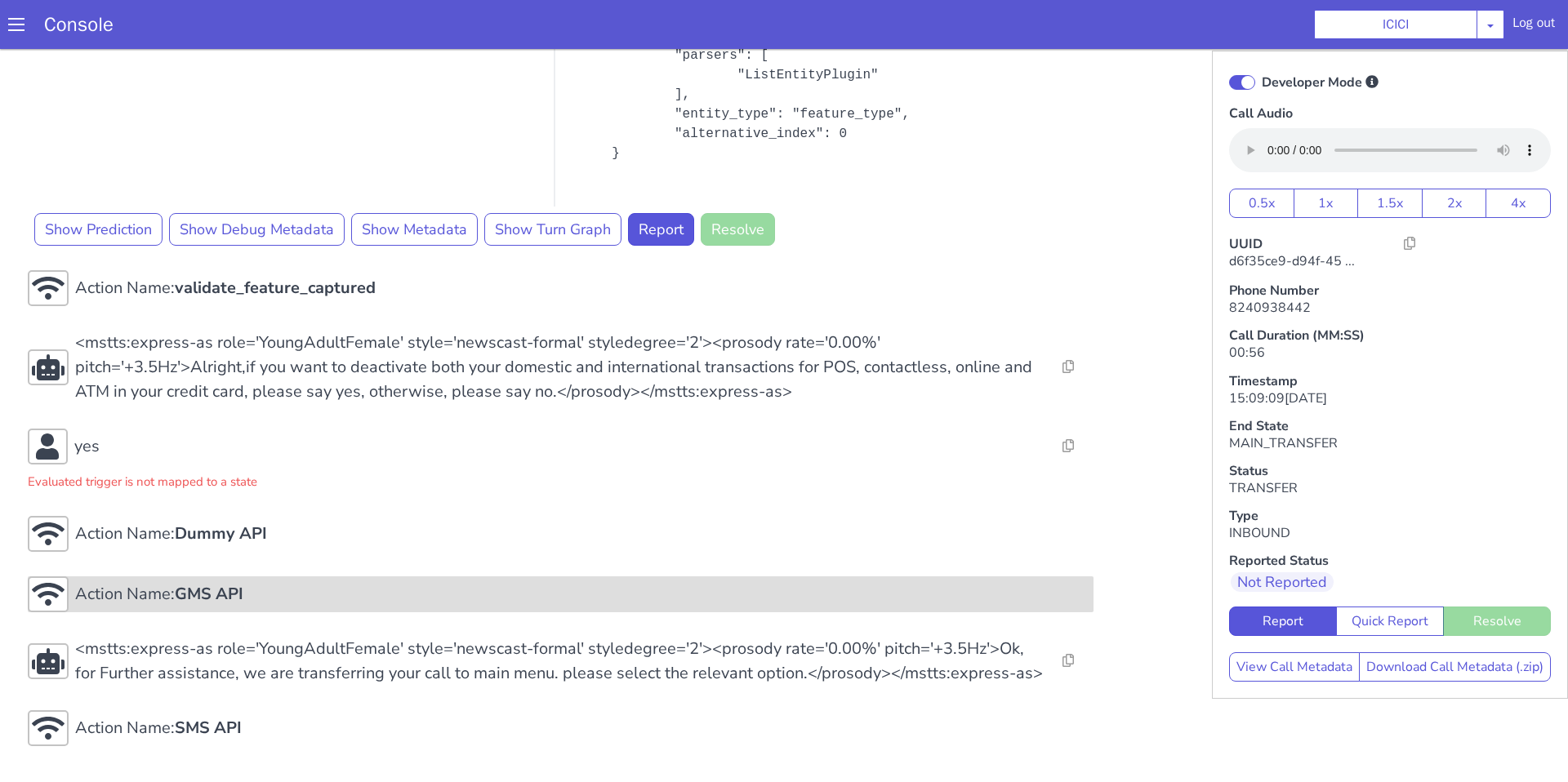 click on "Action Name:  GMS API" at bounding box center [581, 534] 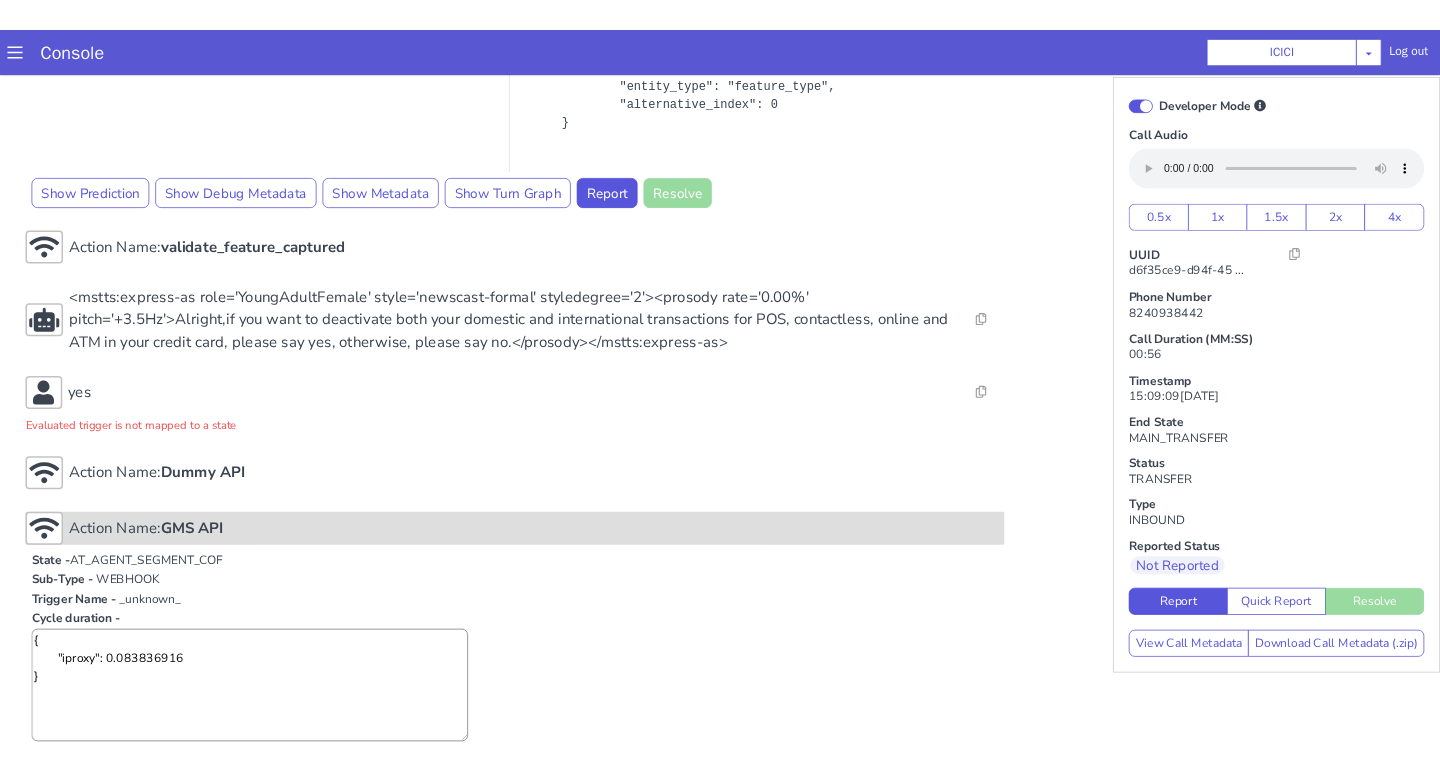 scroll, scrollTop: 1929, scrollLeft: 0, axis: vertical 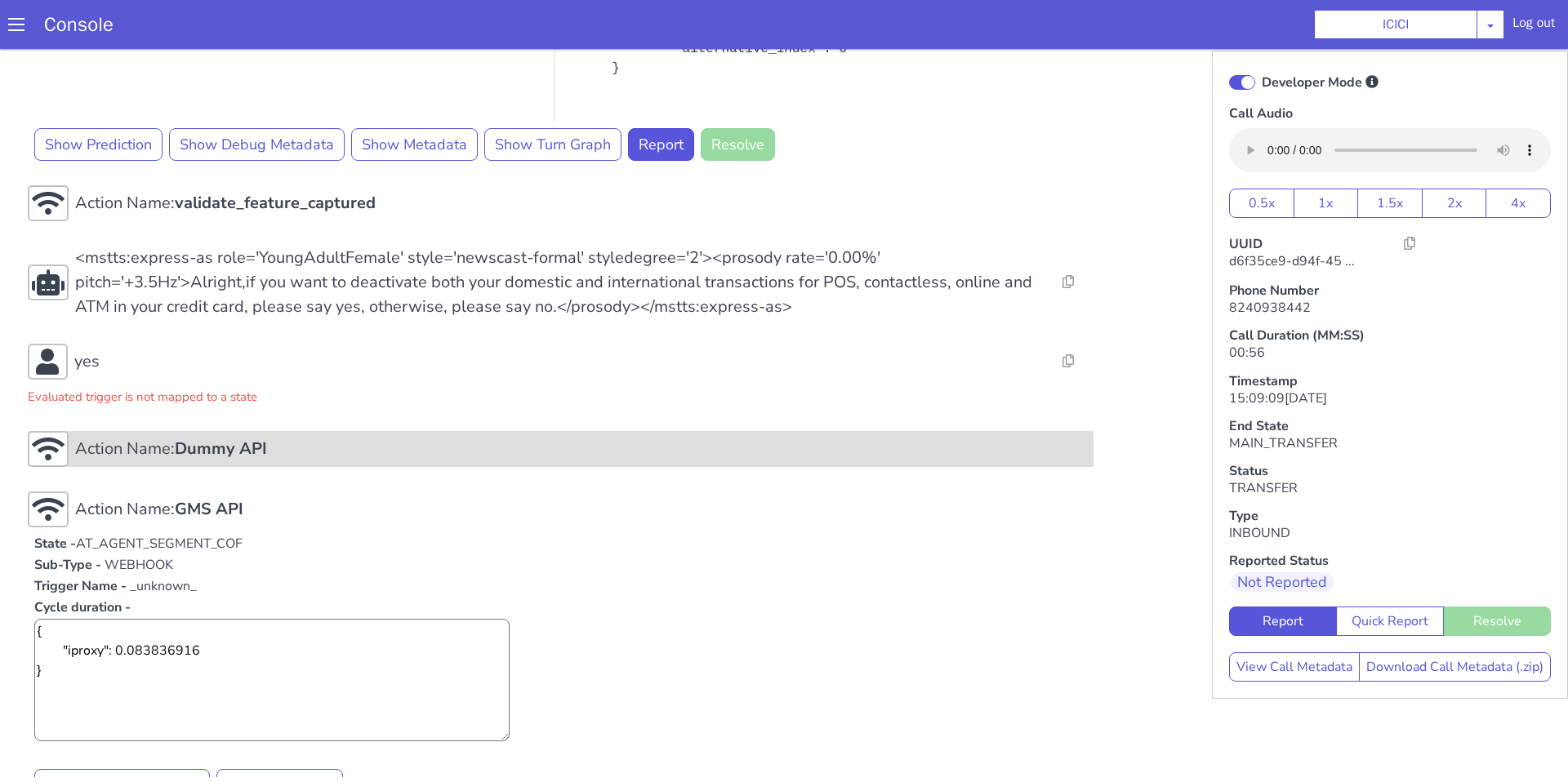 click on "Action Name:  Dummy API" at bounding box center [581, 449] 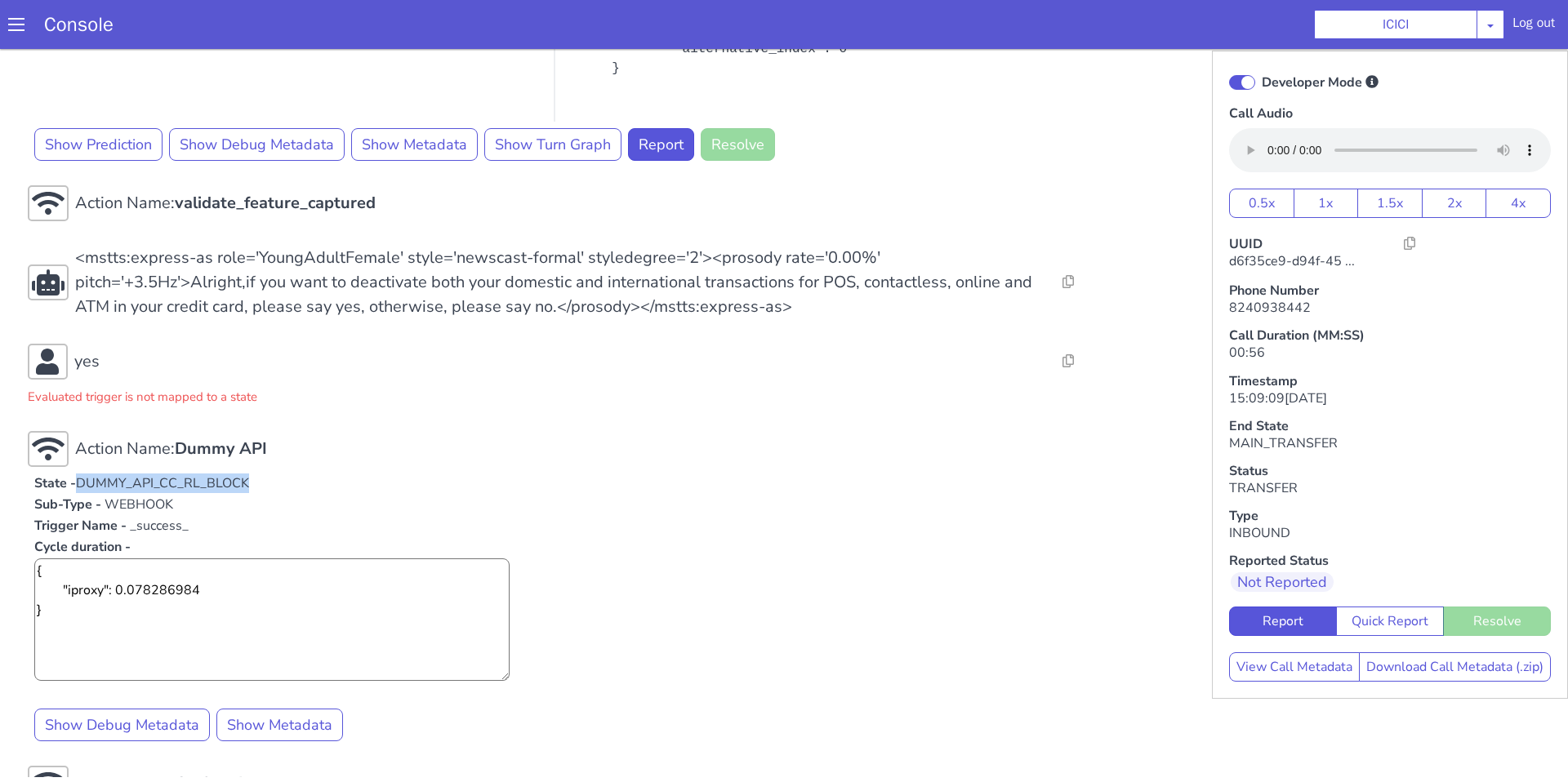 drag, startPoint x: 78, startPoint y: 485, endPoint x: 265, endPoint y: 485, distance: 187 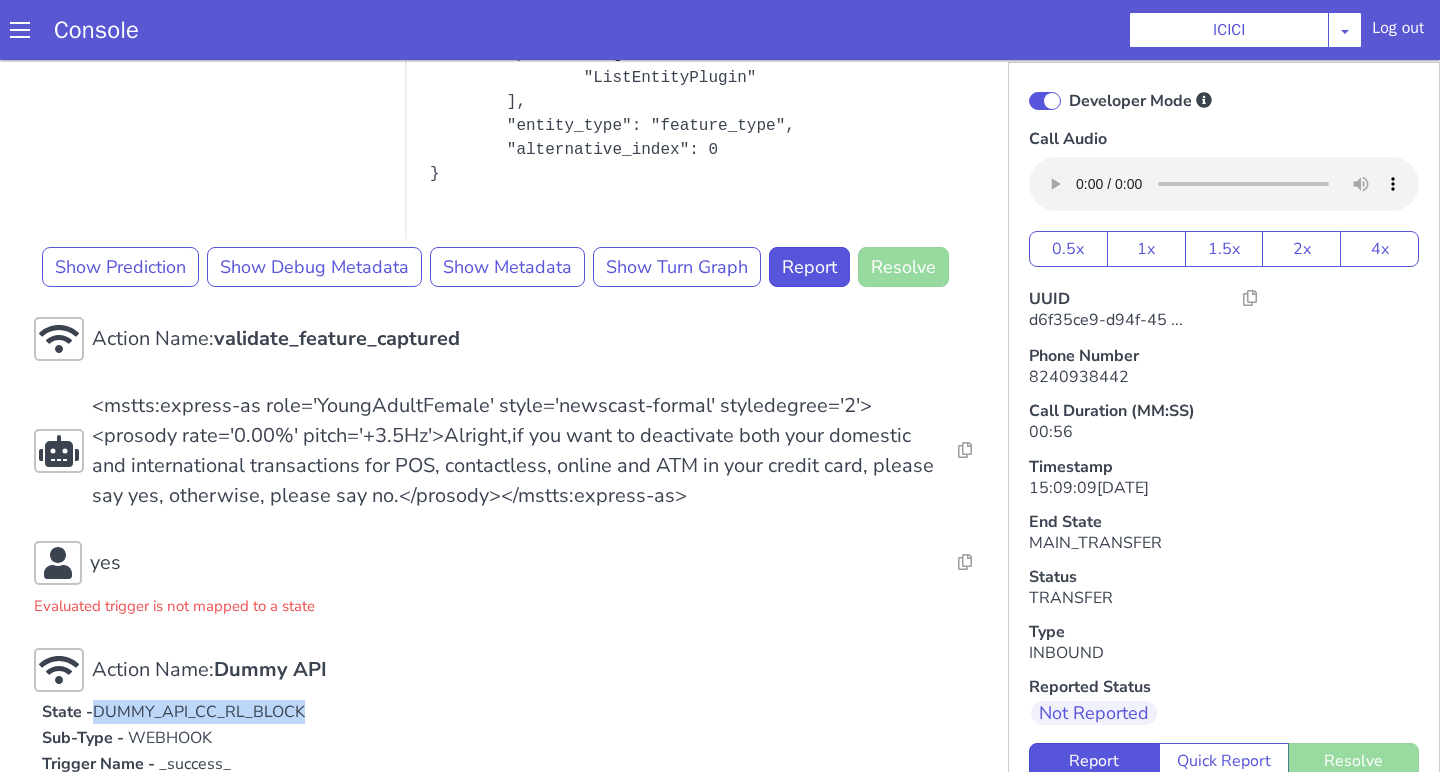 scroll, scrollTop: 281, scrollLeft: 0, axis: vertical 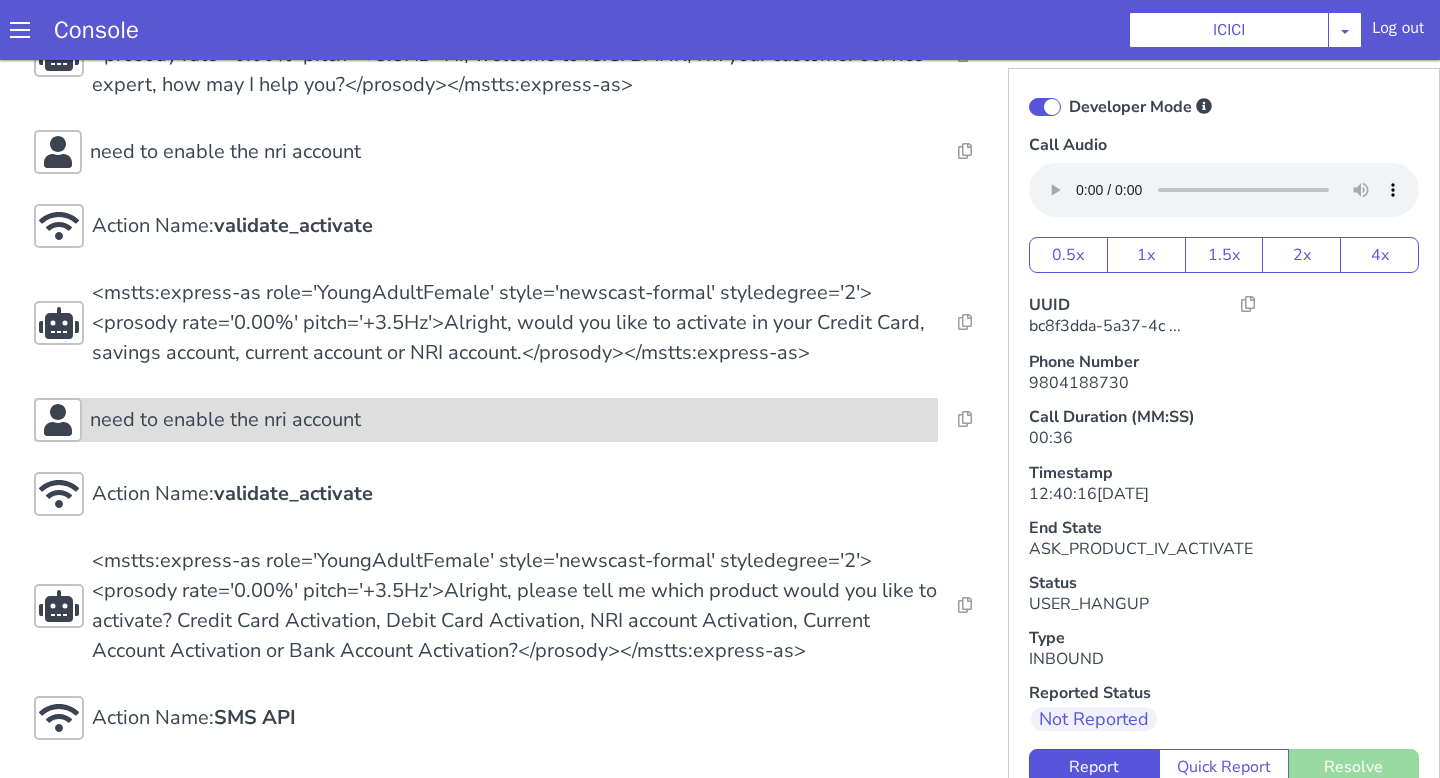 click on "need to enable the nri account" at bounding box center (763, 1388) 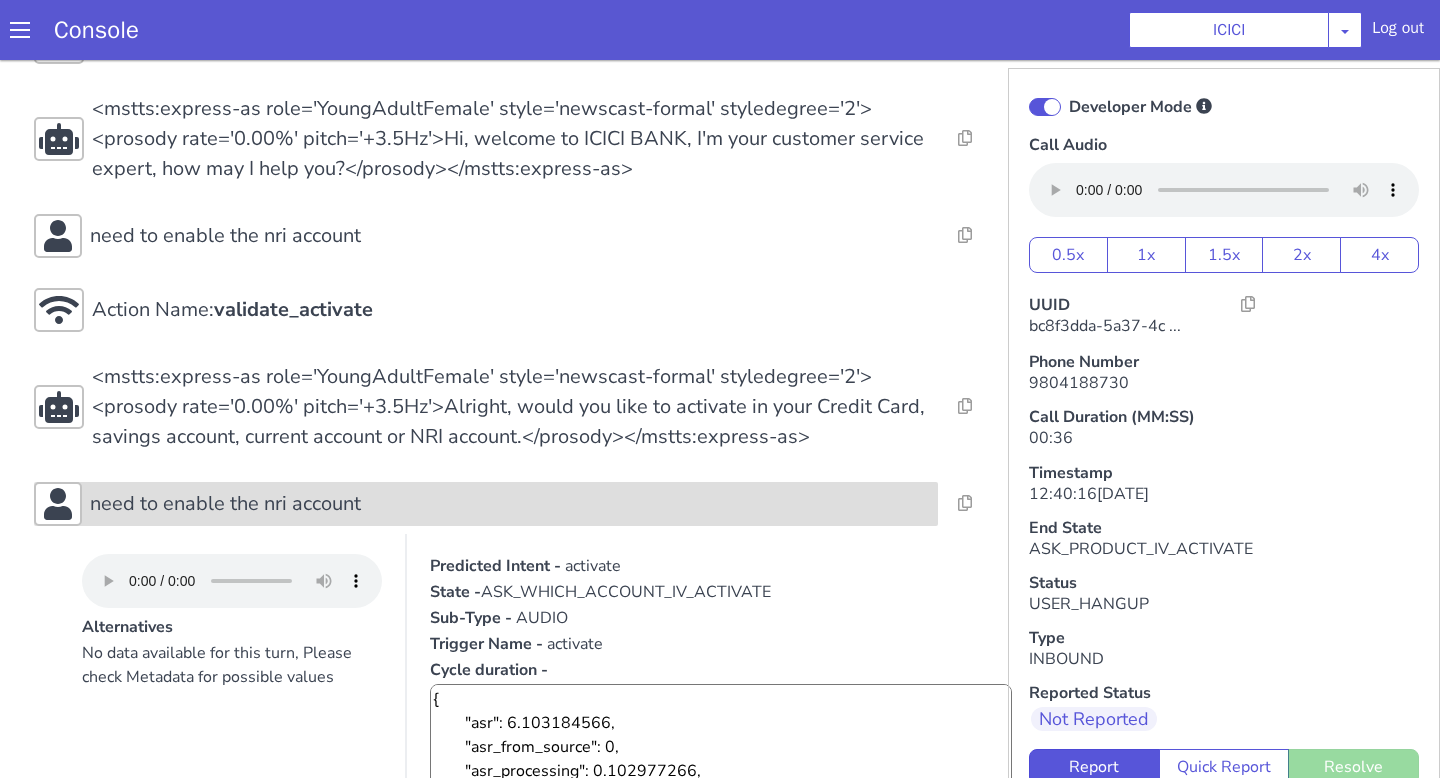 scroll, scrollTop: 240, scrollLeft: 0, axis: vertical 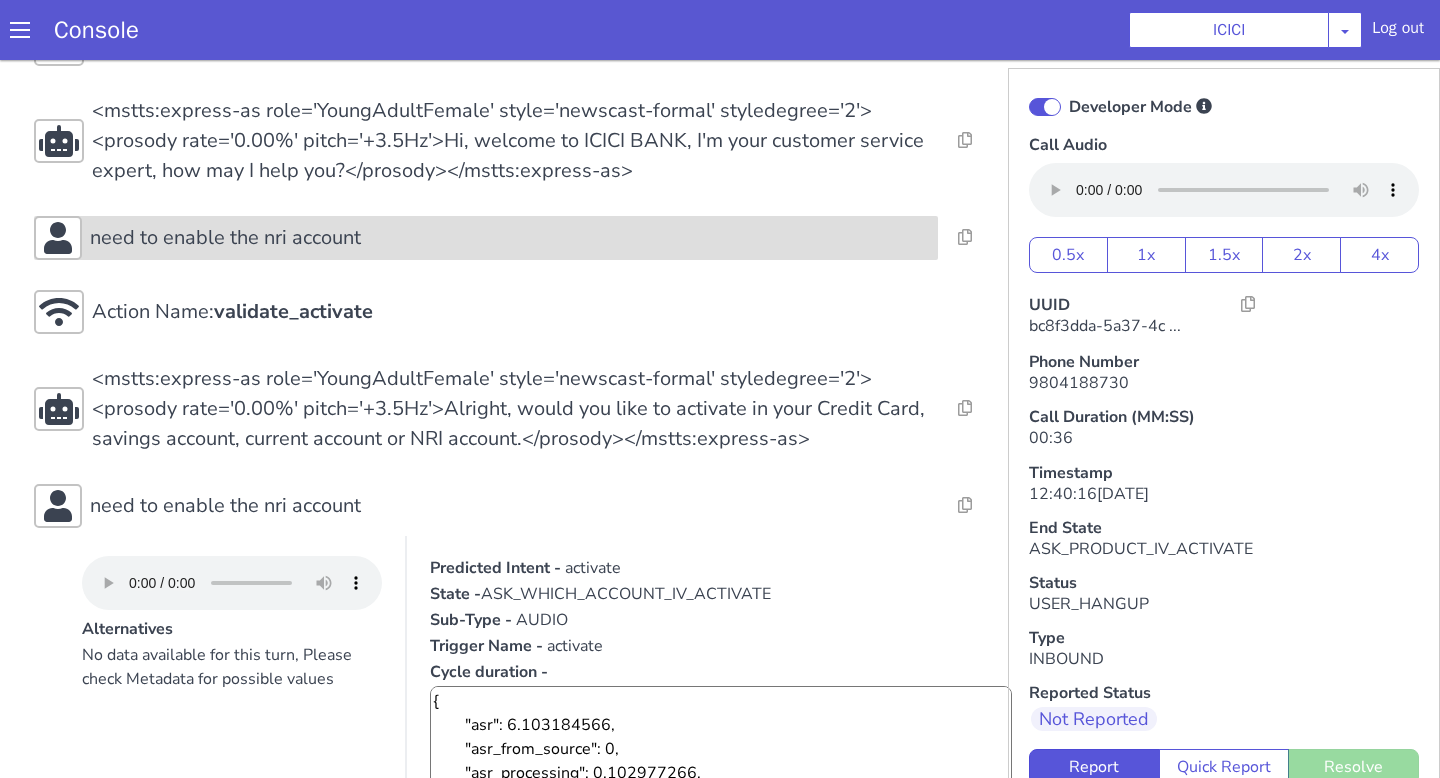 click on "need to enable the nri account" at bounding box center (441, 509) 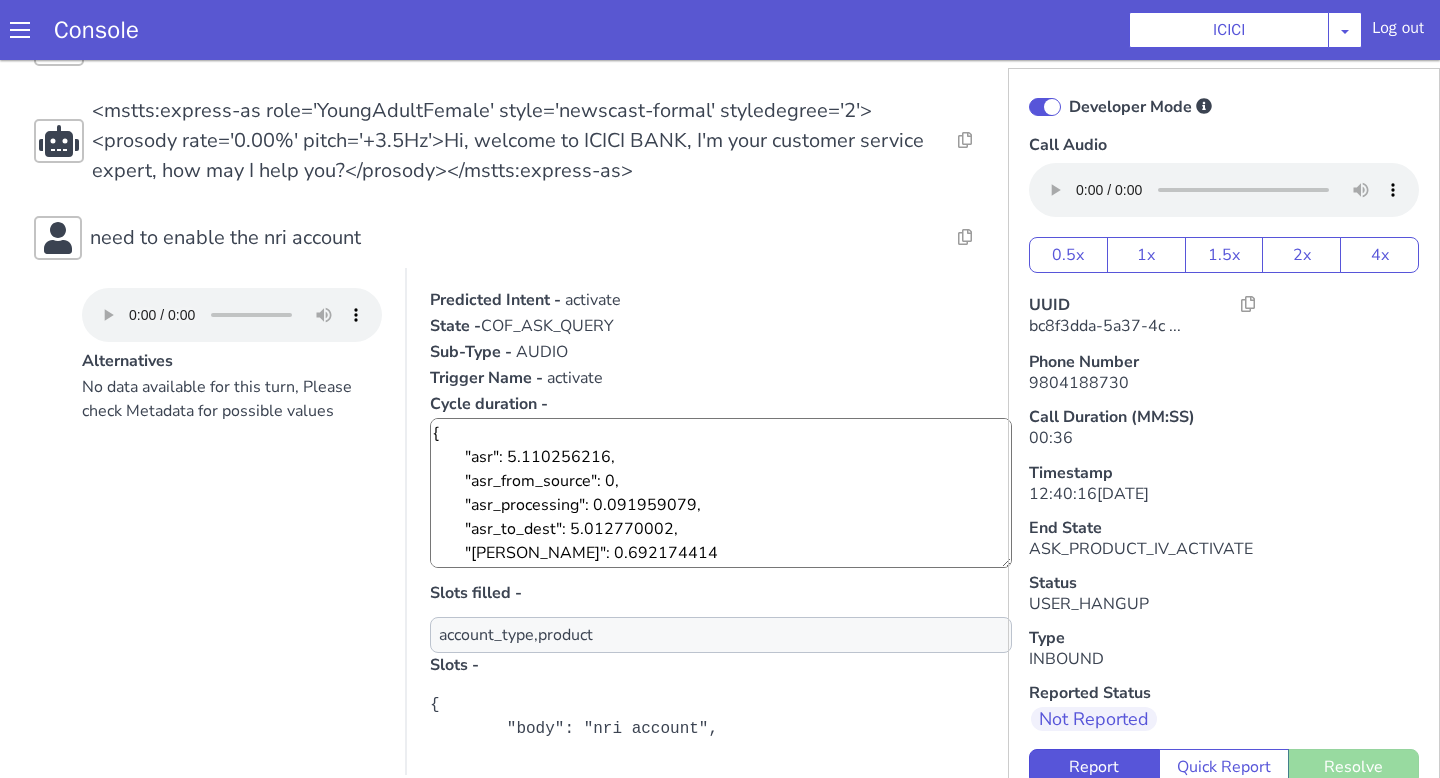 scroll, scrollTop: 24, scrollLeft: 0, axis: vertical 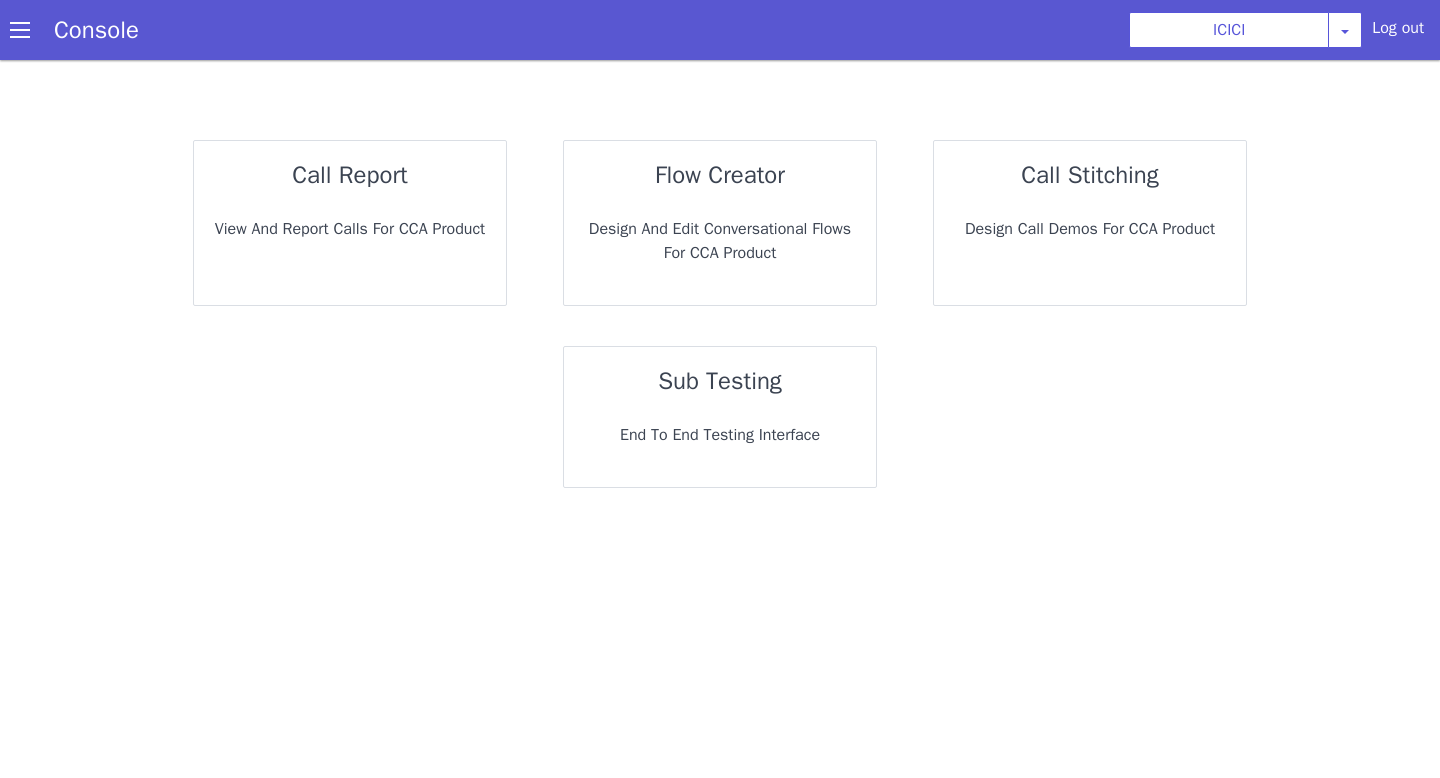 click on "End to End Testing Interface" at bounding box center (720, 435) 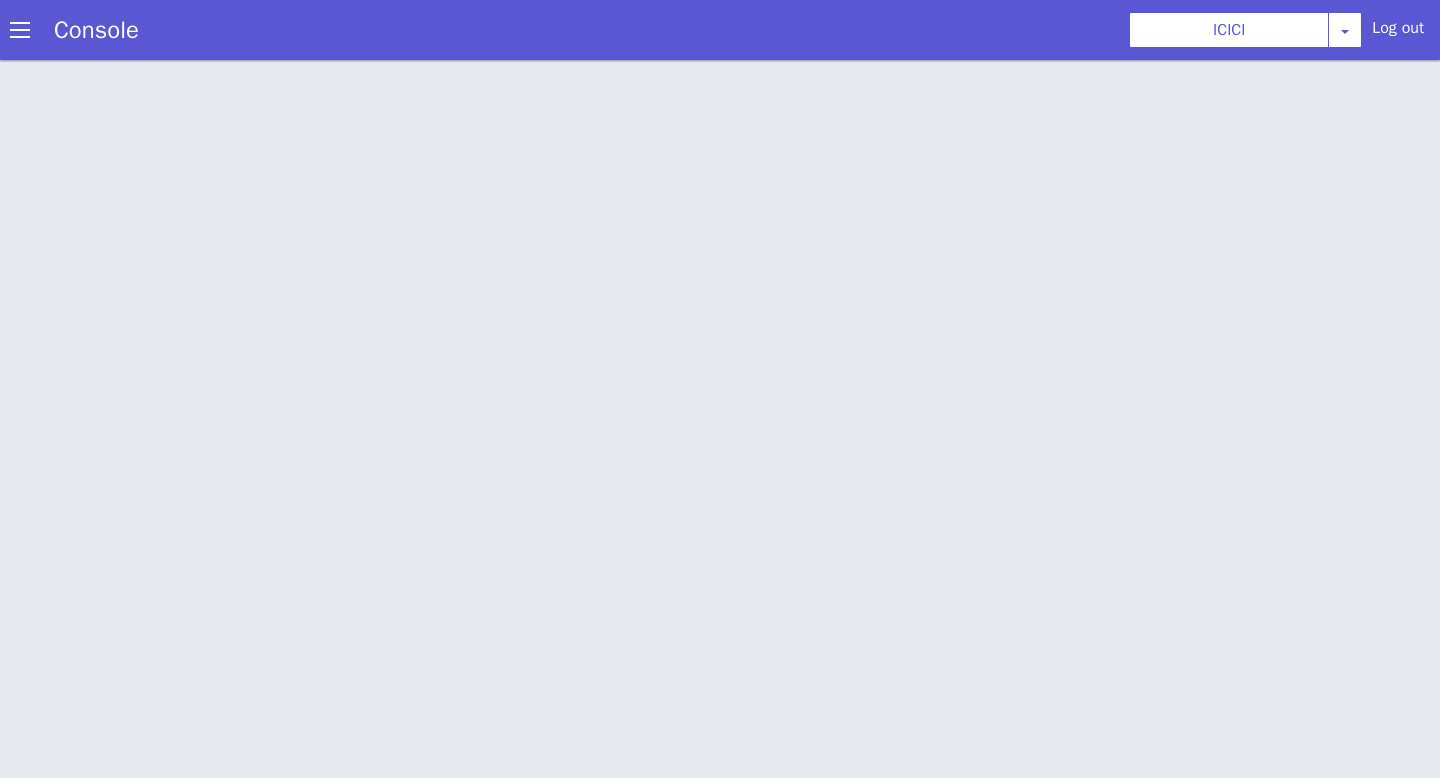 scroll, scrollTop: 6, scrollLeft: 0, axis: vertical 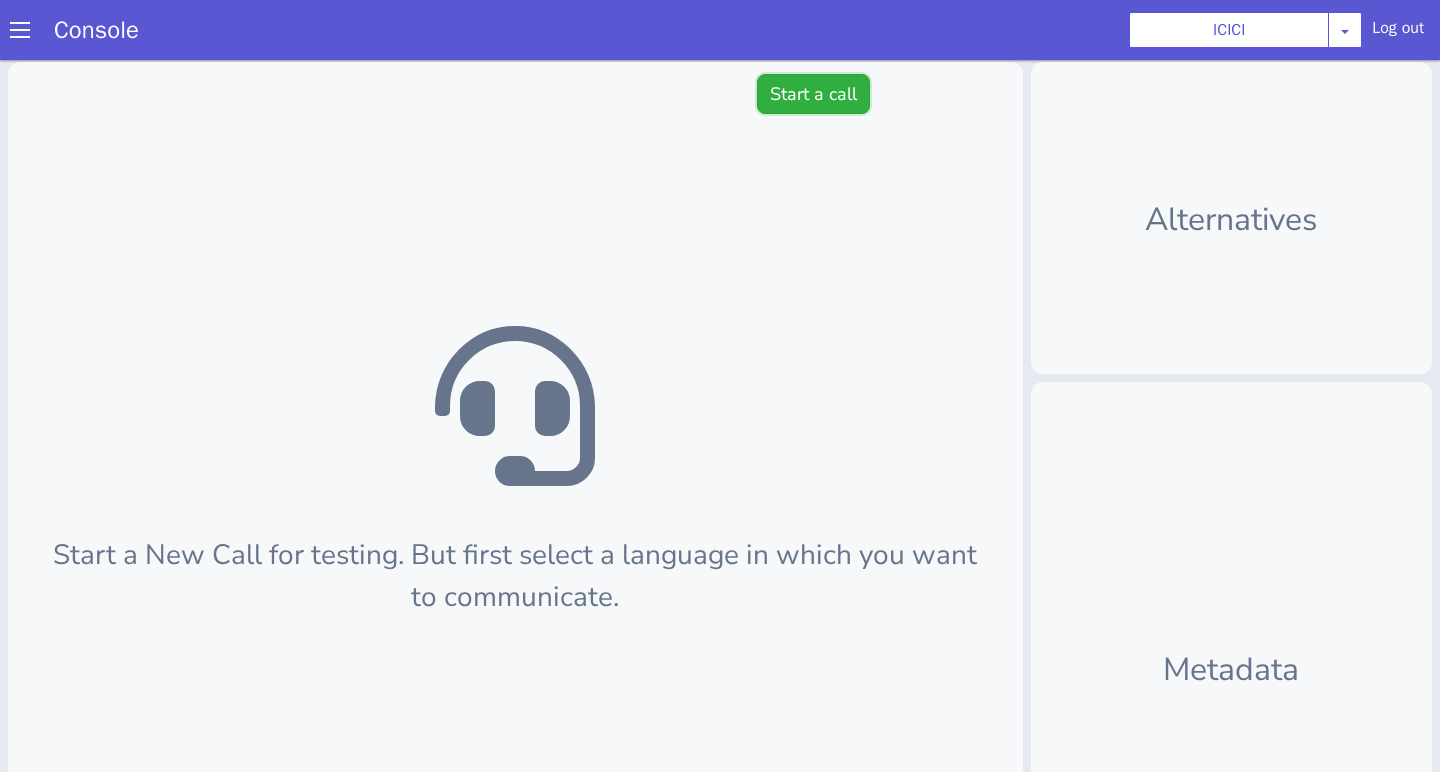 click on "Start a call" at bounding box center (958, -121) 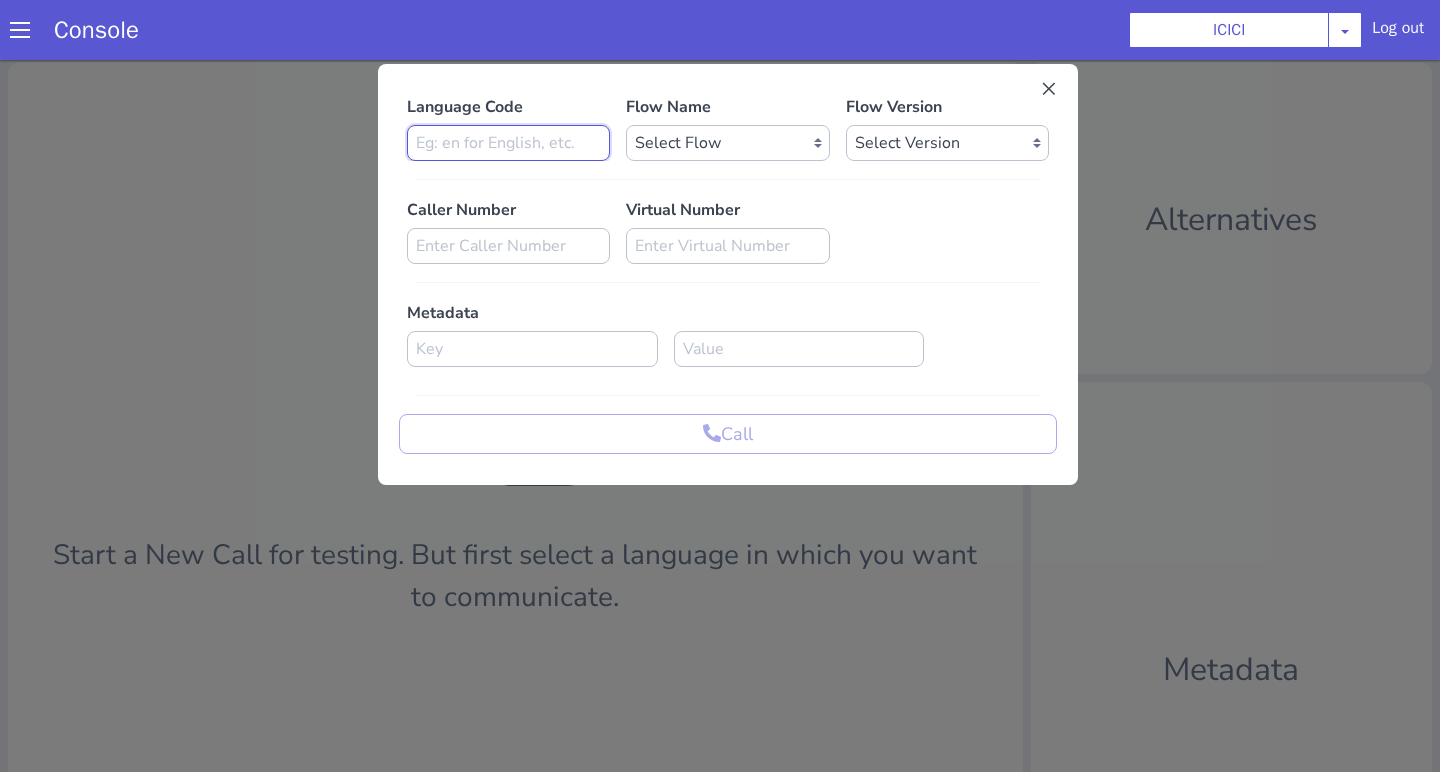 click at bounding box center (945, -267) 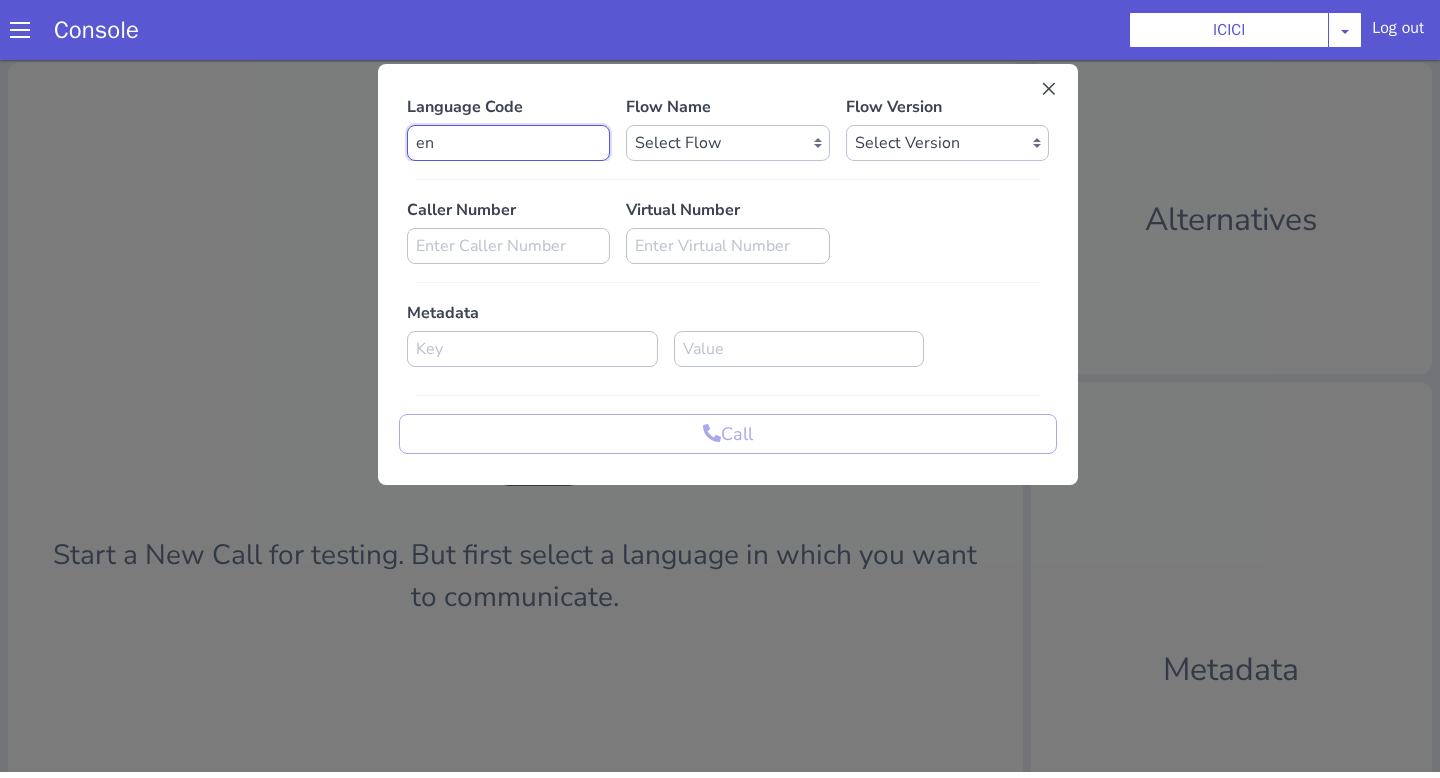 type on "en" 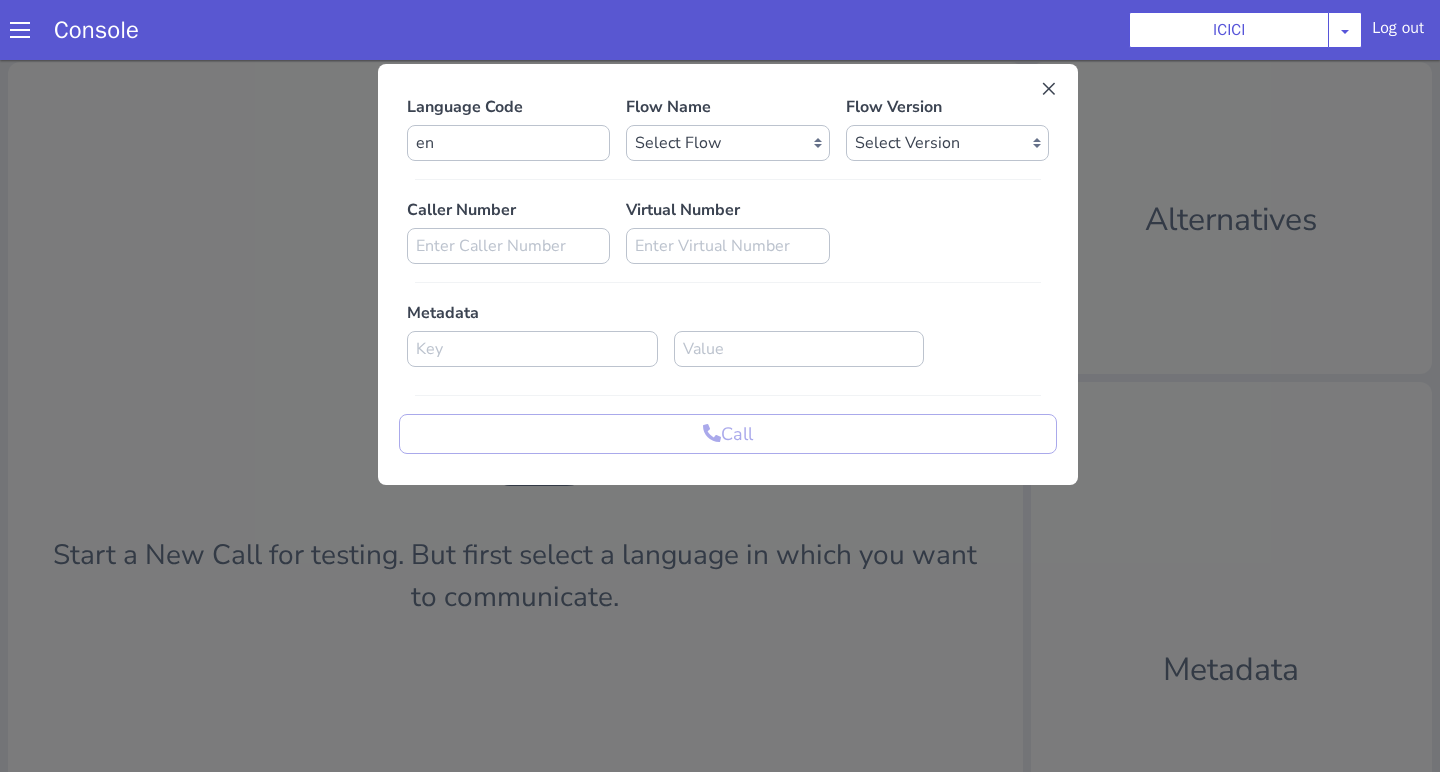 click on "Flow Name Select Flow sachin_testing icici_test_import_1 icici_test icici_dummy infra_test ICICI_2 inter_digit_dtmf_wait_test icici ICICI_2.1 icici_incident_reporting Dummy_testcase icici_impostor_test icici_dtmf_patience_test DTMF_patience_test_bot icici_bot_2.0 (dropped) icici_cdbc_modification icici_migration phase_5 icici_lic_ipo icici_temp icici_outbound icici_poc_sip_trunking icici_prod_sync_temp icici_CC_limit_enhancement icici_farmer_bot icici_farmer_bot_hindi icici_hi icici_dialogy" at bounding box center [1022, -211] 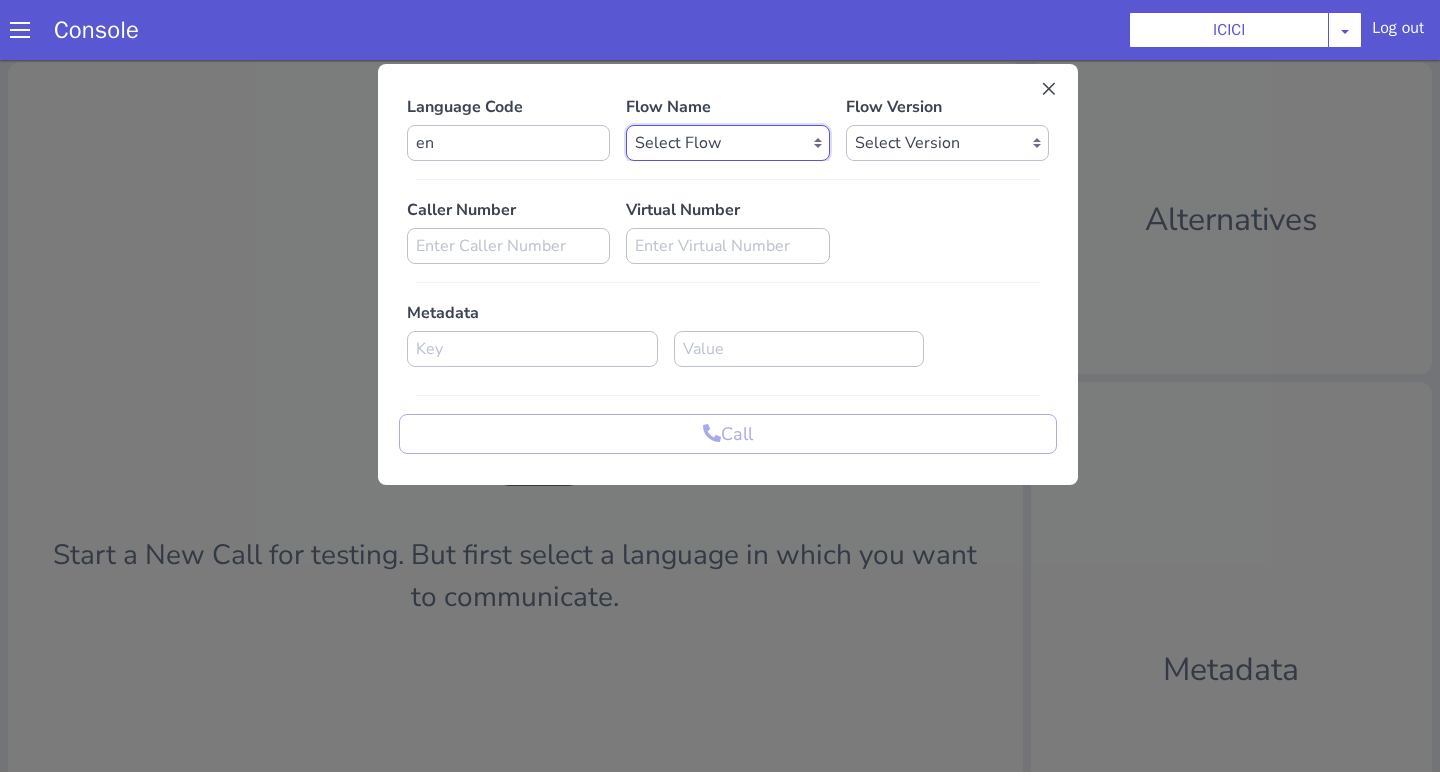 click on "Select Flow sachin_testing icici_test_import_1 icici_test icici_dummy infra_test ICICI_2 inter_digit_dtmf_wait_test icici ICICI_2.1 icici_incident_reporting Dummy_testcase icici_impostor_test icici_dtmf_patience_test DTMF_patience_test_bot icici_bot_2.0 (dropped) icici_cdbc_modification icici_migration phase_5 icici_lic_ipo icici_temp icici_outbound icici_poc_sip_trunking icici_prod_sync_temp icici_CC_limit_enhancement icici_farmer_bot icici_farmer_bot_hindi icici_hi icici_dialogy" at bounding box center (1638, -296) 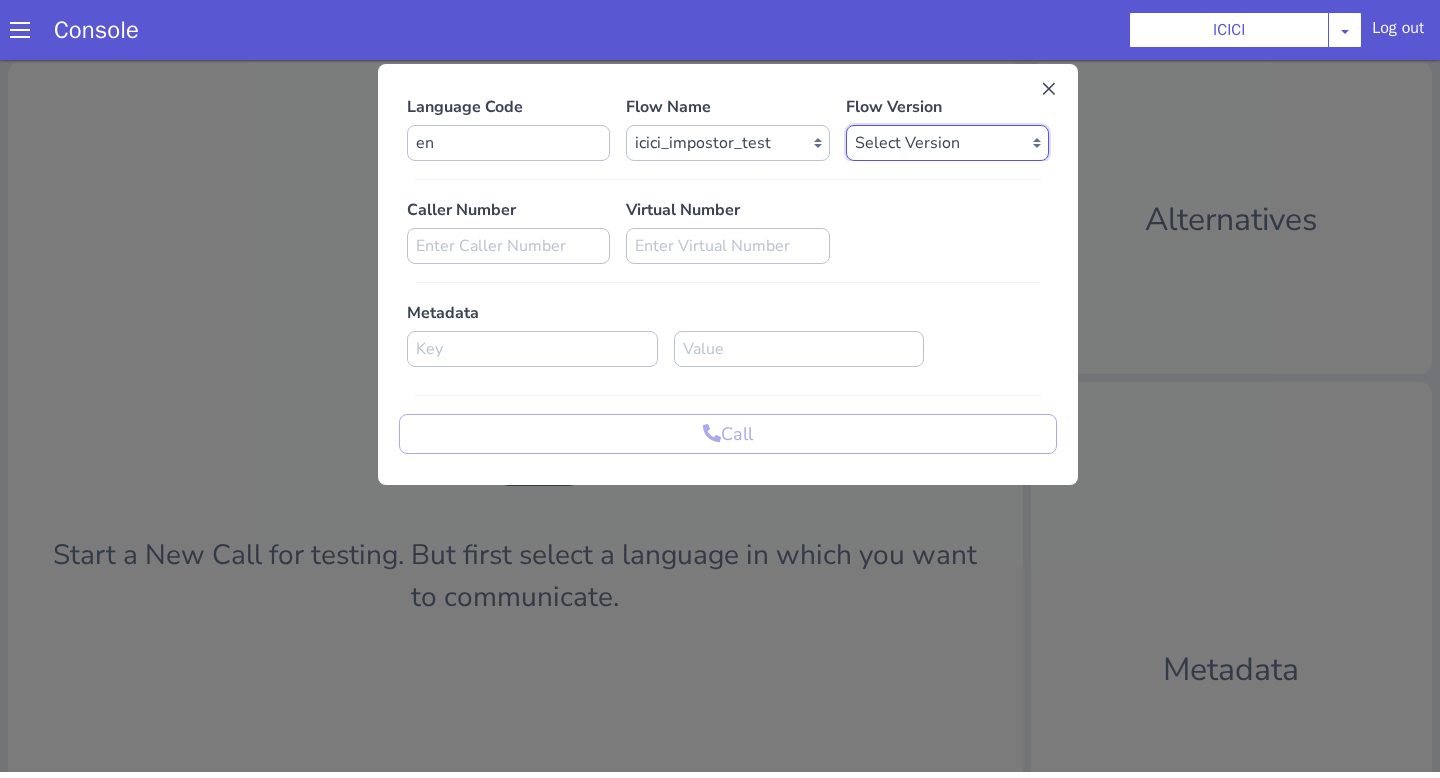 click on "Select Version 0.0.43 0.0.42 0.0.41 0.0.40 0.0.39 0.0.38 0.0.37 0.0.36 0.0.35 0.0.34 0.0.33 0.0.32 0.0.31 0.0.30 0.0.29 0.0.28 0.0.27 0.0.26 0.0.25 0.0.24 0.0.23 0.0.22 0.0.21 0.0.20 0.0.19 0.0.18 0.0.17 0.0.16 0.0.15 0.0.14 0.0.13 0.0.12 0.0.11 0.0.10 0.0.9 0.0.8 0.0.7 0.0.6 0.0.5 0.0.4 0.0.3 0.0.2 0.0.1" at bounding box center [1468, -294] 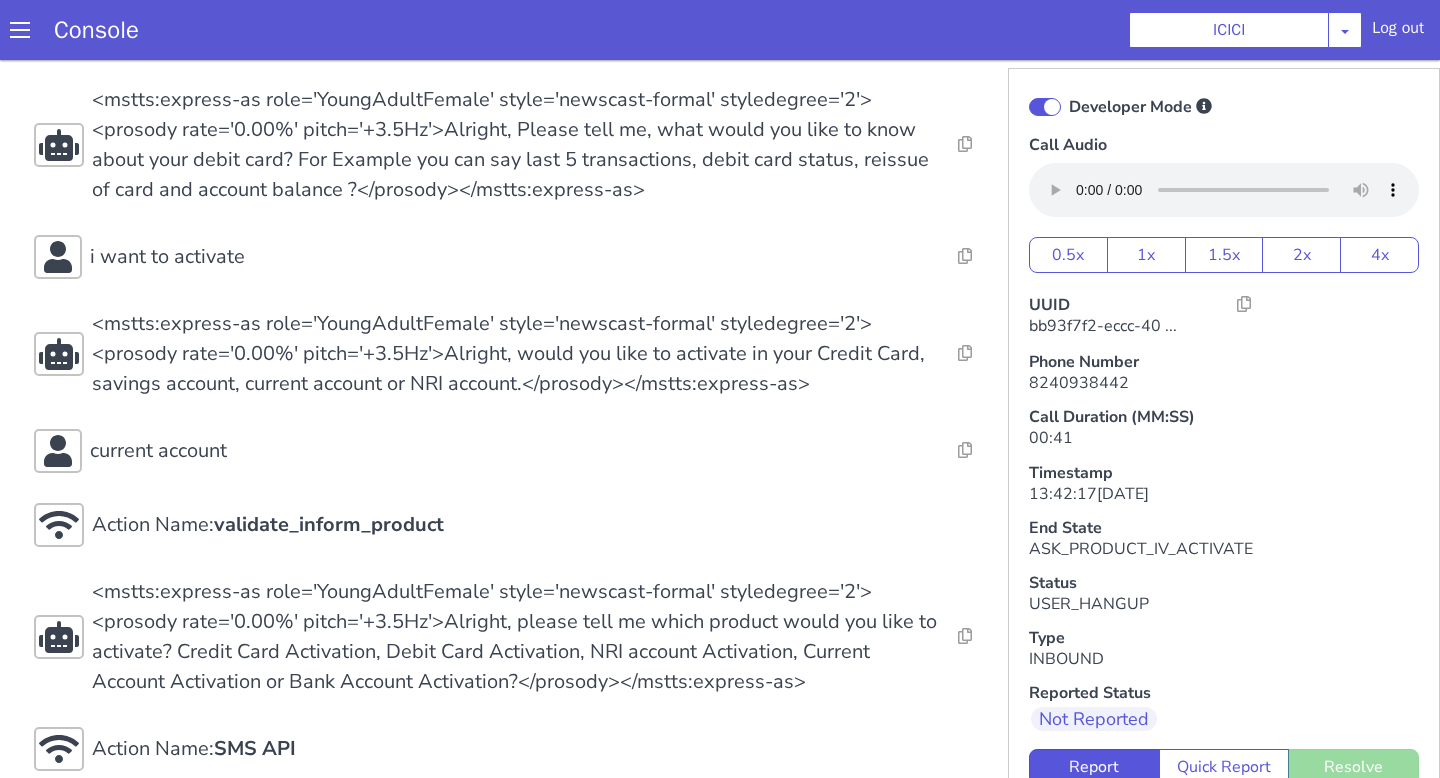 scroll, scrollTop: 550, scrollLeft: 0, axis: vertical 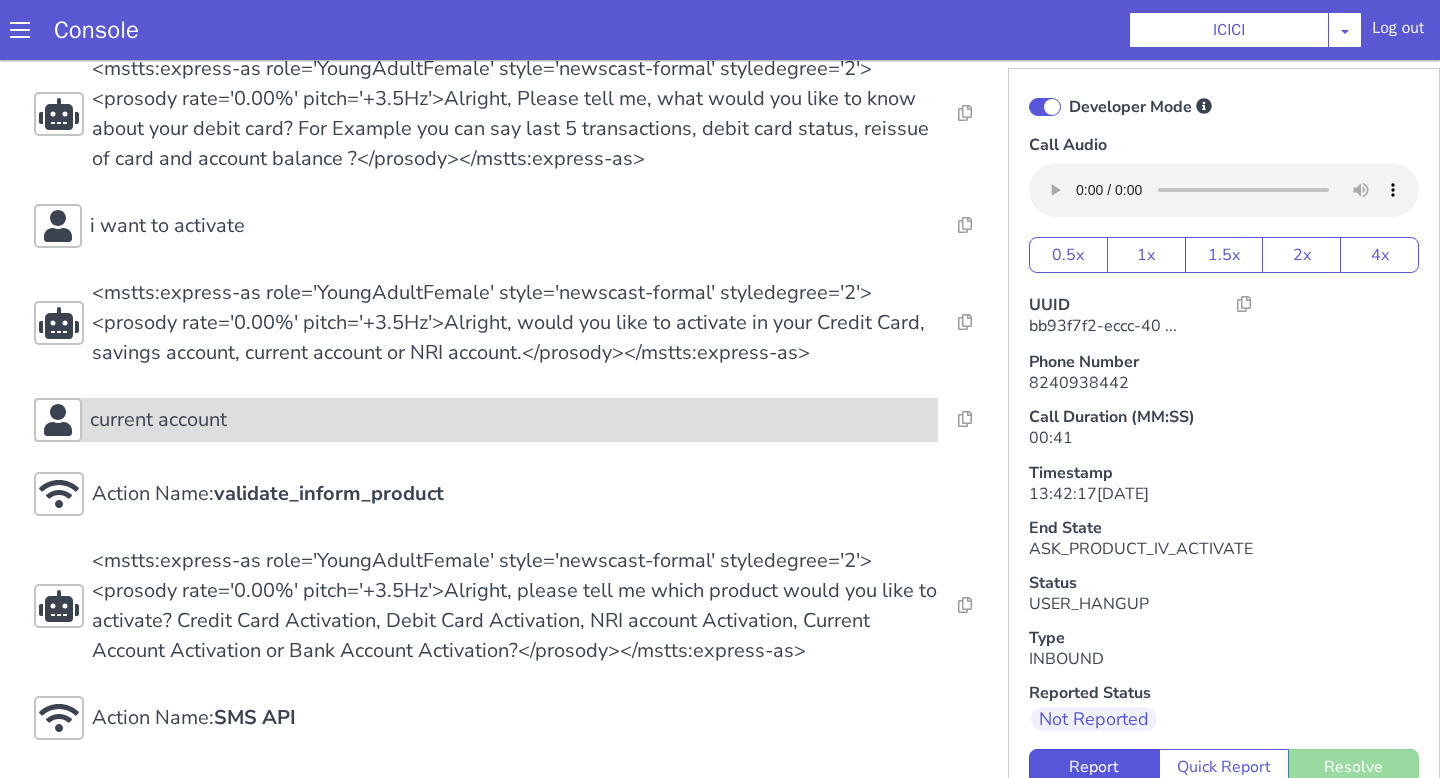click on "current account" at bounding box center [510, 420] 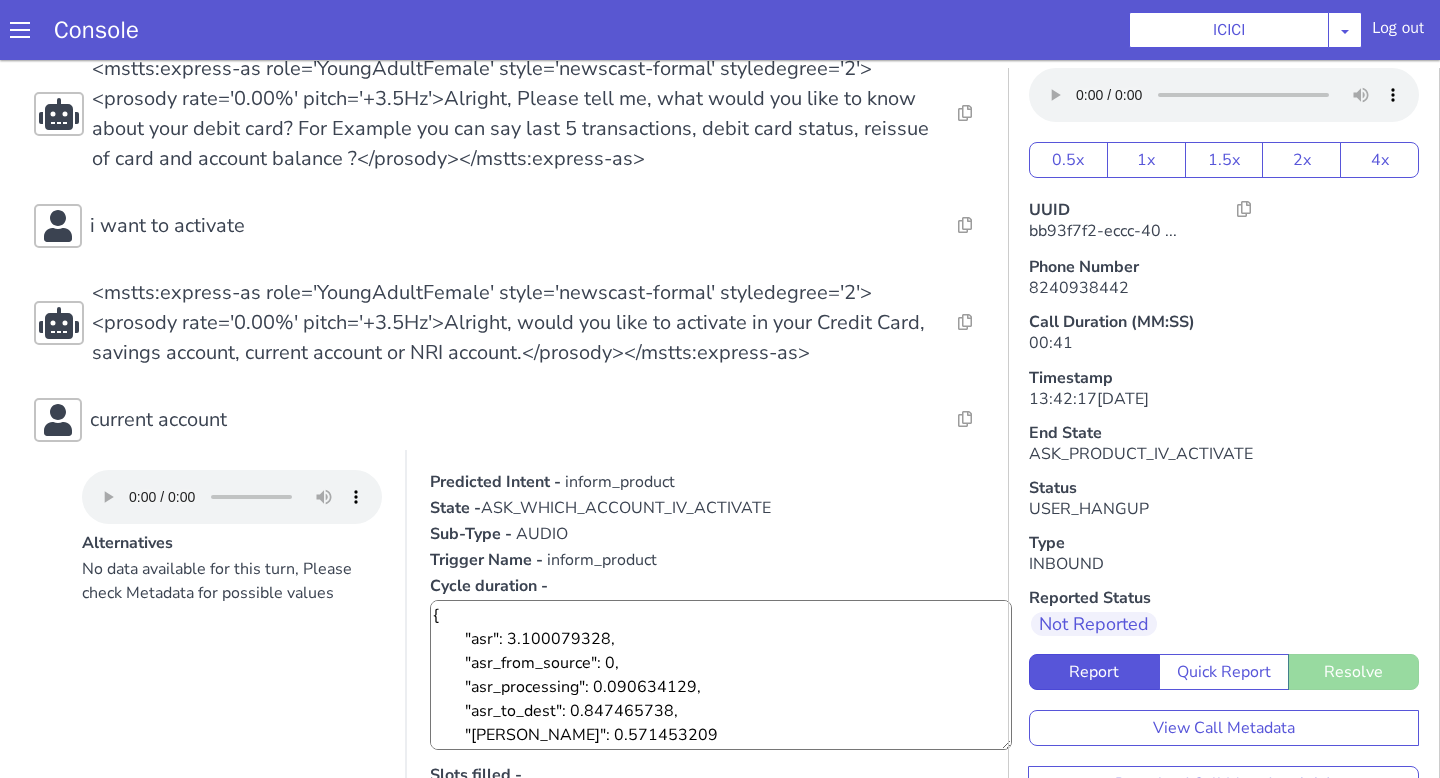 scroll, scrollTop: 132, scrollLeft: 0, axis: vertical 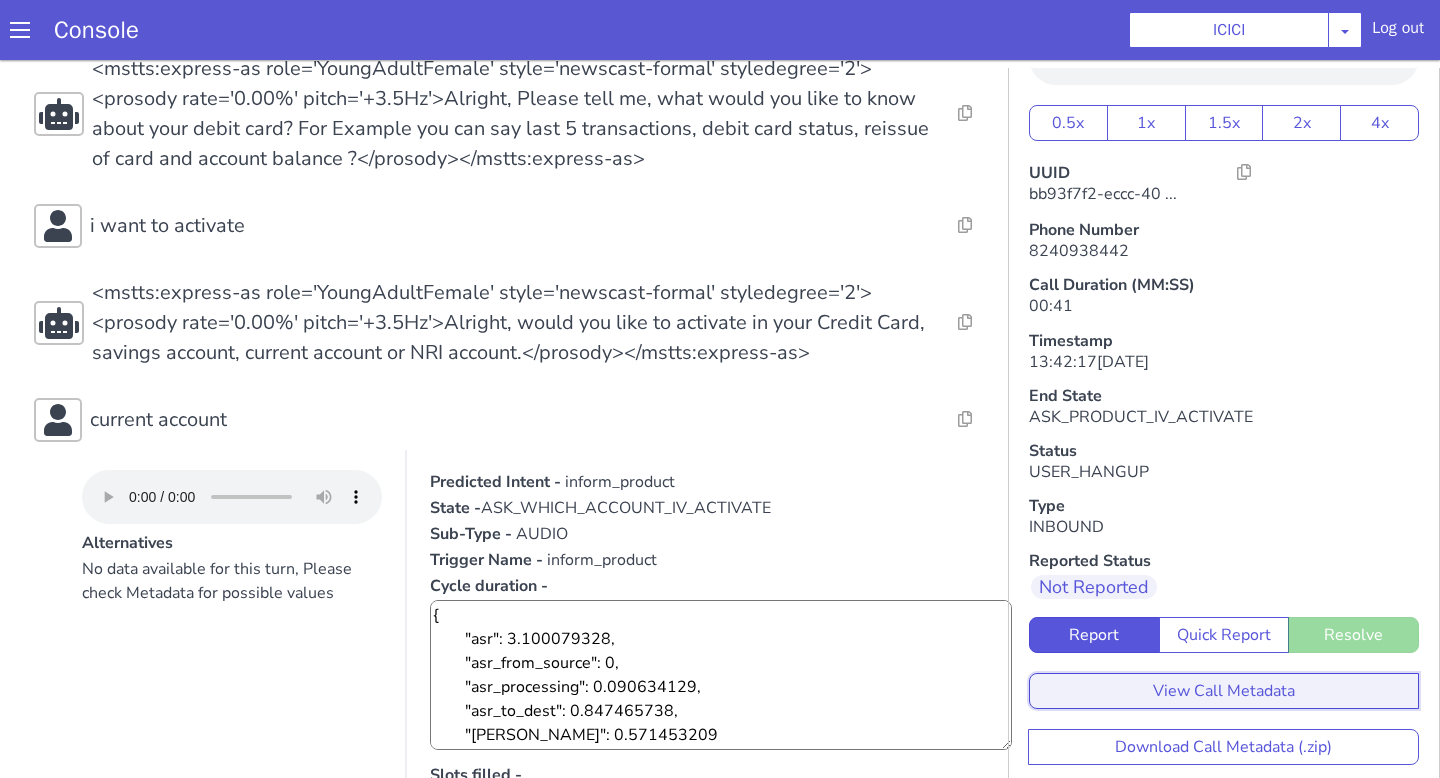 click on "View Call Metadata" at bounding box center [1224, 691] 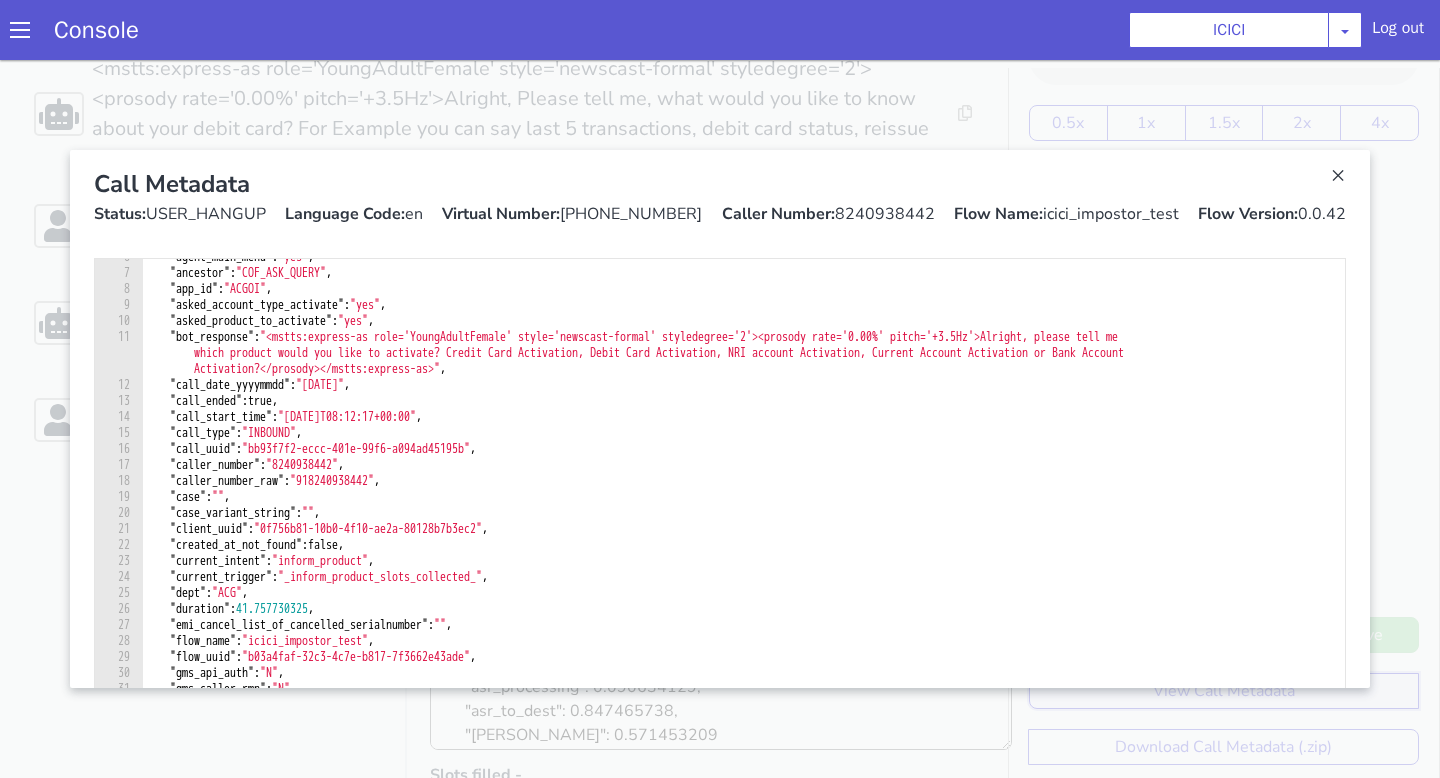 scroll, scrollTop: 651, scrollLeft: 0, axis: vertical 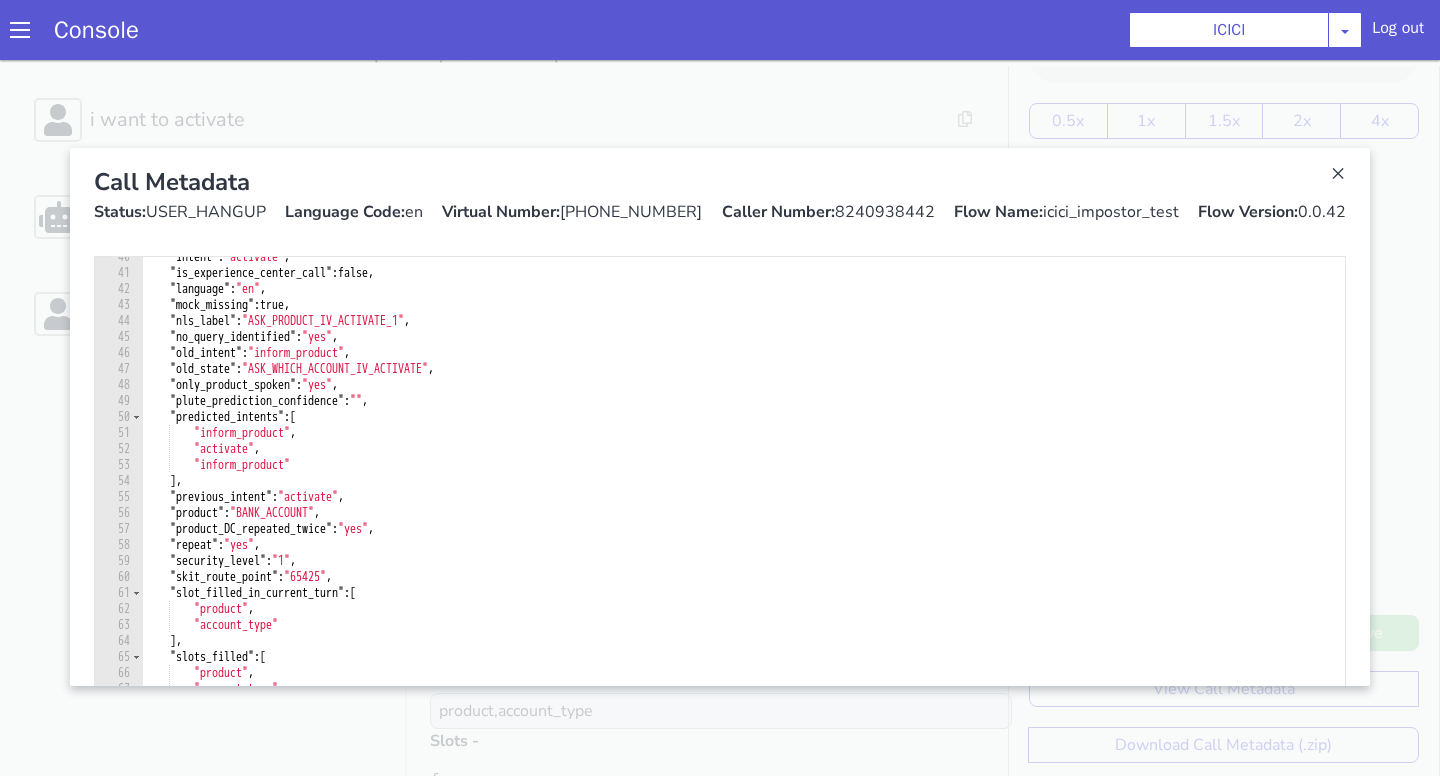 click at bounding box center (720, 417) 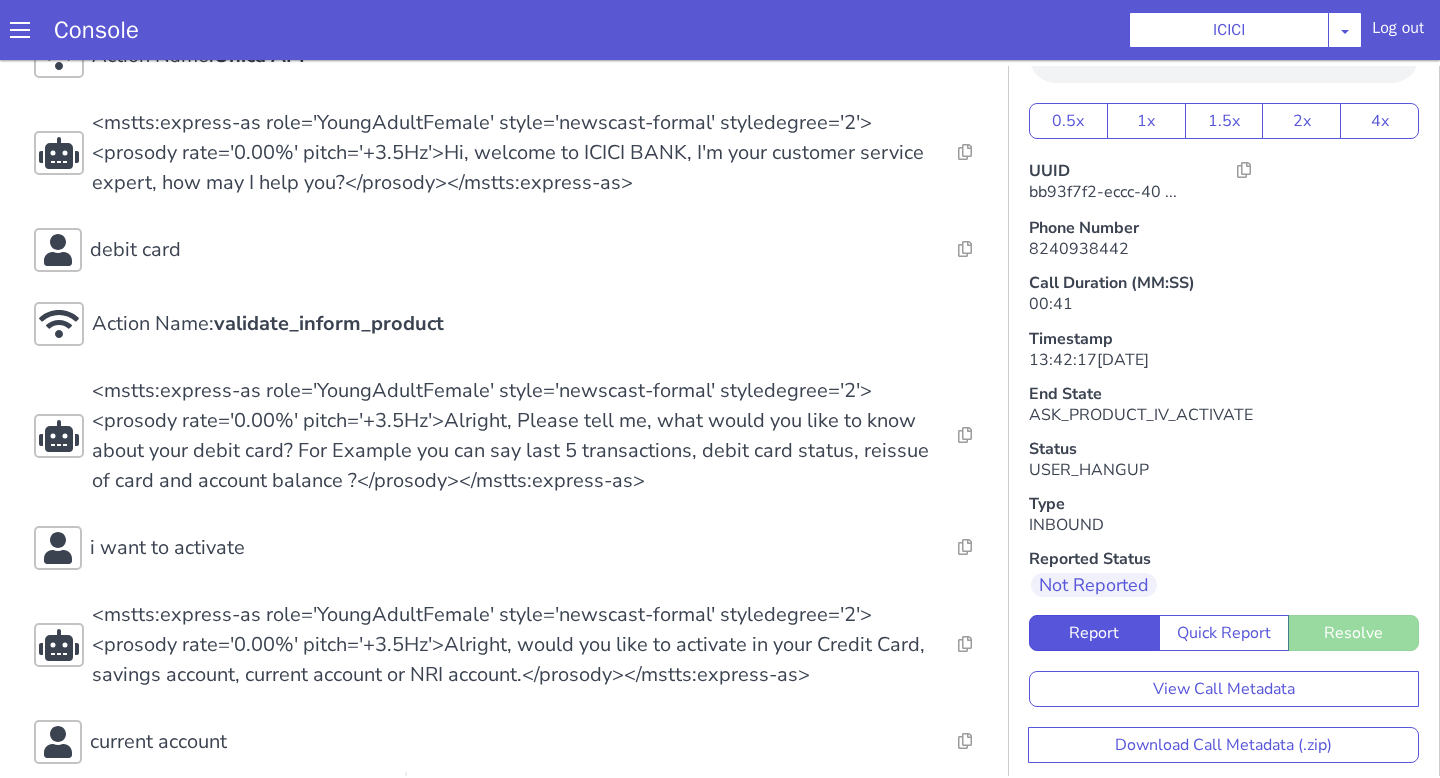 scroll, scrollTop: 246, scrollLeft: 0, axis: vertical 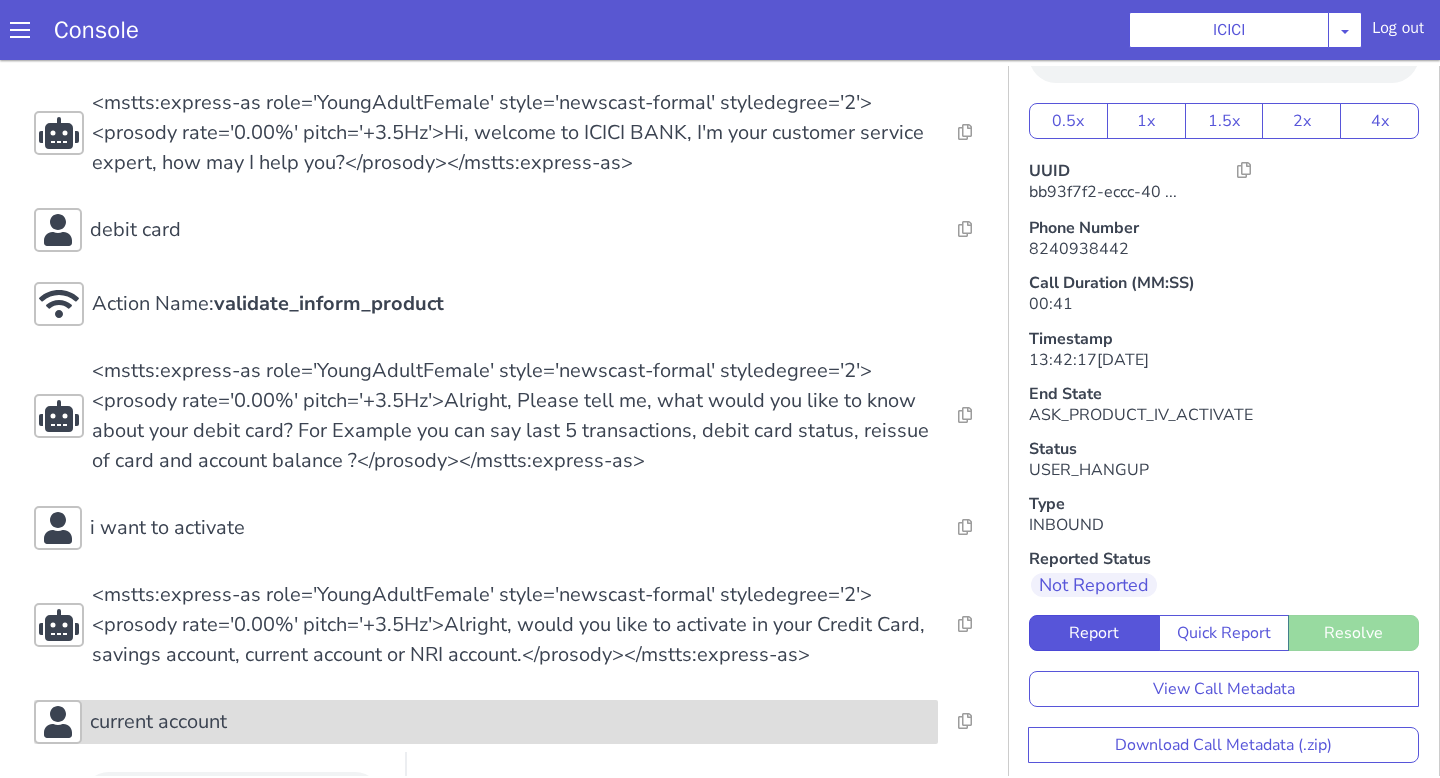 click on "current account" at bounding box center [510, 722] 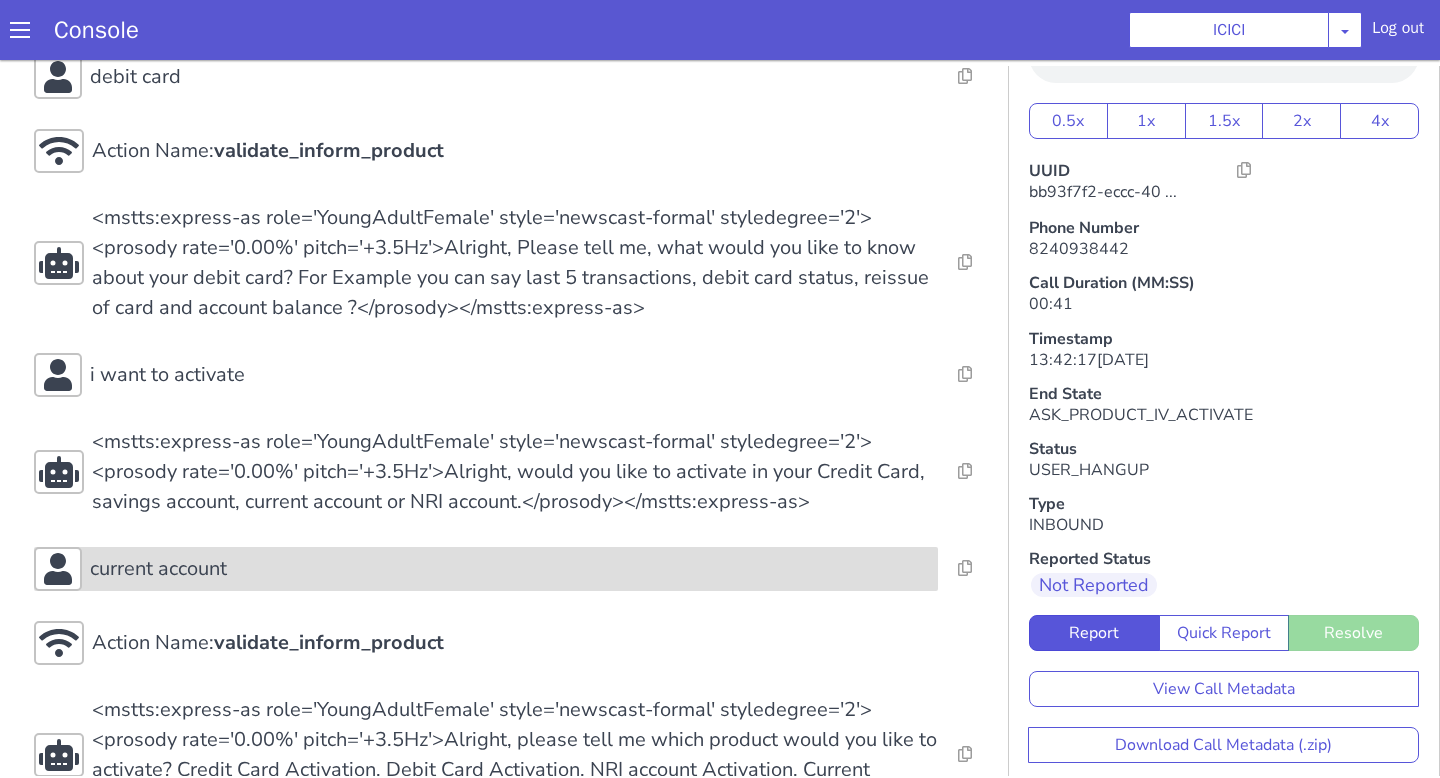 scroll, scrollTop: 400, scrollLeft: 0, axis: vertical 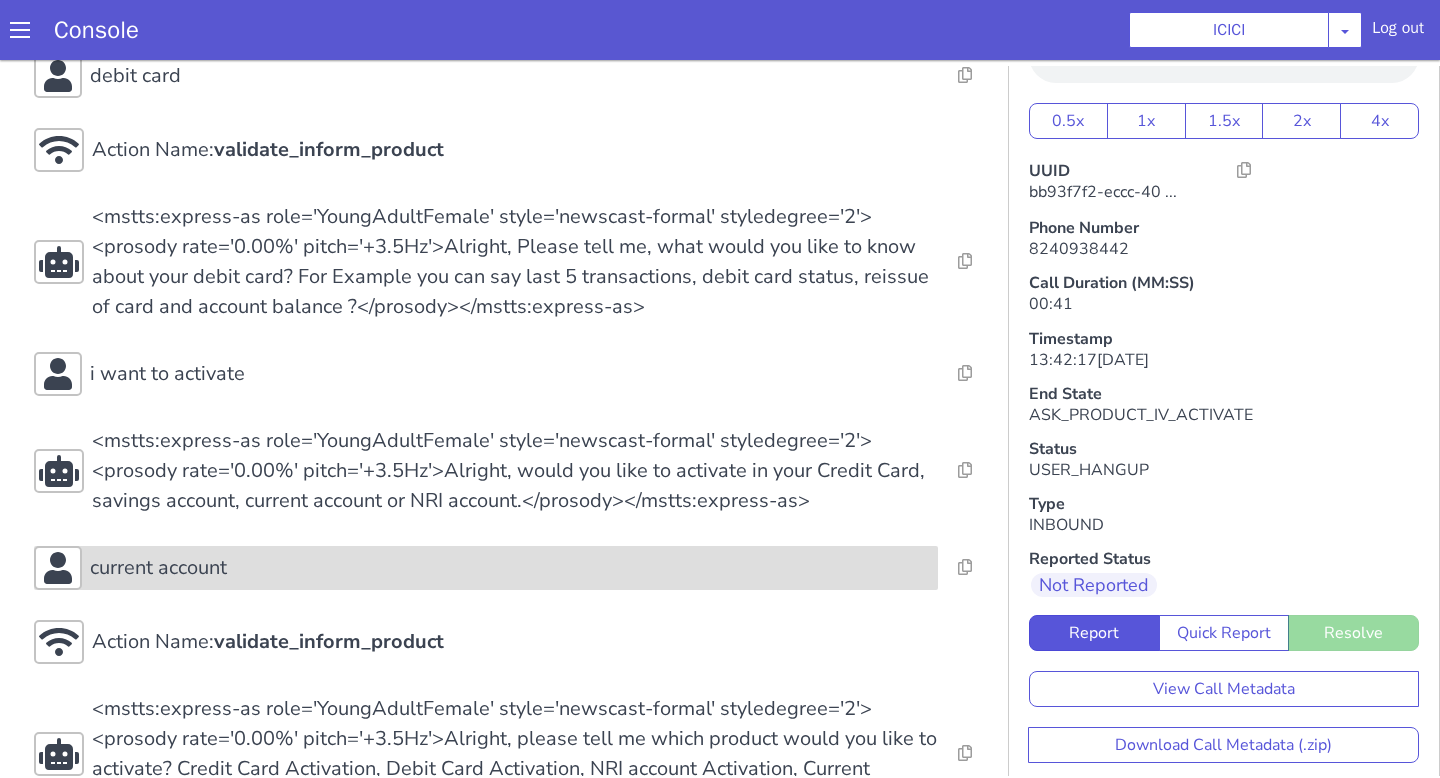 click on "current account" at bounding box center [510, 568] 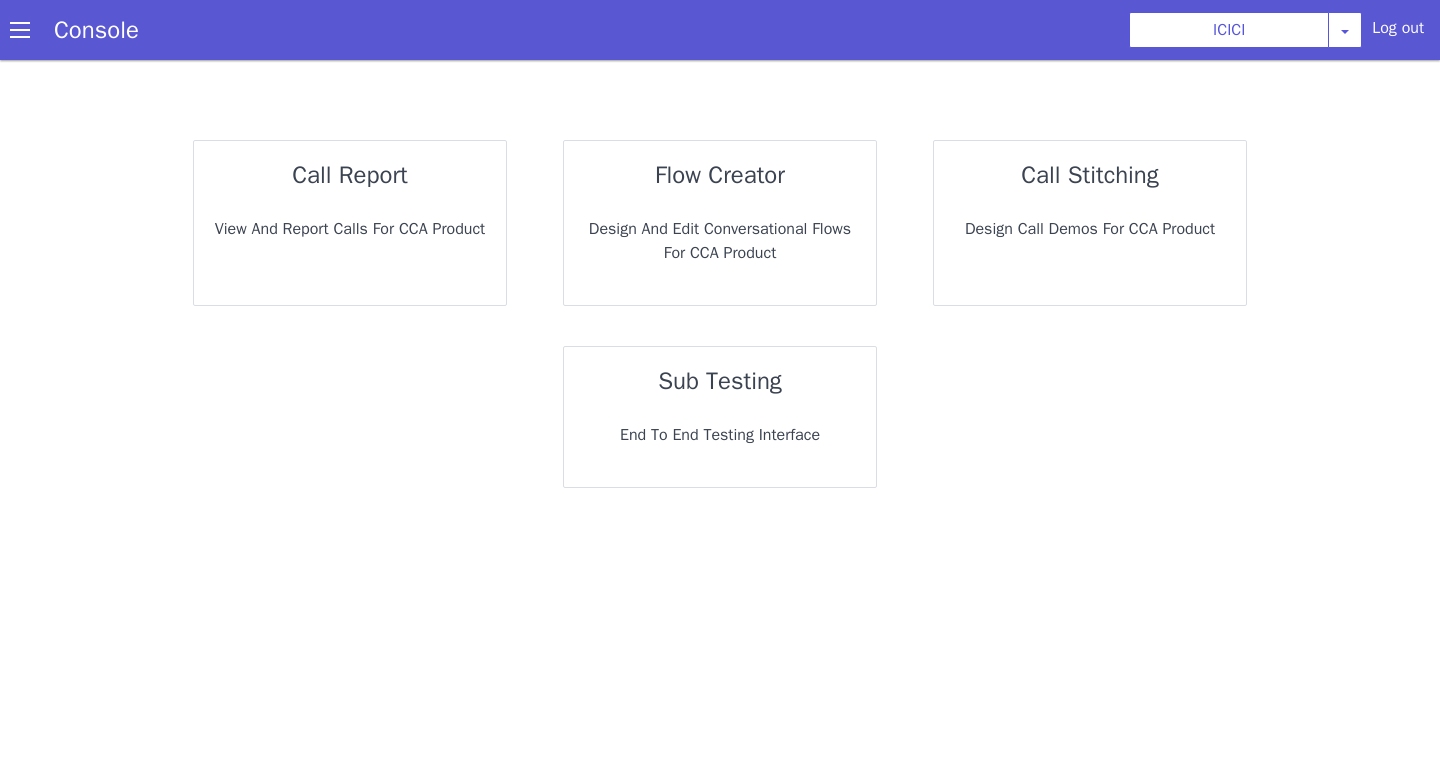 scroll, scrollTop: 0, scrollLeft: 0, axis: both 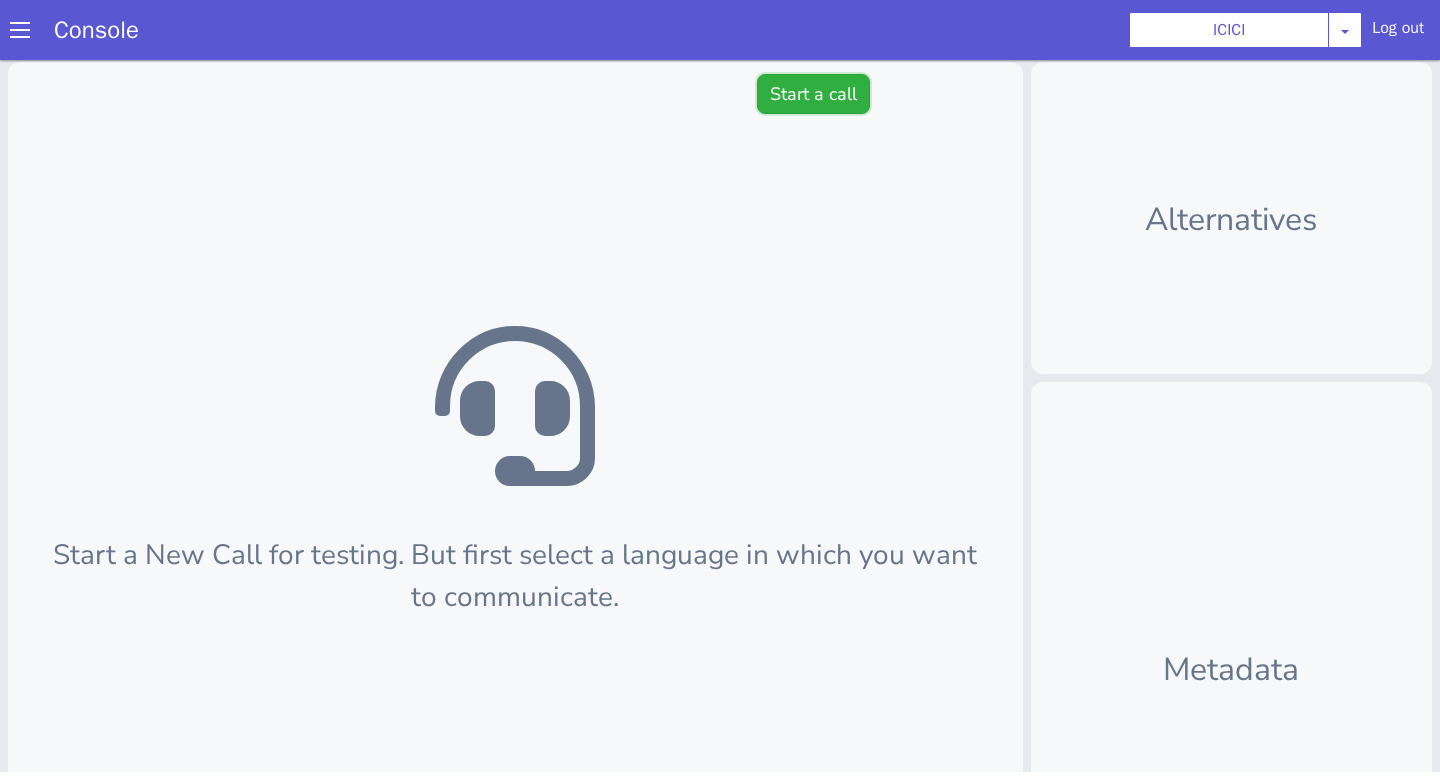 click on "Start a call" at bounding box center (813, 94) 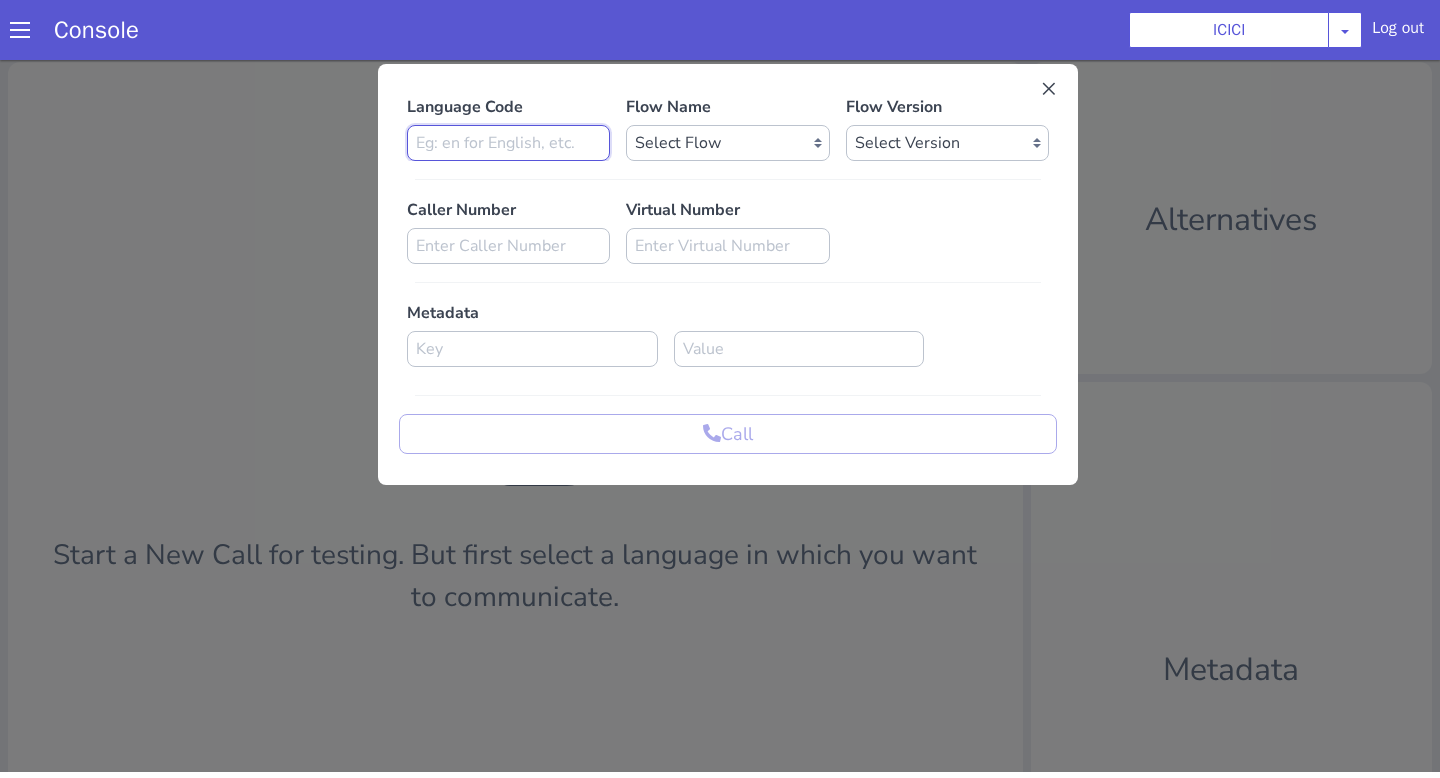 click at bounding box center (508, 143) 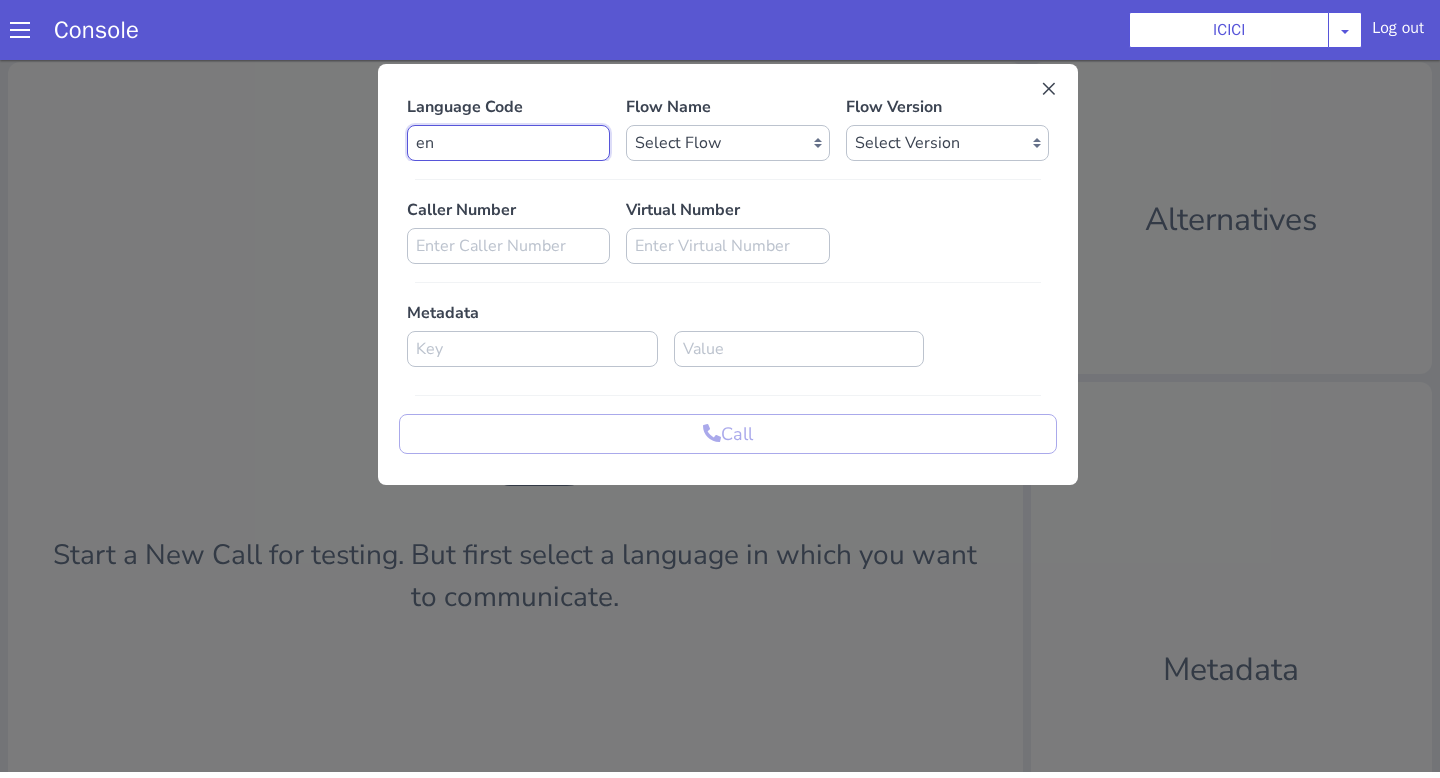 type on "en" 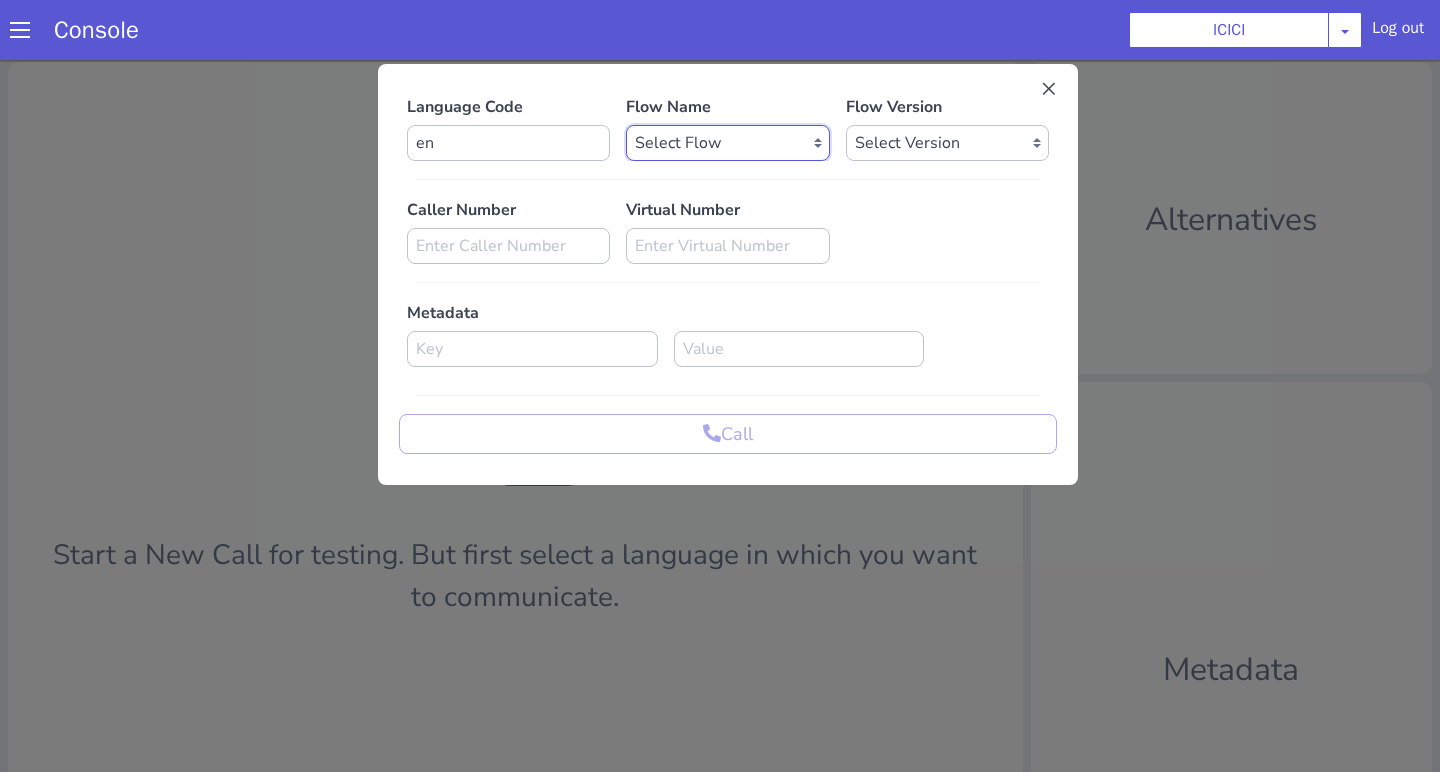 click on "Select Flow sachin_testing icici_test_import_1 icici_test icici_dummy infra_test ICICI_2 inter_digit_dtmf_wait_test icici ICICI_2.1 icici_incident_reporting Dummy_testcase icici_impostor_test icici_dtmf_patience_test DTMF_patience_test_bot icici_bot_2.0 (dropped) icici_cdbc_modification icici_migration phase_5 icici_lic_ipo icici_temp icici_outbound icici_poc_sip_trunking icici_prod_sync_temp icici_CC_limit_enhancement icici_farmer_bot icici_farmer_bot_hindi icici_hi icici_dialogy" at bounding box center (727, 143) 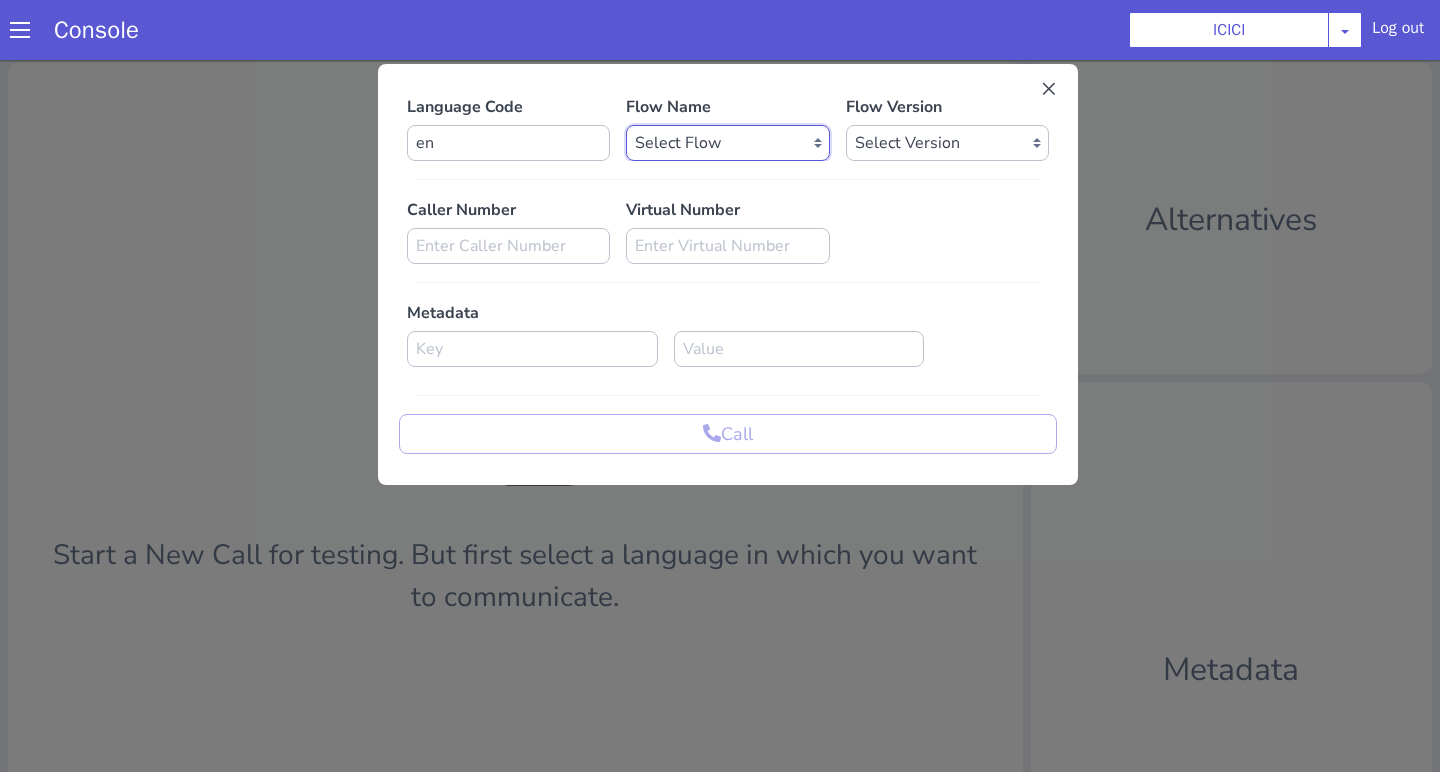 select on "b03a4faf-32c3-4c7e-b817-7f3662e43ade" 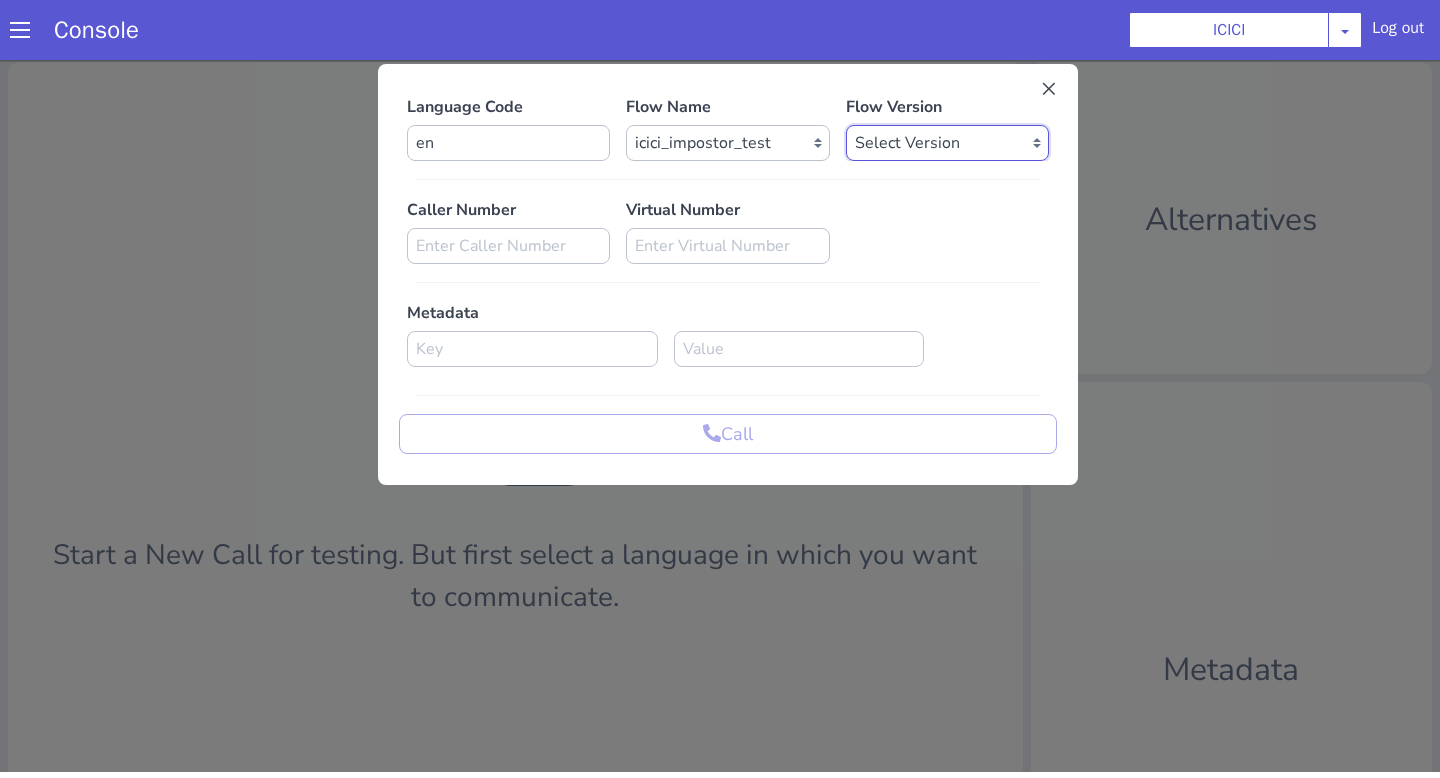 click on "Select Version 0.0.43 0.0.42 0.0.41 0.0.40 0.0.39 0.0.38 0.0.37 0.0.36 0.0.35 0.0.34 0.0.33 0.0.32 0.0.31 0.0.30 0.0.29 0.0.28 0.0.27 0.0.26 0.0.25 0.0.24 0.0.23 0.0.22 0.0.21 0.0.20 0.0.19 0.0.18 0.0.17 0.0.16 0.0.15 0.0.14 0.0.13 0.0.12 0.0.11 0.0.10 0.0.9 0.0.8 0.0.7 0.0.6 0.0.5 0.0.4 0.0.3 0.0.2 0.0.1" at bounding box center [947, 143] 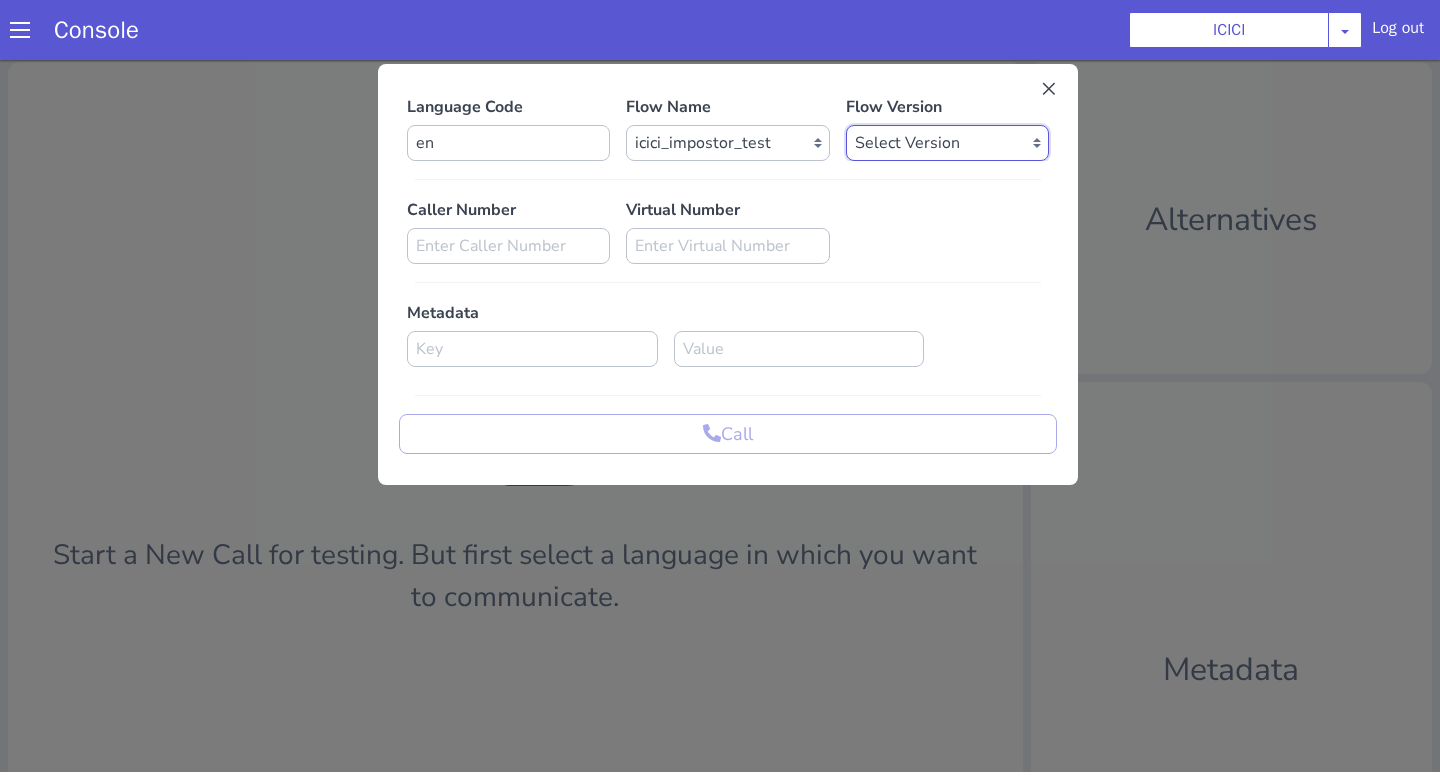 select on "0.0.43" 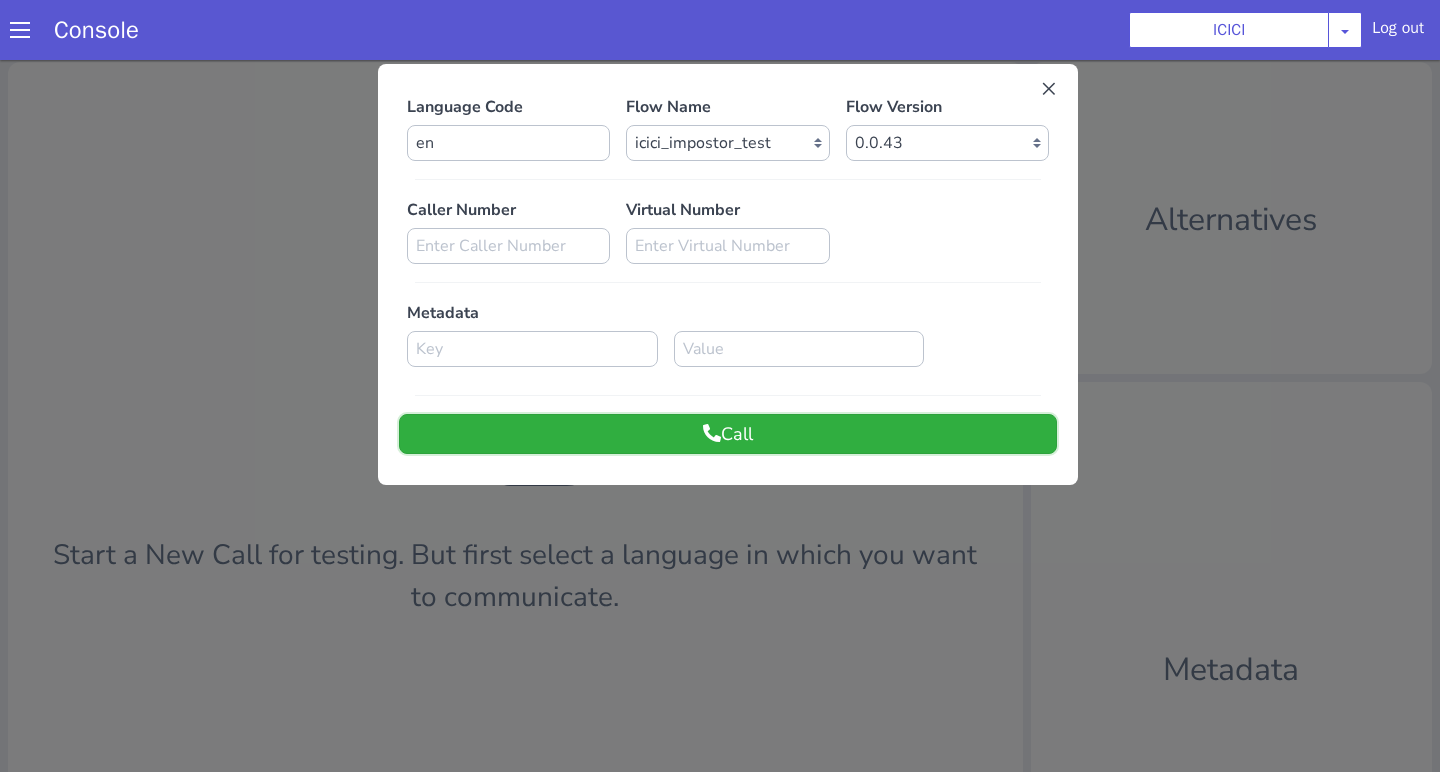 click on "Call" at bounding box center (728, 434) 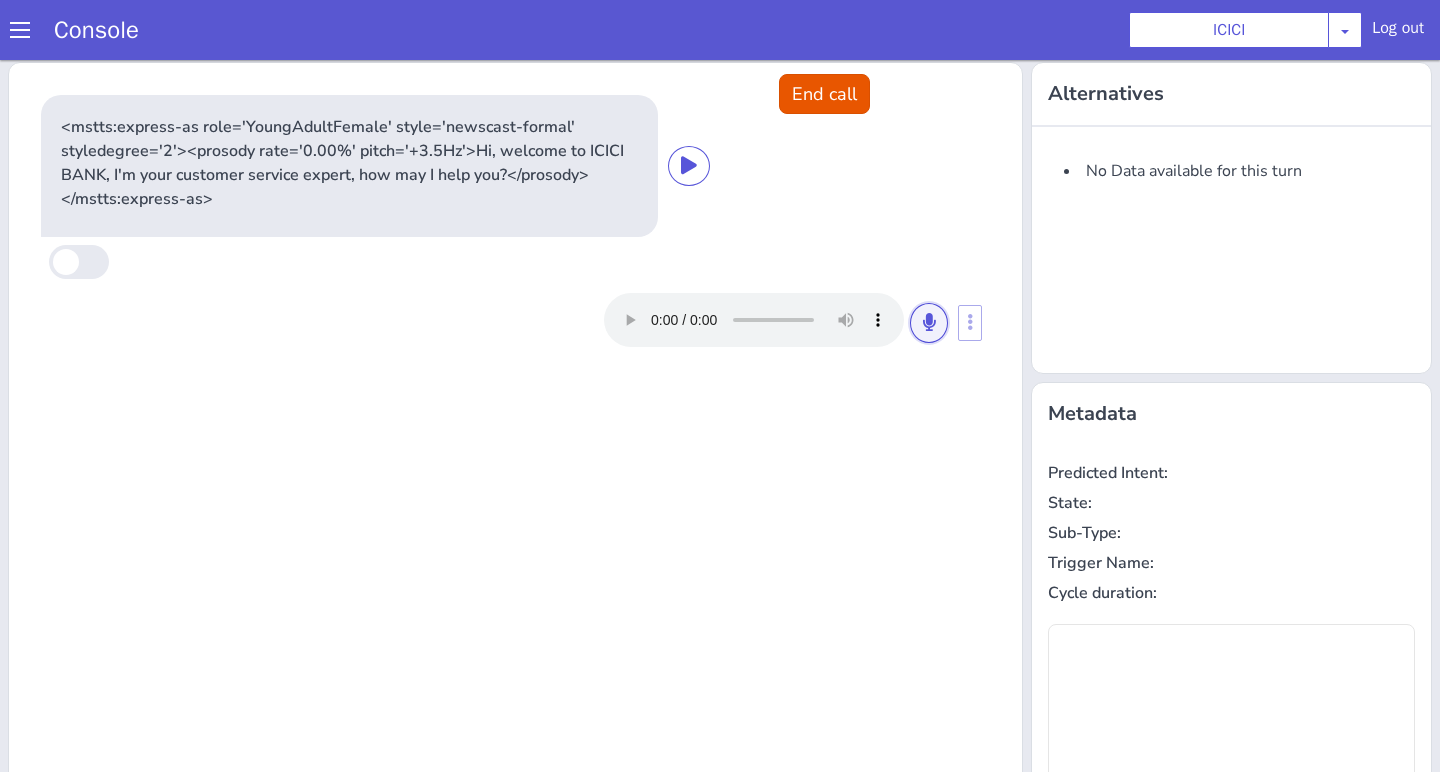 click at bounding box center (929, 323) 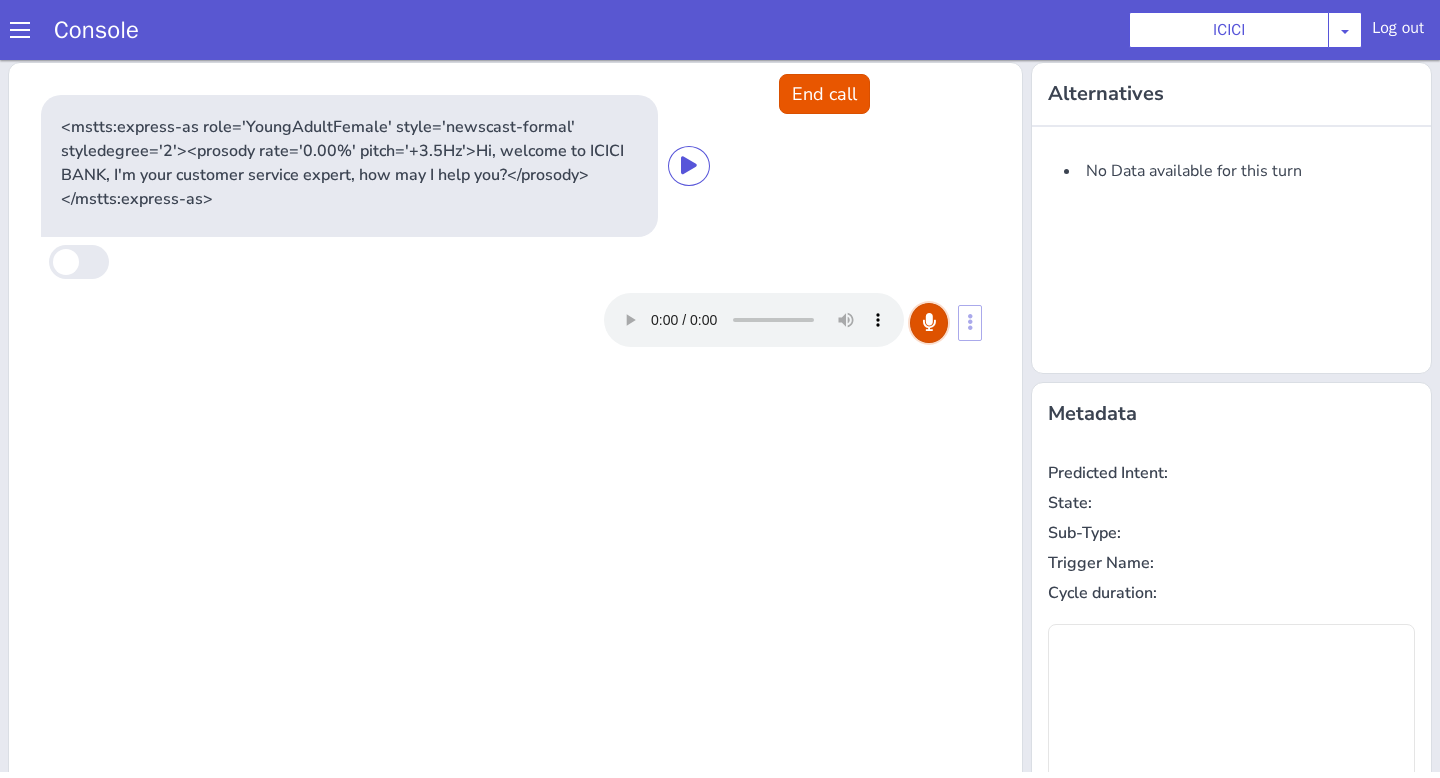 click at bounding box center [929, 323] 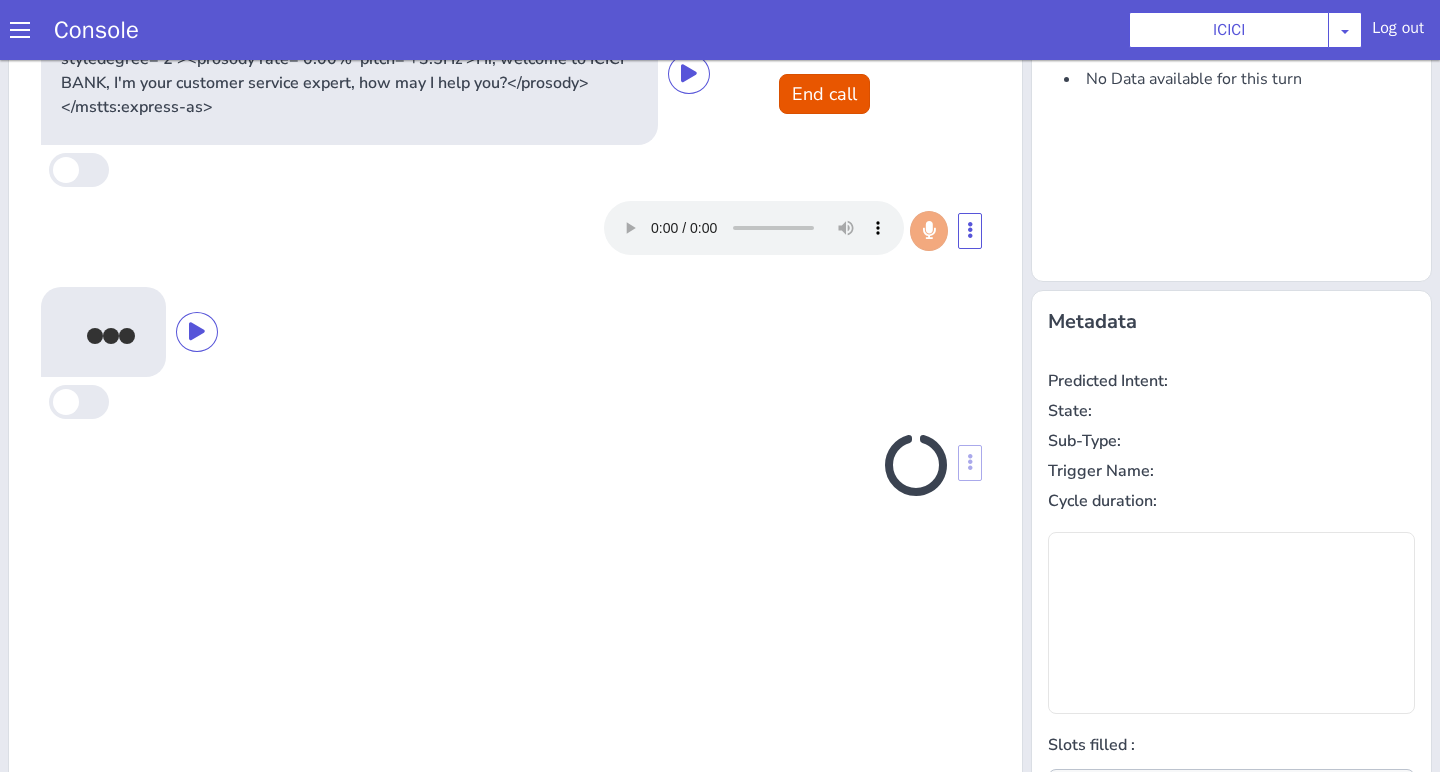 scroll, scrollTop: 0, scrollLeft: 0, axis: both 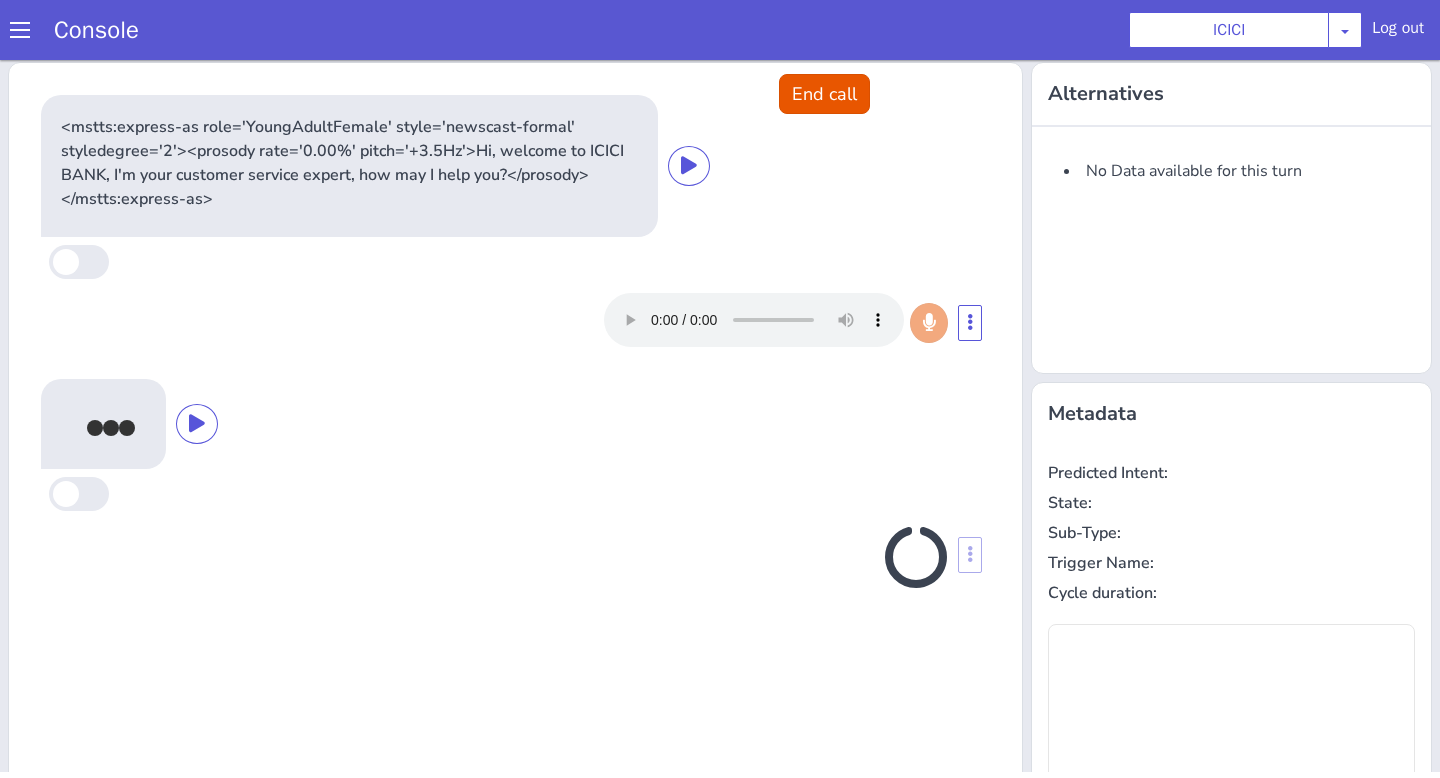 type on "account_type,product" 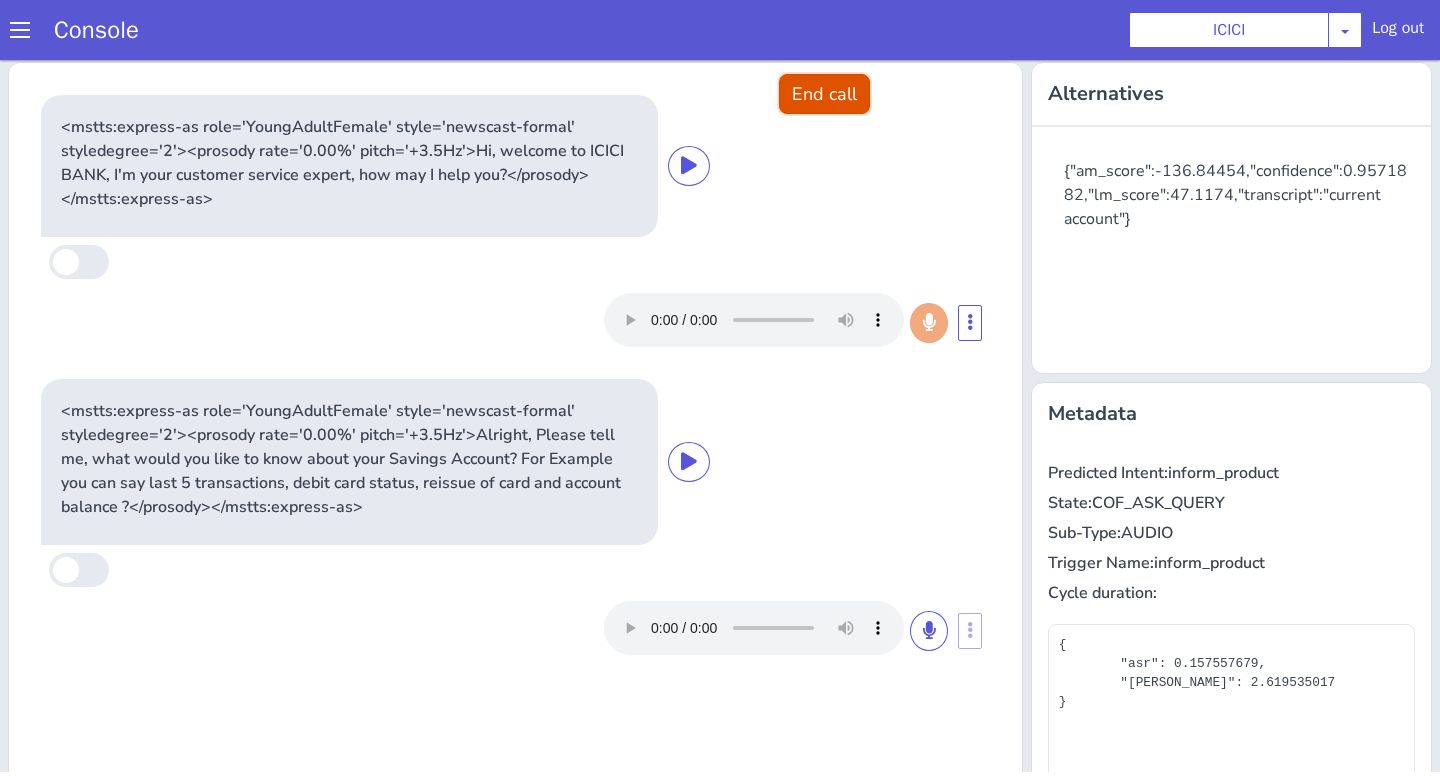 click on "End call" at bounding box center [824, 94] 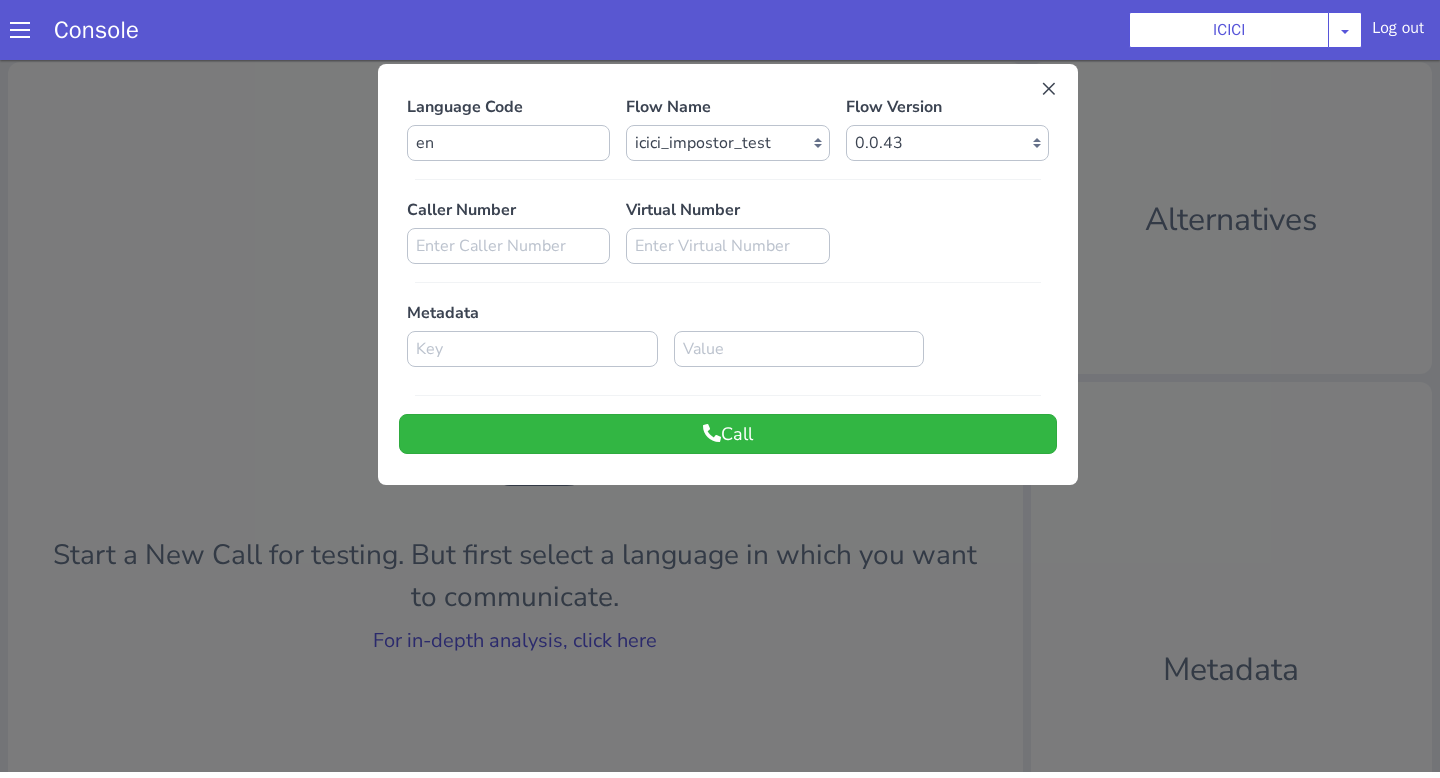 click at bounding box center [720, 413] 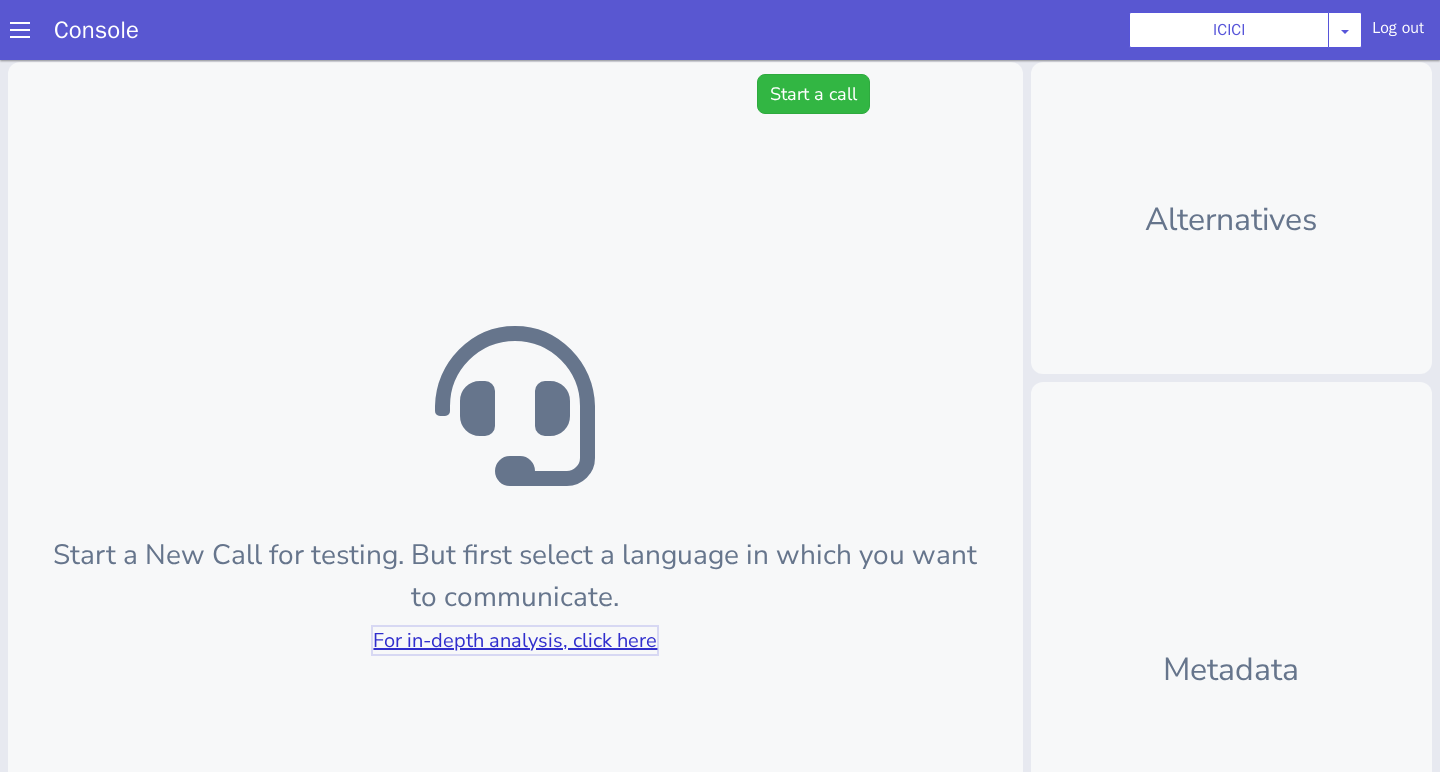 click on "For in-depth analysis, click here" at bounding box center [515, 640] 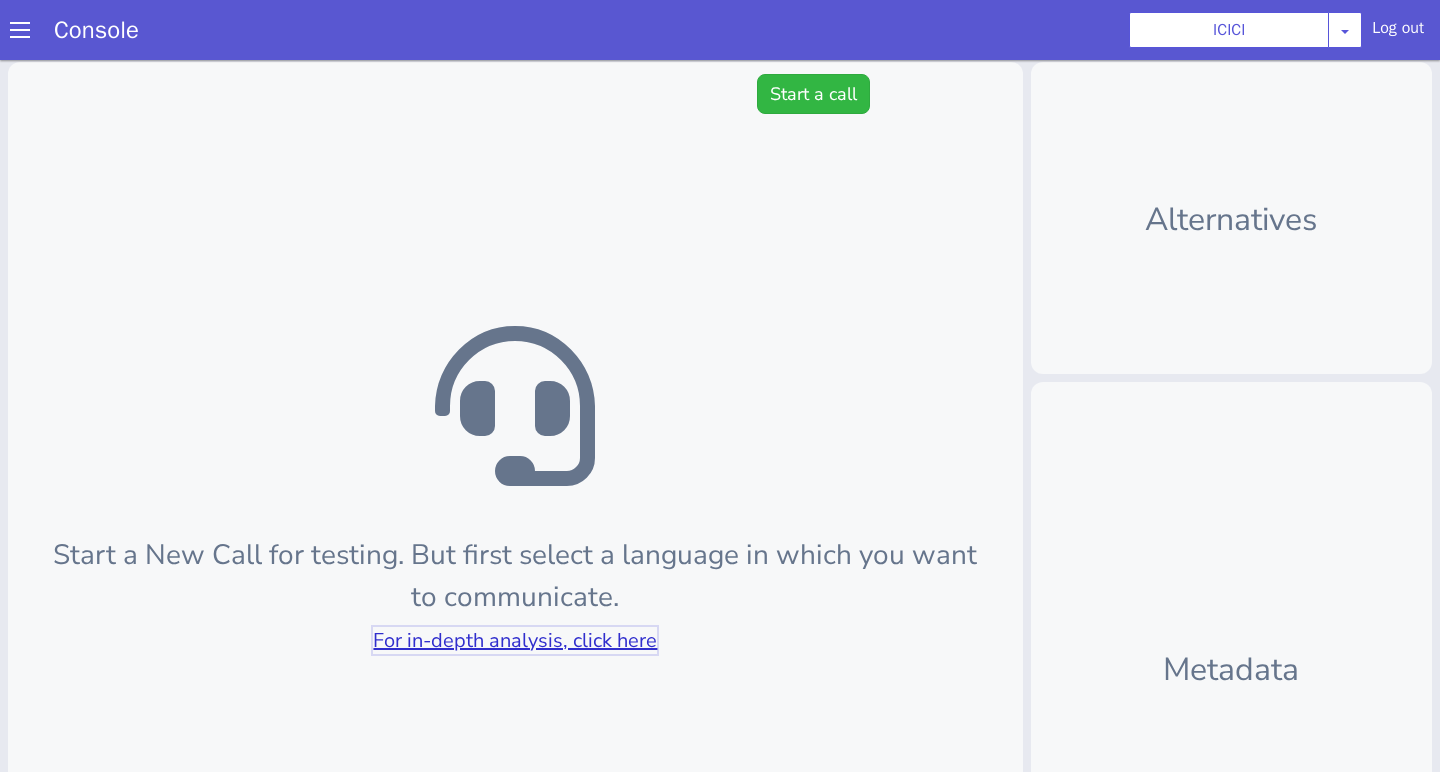 click on "For in-depth analysis, click here" at bounding box center (515, 640) 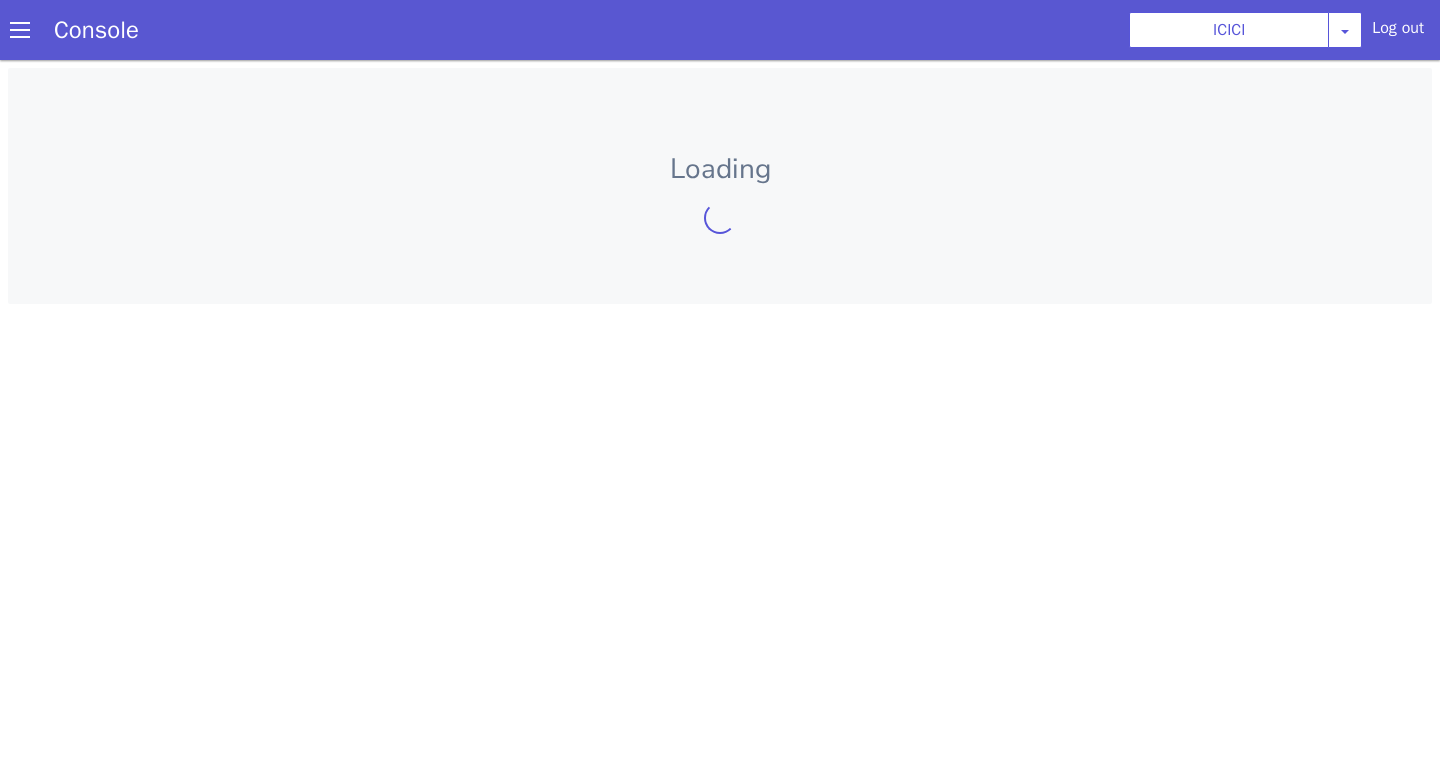 scroll, scrollTop: 0, scrollLeft: 0, axis: both 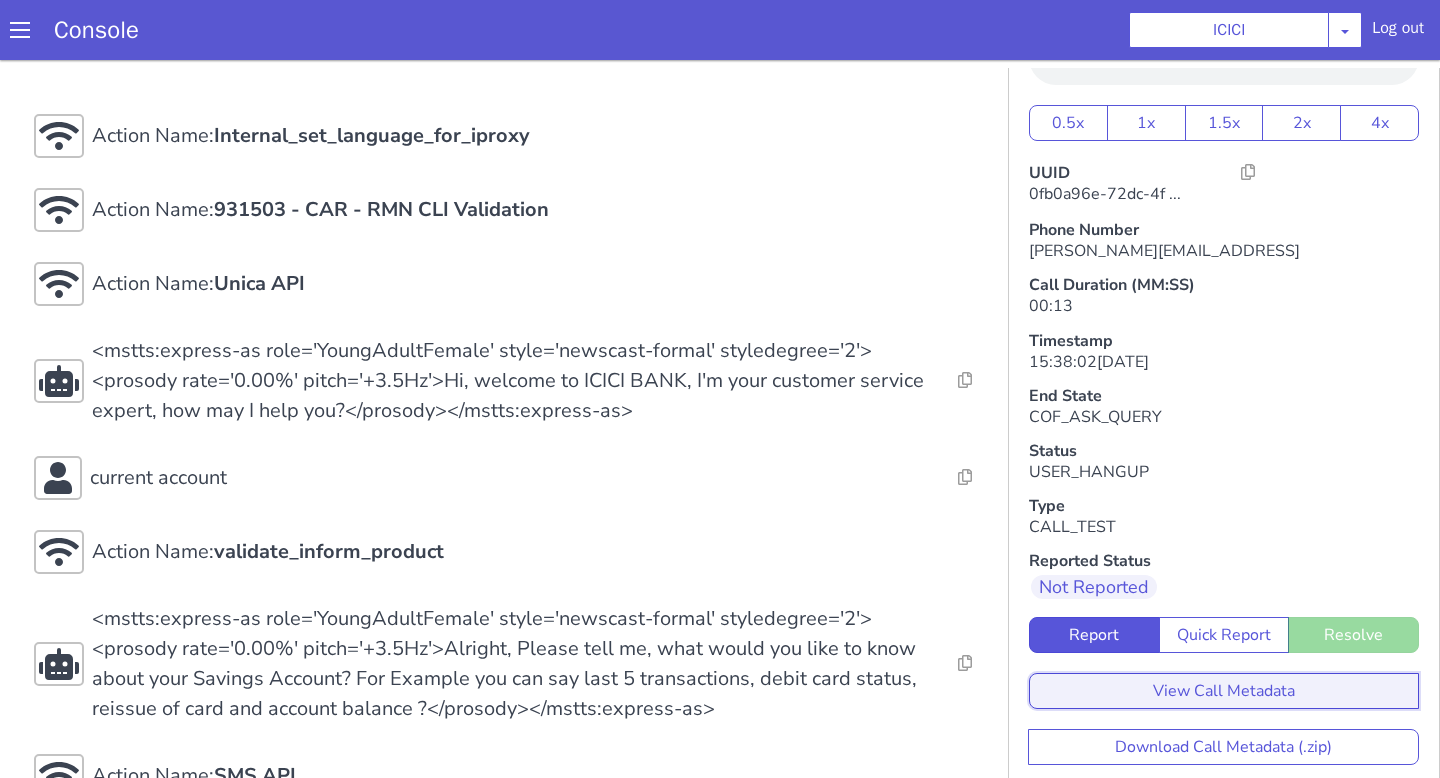click on "View Call Metadata" at bounding box center (1224, 691) 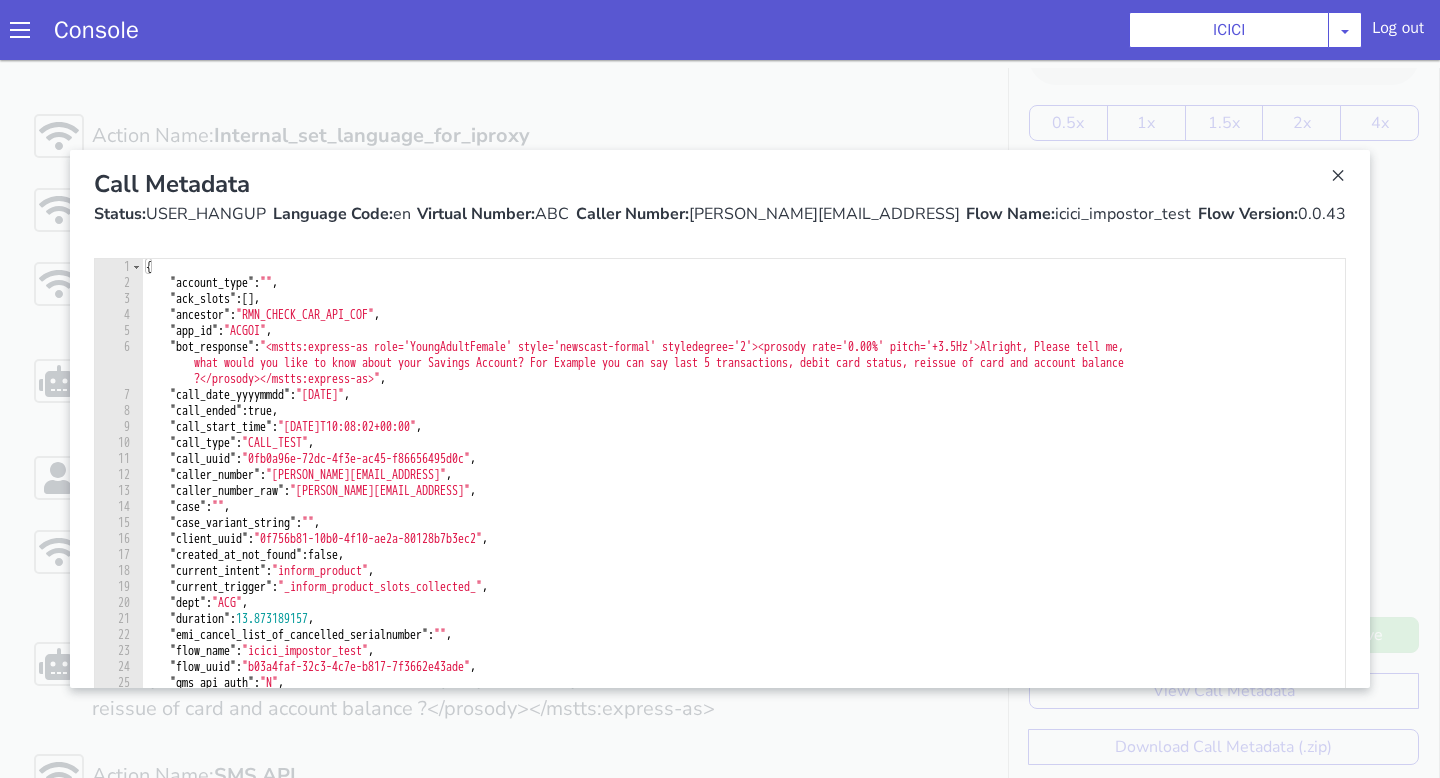 type on ""account_type": ""," 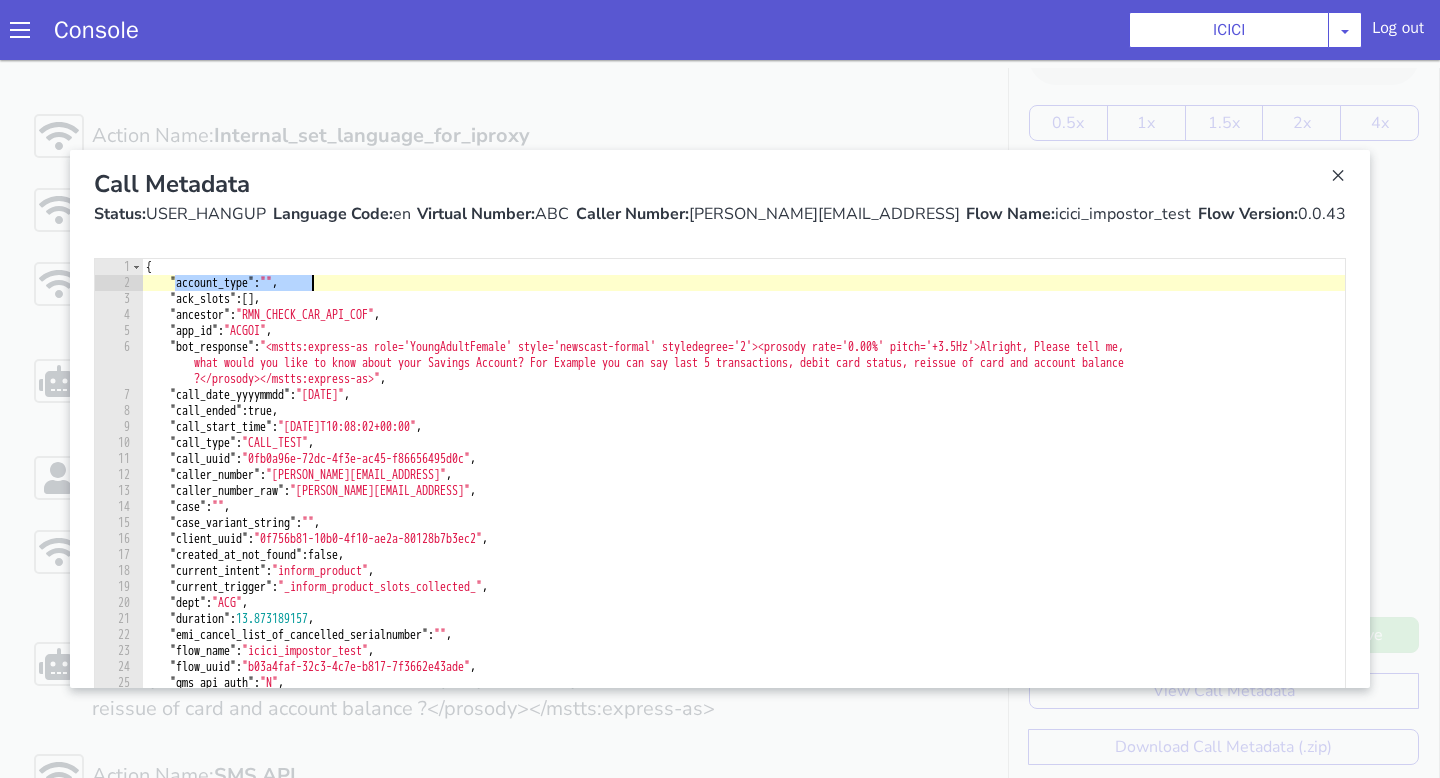 drag, startPoint x: 176, startPoint y: 284, endPoint x: 342, endPoint y: 283, distance: 166.003 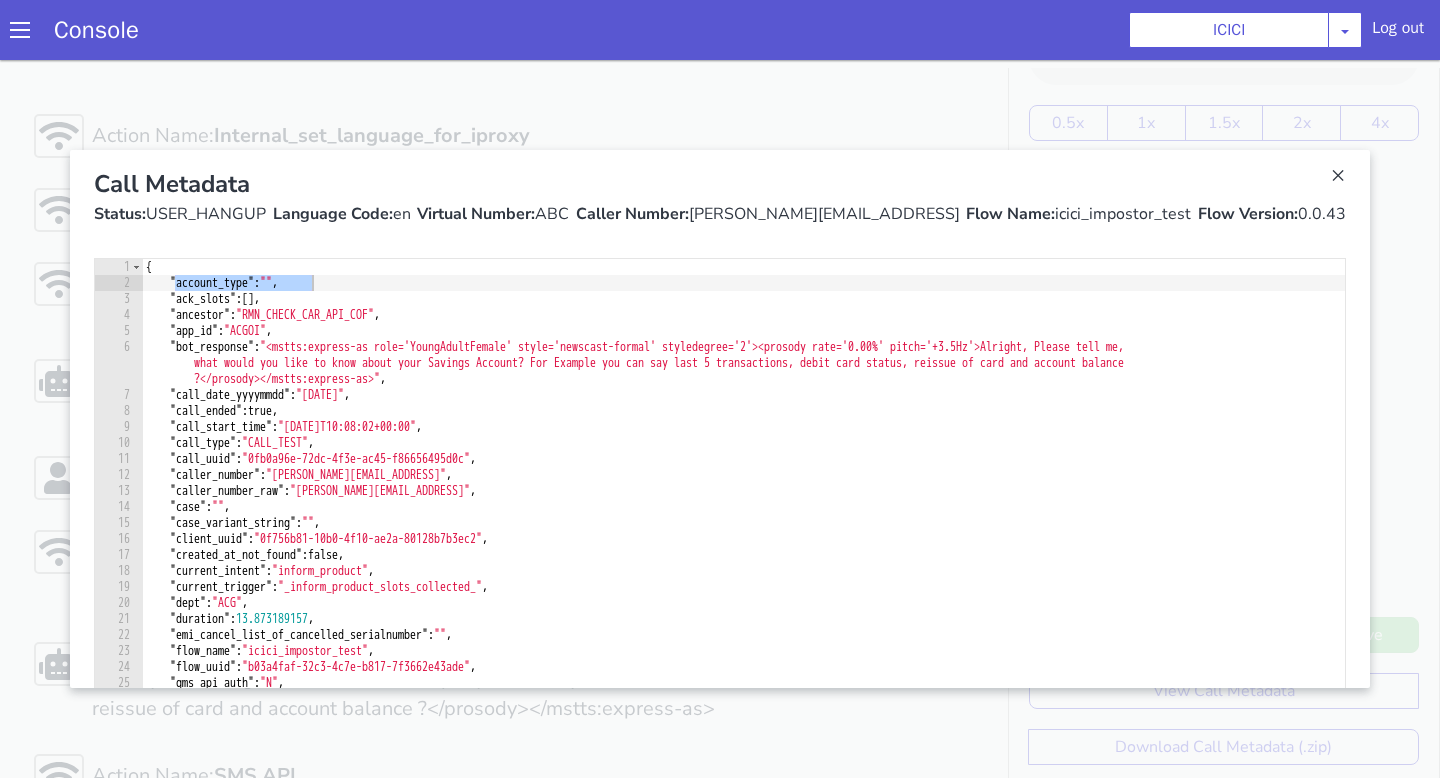 click on "Console ICICI AO Smith Airtel DTH Pilot Airtel POC Alice Blue NT Aliceblue American Finance - US Apollo Apollo 24*7 Application - Collections ArchiveClient Auto NPS feedback Avaya Devconnect Axis Axis AMC Axis Outbound BAGIC BALIC BALIC Old 2 Bajaj Autofinance Bajaj Fin Banking Demo Barbeque Nation Buy Now Pay Later Cars24 Cashe Central Bank of India Charles Tyrwhitt Cholamandalam Finance Consumer Durables Coverfox Covid19 Helpline Credgenics CreditMate DPDzero DUMMY Data collection Demo - Collections Dish TV E2E_VB_PAMS_India ERCM Emeritus Eureka Forbes - LQ FFAM360 - US Familiarity Farming_Axis Finaccel Flipkart Flow Templates Fusion Microfinance Giorgos_TestBot Great Learning Grievance Bot HDB Finance HDFC HDFC Ergo HDFC Freedom CC HDFC Life Demo HDFC Securities Hathway Internet Hathway V2 Home Credit IBM IBM Banking Demo ICICI ICICI Bank Outbound ICICI Lombard Persistency ICICI Prudential ICICI securities ICICI_lombard IDFC - Test IDFC First Bank IFFCO Tokio Insurance Iffco Tokio Indiamart Indigo Jarvis" at bounding box center (720, 30) 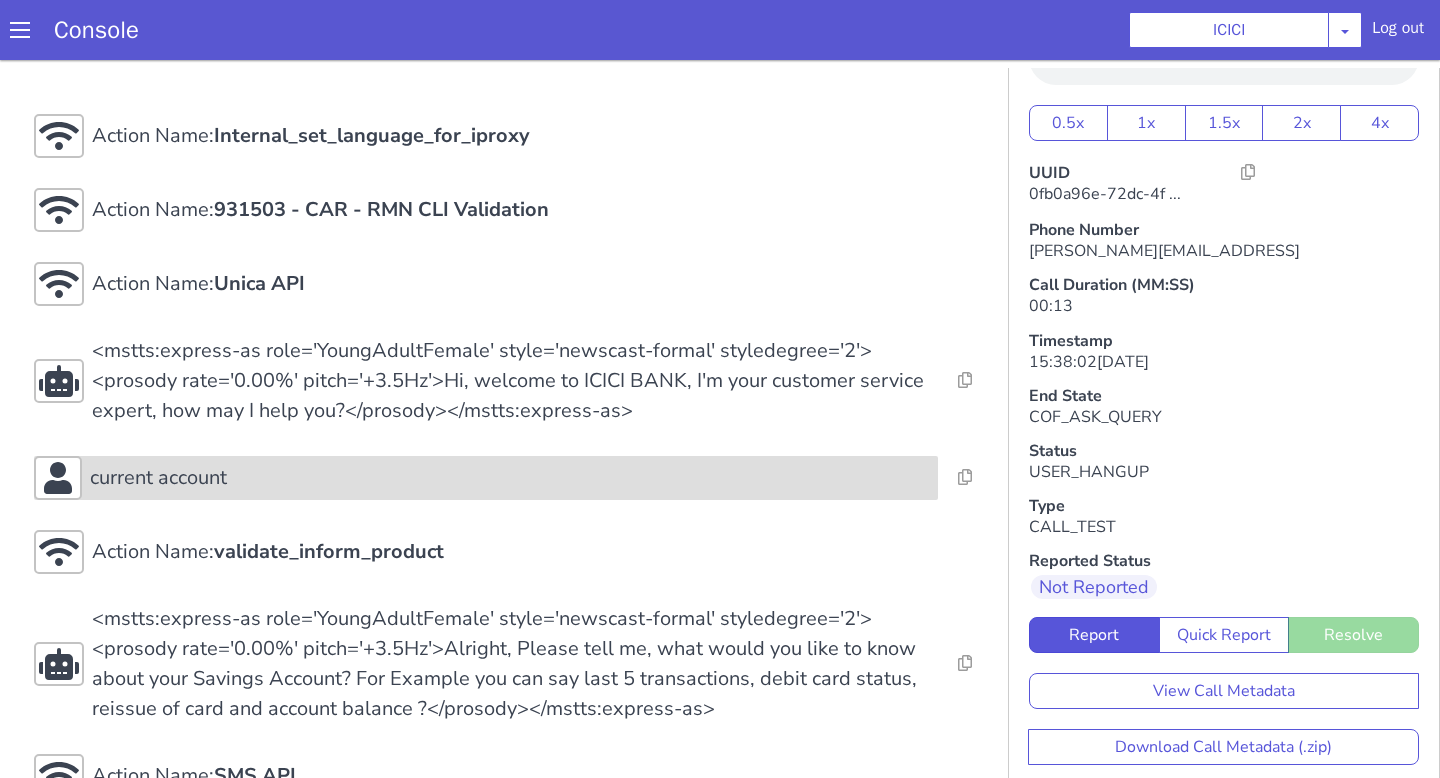 click on "current account" at bounding box center (510, 478) 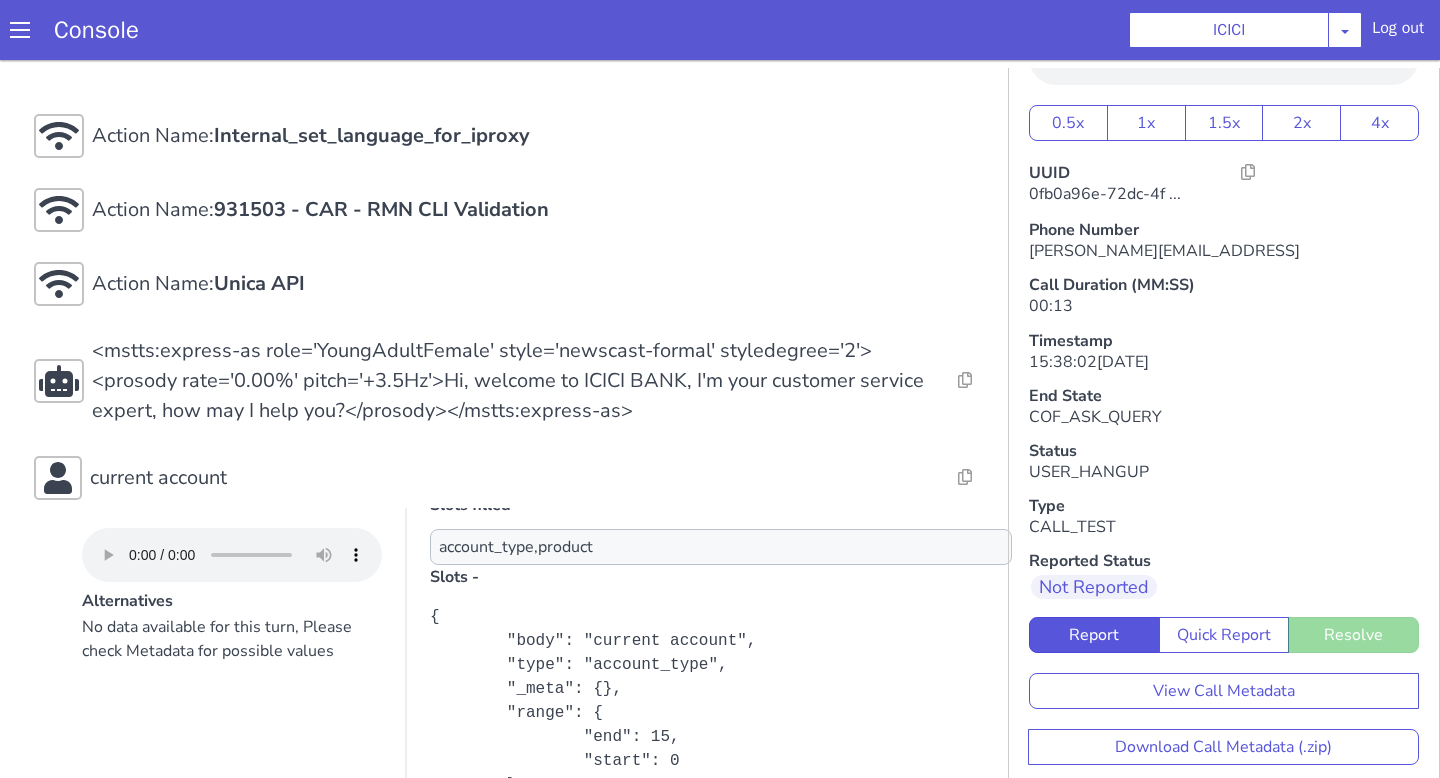 scroll, scrollTop: 355, scrollLeft: 0, axis: vertical 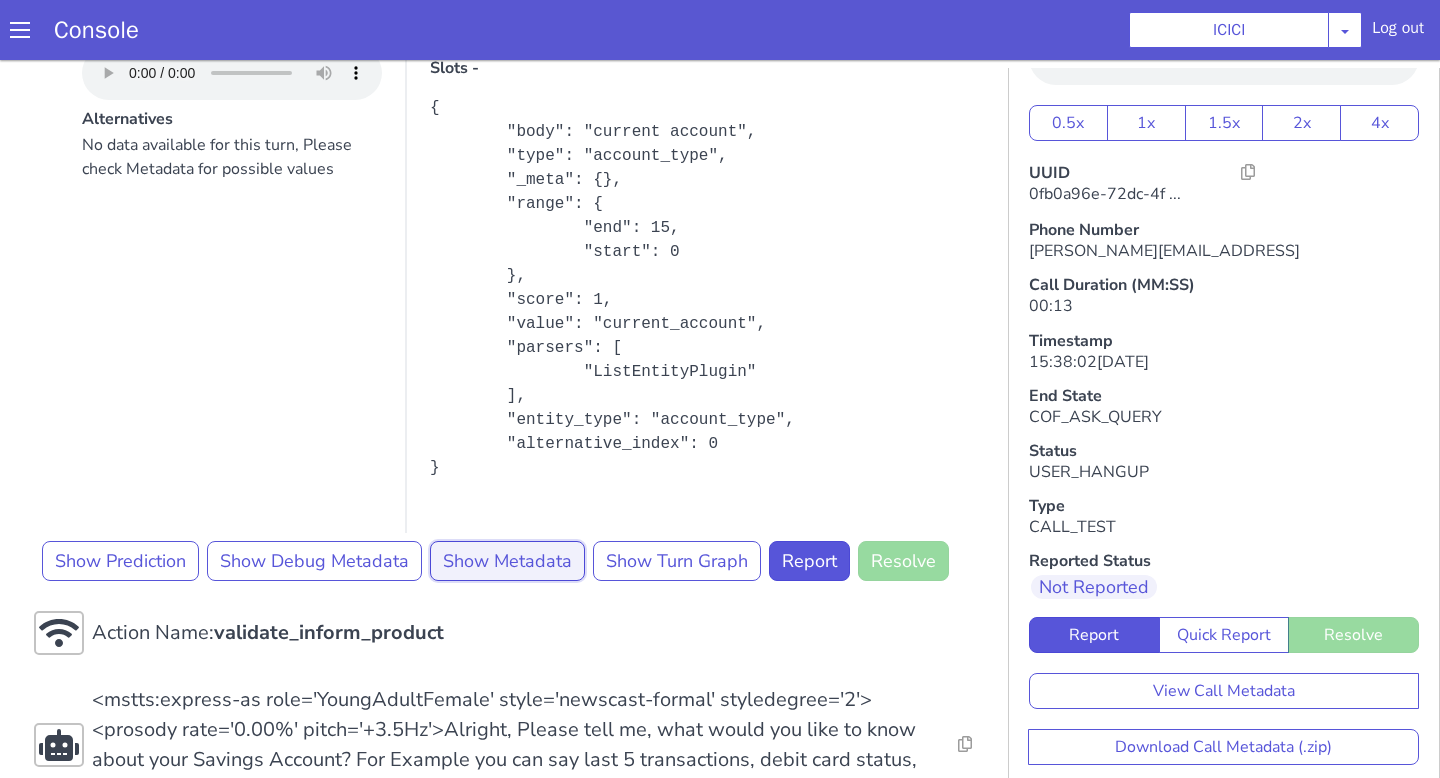 click on "Show Metadata" at bounding box center (507, 561) 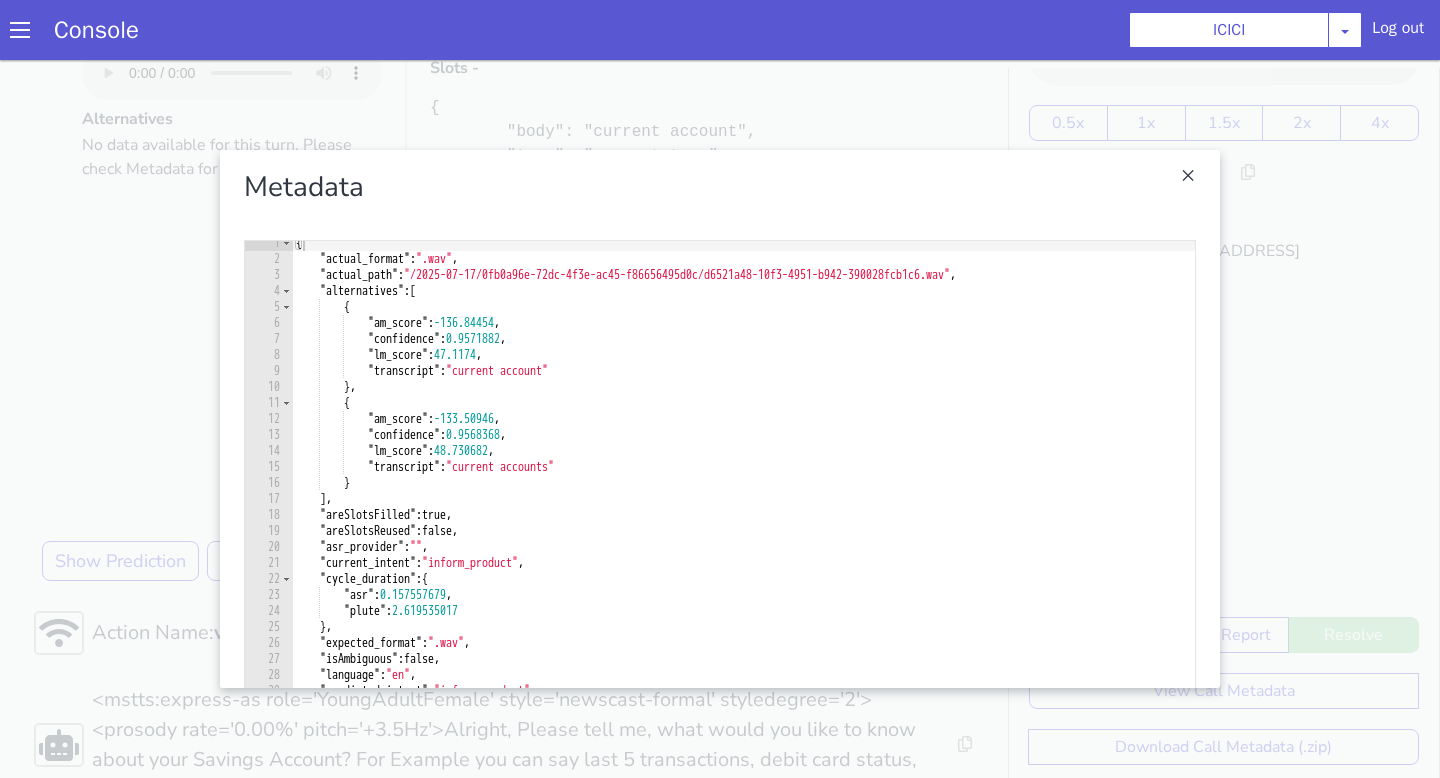 scroll, scrollTop: 8, scrollLeft: 0, axis: vertical 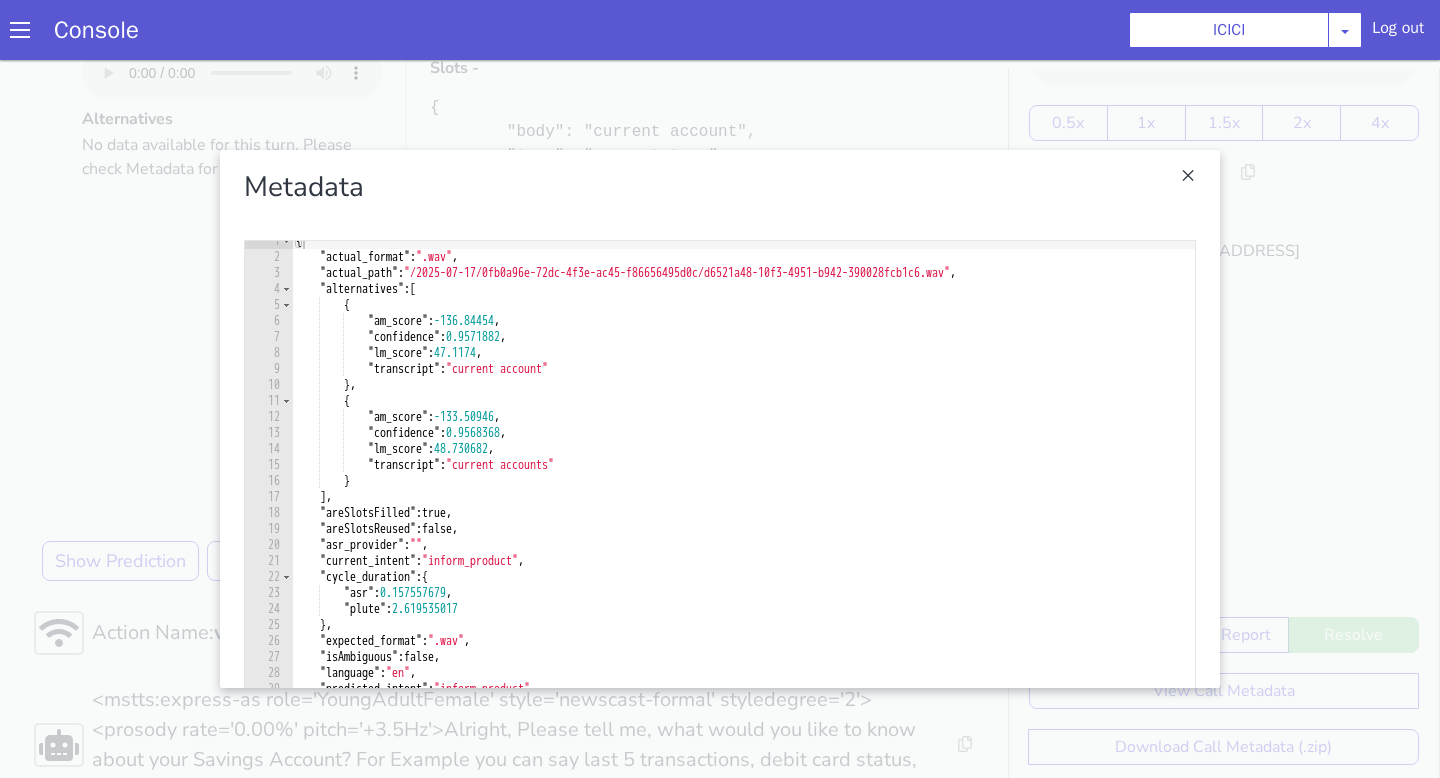 click at bounding box center [720, 419] 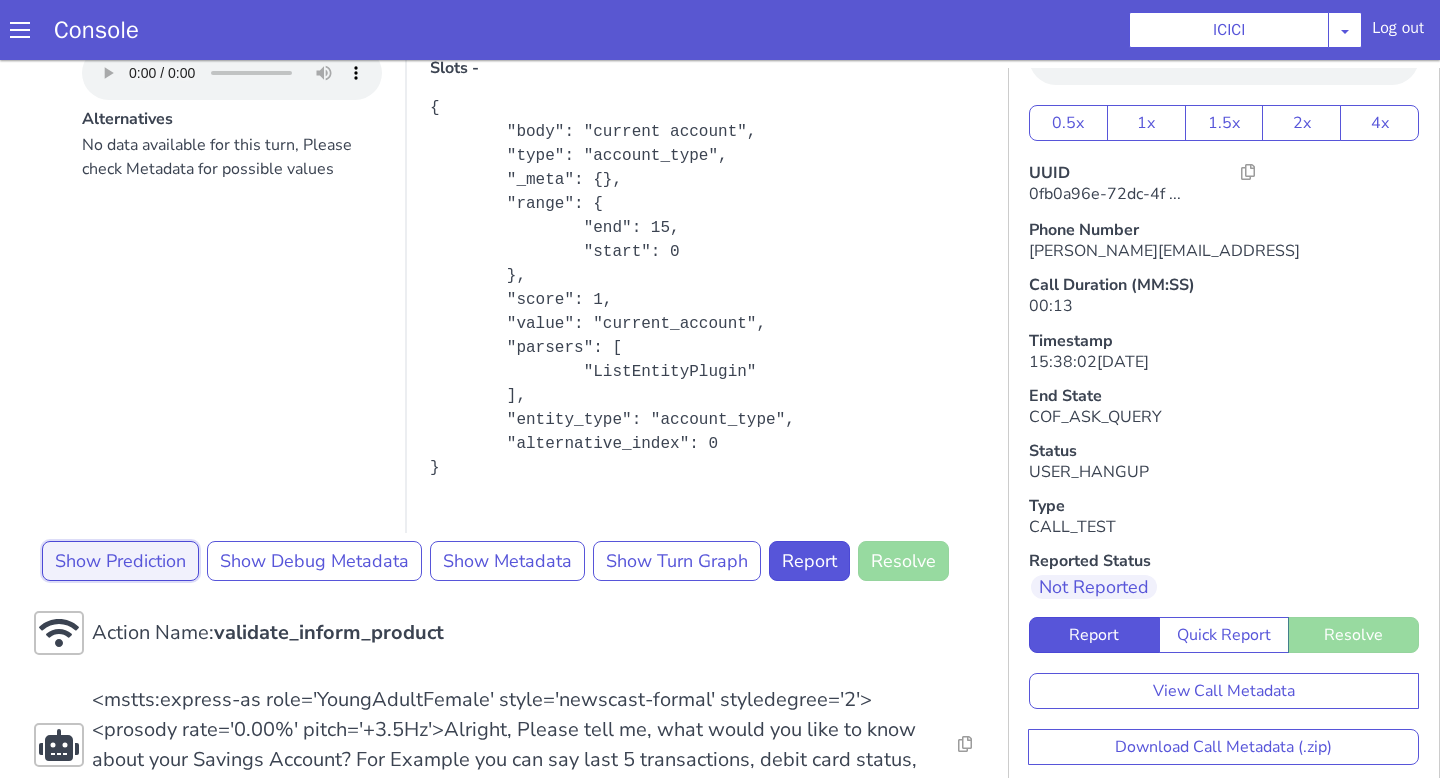 click on "Show Prediction" at bounding box center (120, 561) 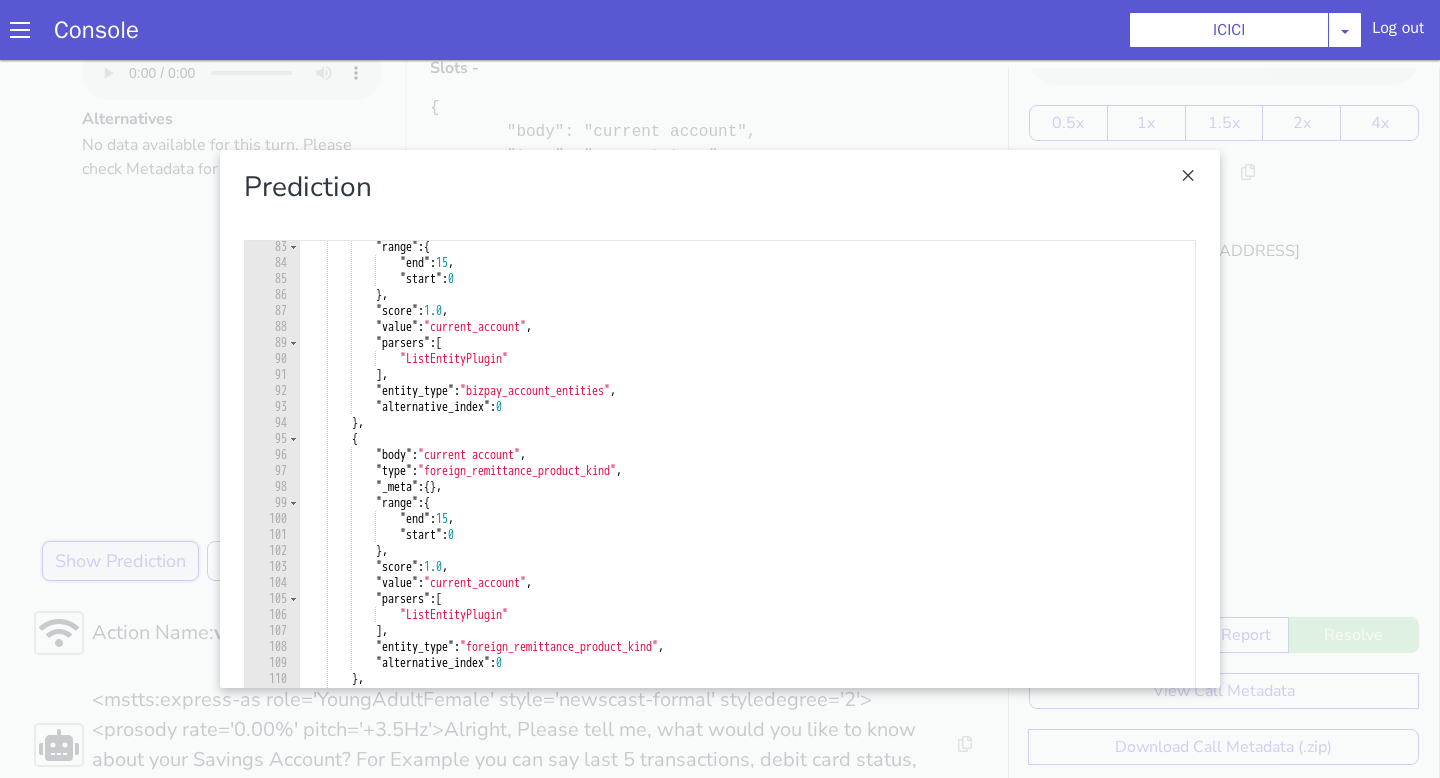 scroll, scrollTop: 1392, scrollLeft: 0, axis: vertical 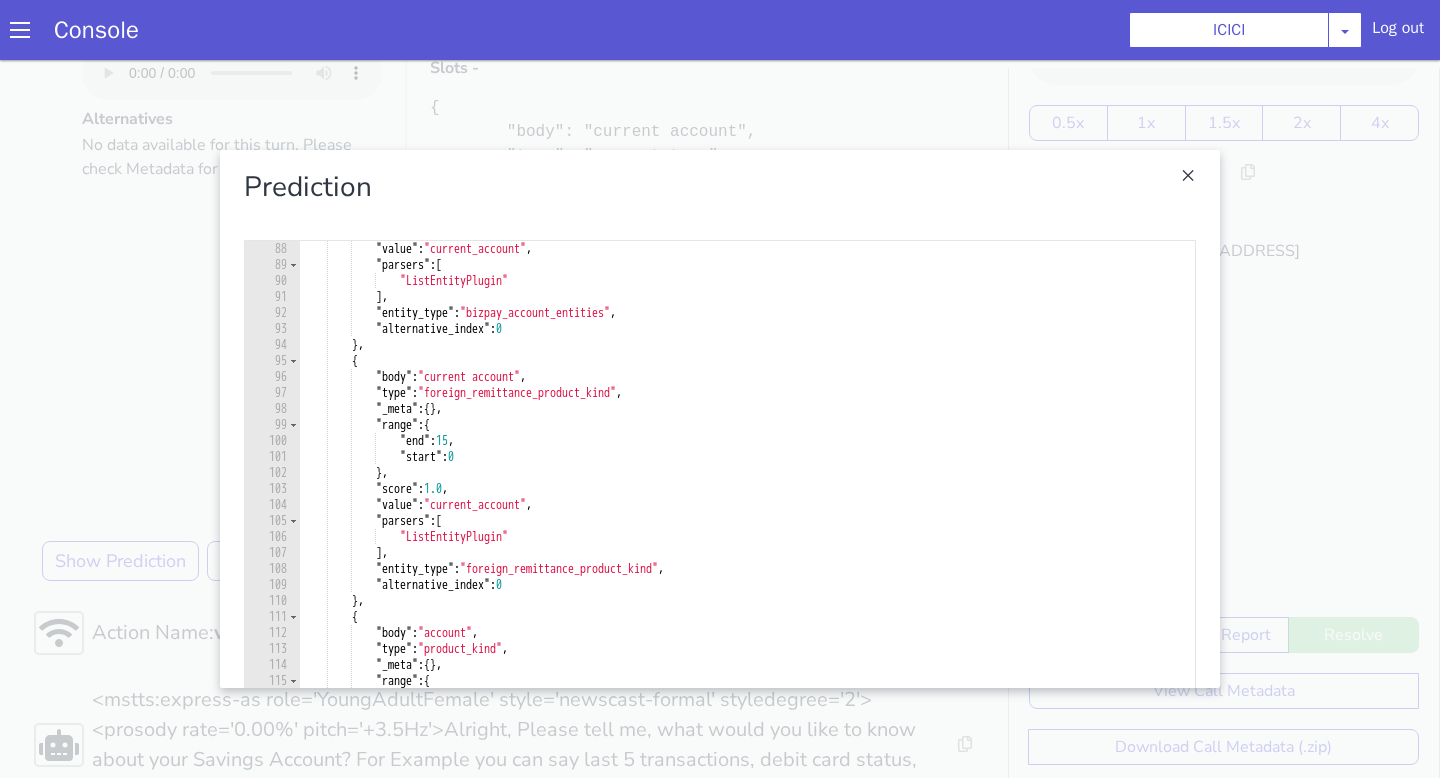 click at bounding box center [720, 419] 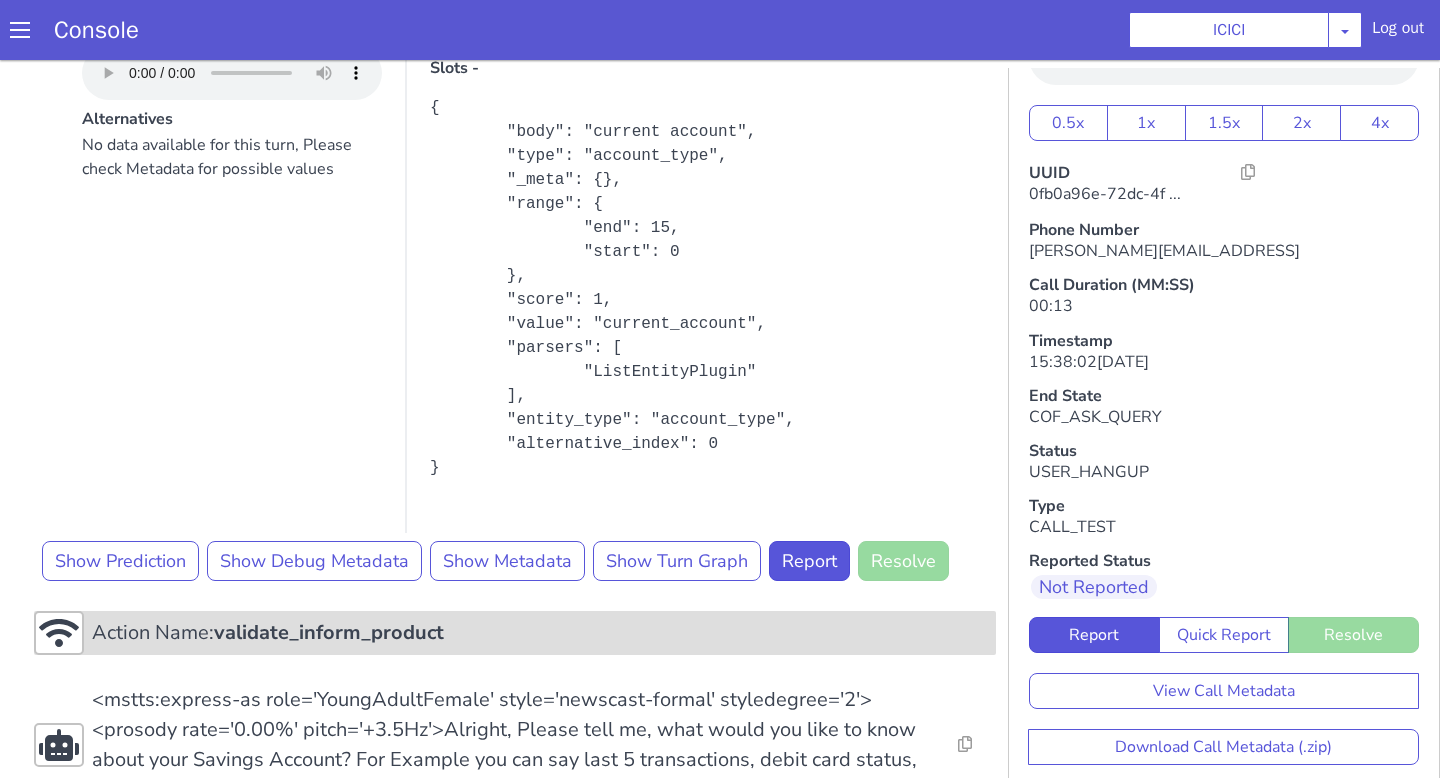 scroll, scrollTop: 621, scrollLeft: 0, axis: vertical 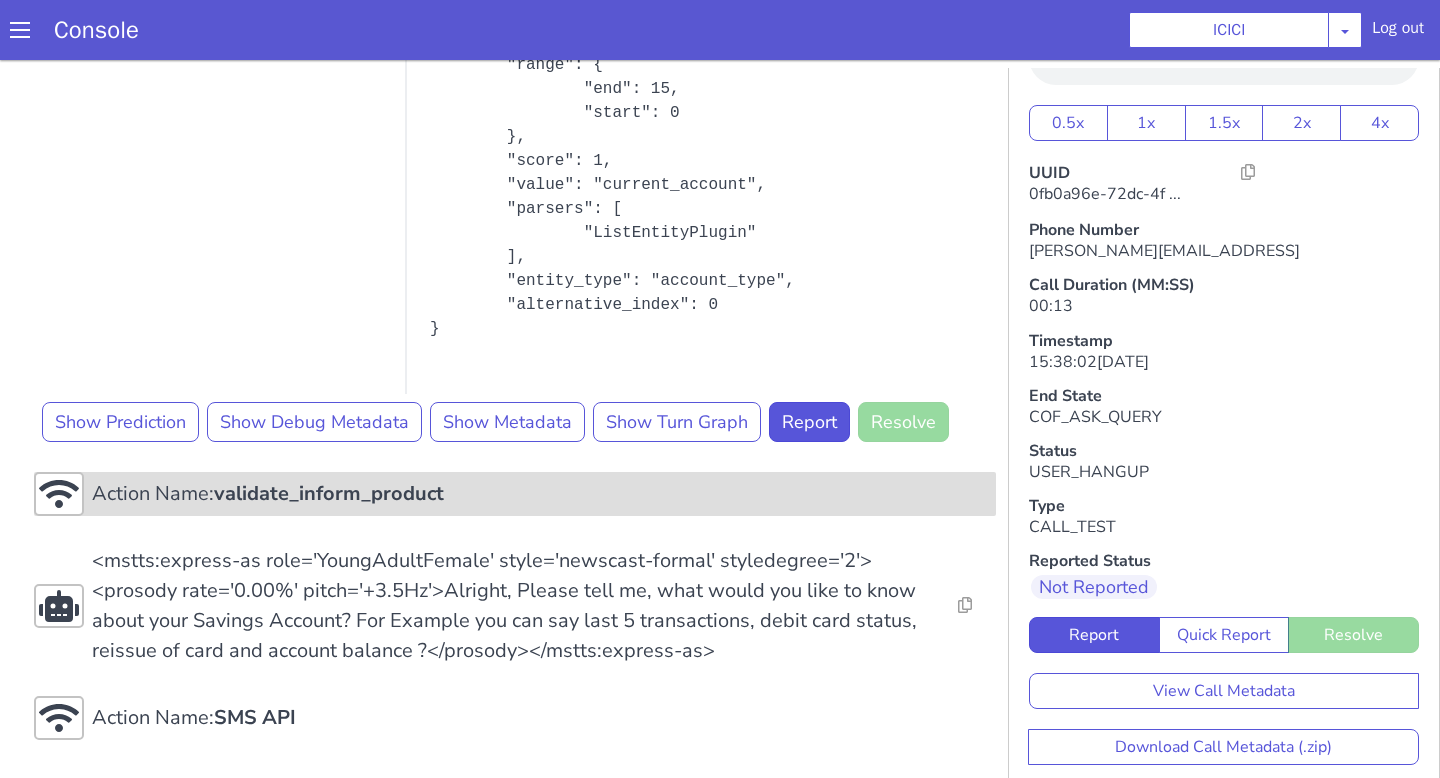 click on "Action Name:  validate_inform_product" at bounding box center [268, 494] 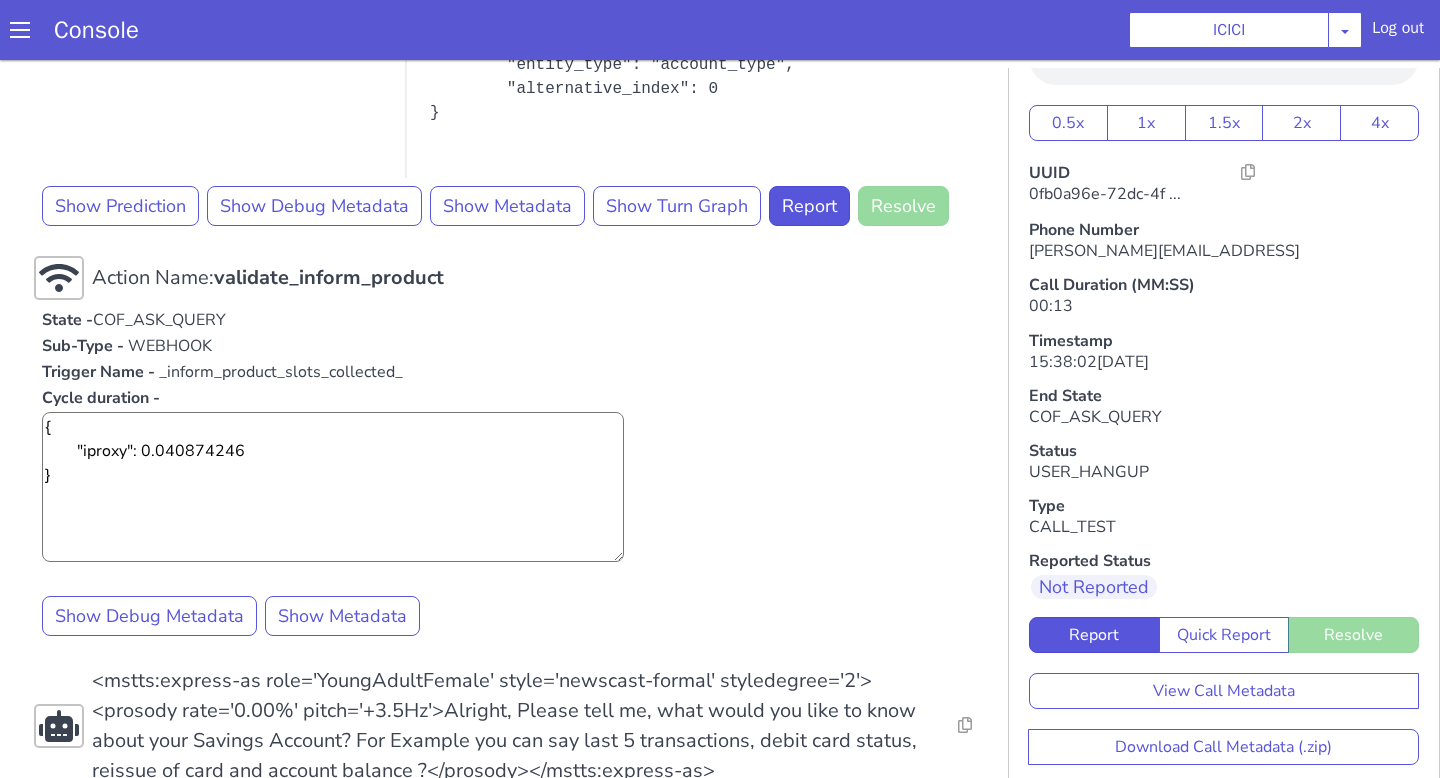 scroll, scrollTop: 957, scrollLeft: 0, axis: vertical 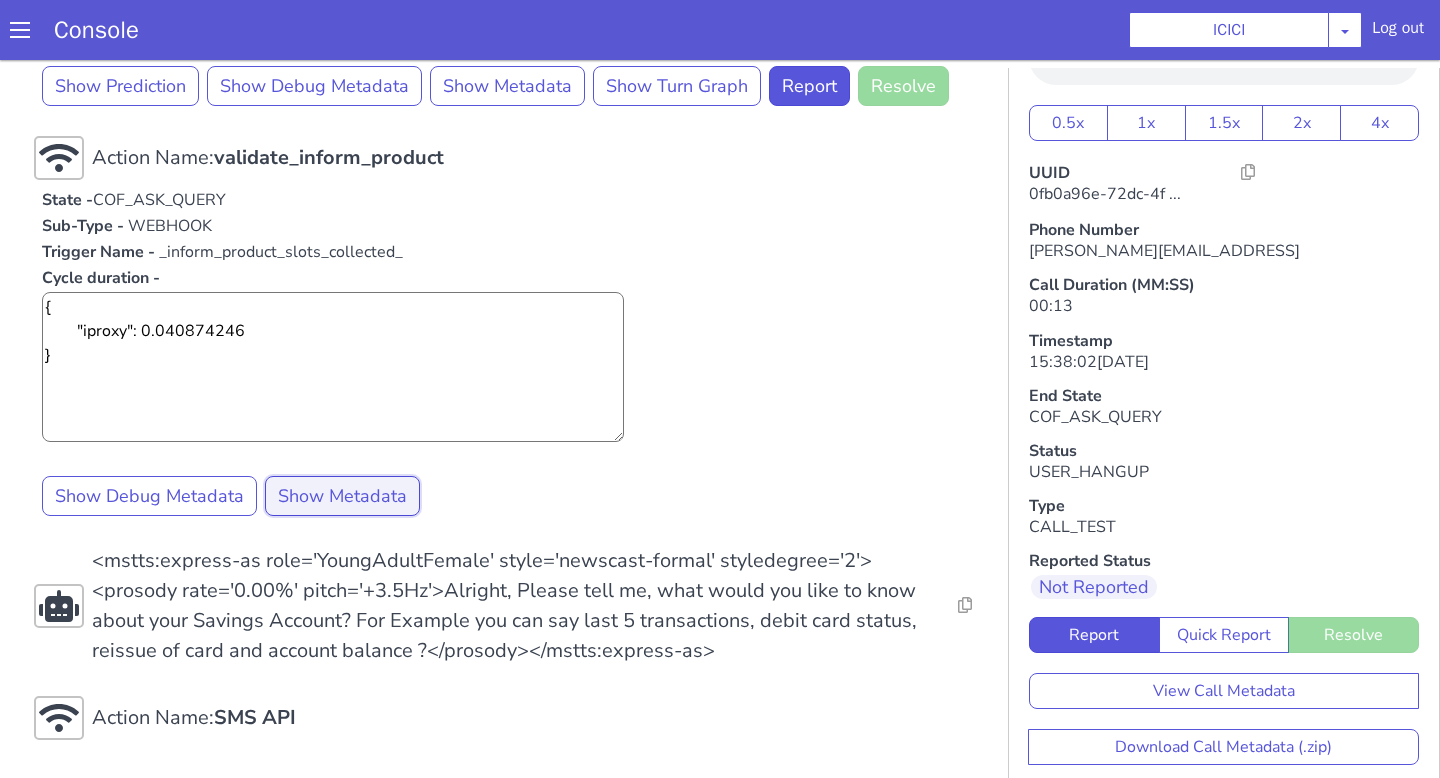 click on "Show Metadata" at bounding box center [342, 496] 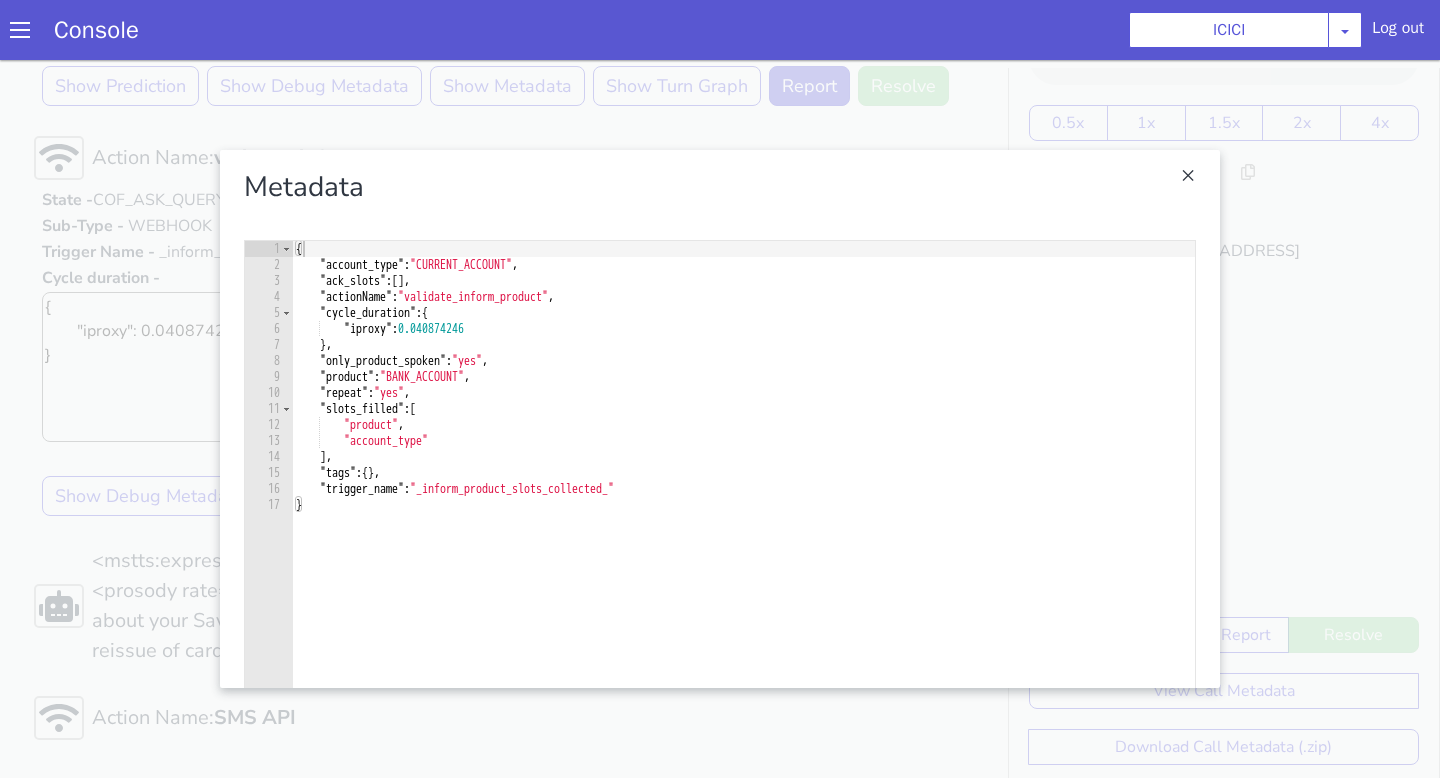 click on "Metadata" at bounding box center [720, 187] 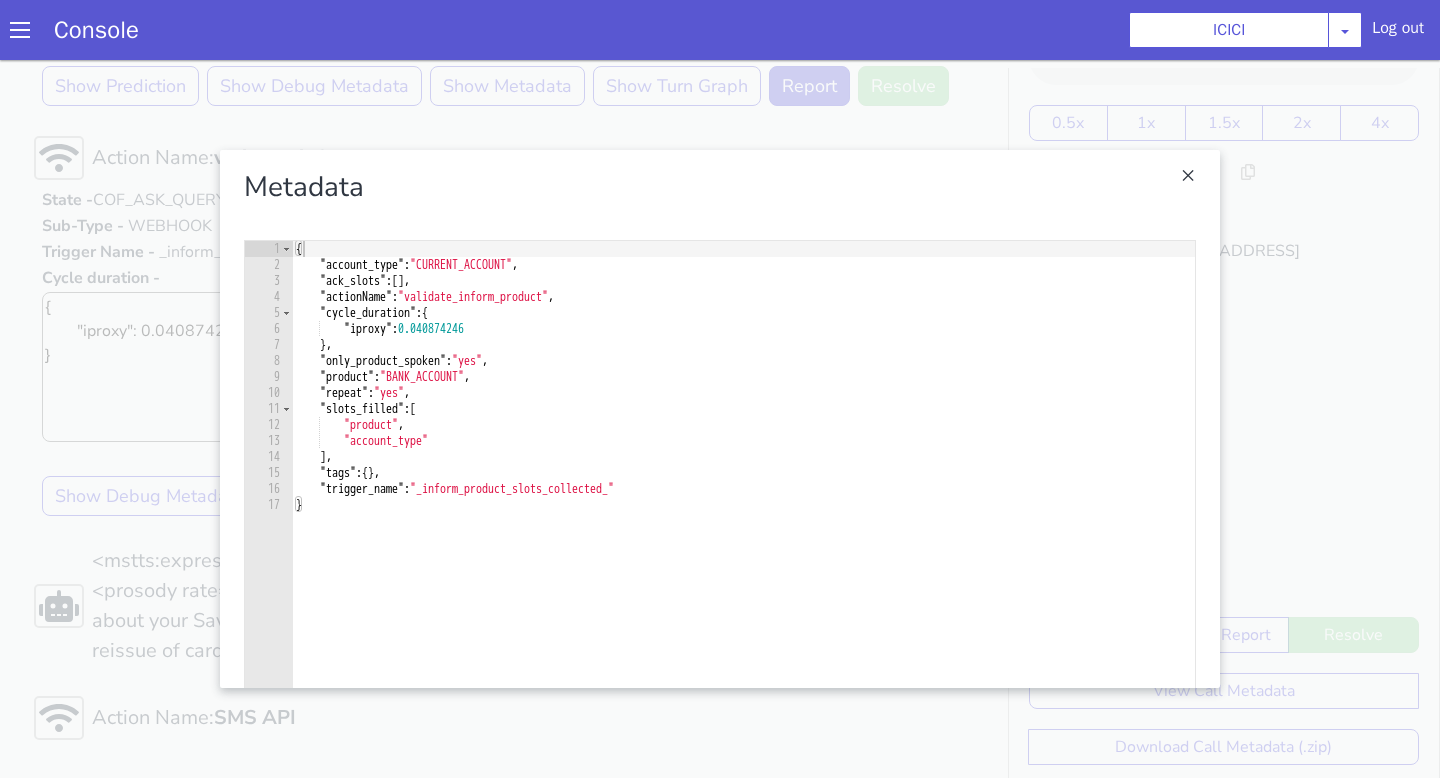 click at bounding box center [720, 419] 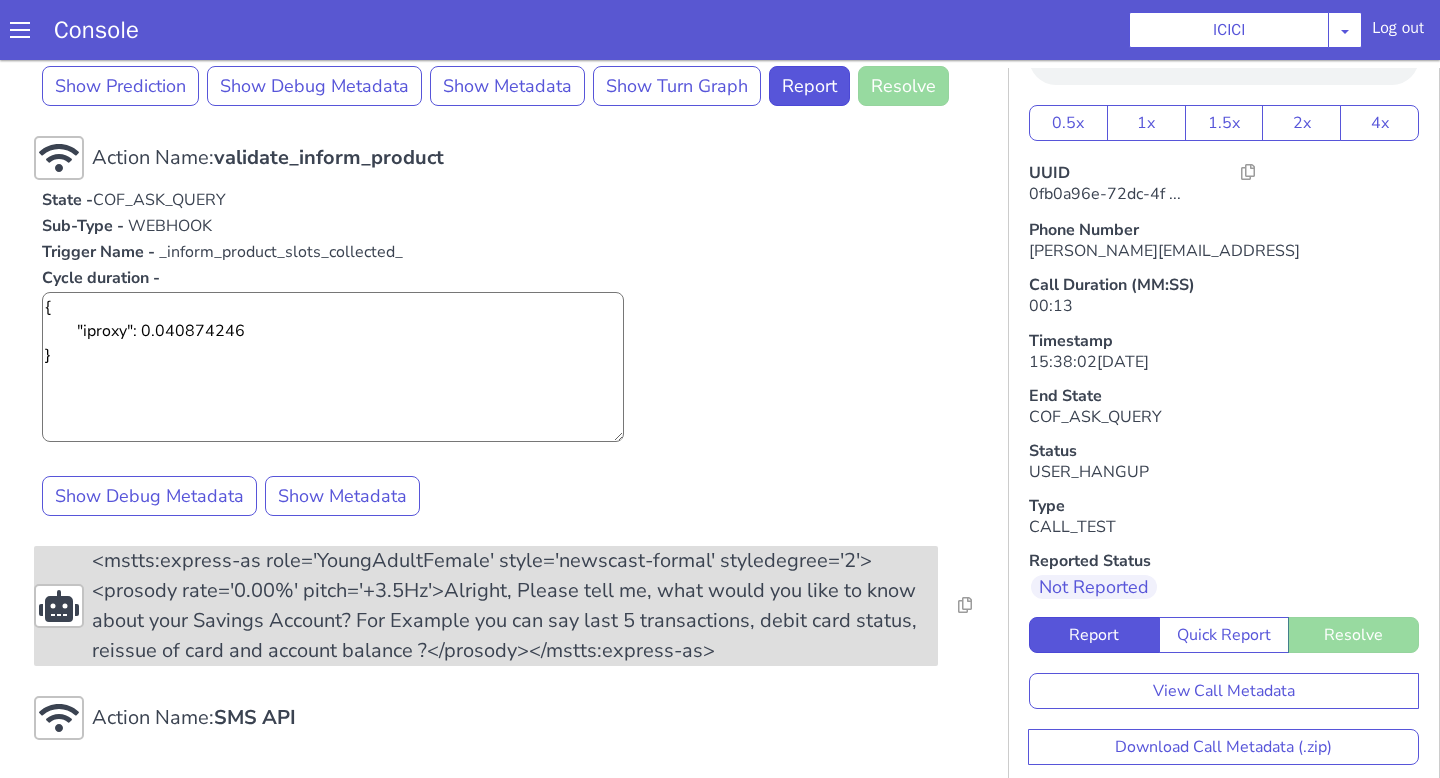 scroll, scrollTop: 6, scrollLeft: 0, axis: vertical 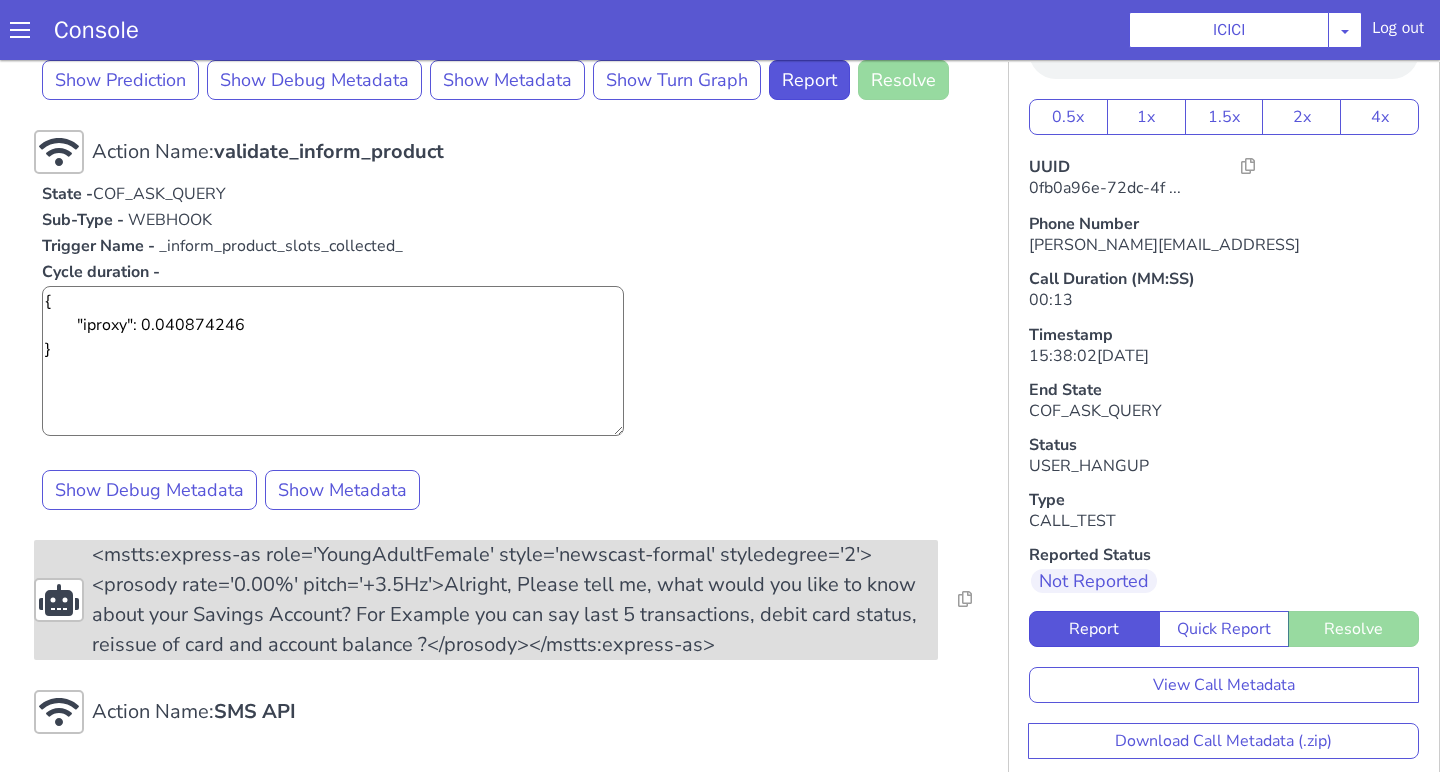 click on "<mstts:express-as role='YoungAdultFemale' style='newscast-formal' styledegree='2'><prosody rate='0.00%' pitch='+3.5Hz'>Alright, Please tell me, what would you like to know about your Savings Account? For Example you can say last 5 transactions, debit card status, reissue of card and account balance ?</prosody></mstts:express-as>" at bounding box center [515, 600] 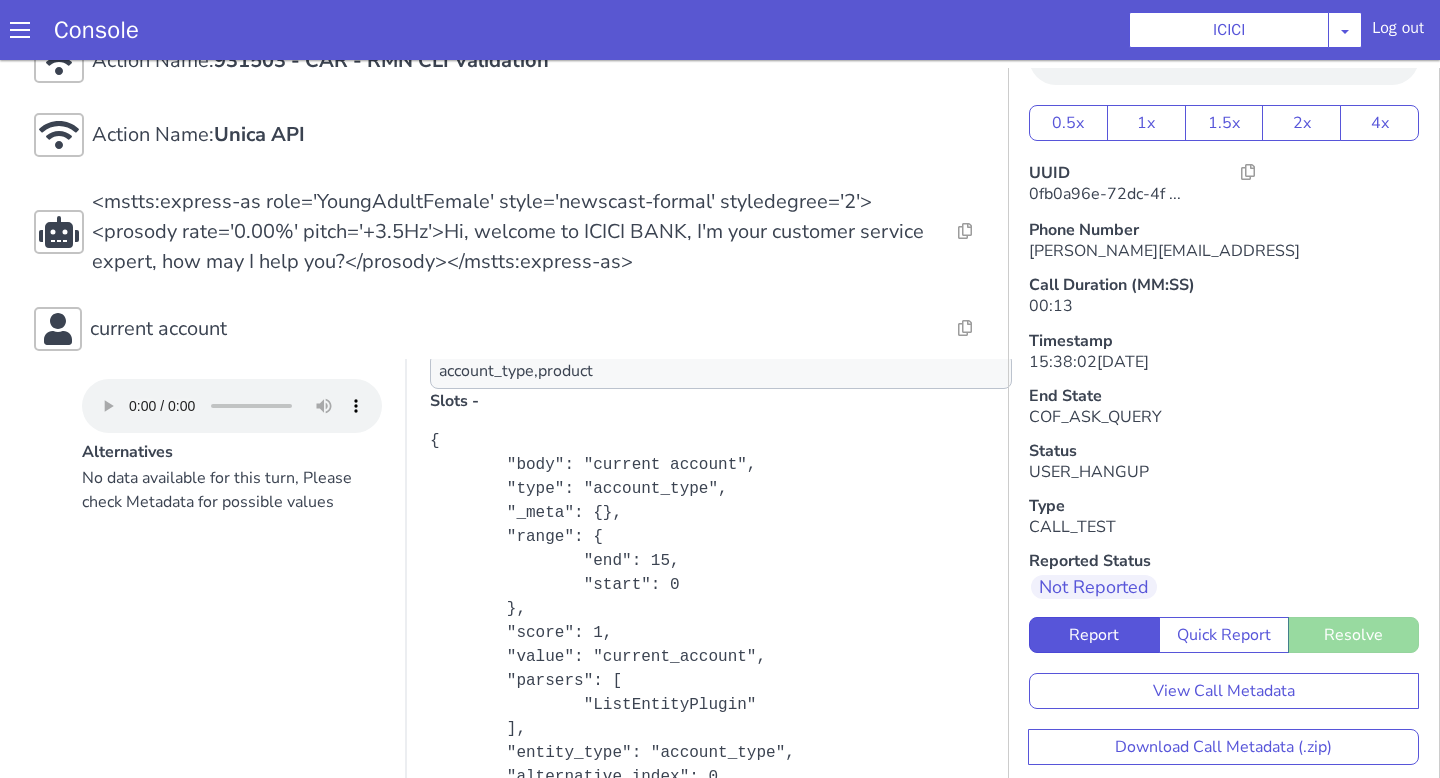 scroll, scrollTop: 267, scrollLeft: 0, axis: vertical 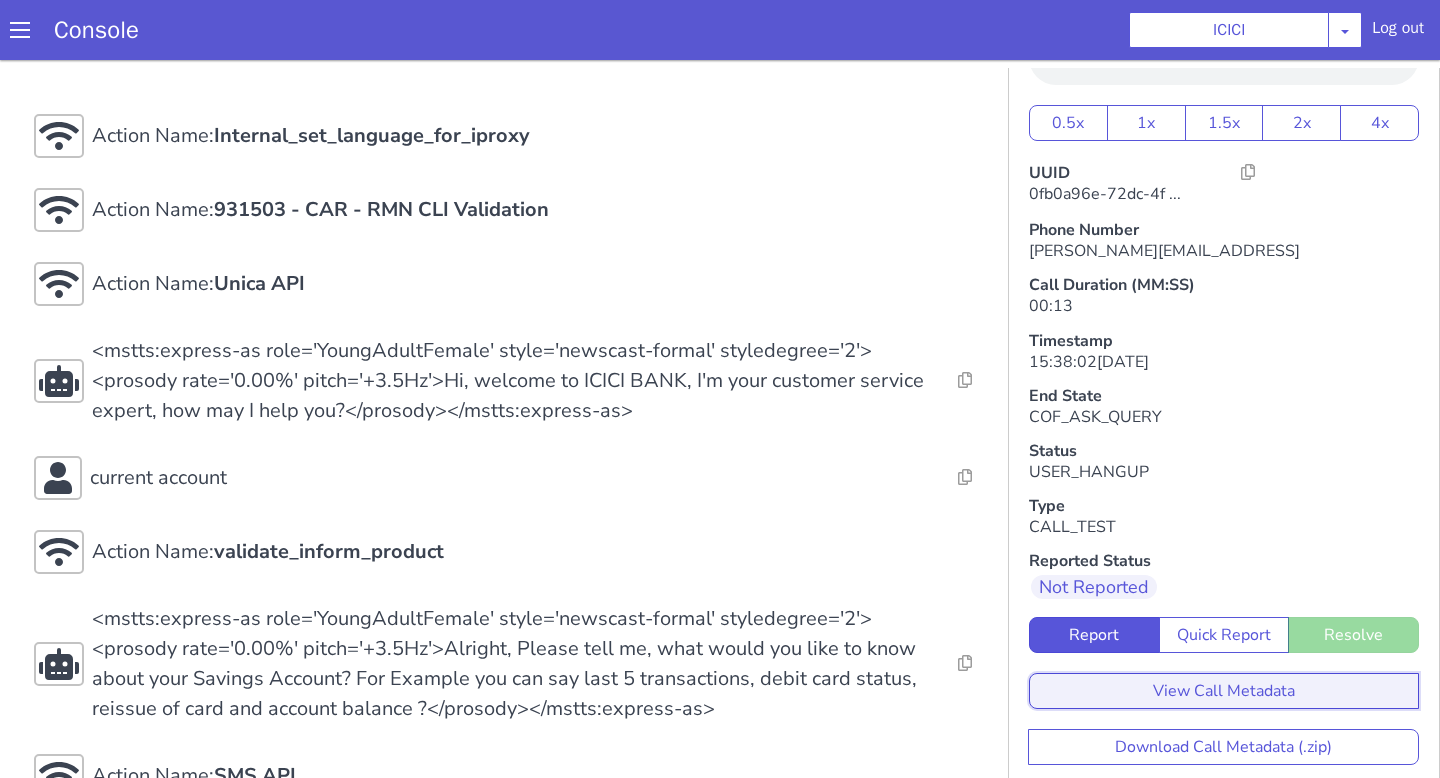 click on "View Call Metadata" at bounding box center [1224, 691] 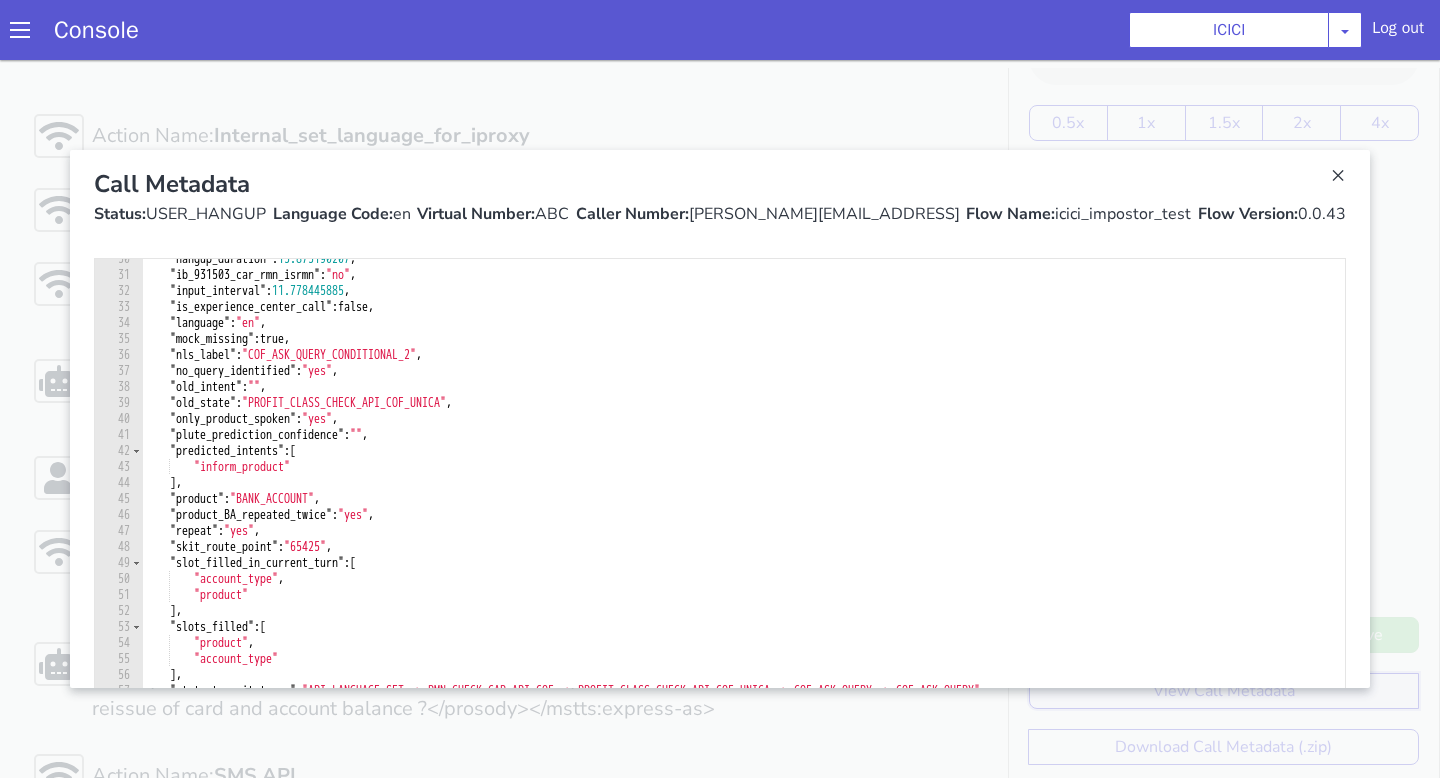 scroll, scrollTop: 654, scrollLeft: 0, axis: vertical 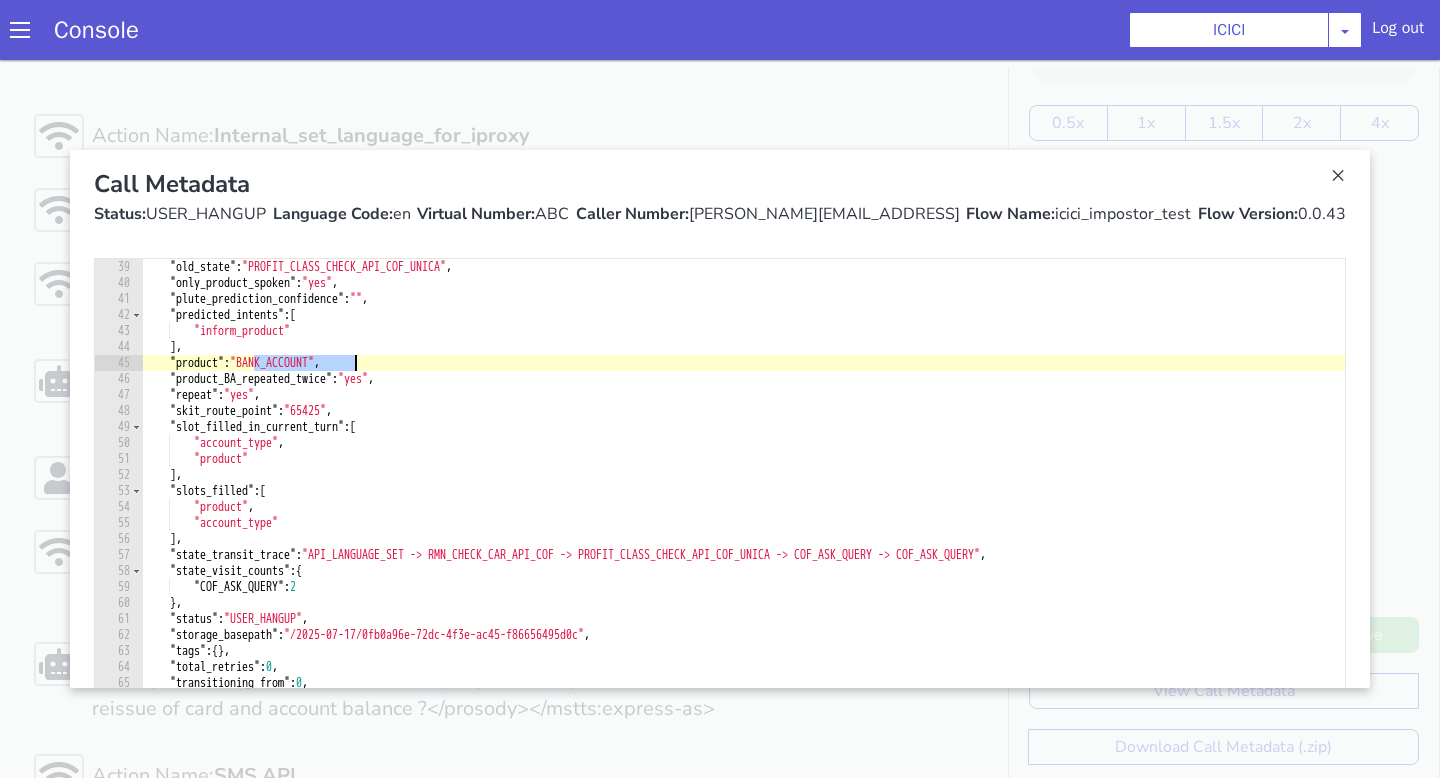 drag, startPoint x: 251, startPoint y: 359, endPoint x: 354, endPoint y: 358, distance: 103.00485 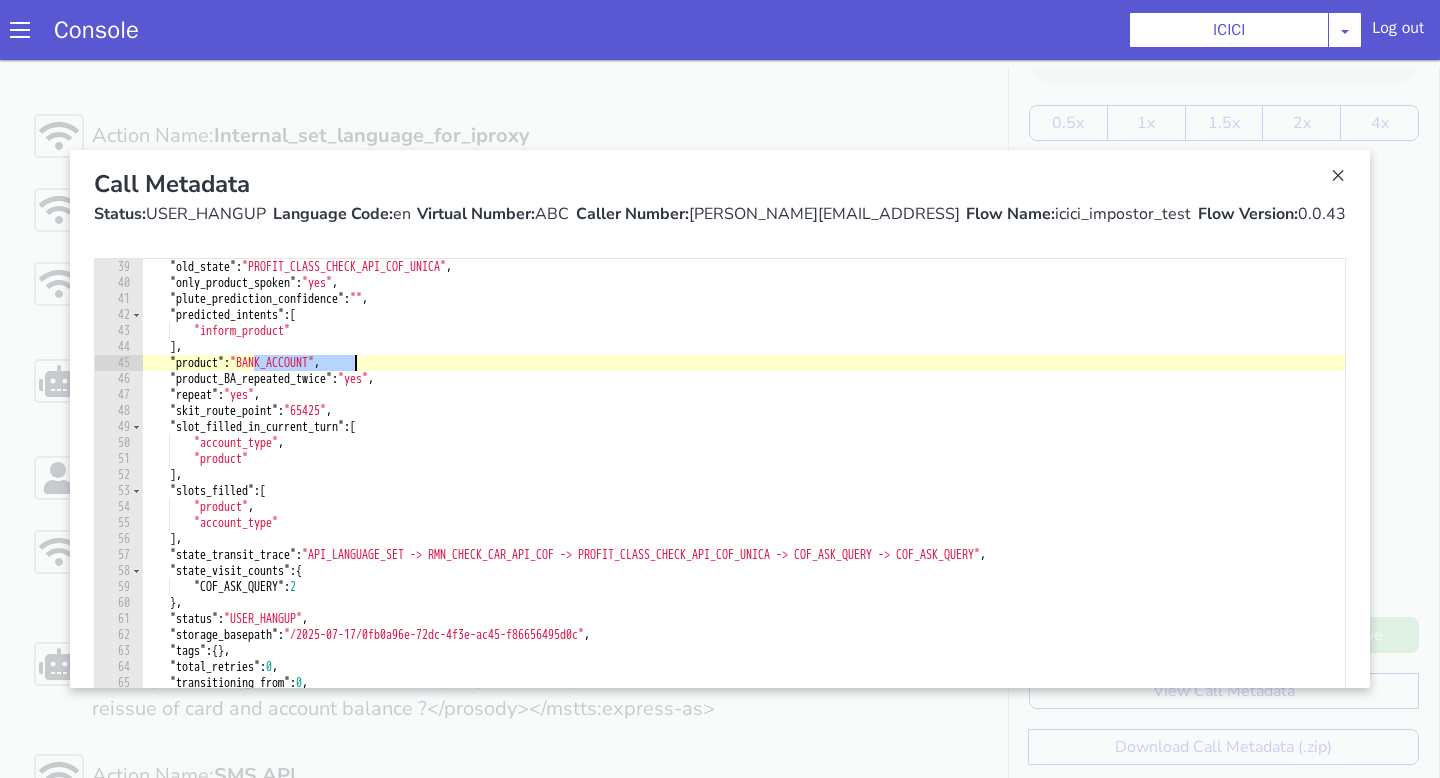 click on ""old_state" :  "PROFIT_CLASS_CHECK_API_COF_UNICA" ,      "only_product_spoken" :  "yes" ,      "plute_prediction_confidence" :  "" ,      "predicted_intents" :  [           "inform_product"      ] ,      "product" :  "BANK_ACCOUNT" ,      "product_BA_repeated_twice" :  "yes" ,      "repeat" :  "yes" ,      "skit_route_point" :  "65425" ,      "slot_filled_in_current_turn" :  [           "account_type" ,           "product"      ] ,      "slots_filled" :  [           "product" ,           "account_type"      ] ,      "state_transit_trace" :  "API_LANGUAGE_SET -> RMN_CHECK_CAR_API_COF -> PROFIT_CLASS_CHECK_API_COF_UNICA -> COF_ASK_QUERY -> COF_ASK_QUERY" ,      "state_visit_counts" :  {           "COF_ASK_QUERY" :  2      } ,      "status" :  "USER_HANGUP" ,      "storage_basepath" :  "/2025-07-17/0fb0a96e-72dc-4f3e-ac45-f86656495d0c" ,      "tags" :  { } ,      "total_retries" :  0 ,      "transitioning_from" :  0 ,      "tts_agent" :  "en-IN-NeerjaNeural" ,      "tts_provider" :  "bing" ,      :  "ABC" ," at bounding box center (743, 524) 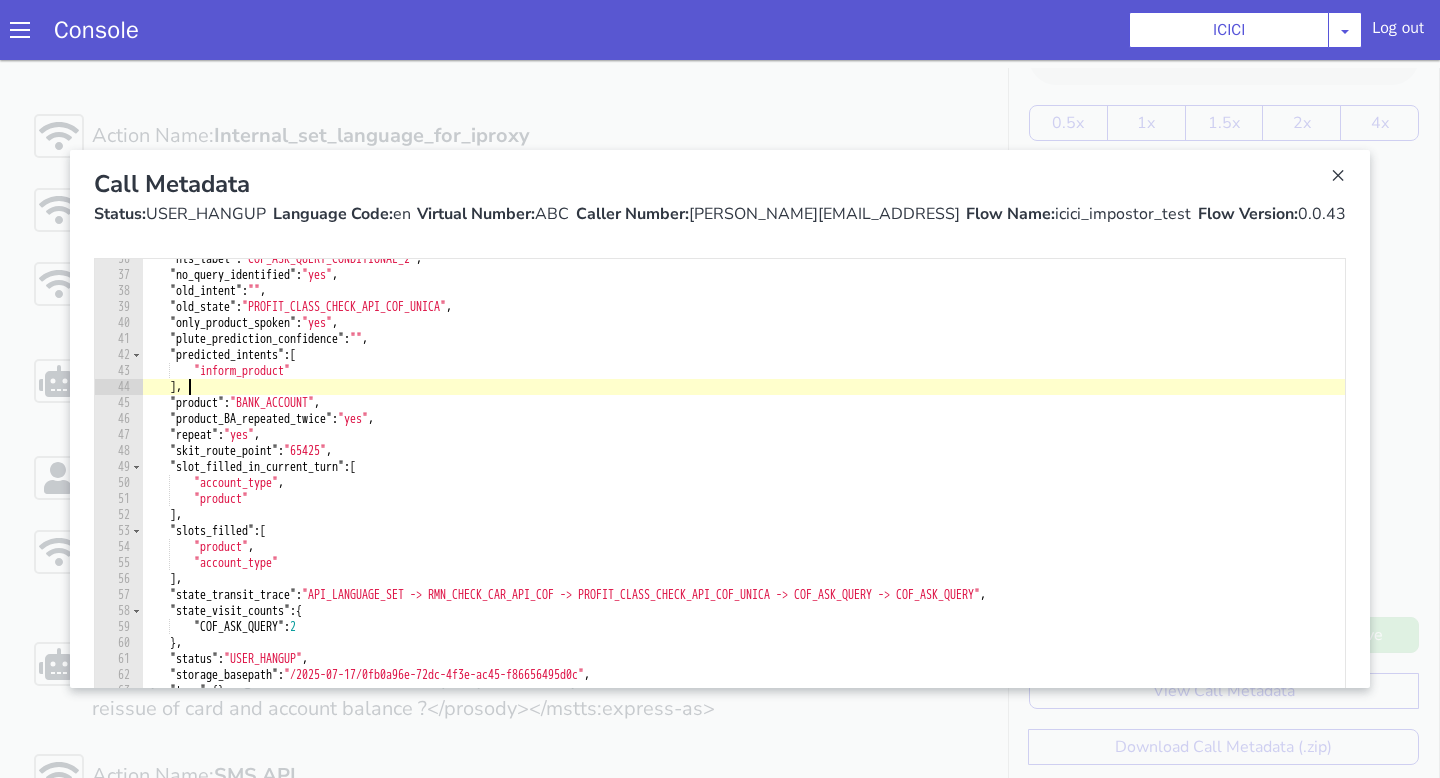scroll, scrollTop: 604, scrollLeft: 0, axis: vertical 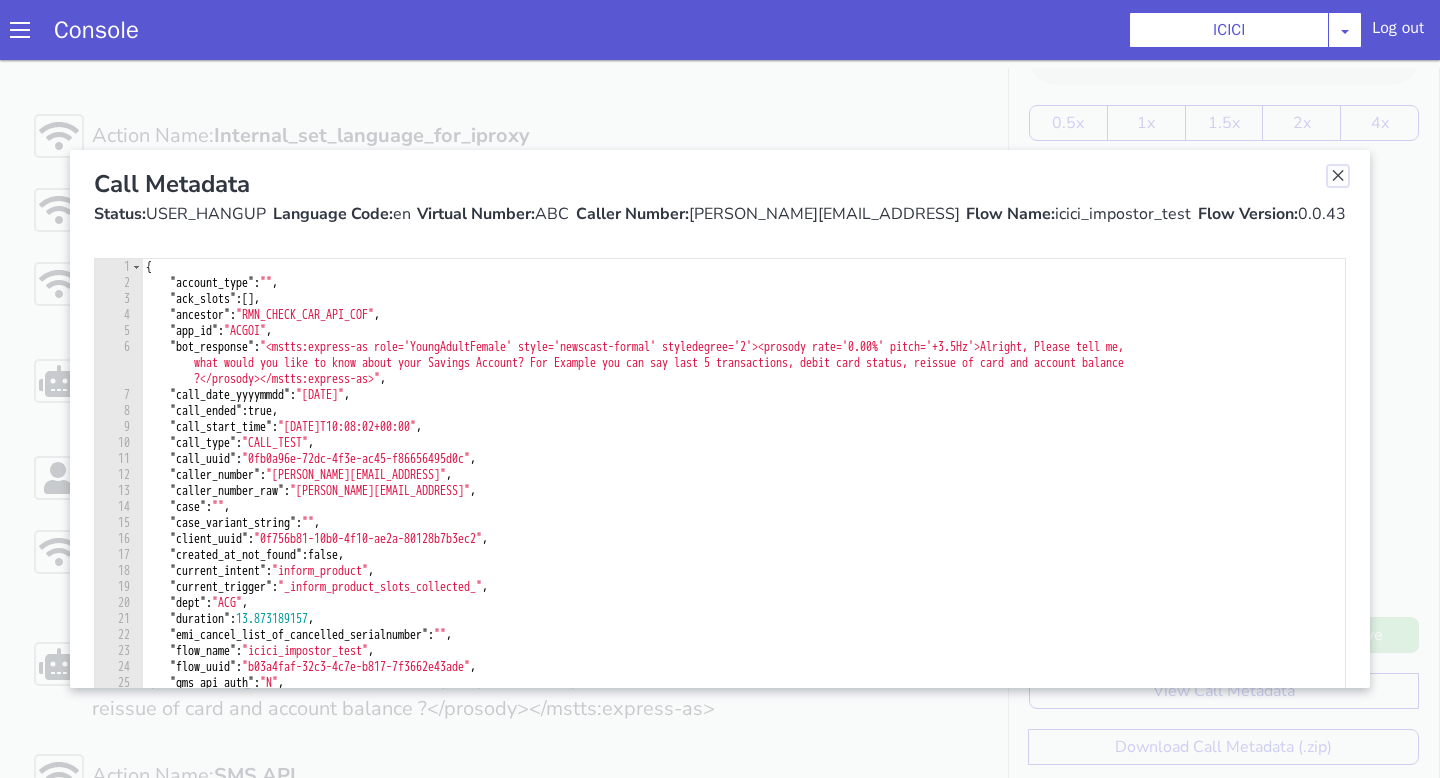 click at bounding box center [1338, 176] 